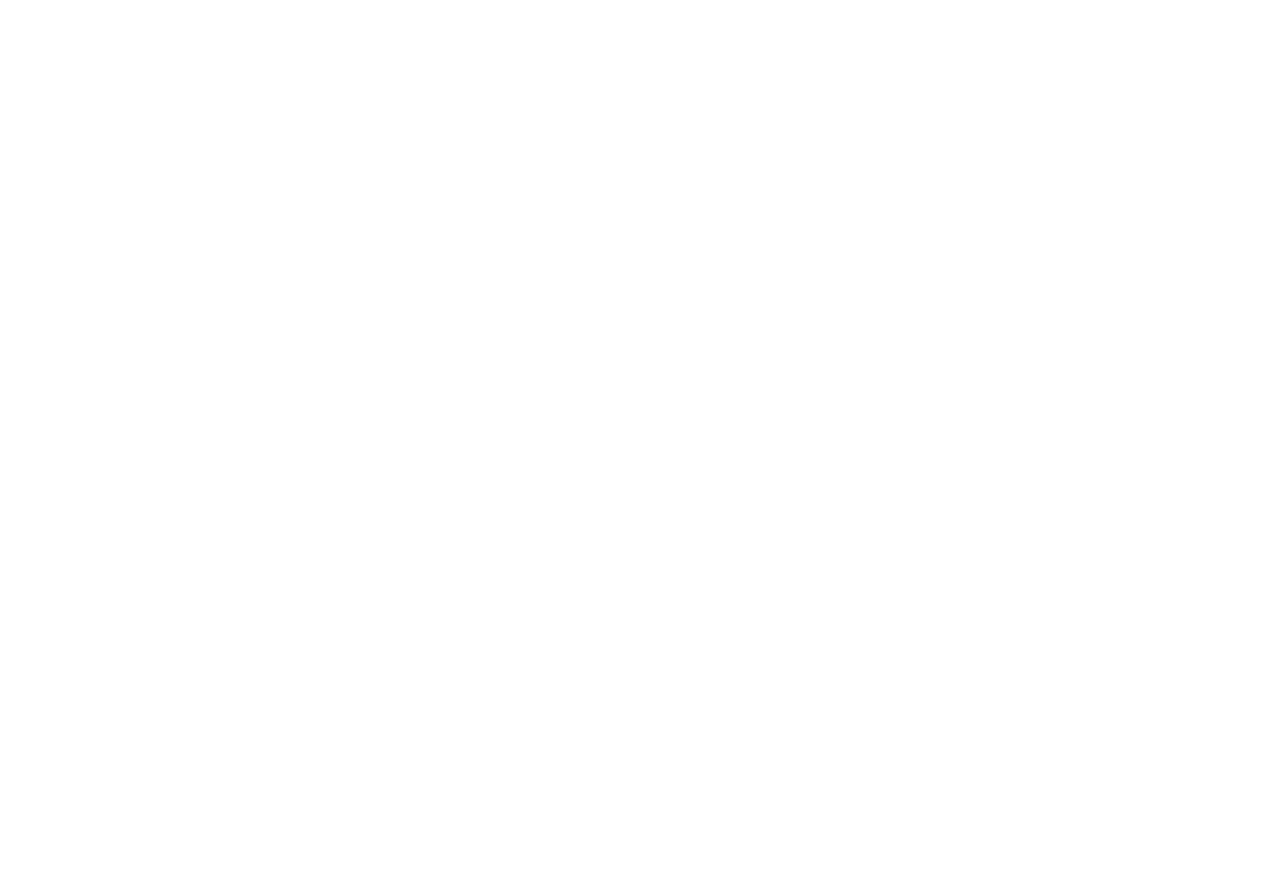 scroll, scrollTop: 0, scrollLeft: 0, axis: both 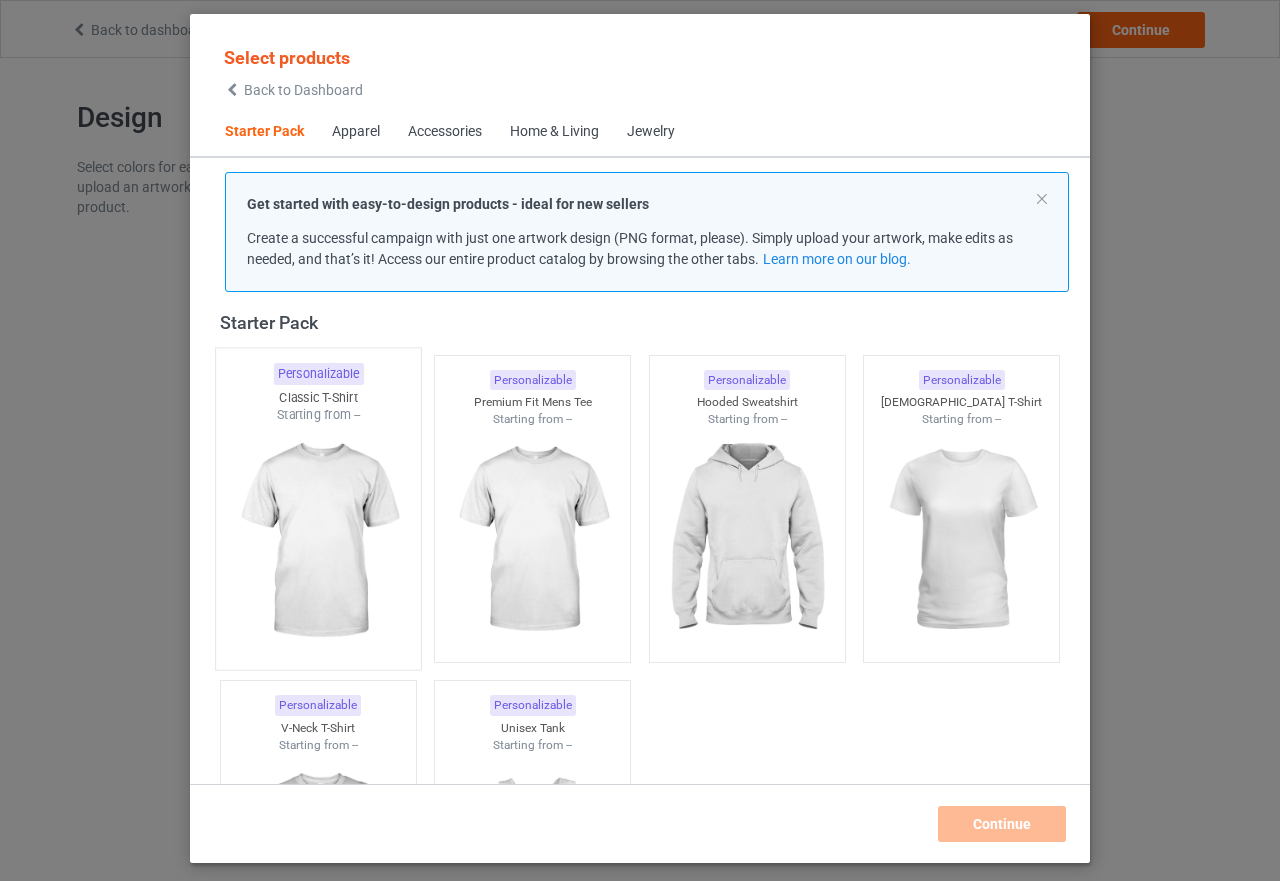 click at bounding box center [318, 541] 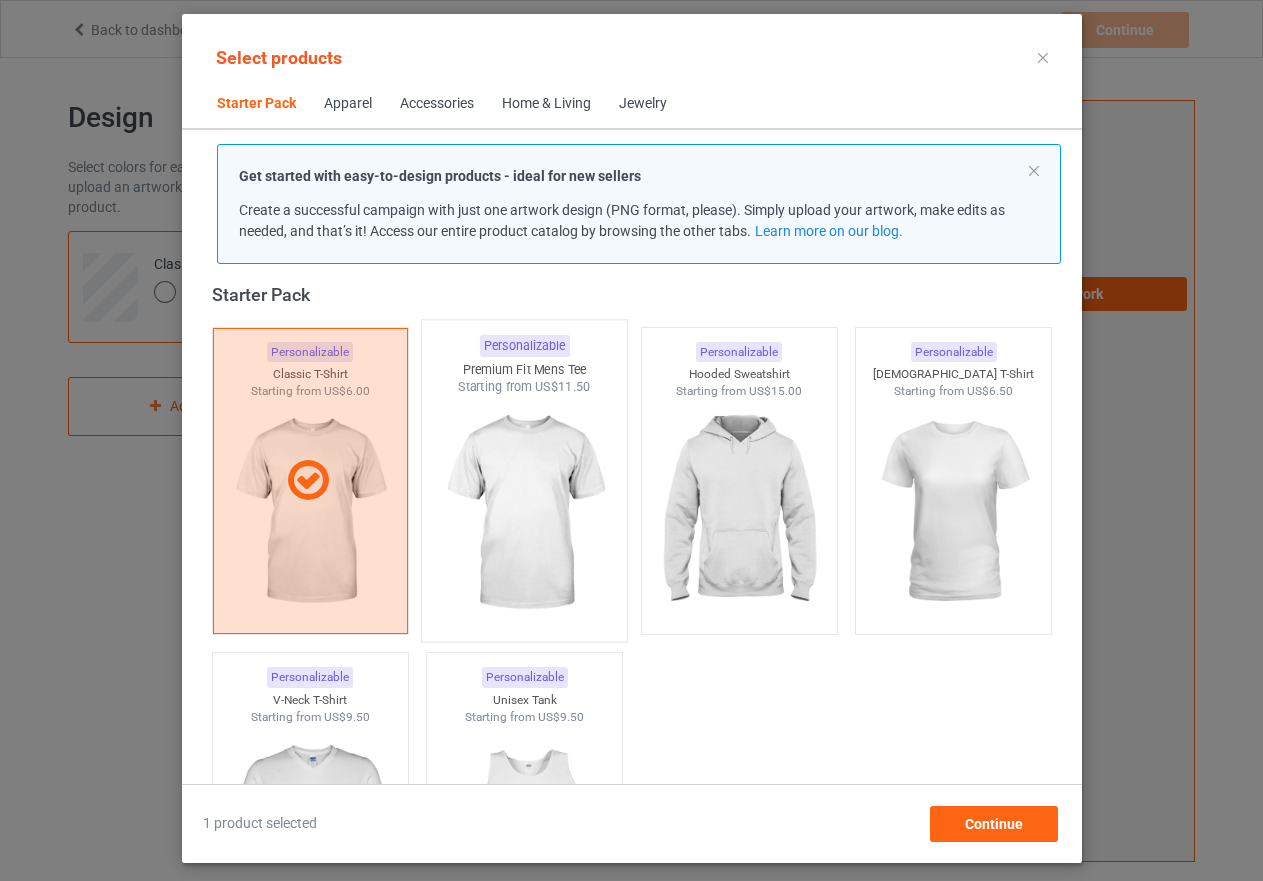 click at bounding box center [524, 513] 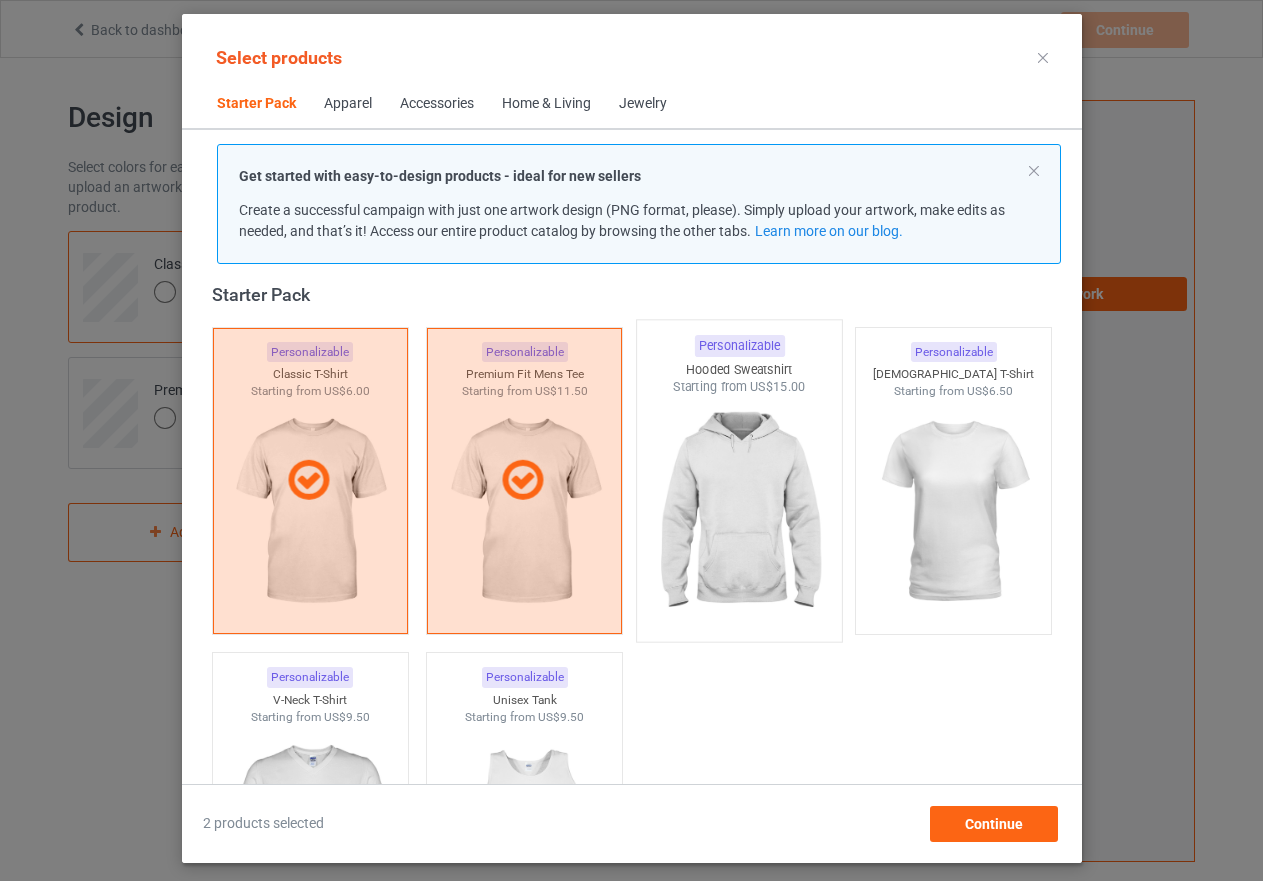 click at bounding box center (739, 513) 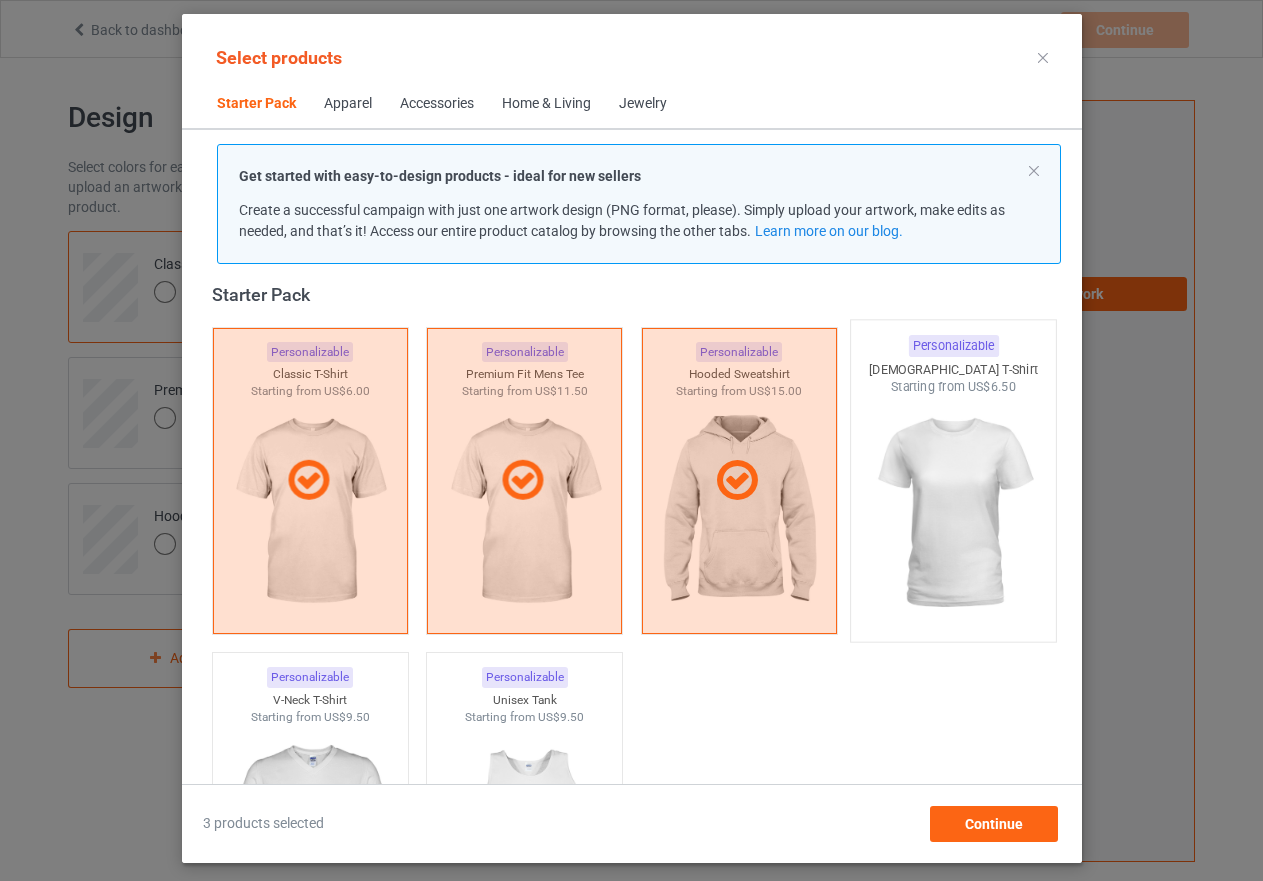 click at bounding box center (953, 513) 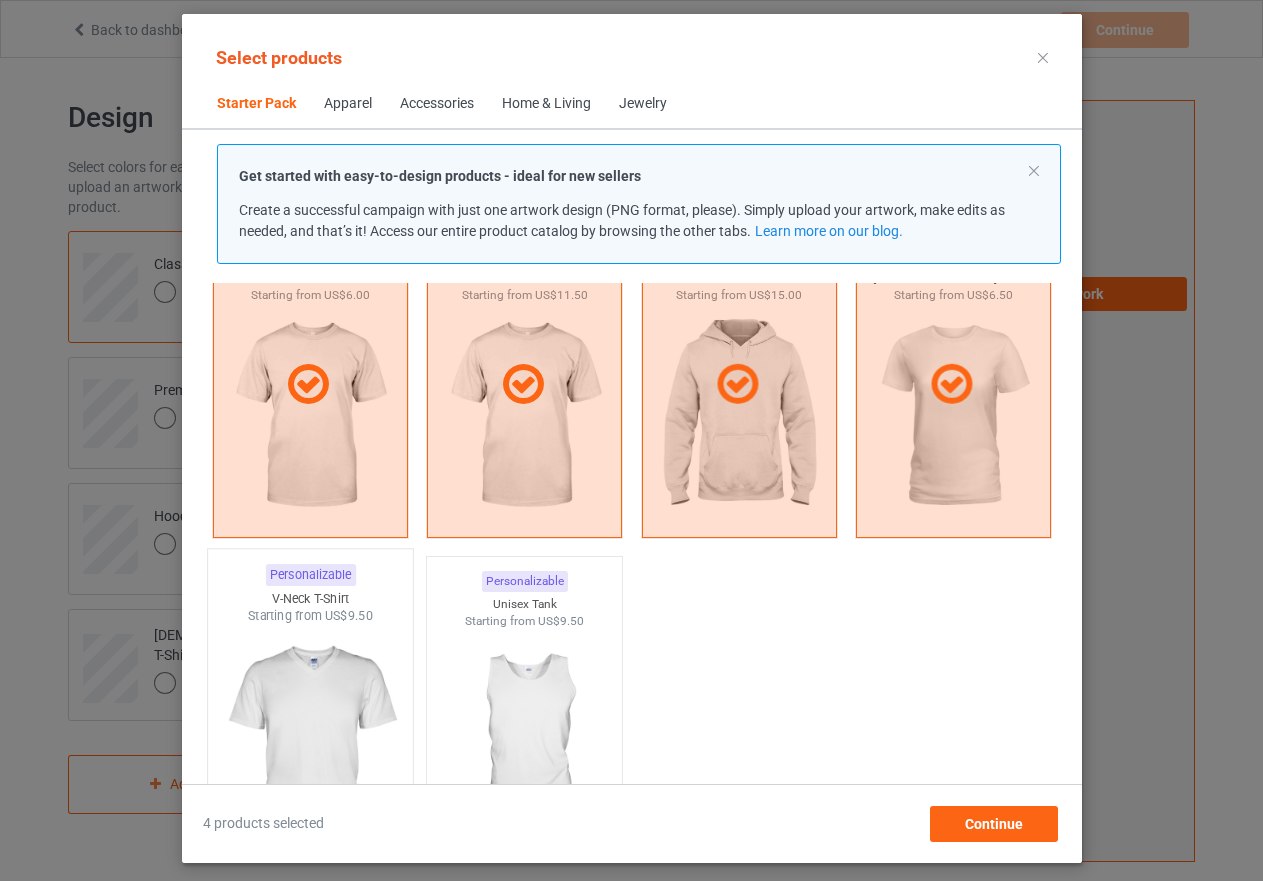 scroll, scrollTop: 226, scrollLeft: 0, axis: vertical 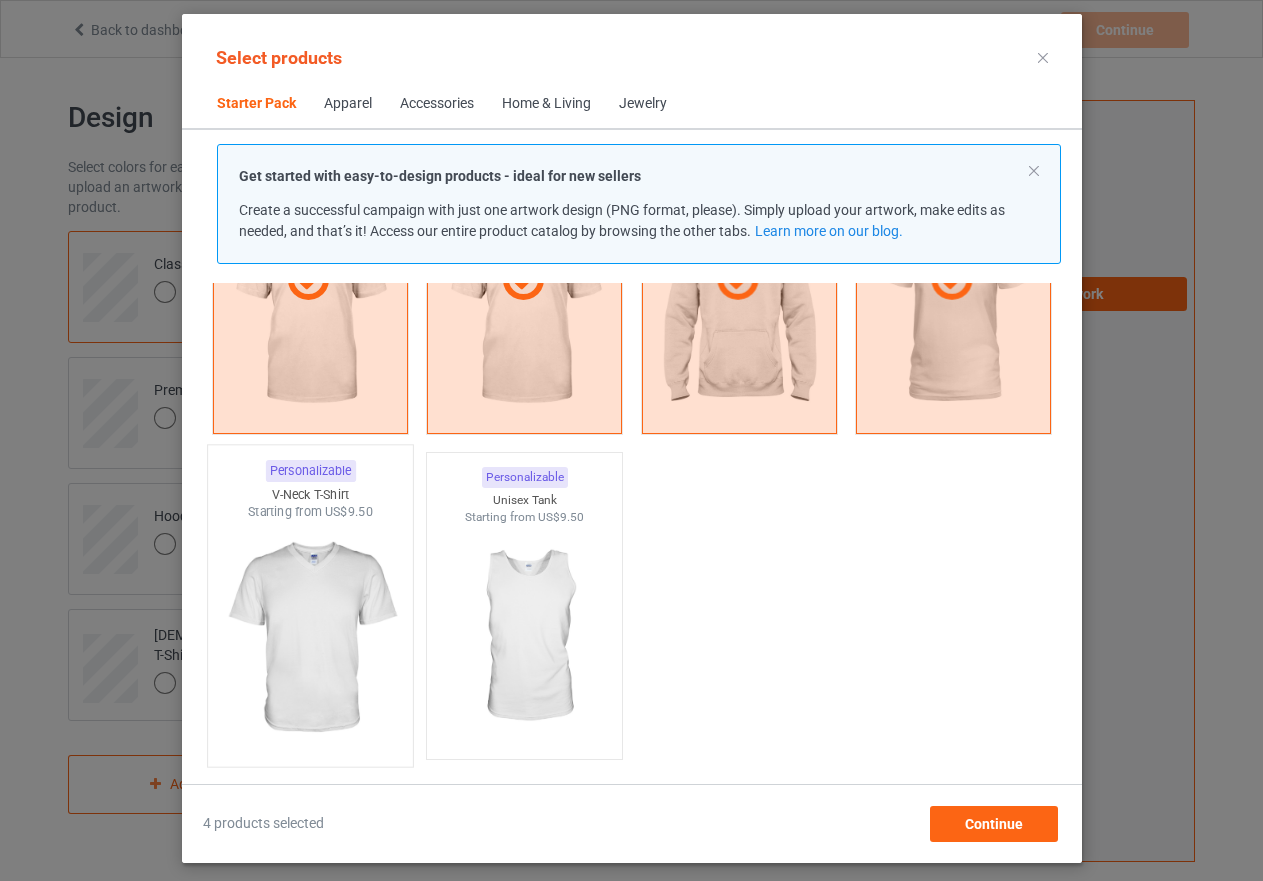 click at bounding box center [310, 638] 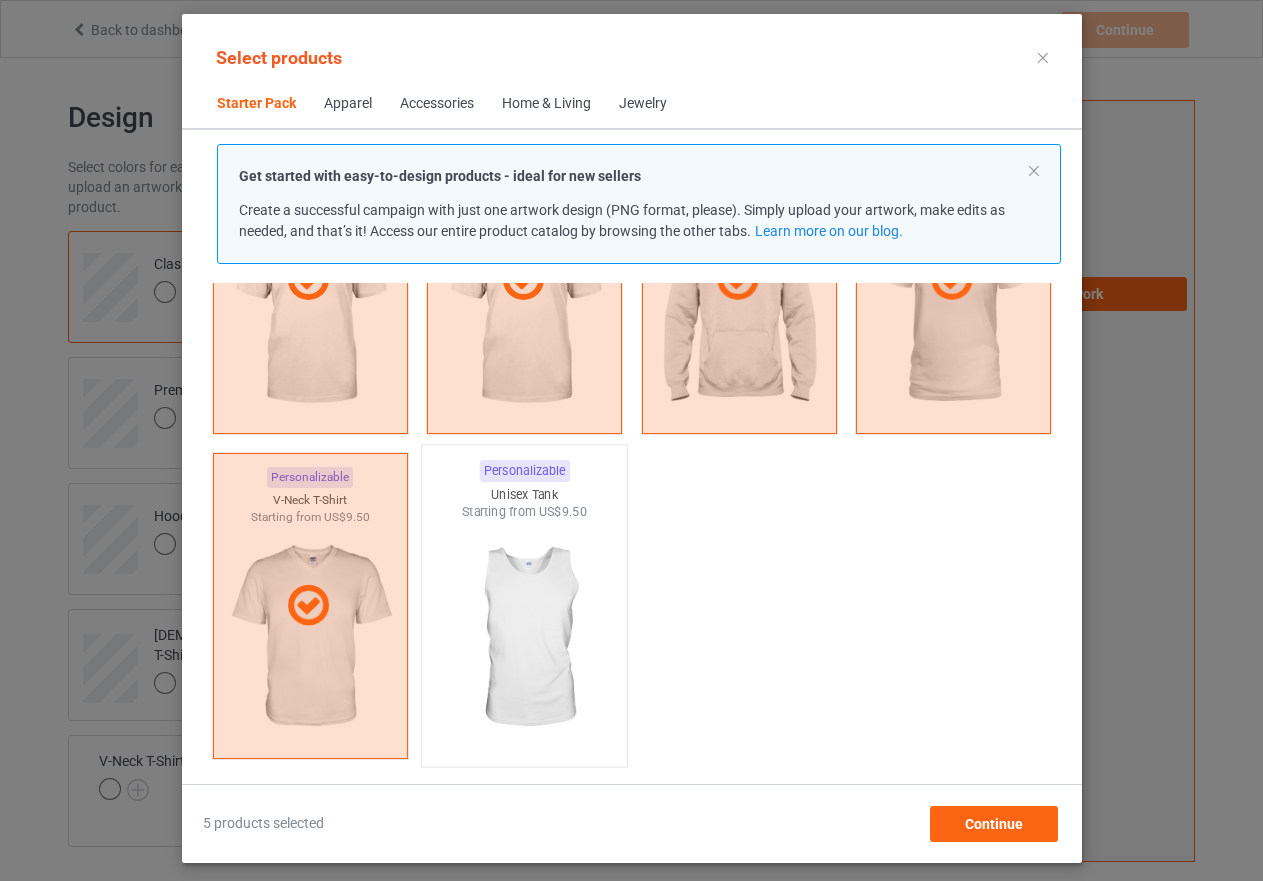 click at bounding box center (524, 638) 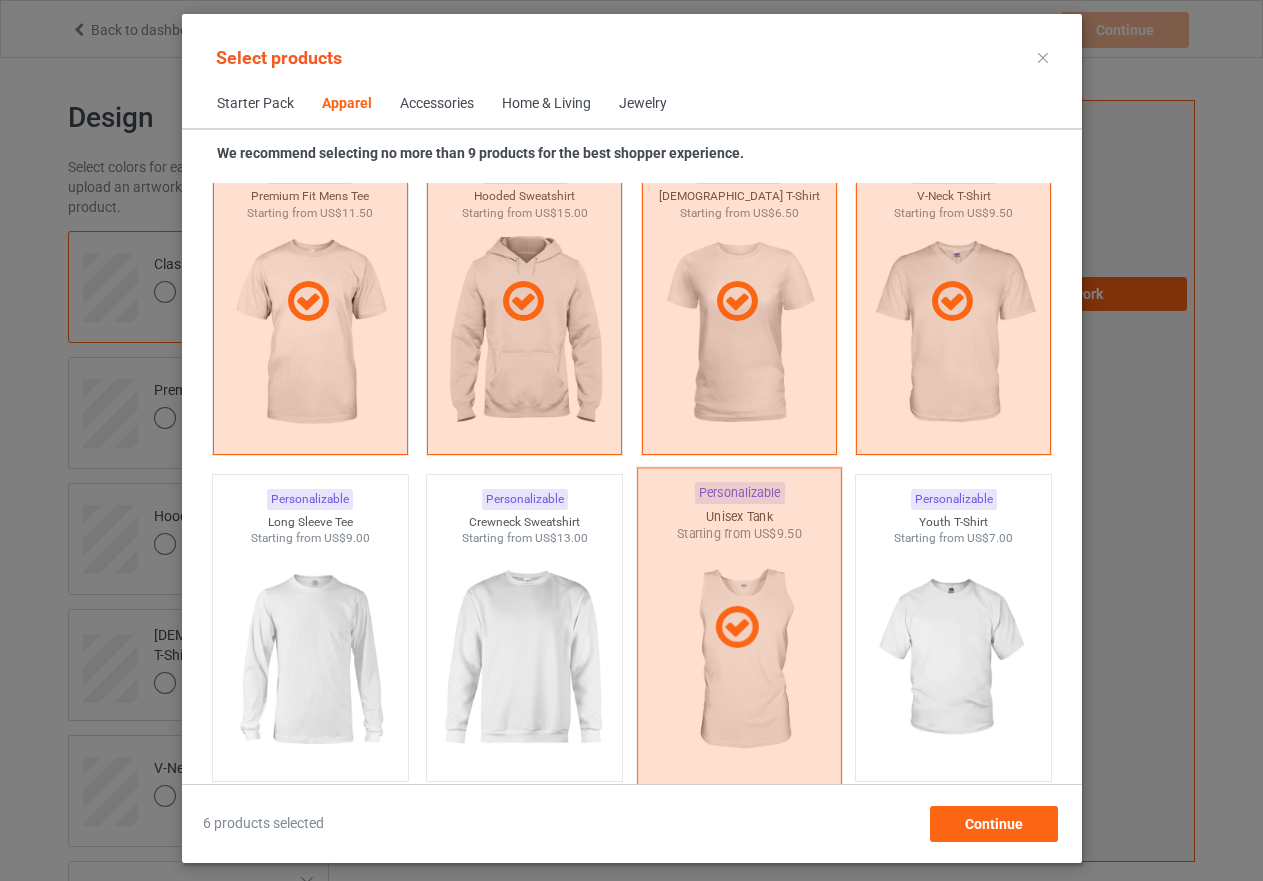 scroll, scrollTop: 1226, scrollLeft: 0, axis: vertical 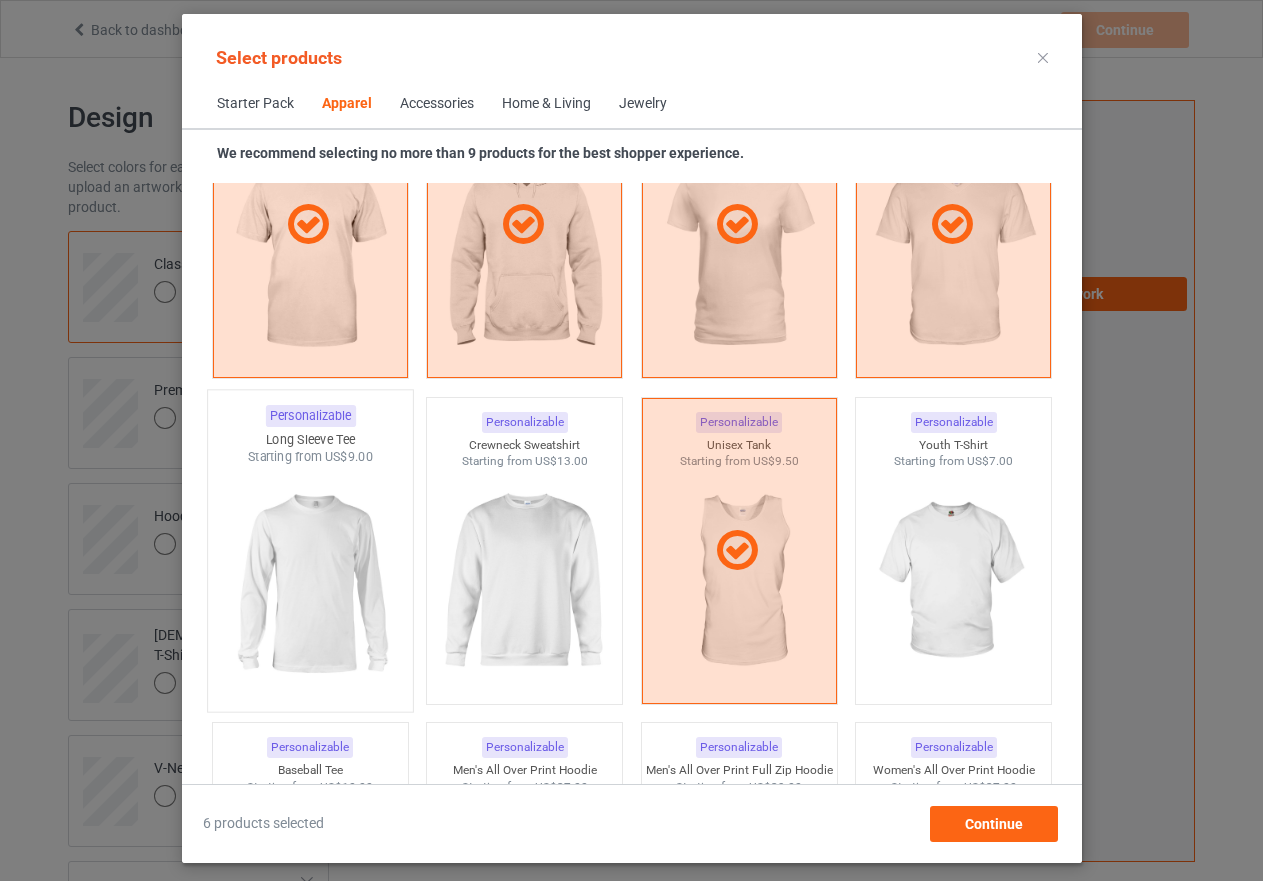 click at bounding box center [310, 583] 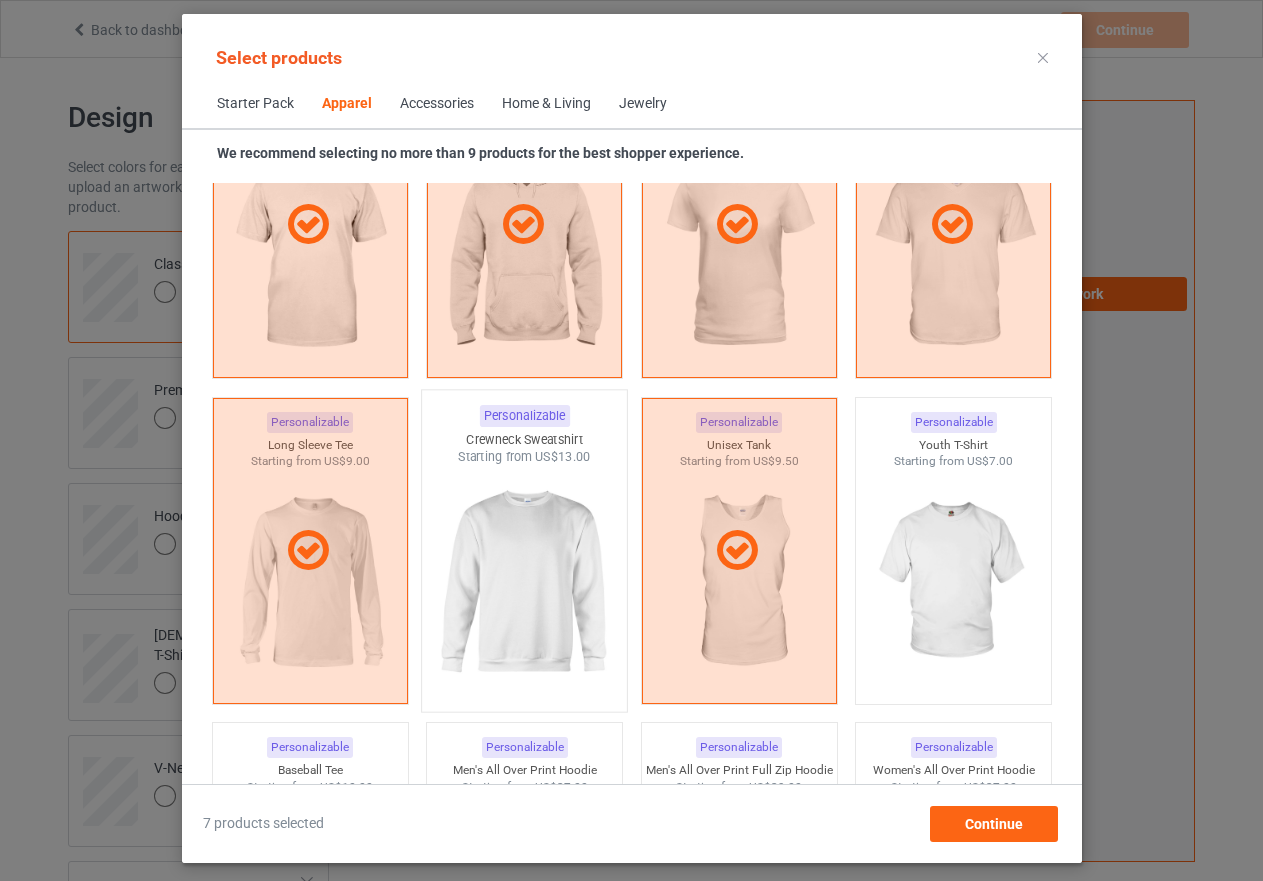click at bounding box center [524, 583] 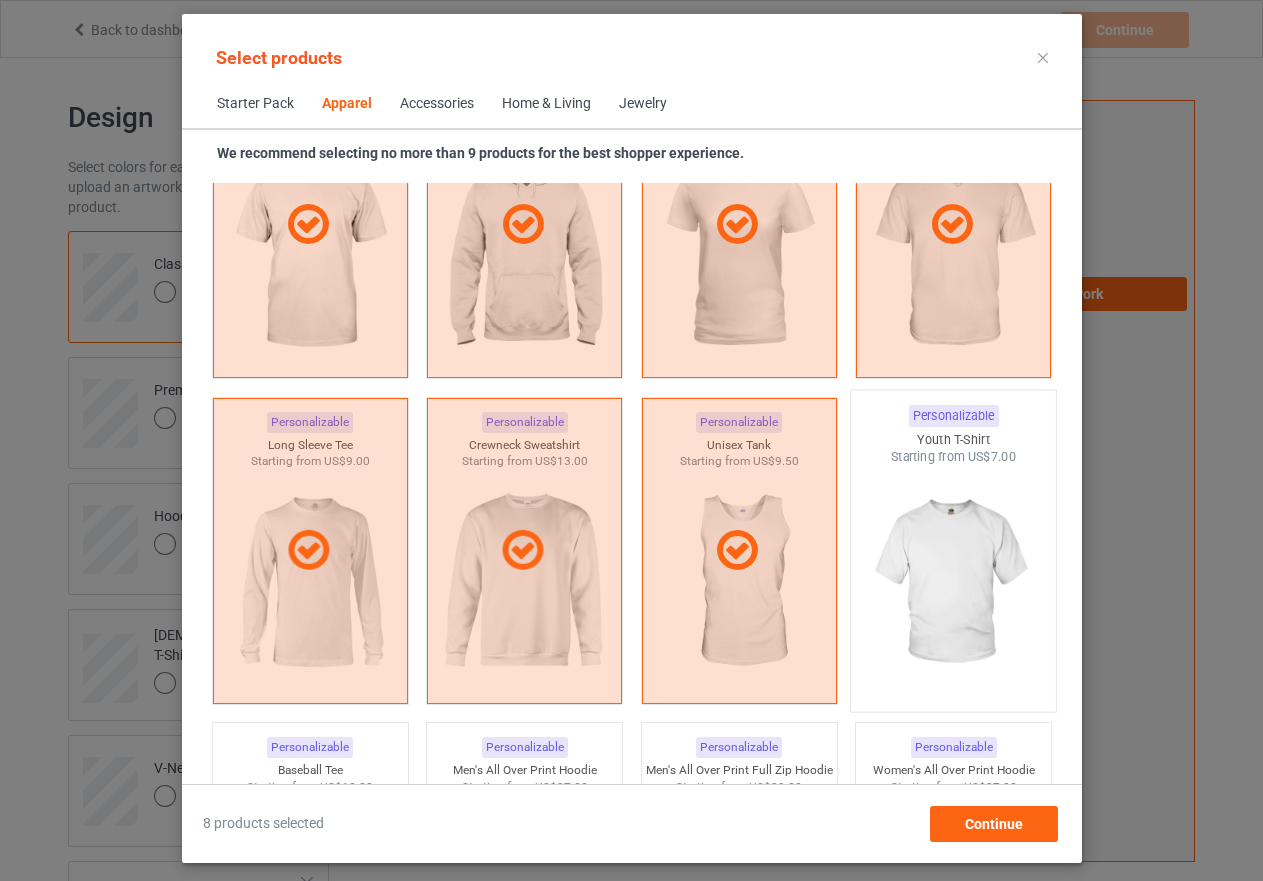 click at bounding box center (953, 583) 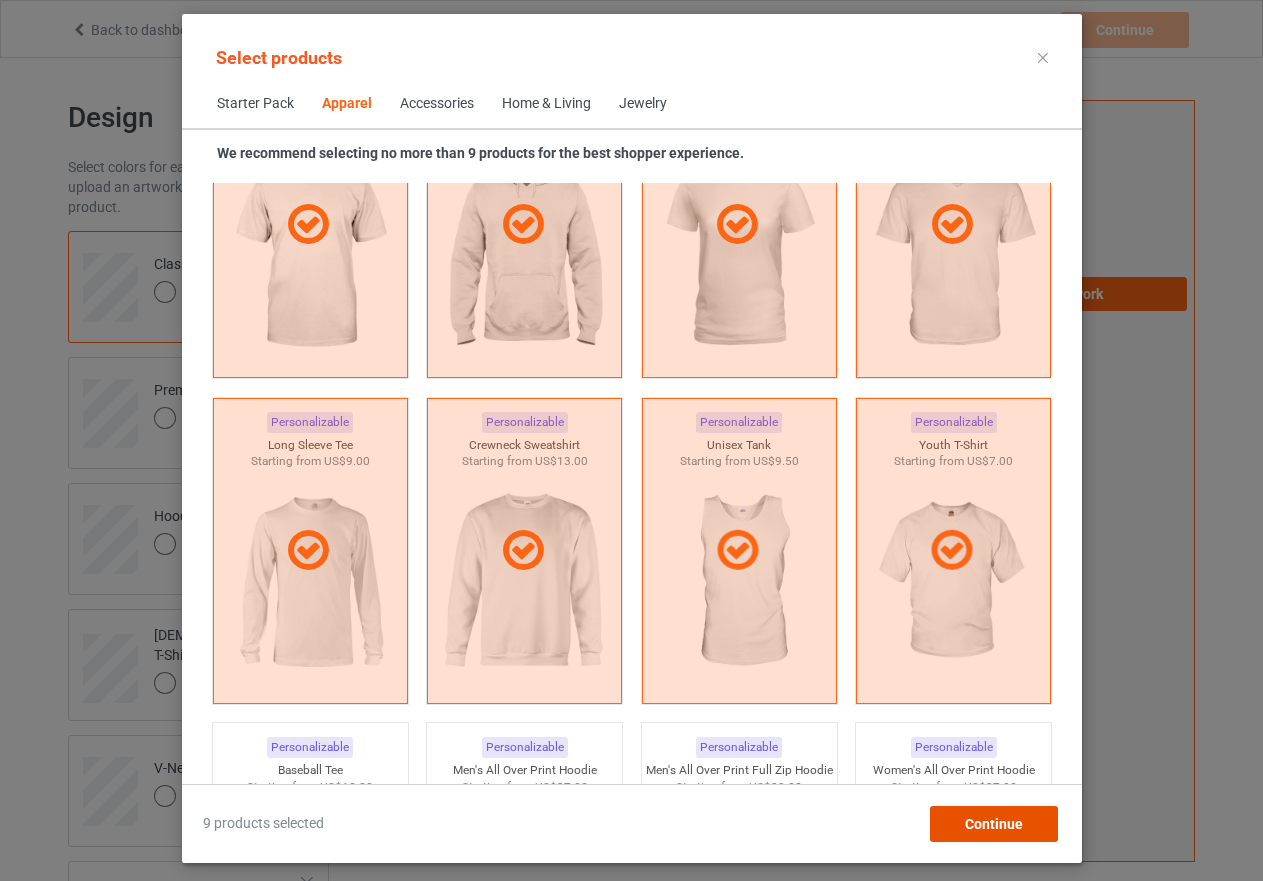 click on "Continue" at bounding box center (993, 824) 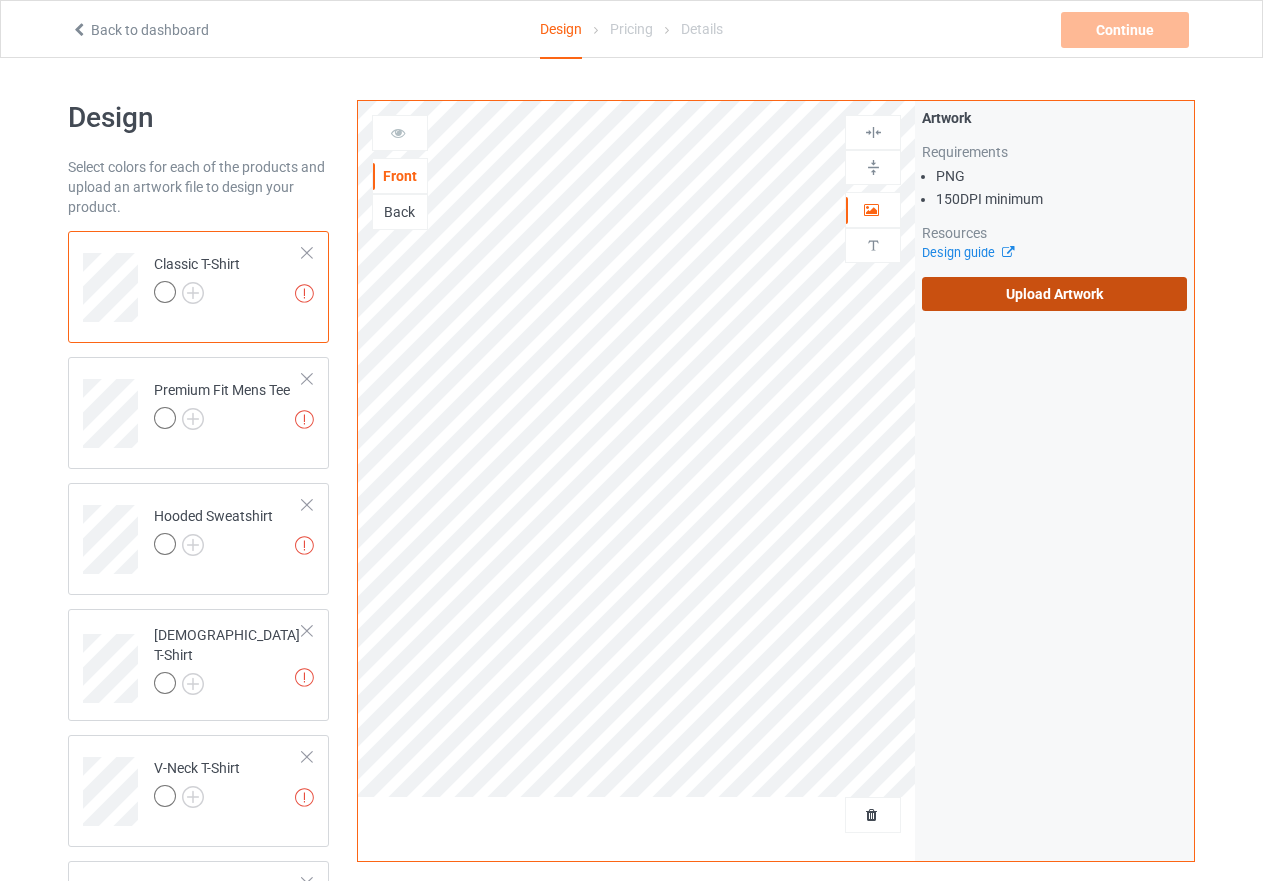 click on "Upload Artwork" at bounding box center (1054, 294) 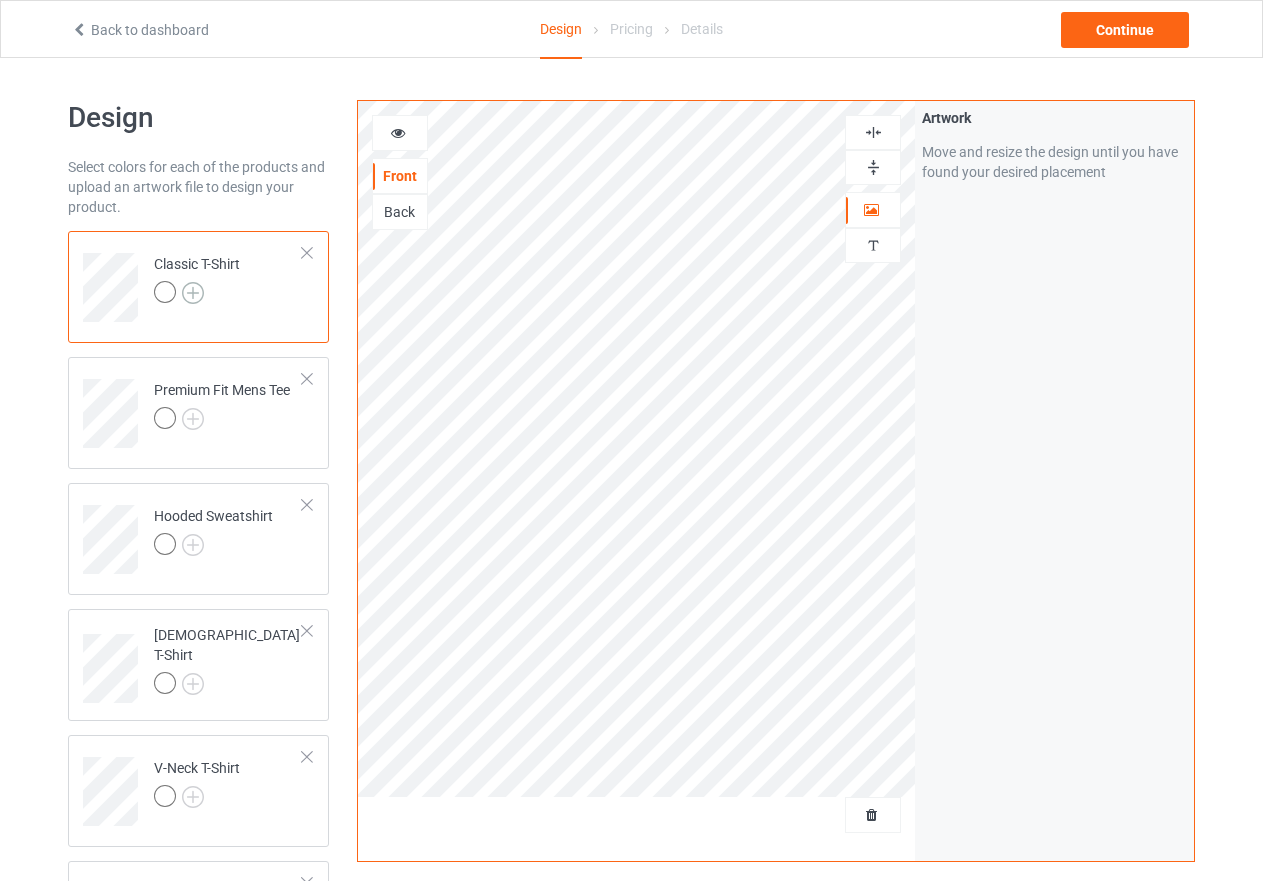 click at bounding box center (193, 293) 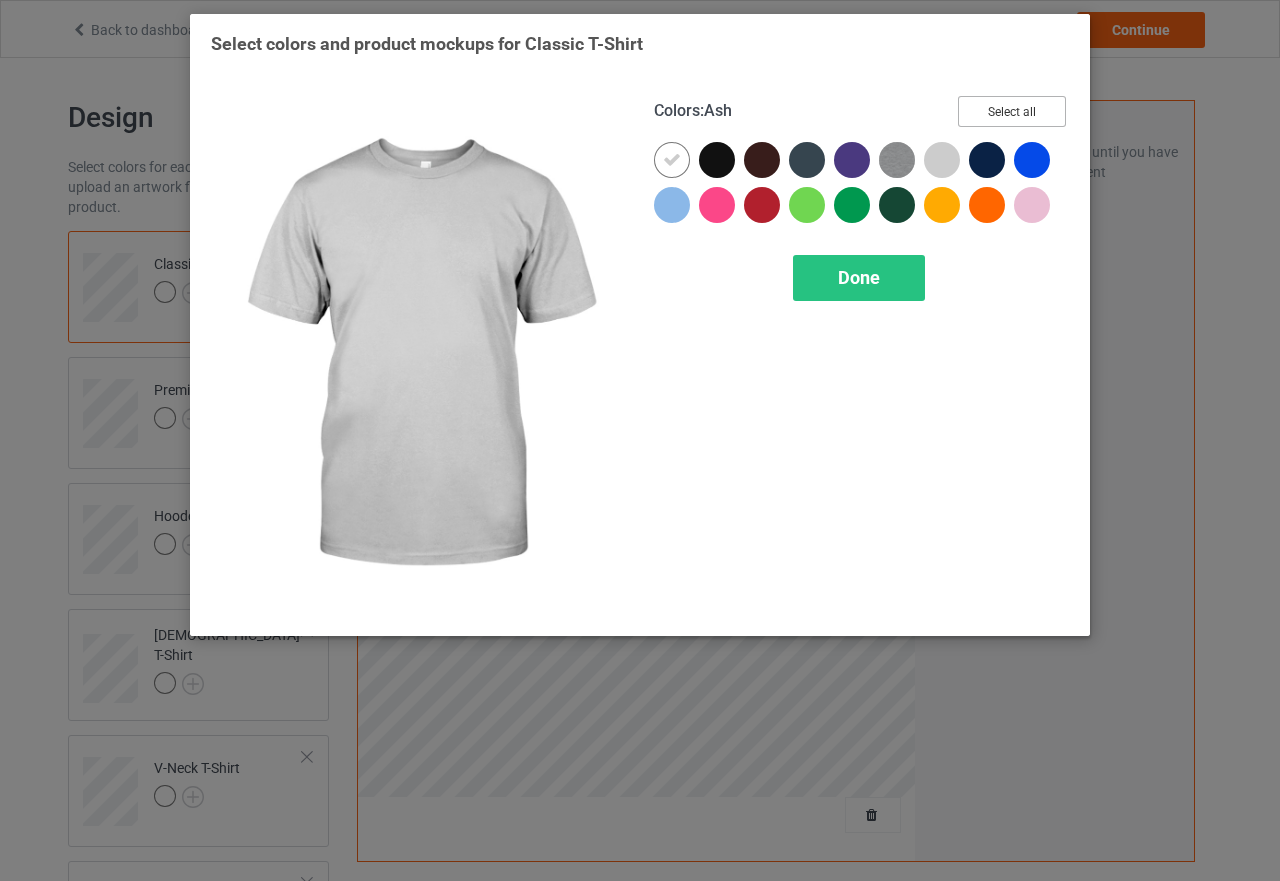 click on "Select all" at bounding box center (1012, 111) 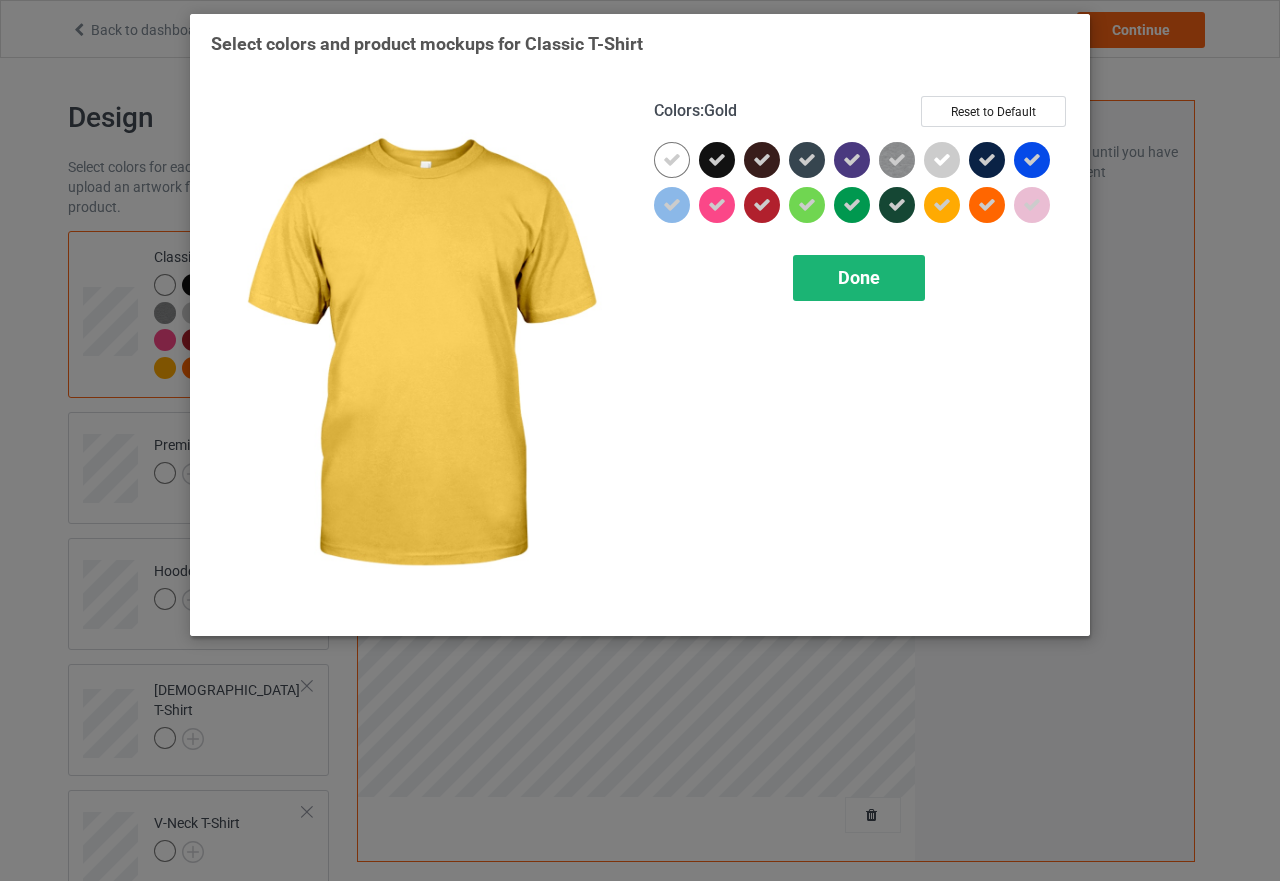 click on "Done" at bounding box center [859, 278] 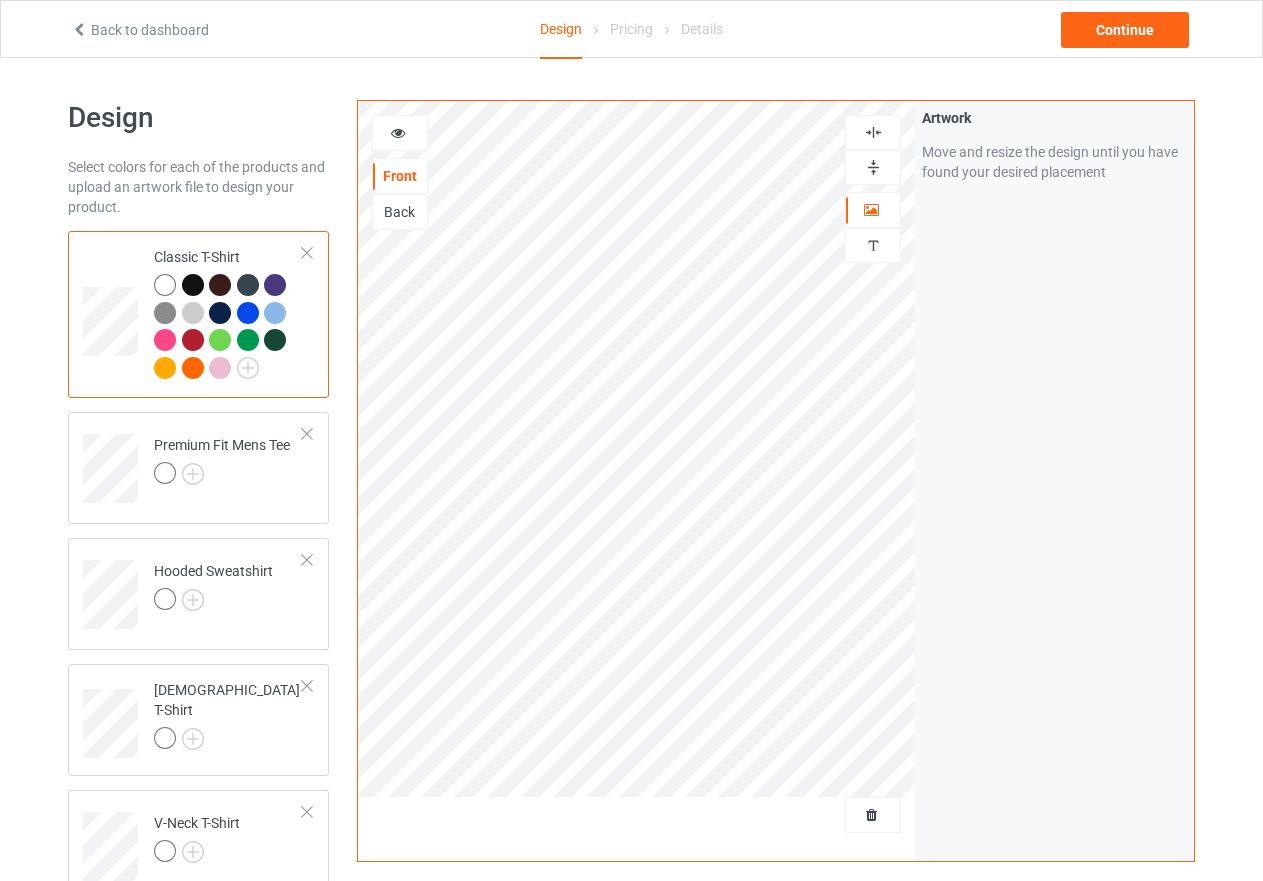 click at bounding box center [193, 285] 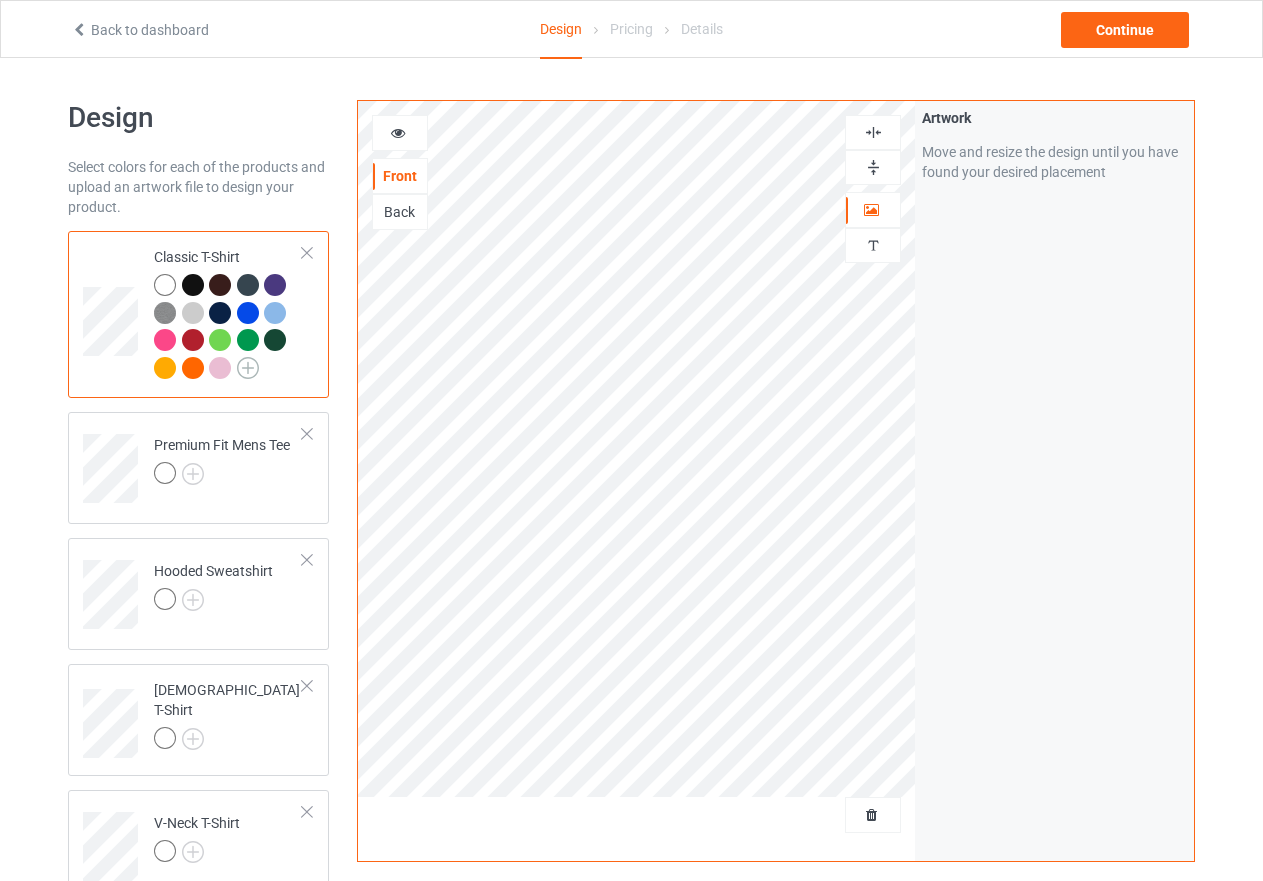 click at bounding box center (248, 368) 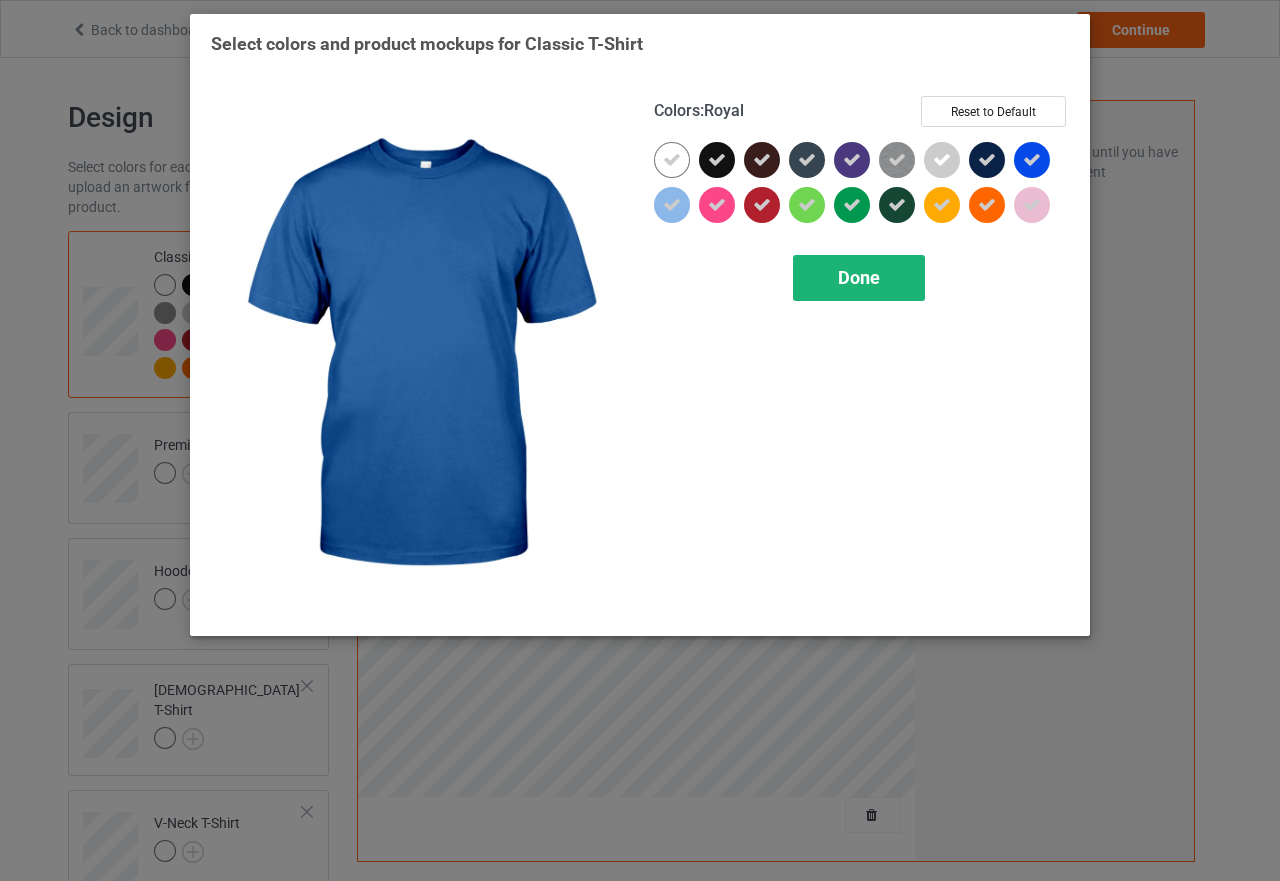 click on "Done" at bounding box center (859, 277) 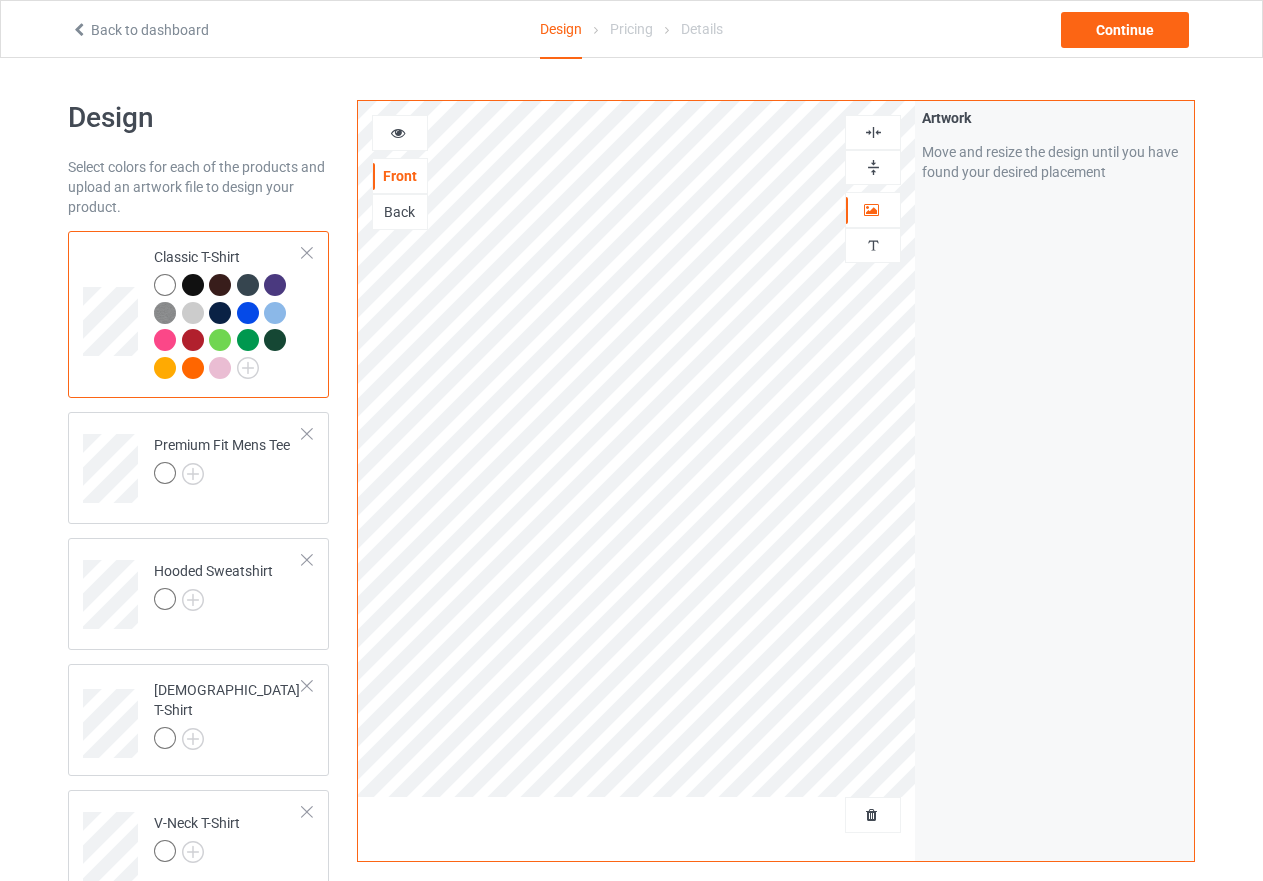 click at bounding box center [165, 285] 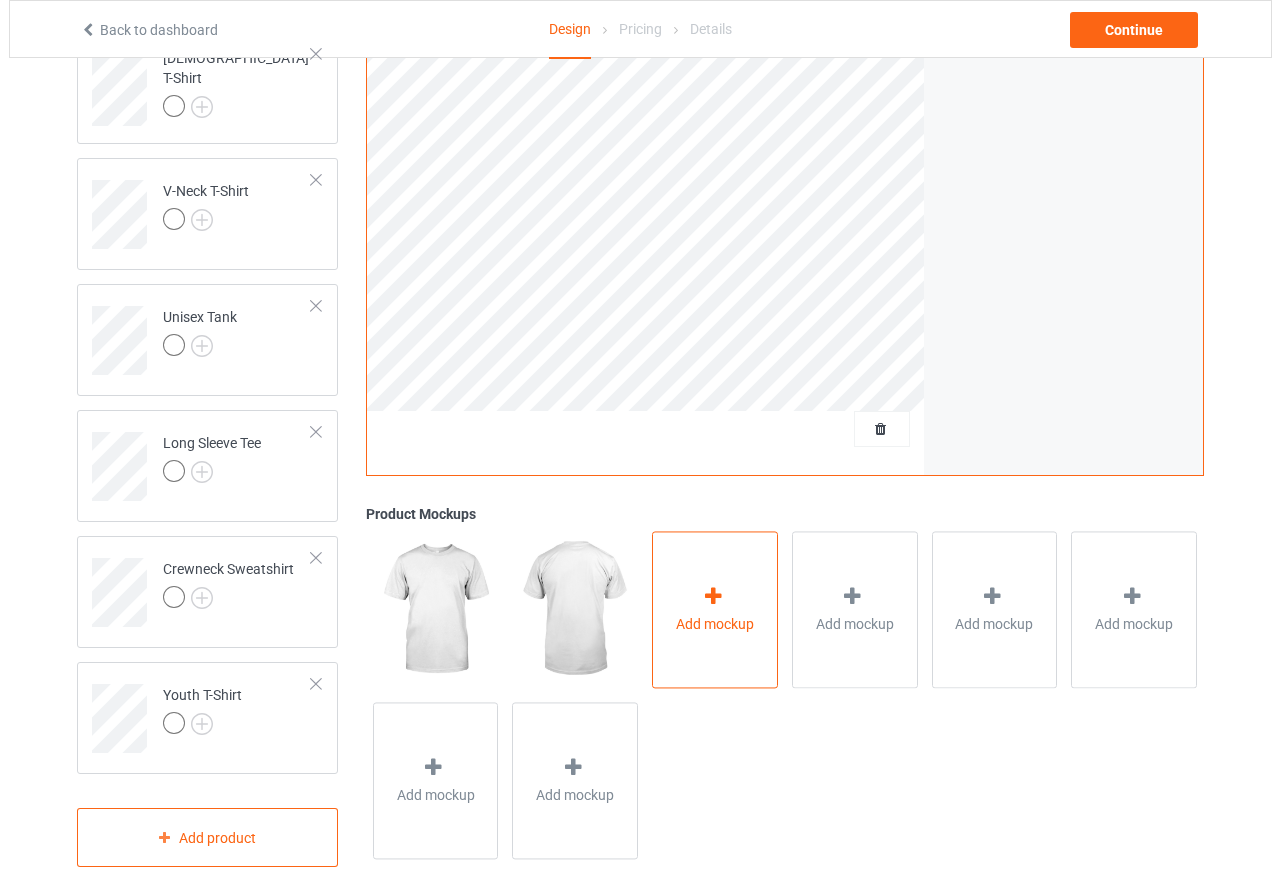 scroll, scrollTop: 661, scrollLeft: 0, axis: vertical 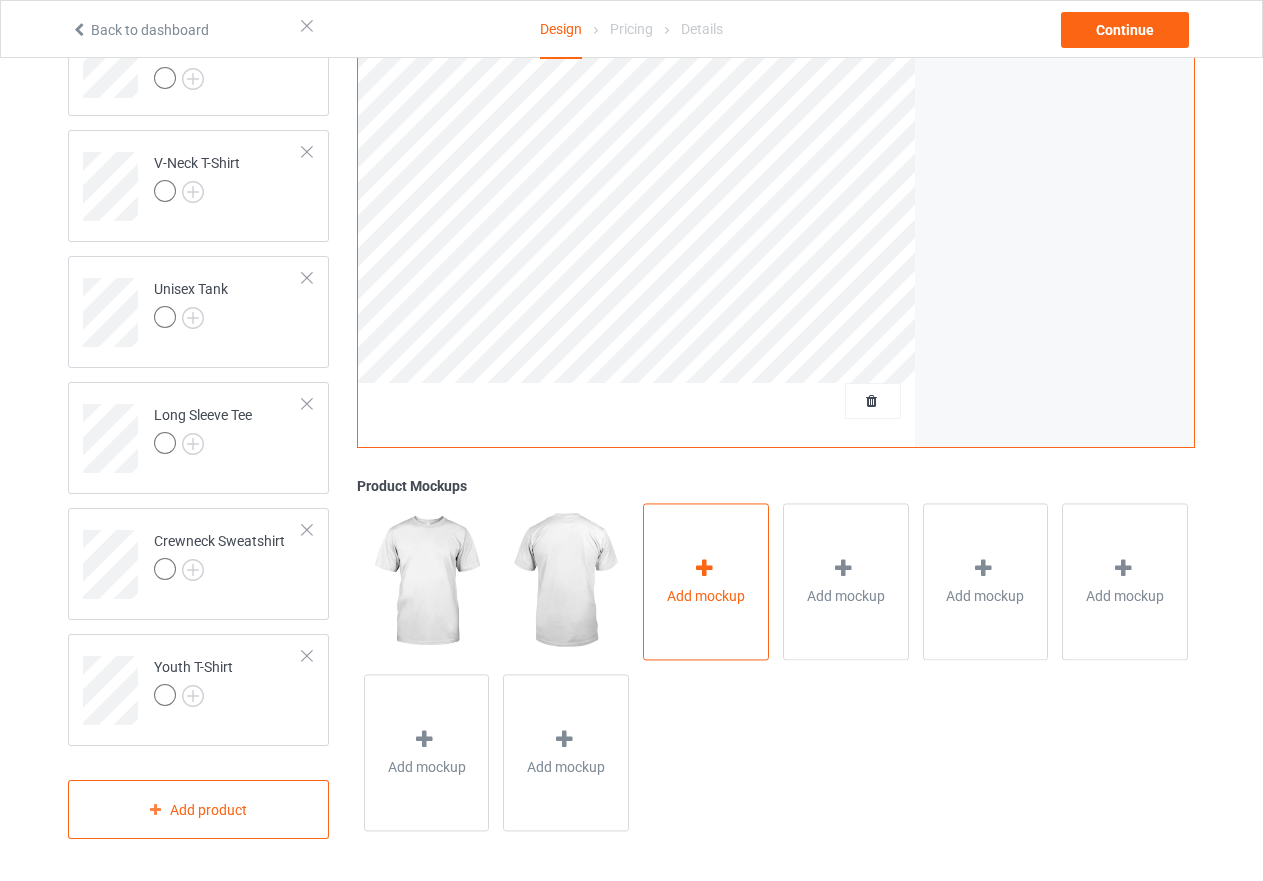 click at bounding box center (704, 569) 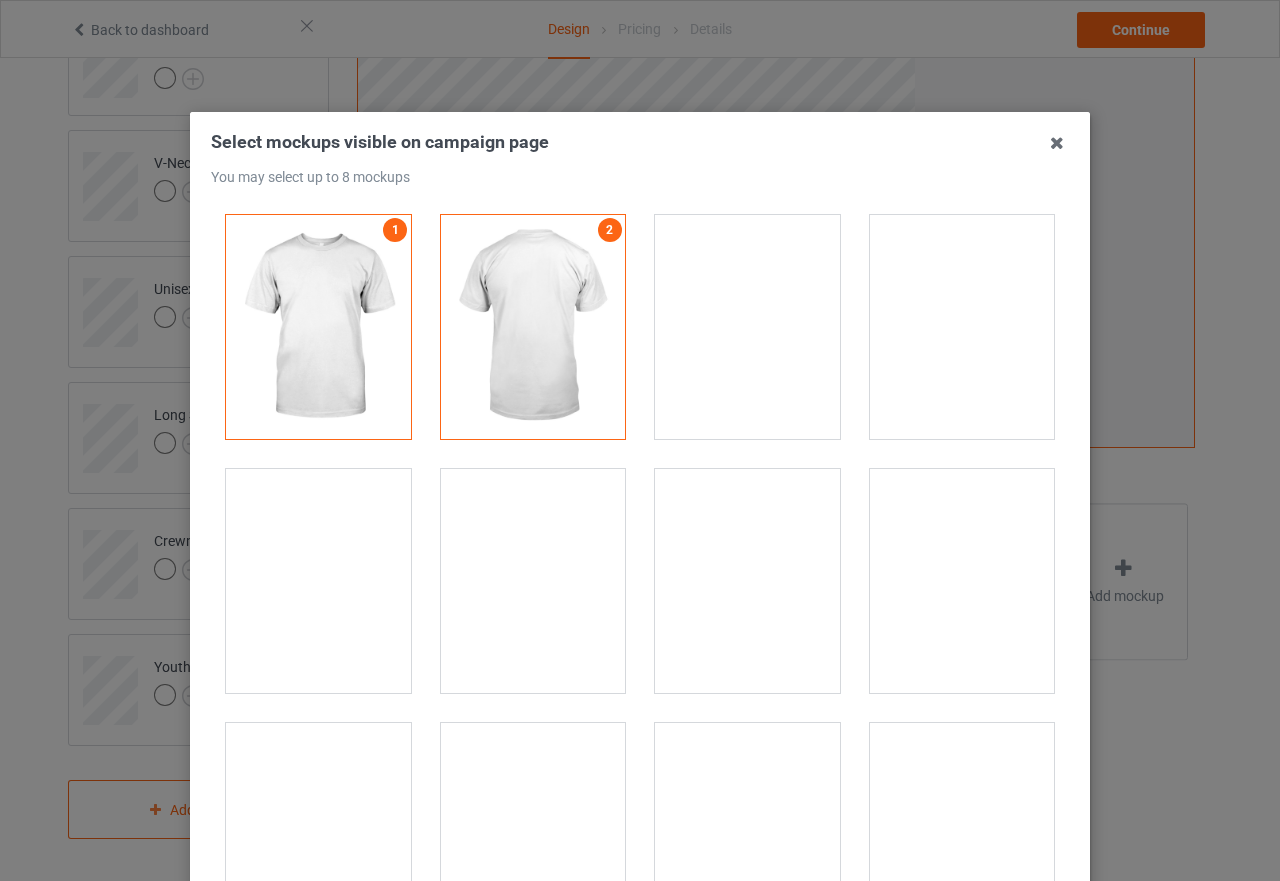 click at bounding box center (747, 581) 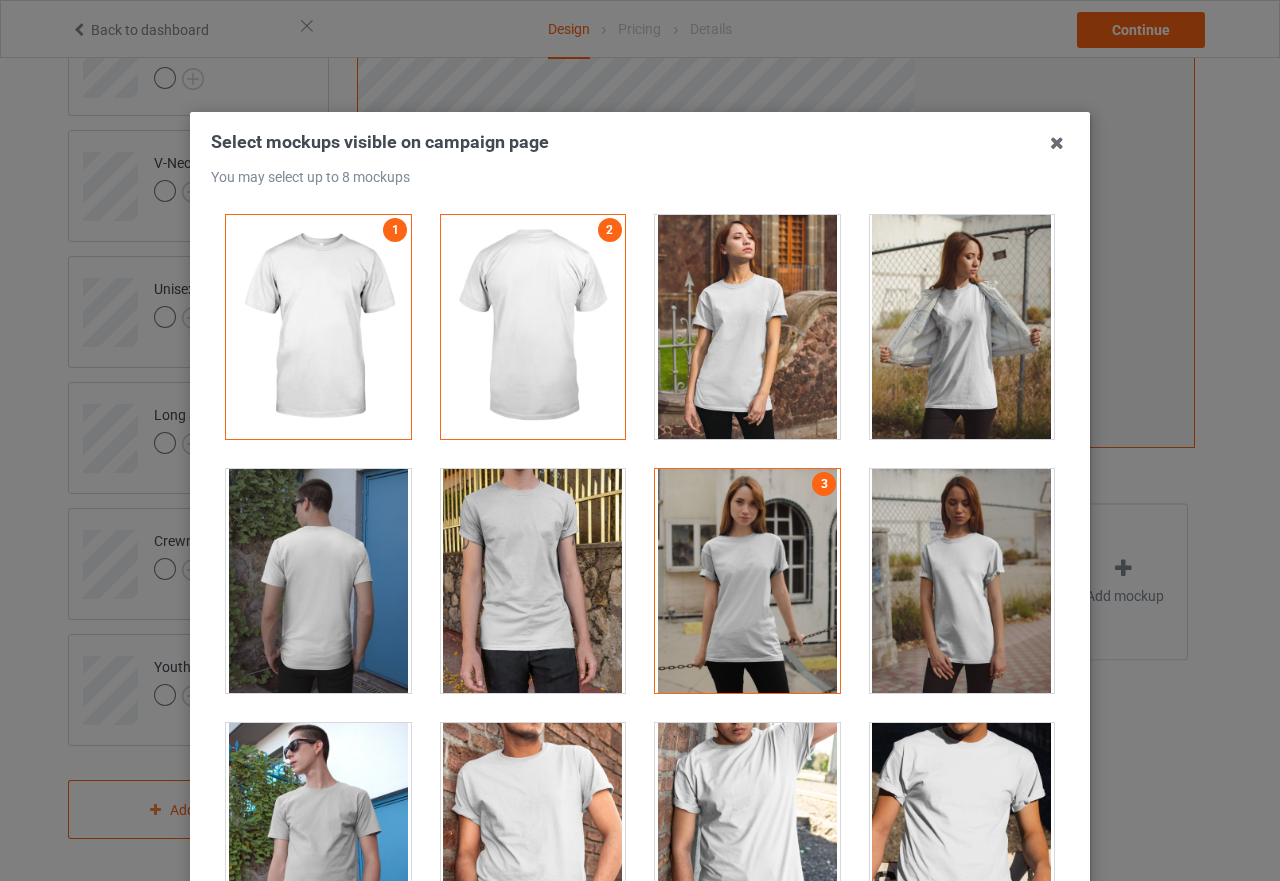 scroll, scrollTop: 200, scrollLeft: 0, axis: vertical 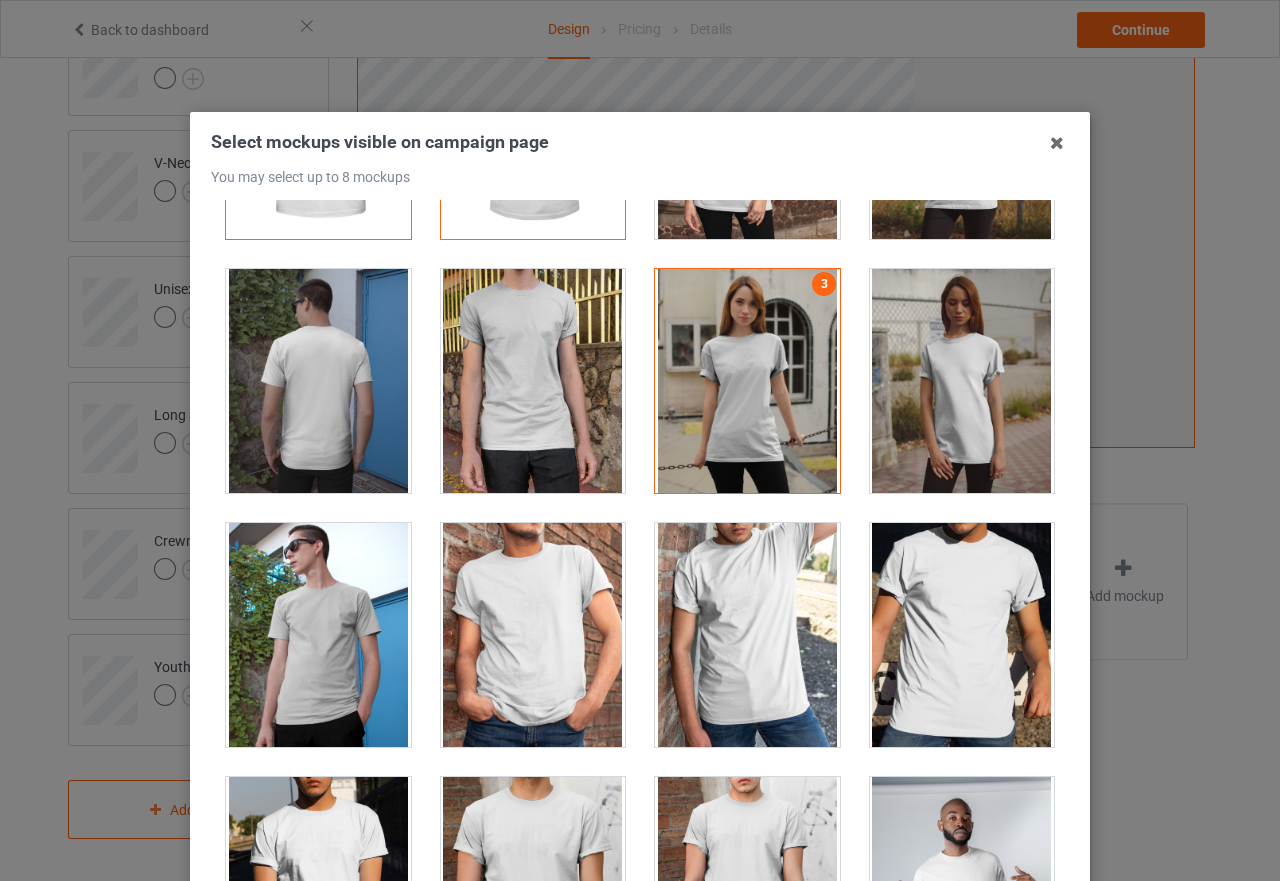 click at bounding box center [962, 381] 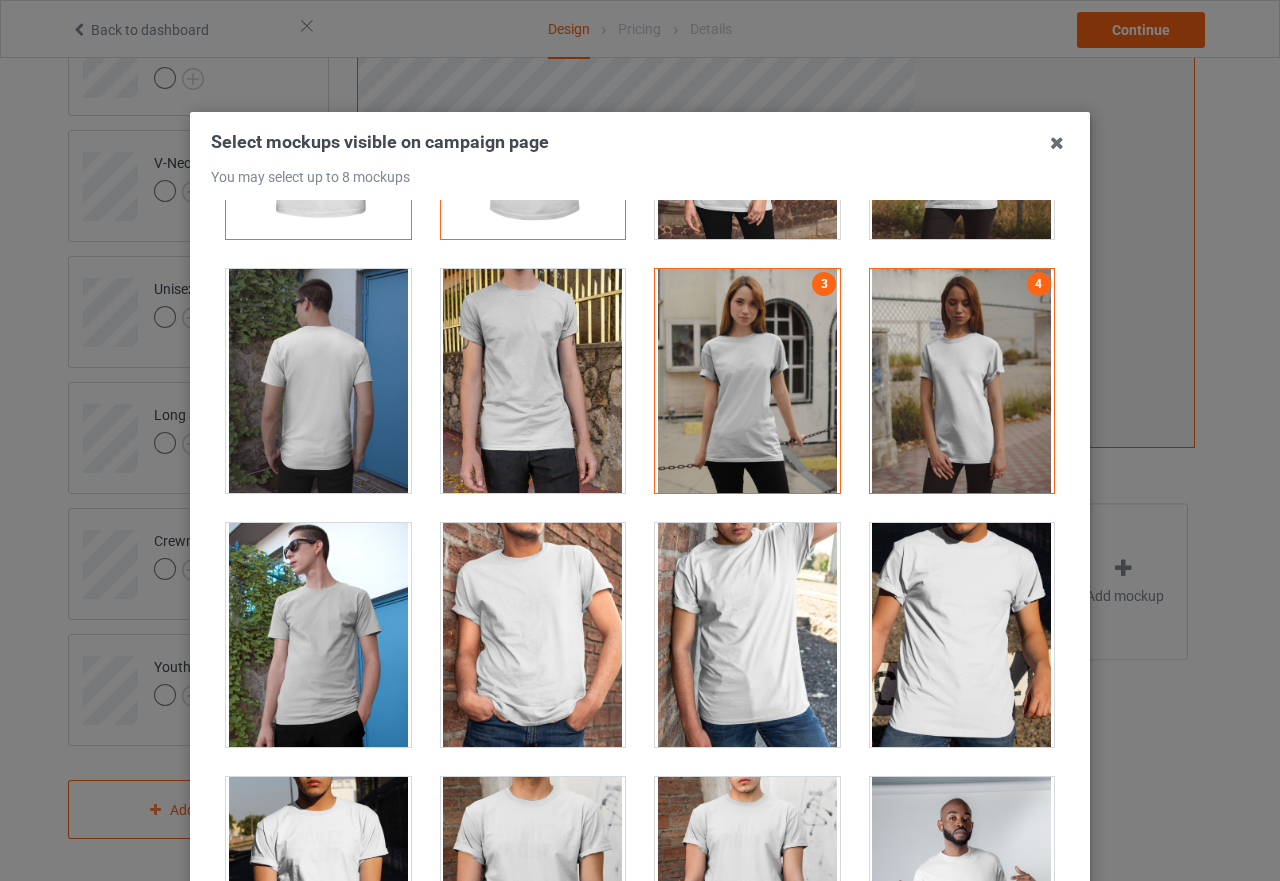 click at bounding box center [318, 381] 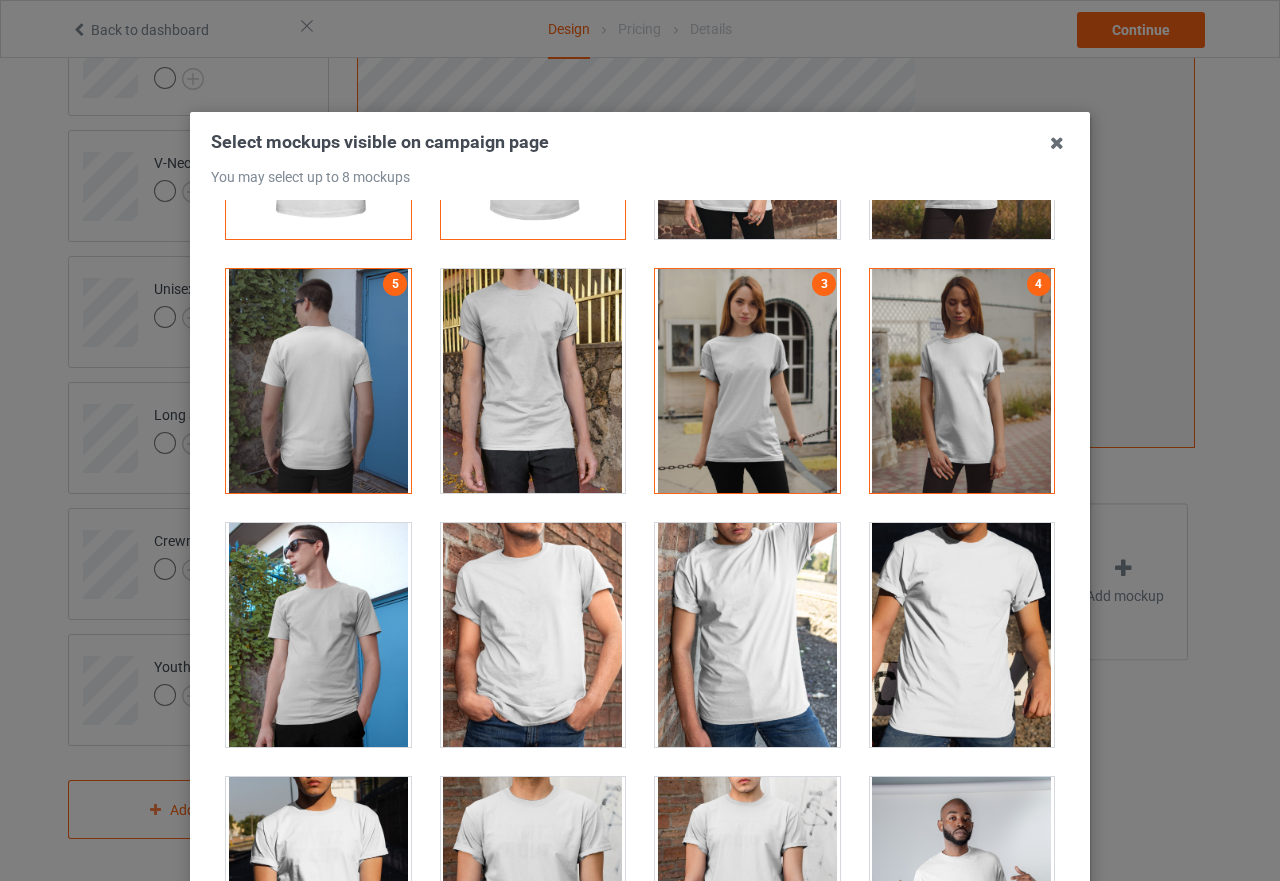 click at bounding box center (318, 381) 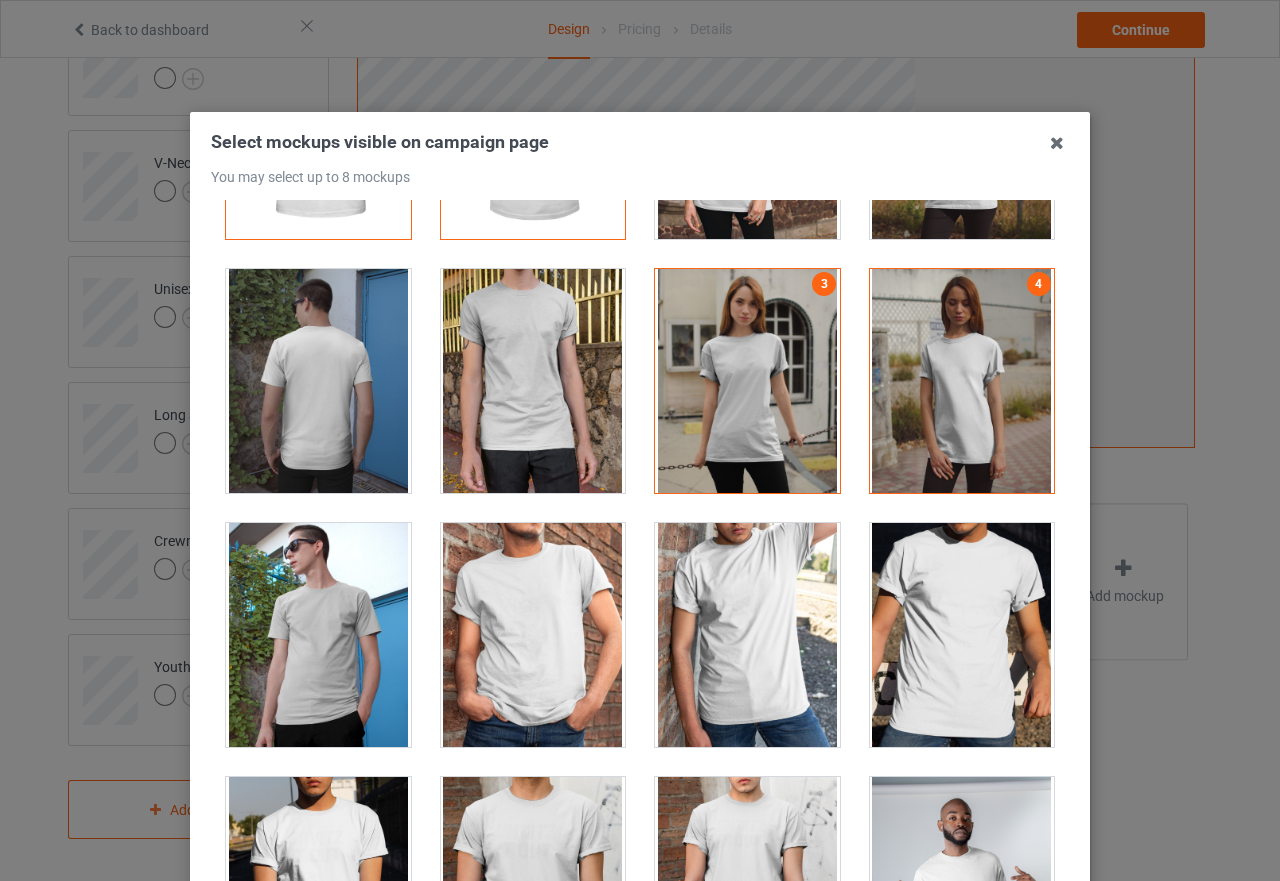 click at bounding box center (318, 635) 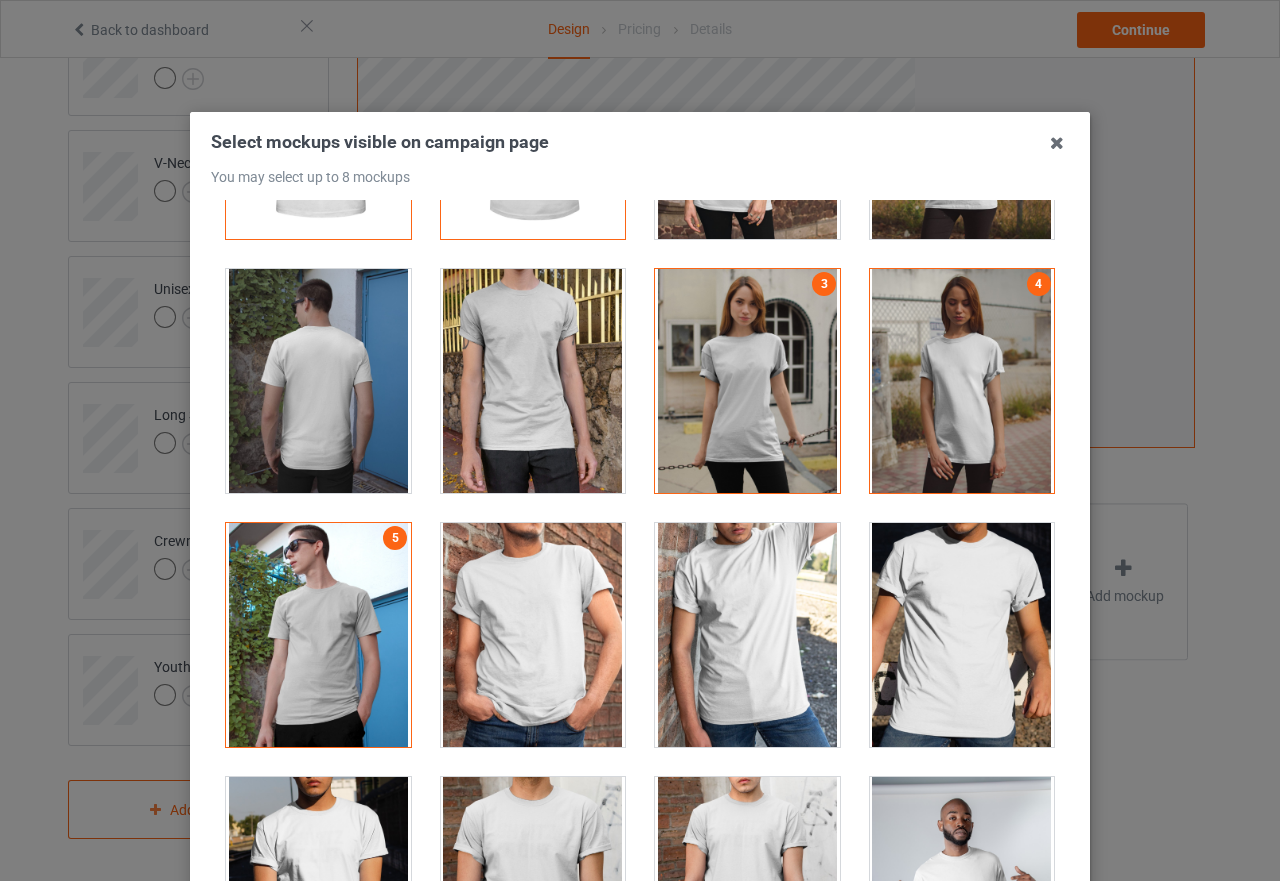 click at bounding box center [318, 381] 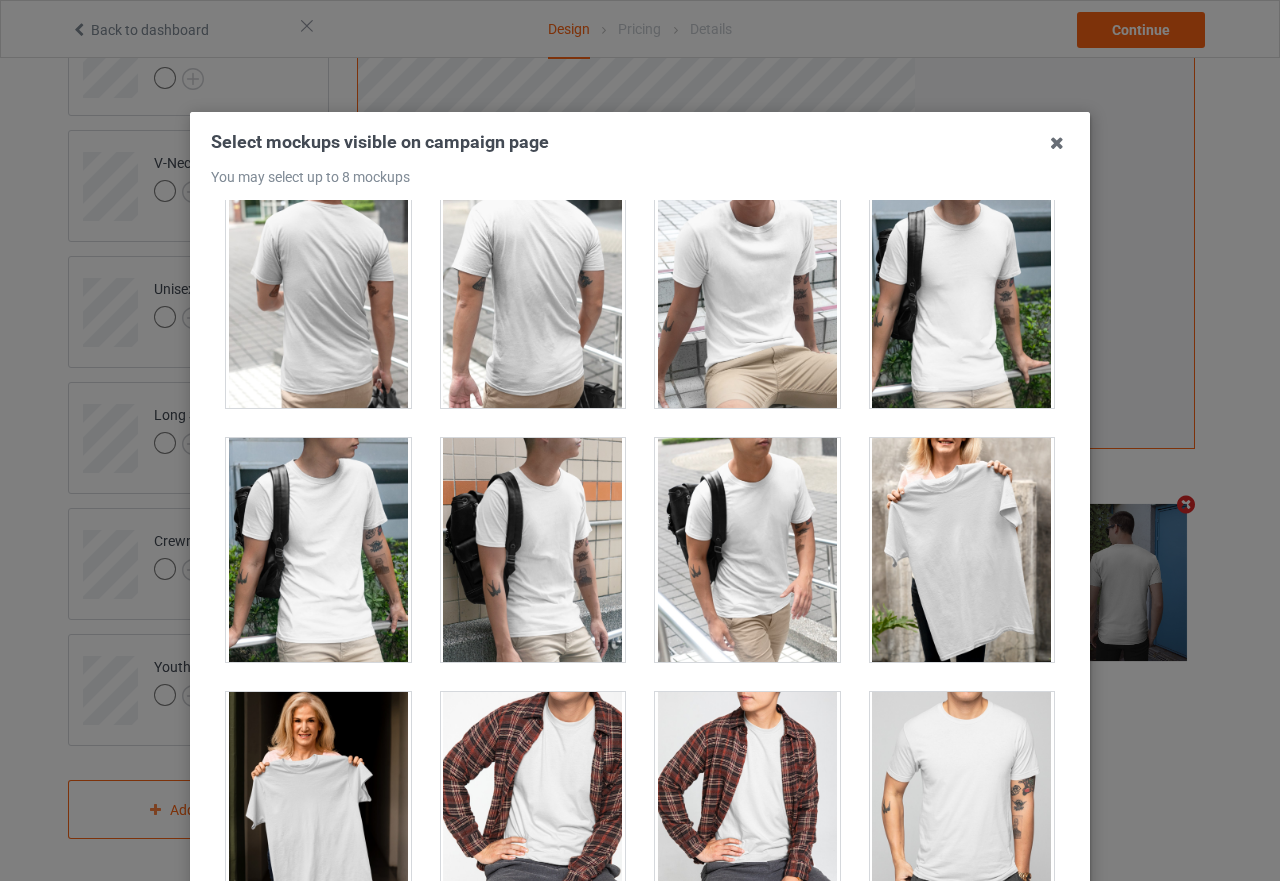 scroll, scrollTop: 5000, scrollLeft: 0, axis: vertical 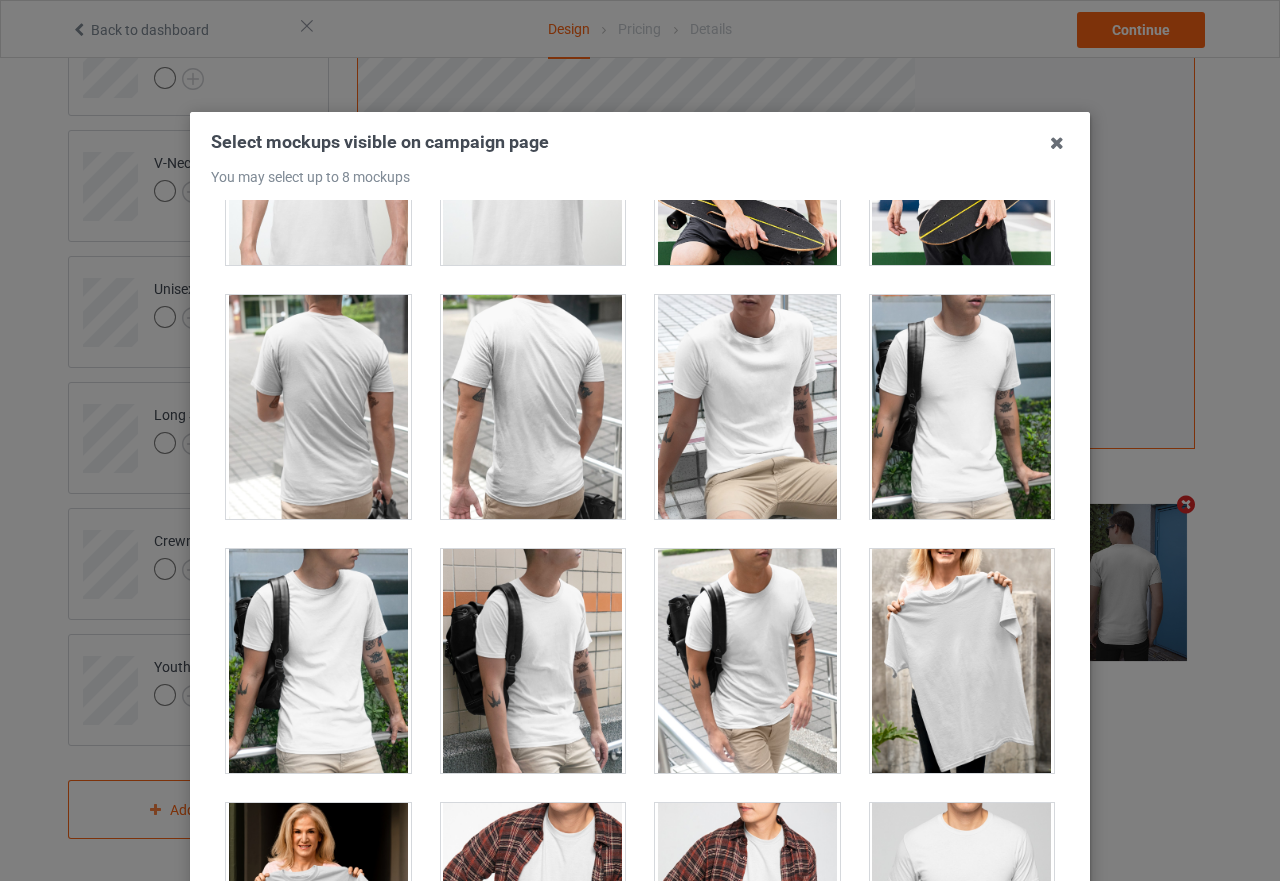 click at bounding box center [318, 661] 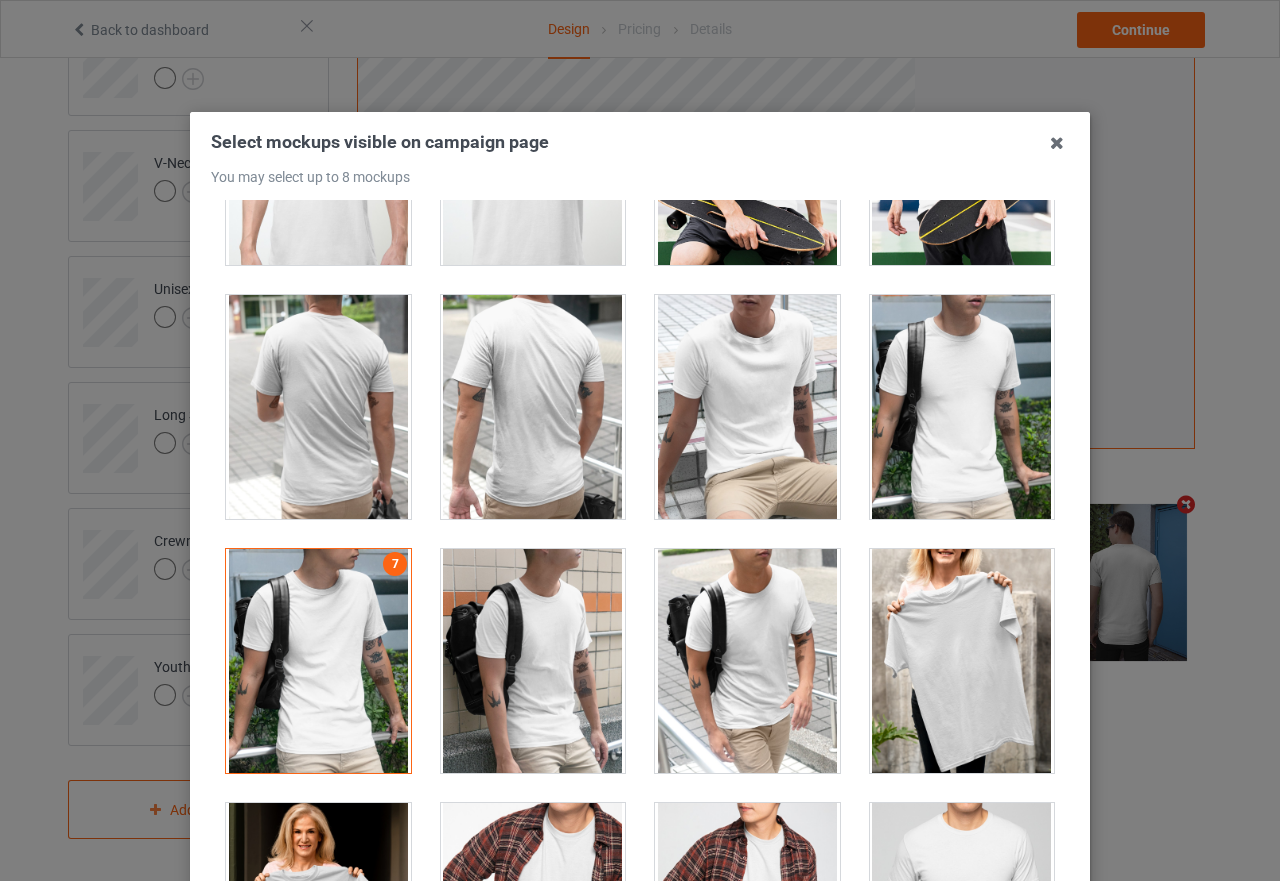 click at bounding box center (962, 407) 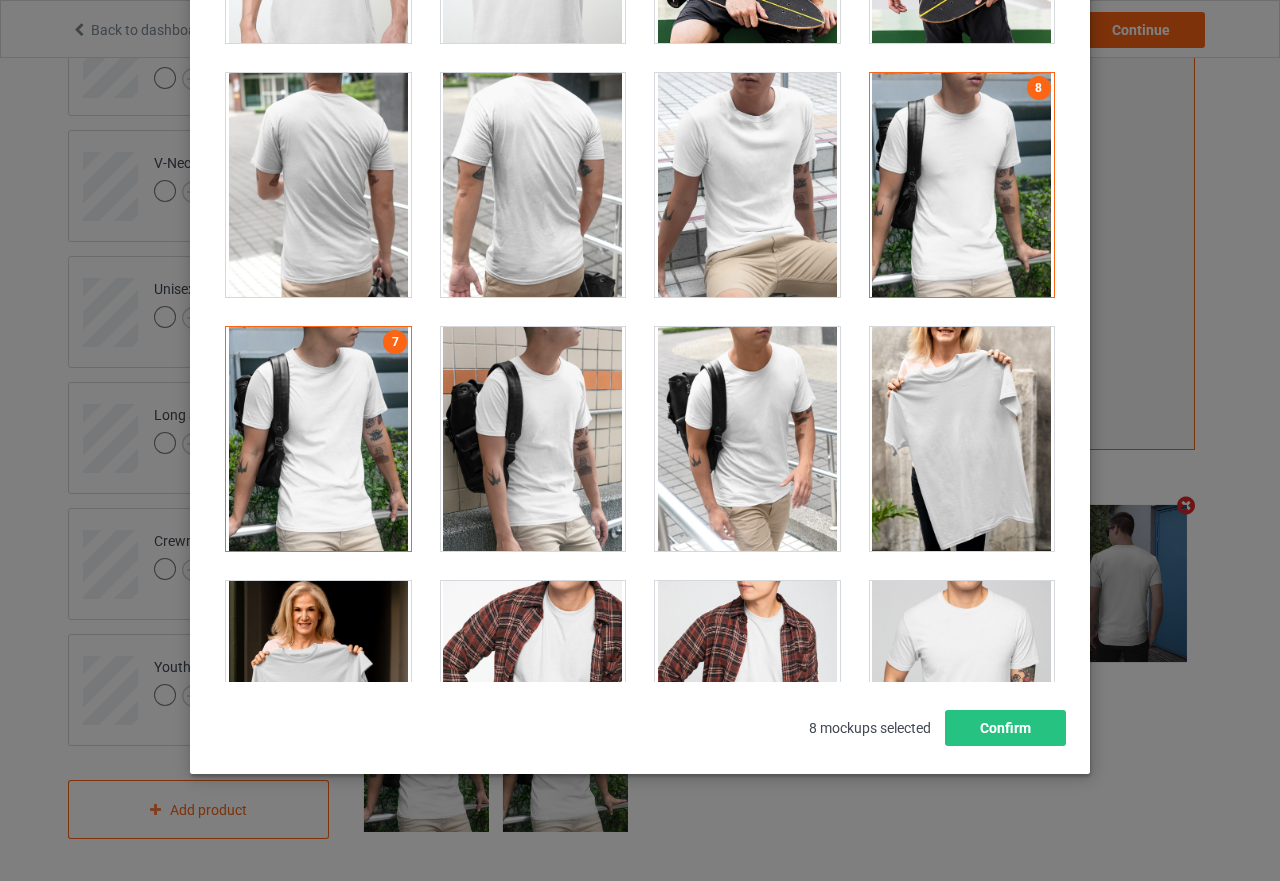 scroll, scrollTop: 227, scrollLeft: 0, axis: vertical 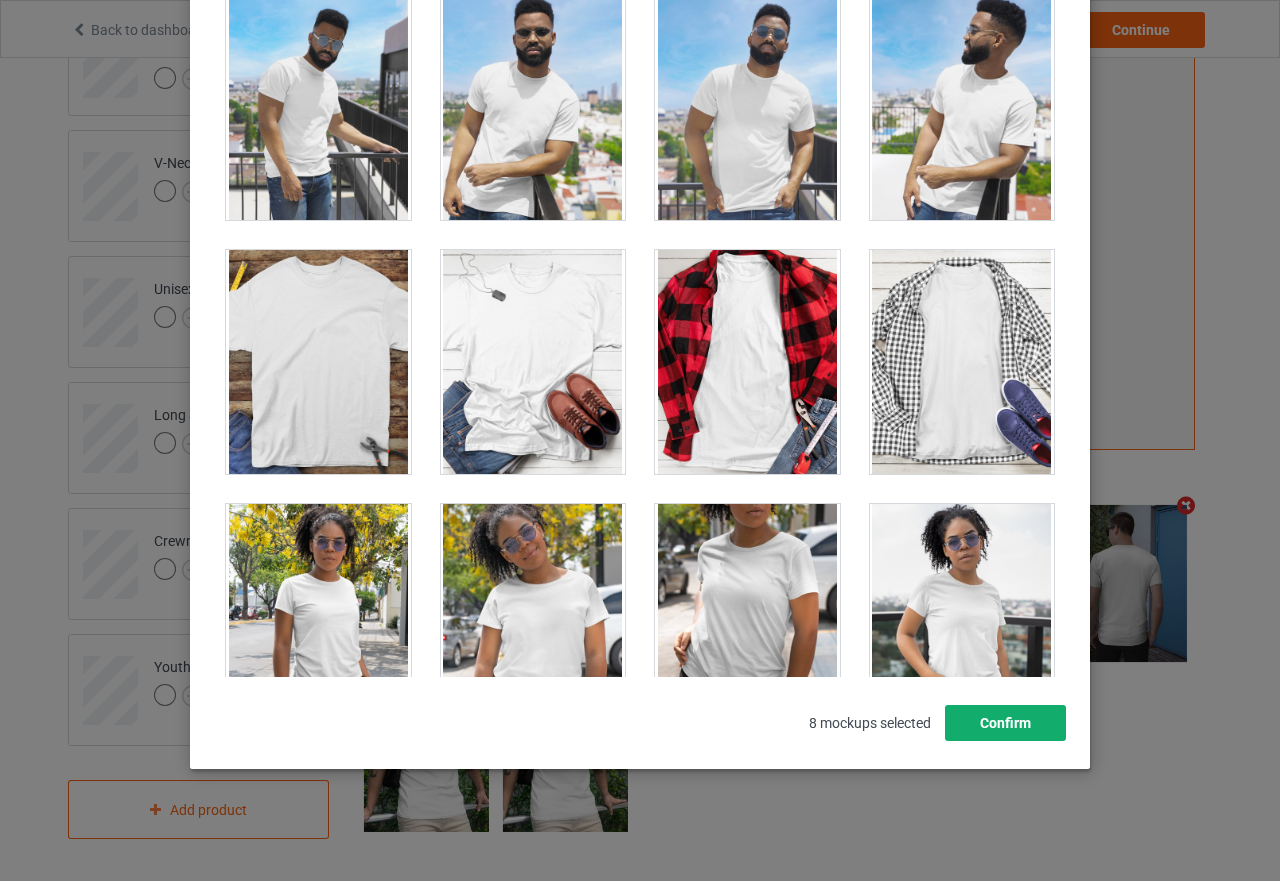 click on "Confirm" at bounding box center (1005, 723) 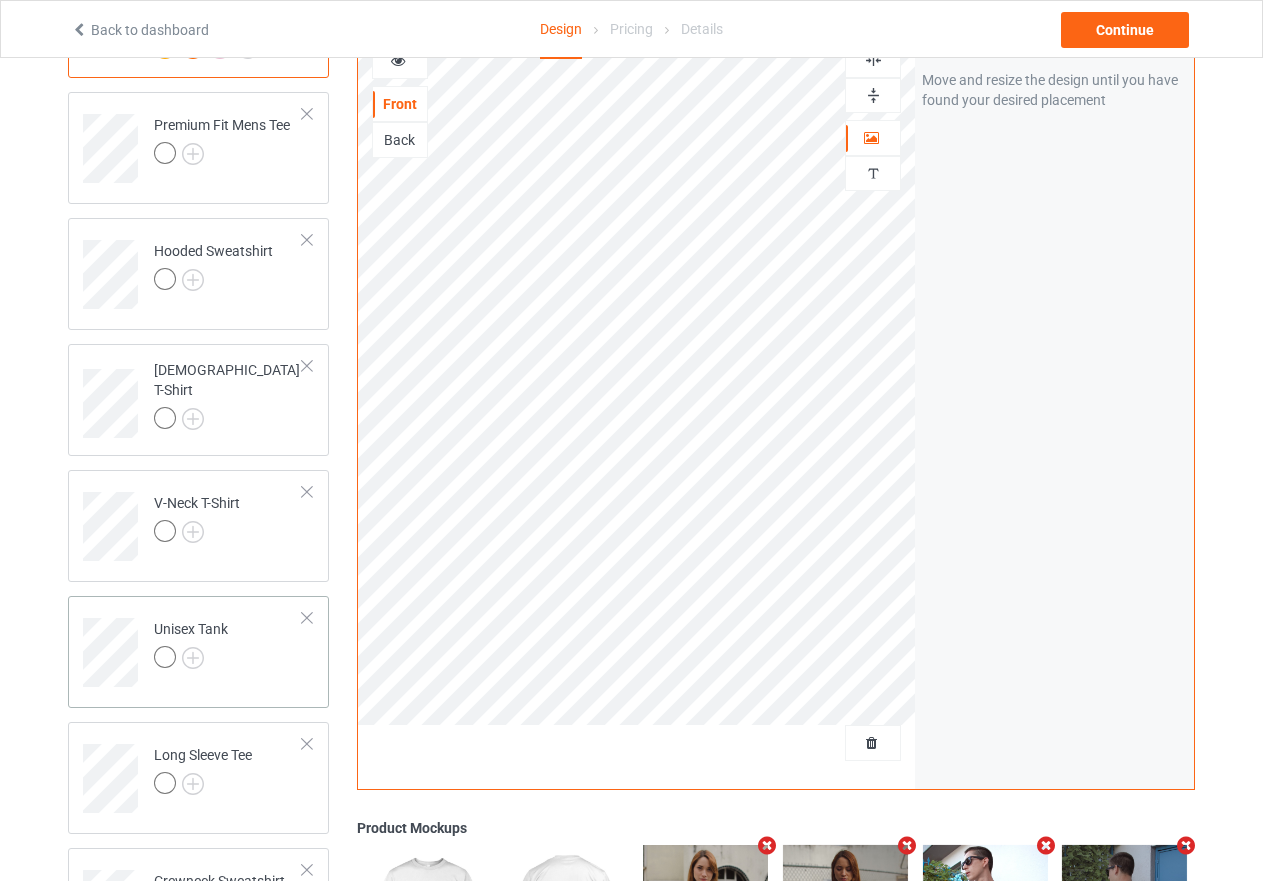 scroll, scrollTop: 261, scrollLeft: 0, axis: vertical 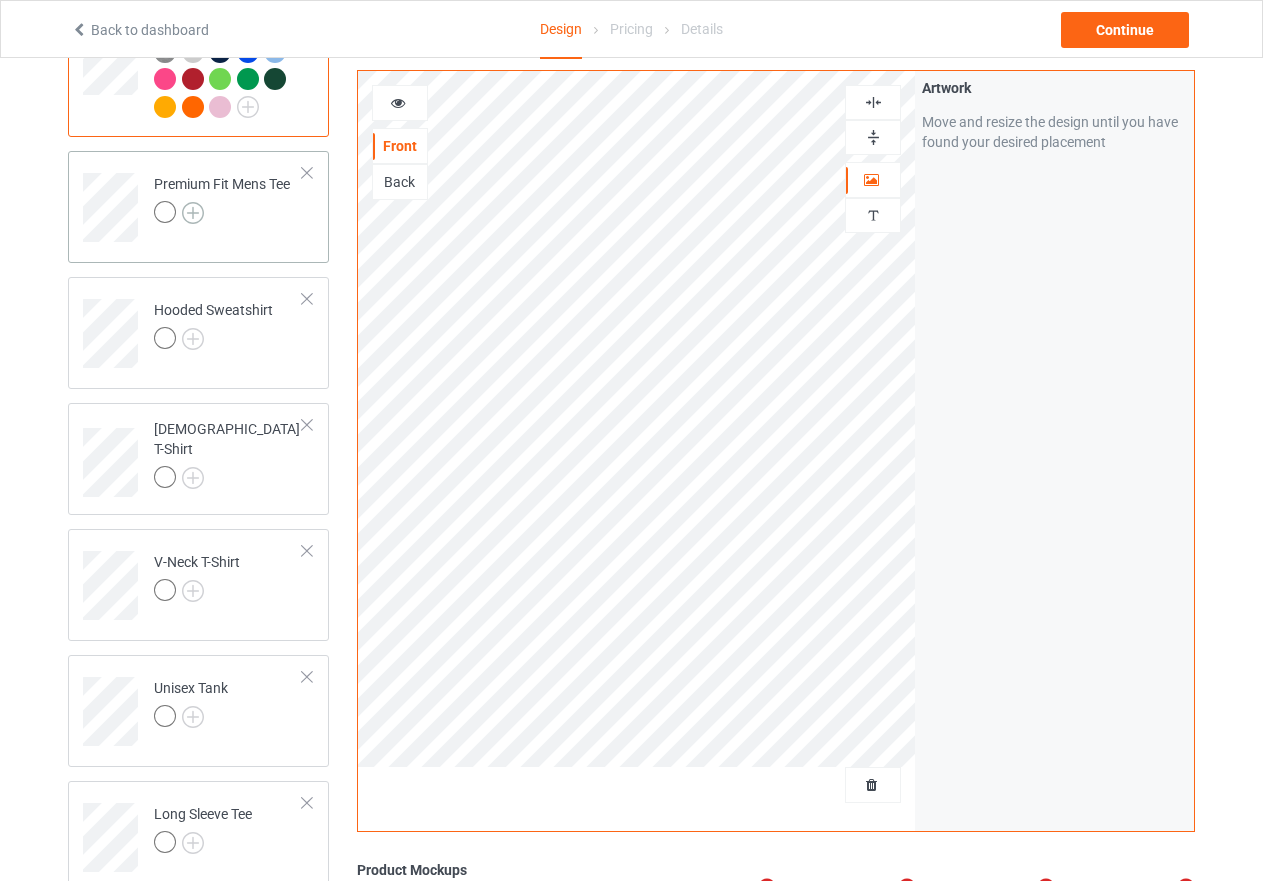 click at bounding box center [193, 213] 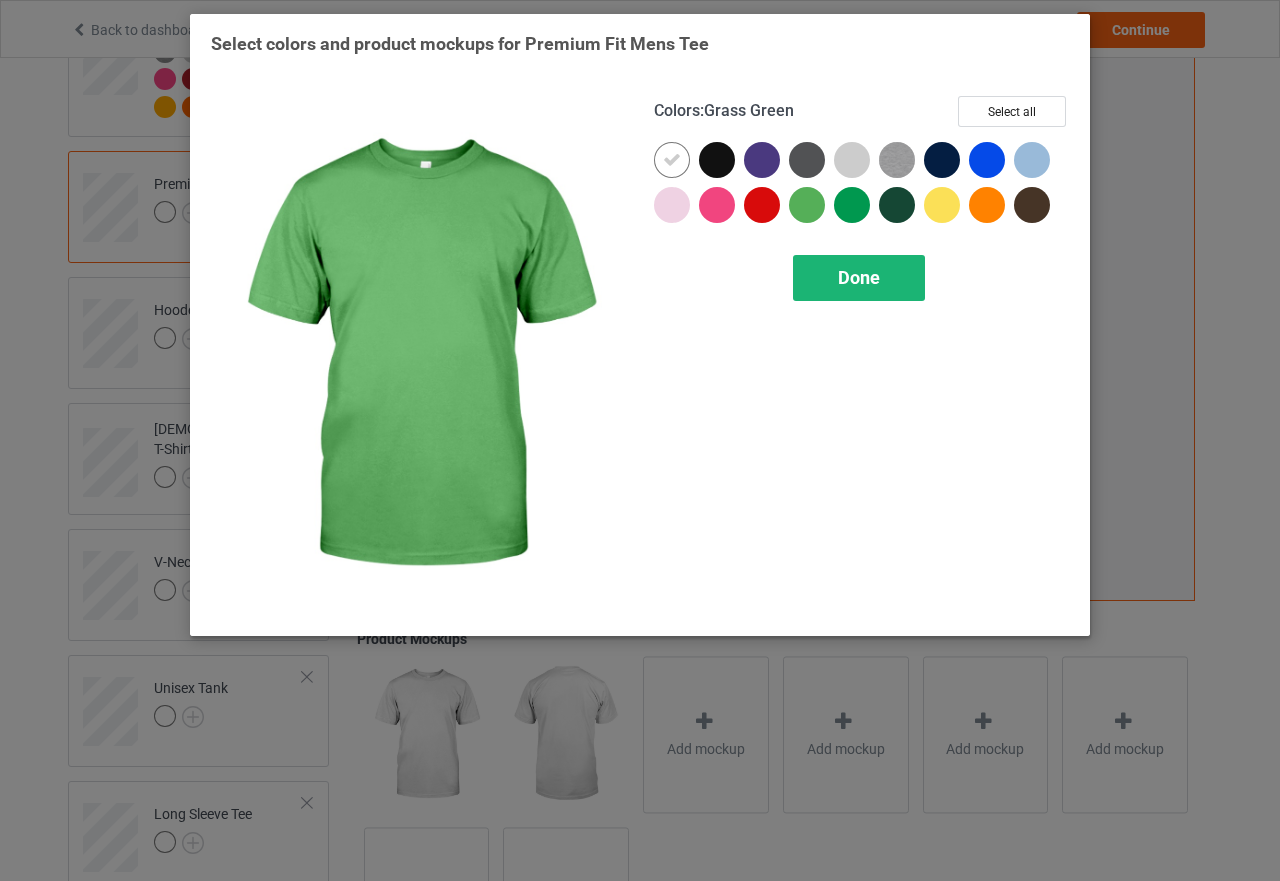 click on "Done" at bounding box center [859, 278] 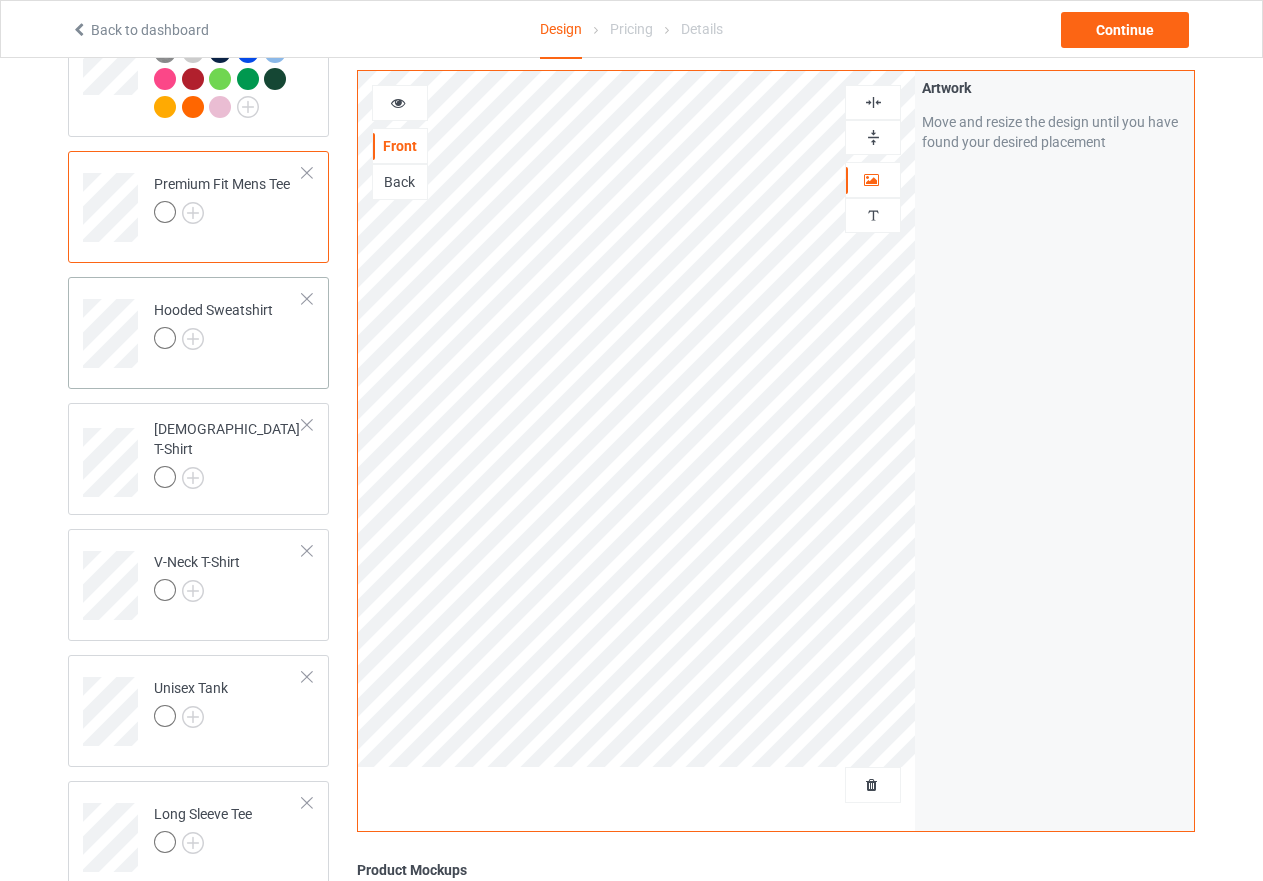 click on "Hooded Sweatshirt" at bounding box center (198, 333) 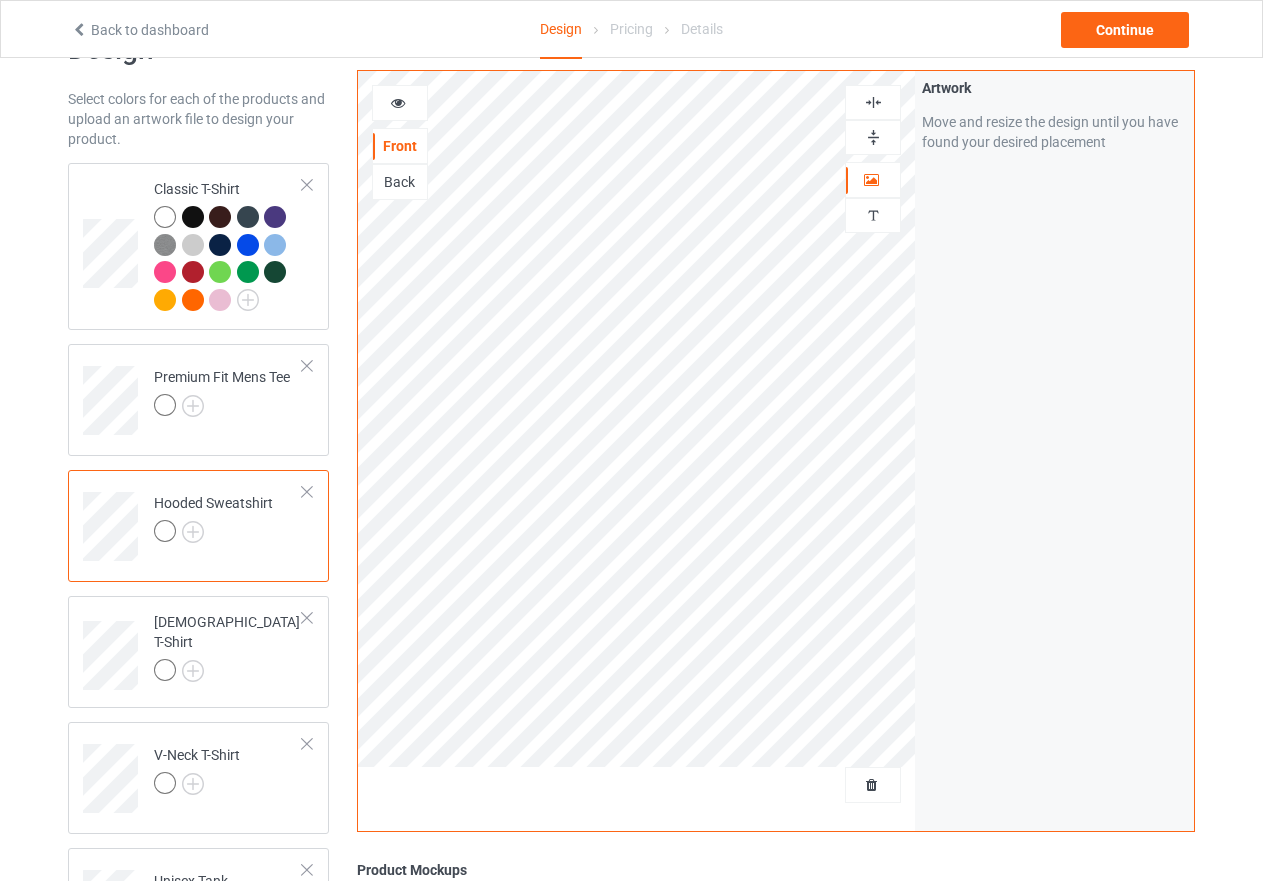 scroll, scrollTop: 0, scrollLeft: 0, axis: both 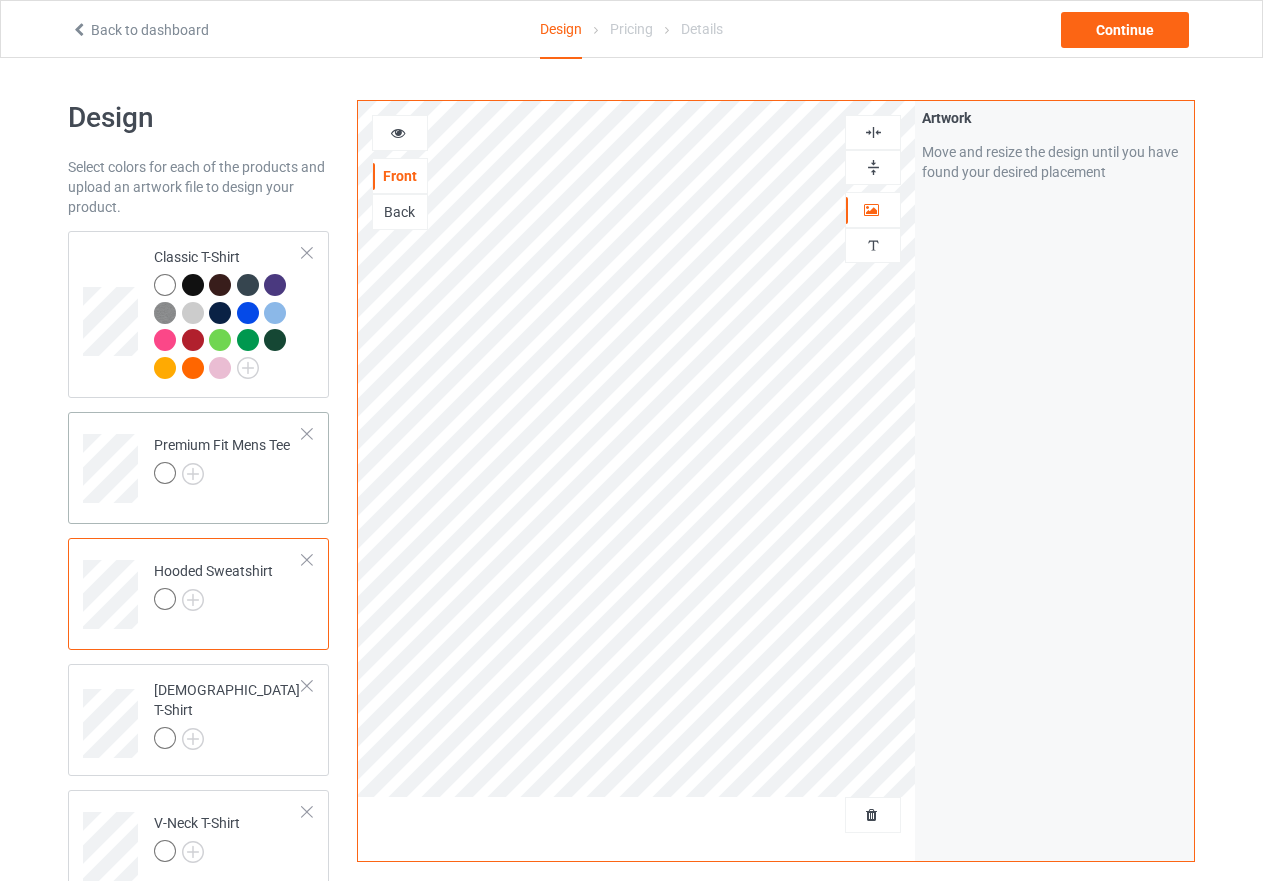 click on "Premium Fit Mens Tee" at bounding box center [198, 468] 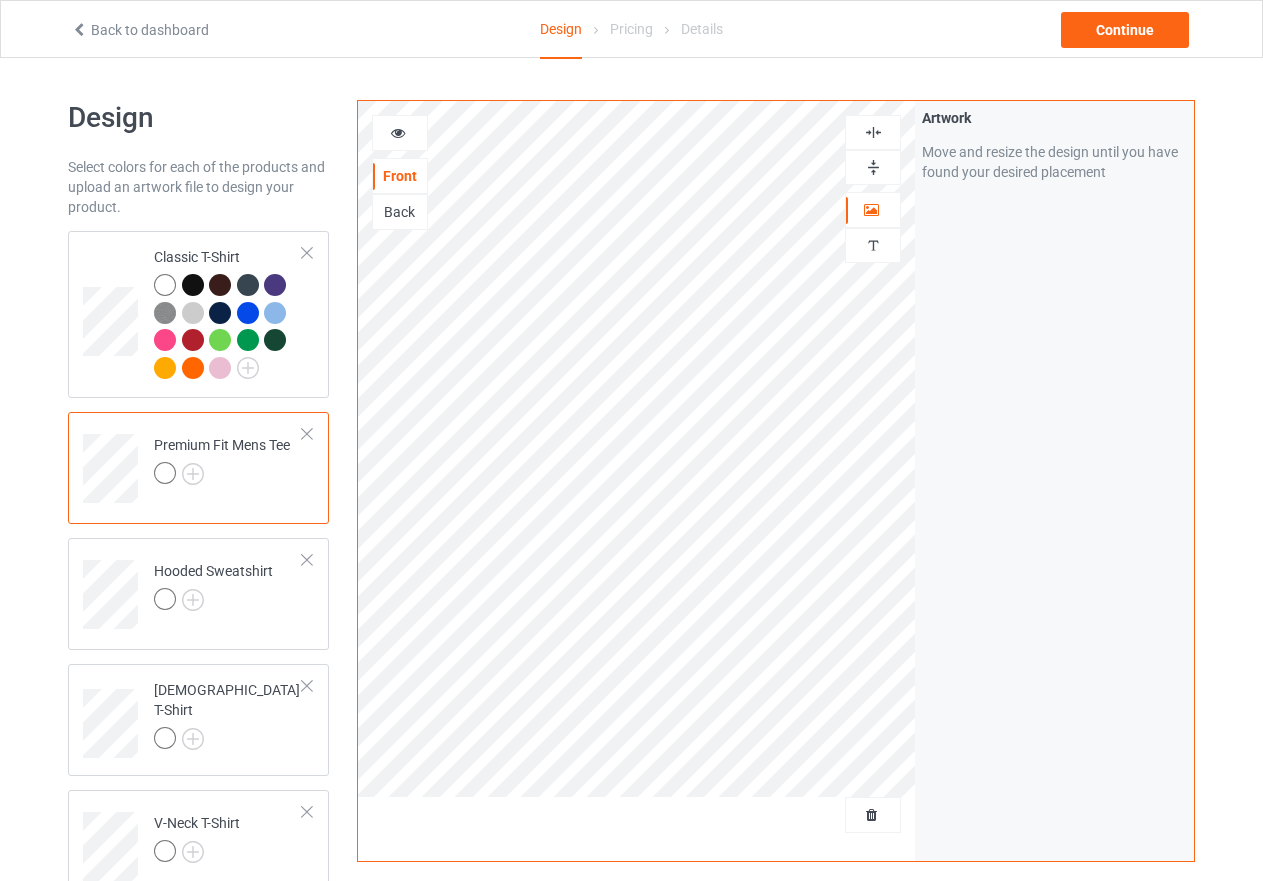 click at bounding box center [873, 167] 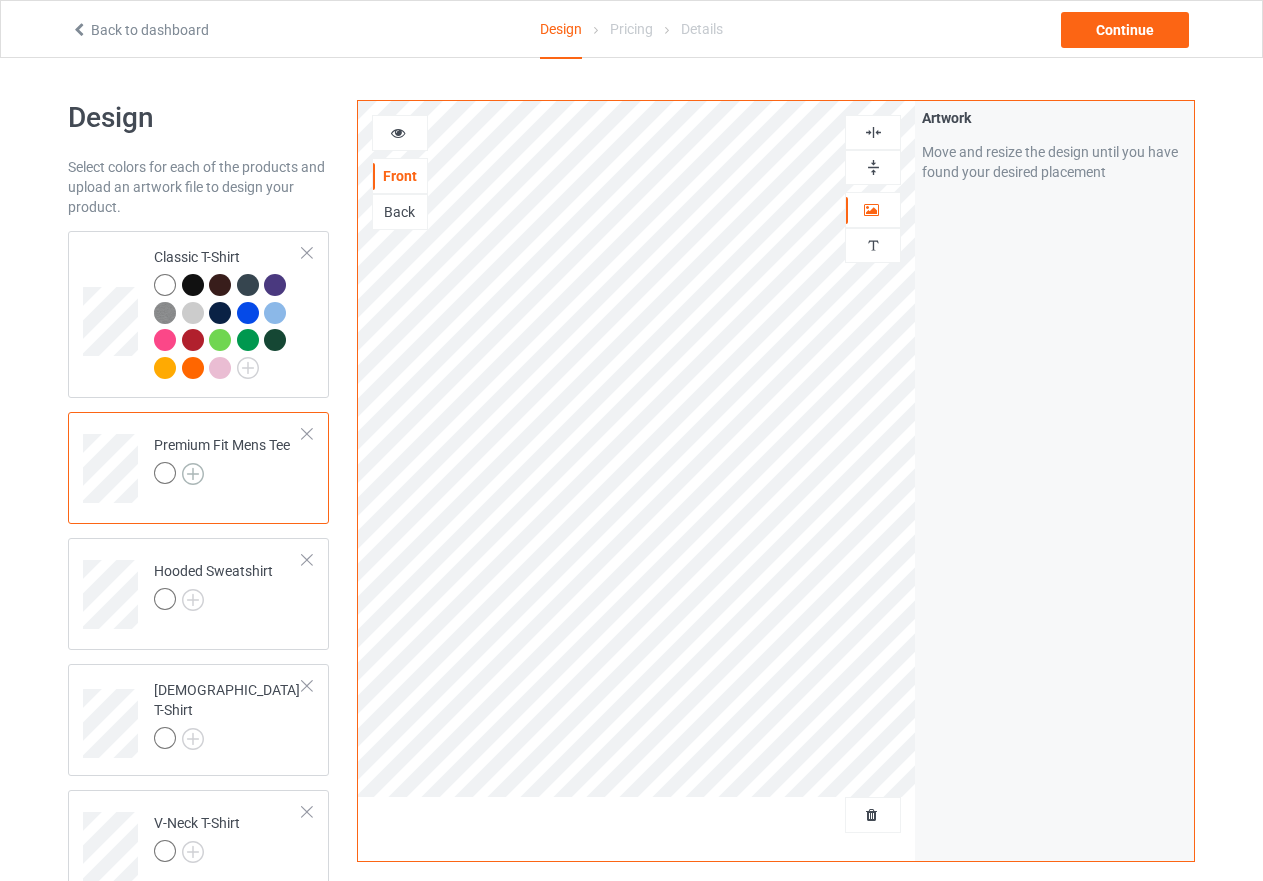 click at bounding box center (193, 474) 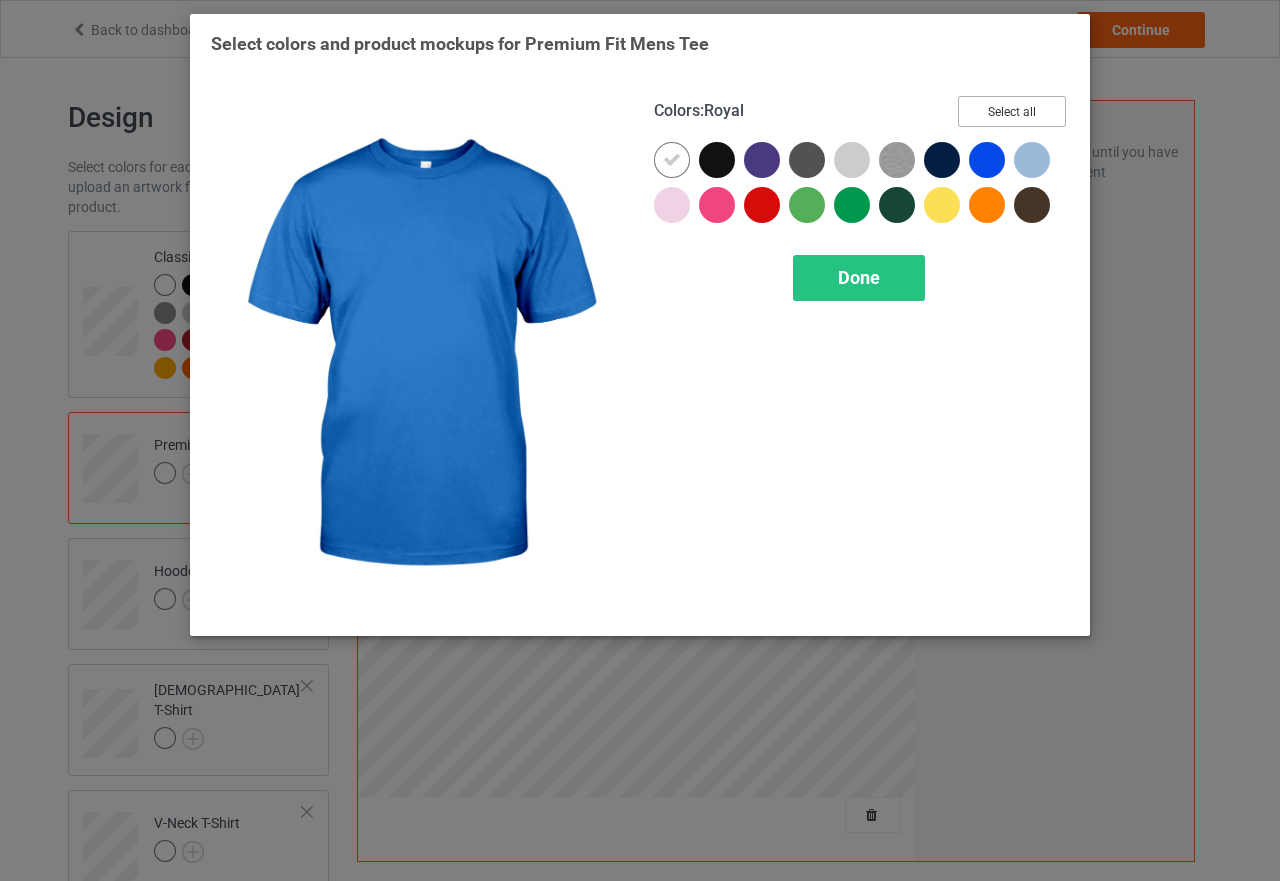 click on "Select all" at bounding box center (1012, 111) 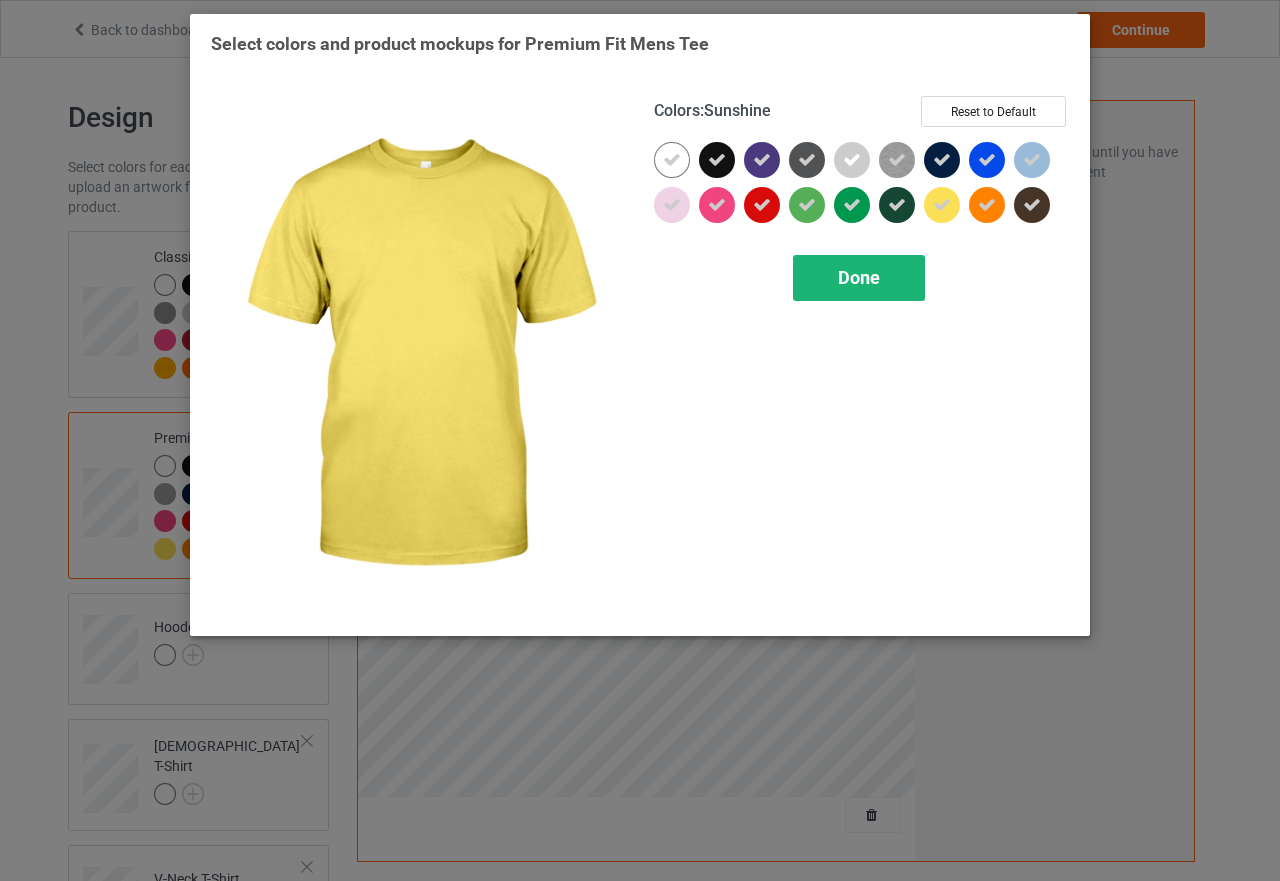 click on "Done" at bounding box center [859, 277] 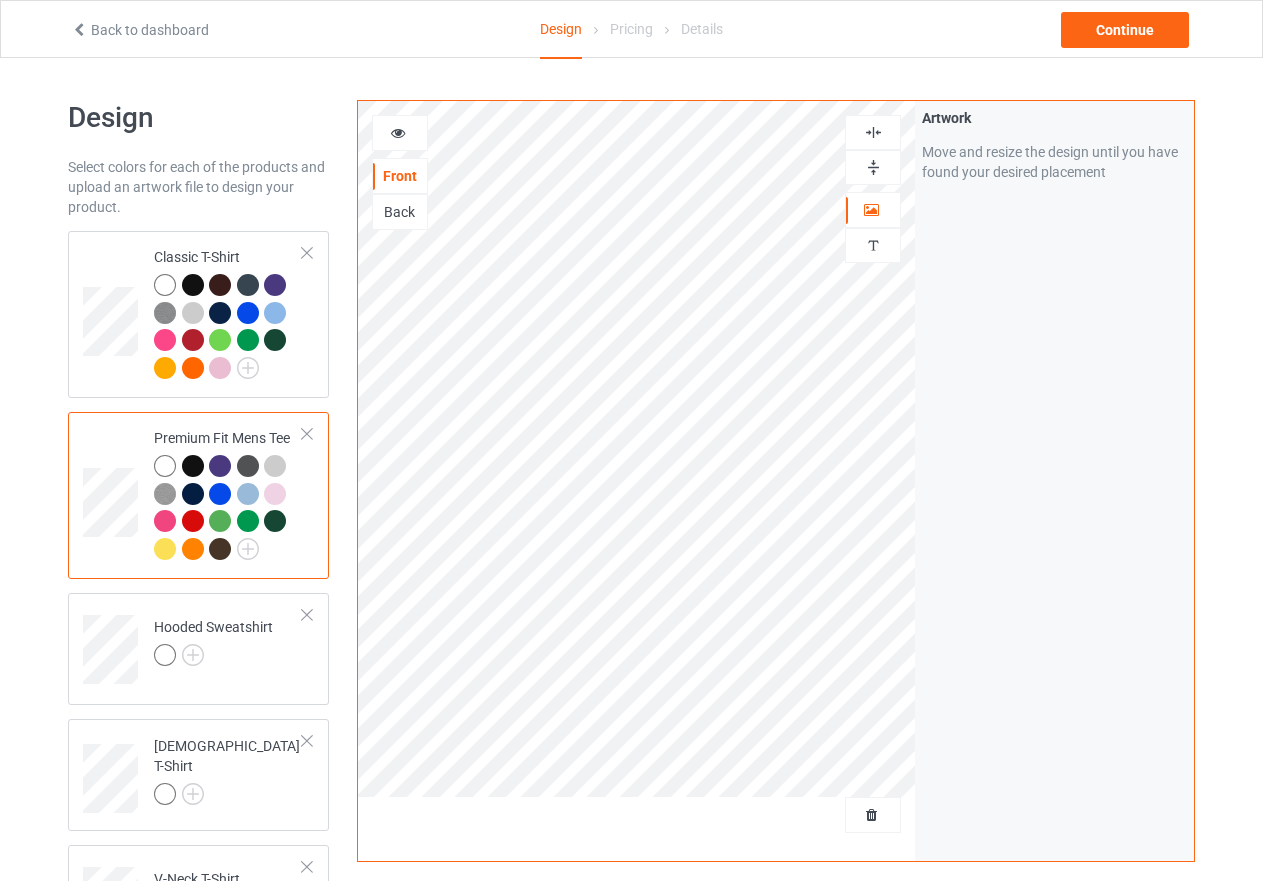 click at bounding box center (873, 167) 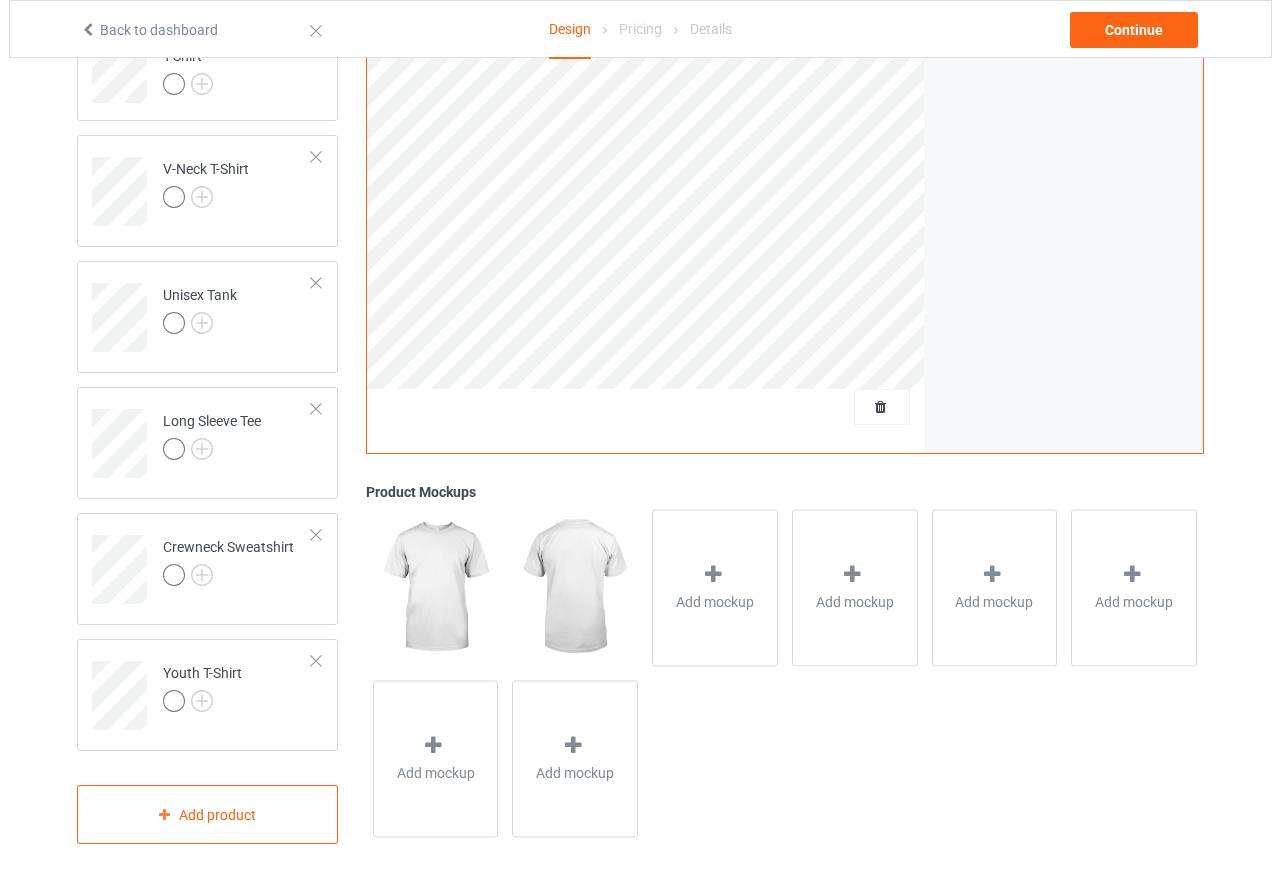 scroll, scrollTop: 717, scrollLeft: 0, axis: vertical 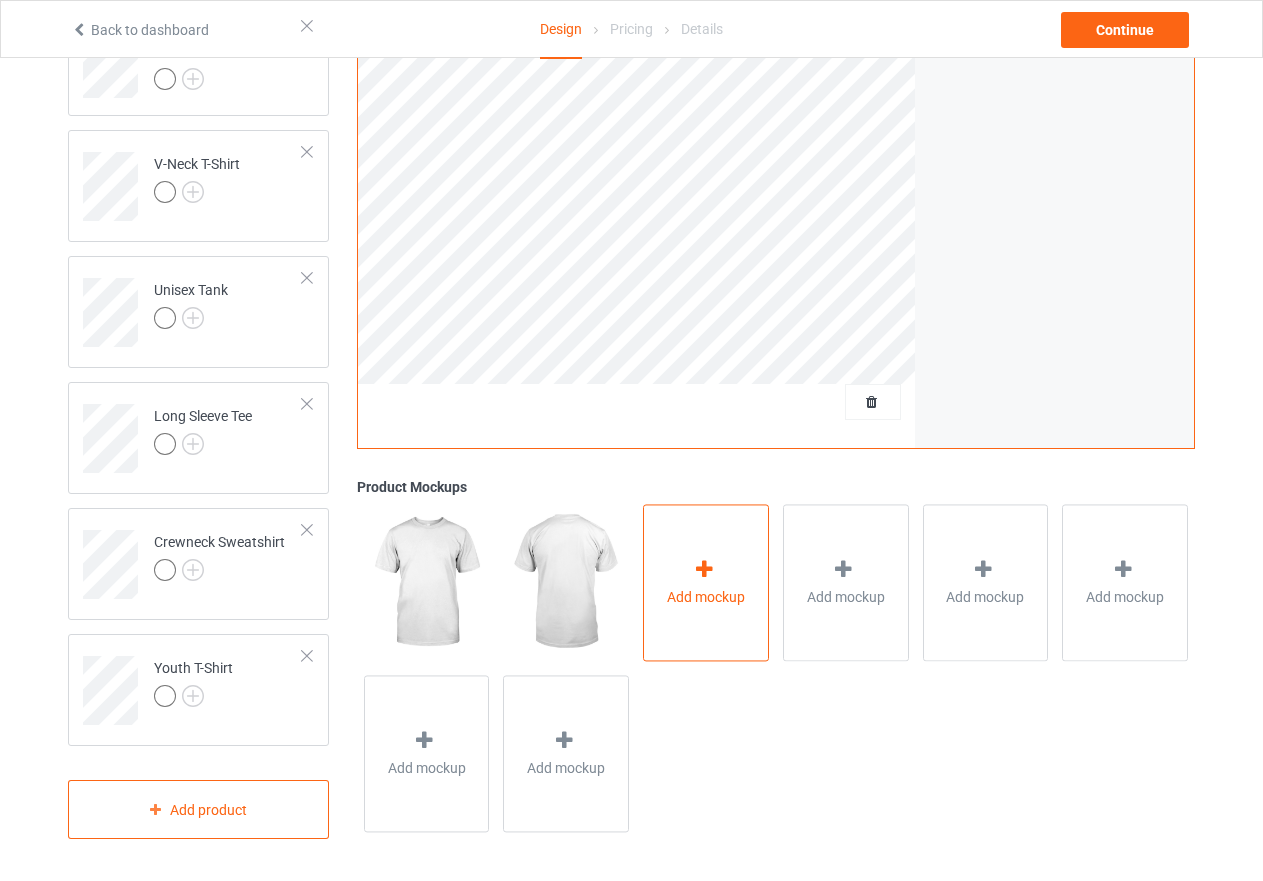 click at bounding box center [704, 569] 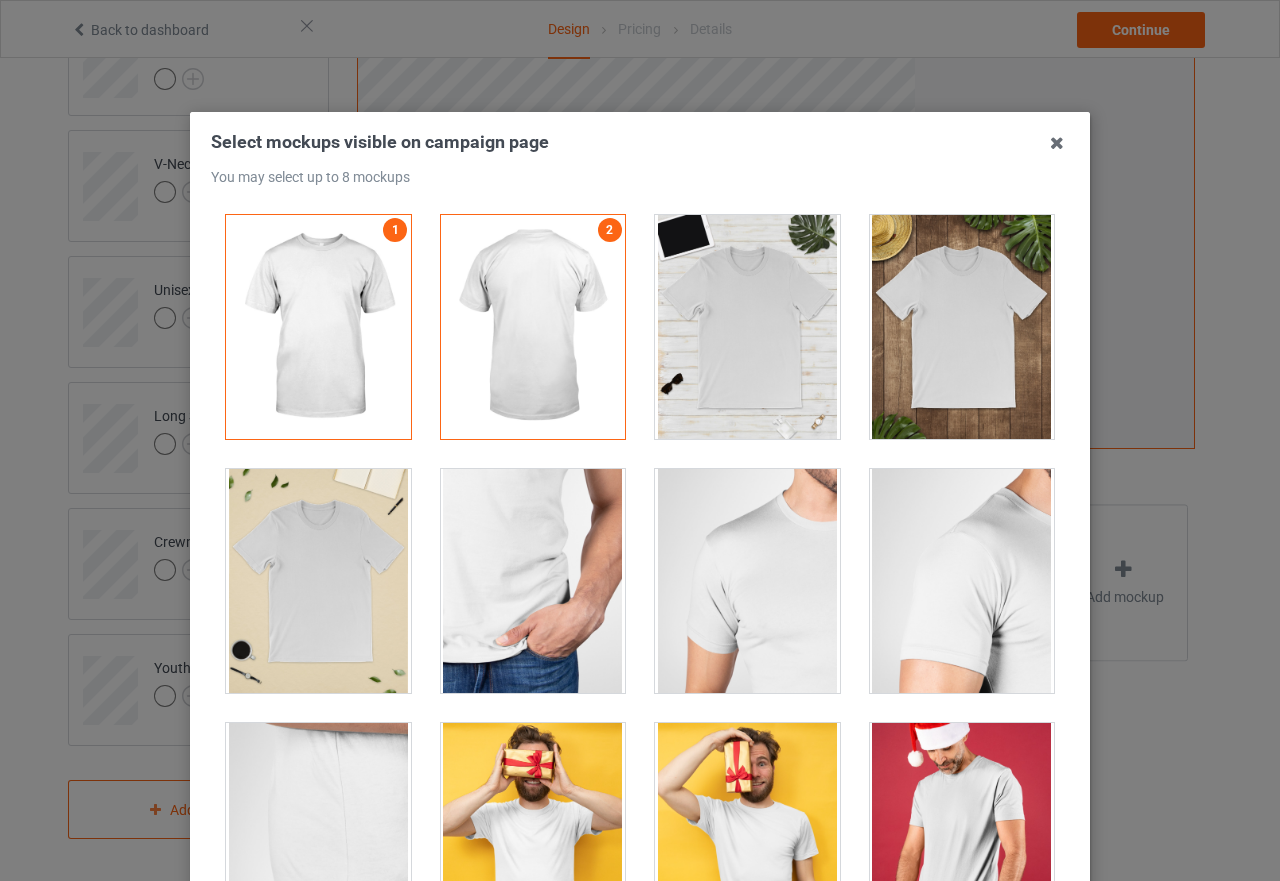 click at bounding box center (747, 327) 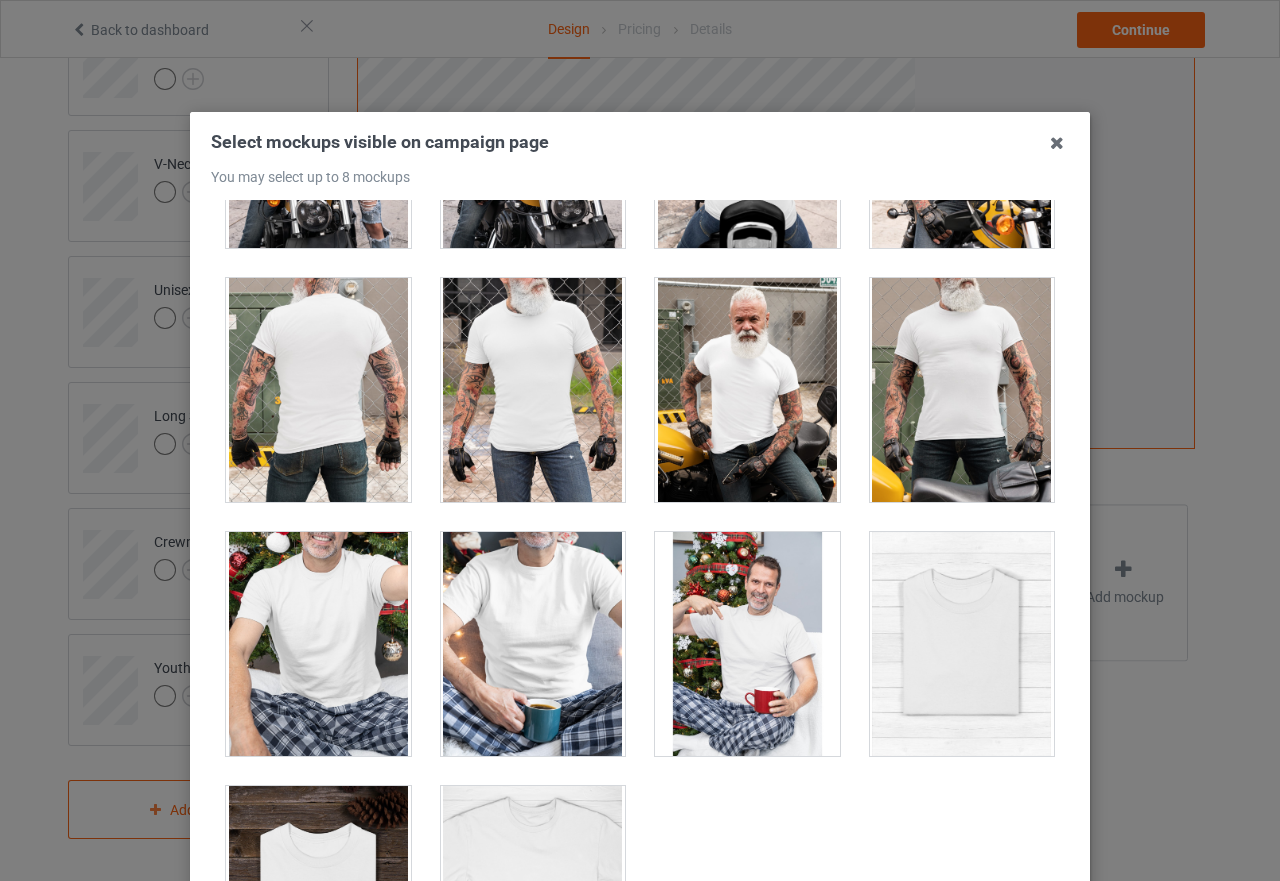 scroll, scrollTop: 6153, scrollLeft: 0, axis: vertical 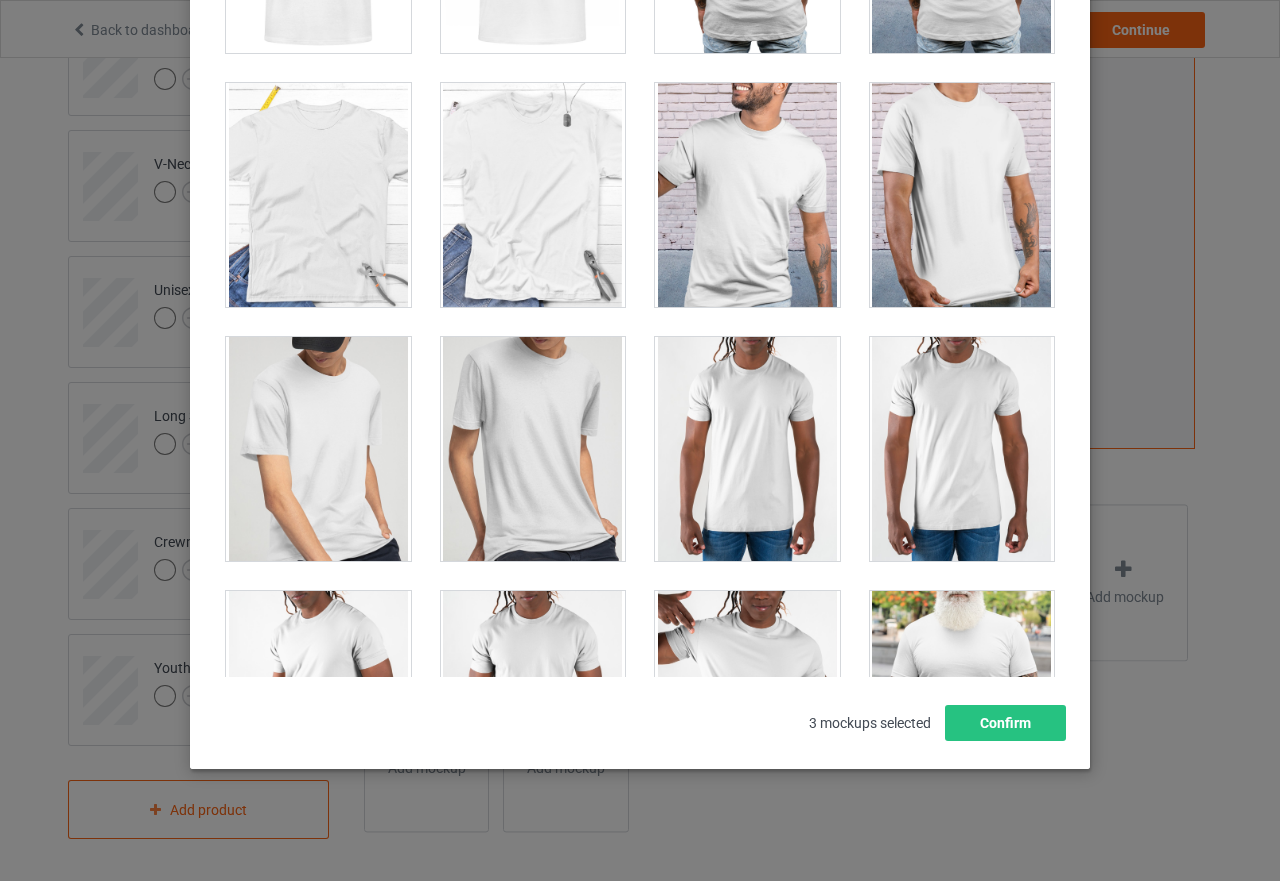 click at bounding box center [318, 449] 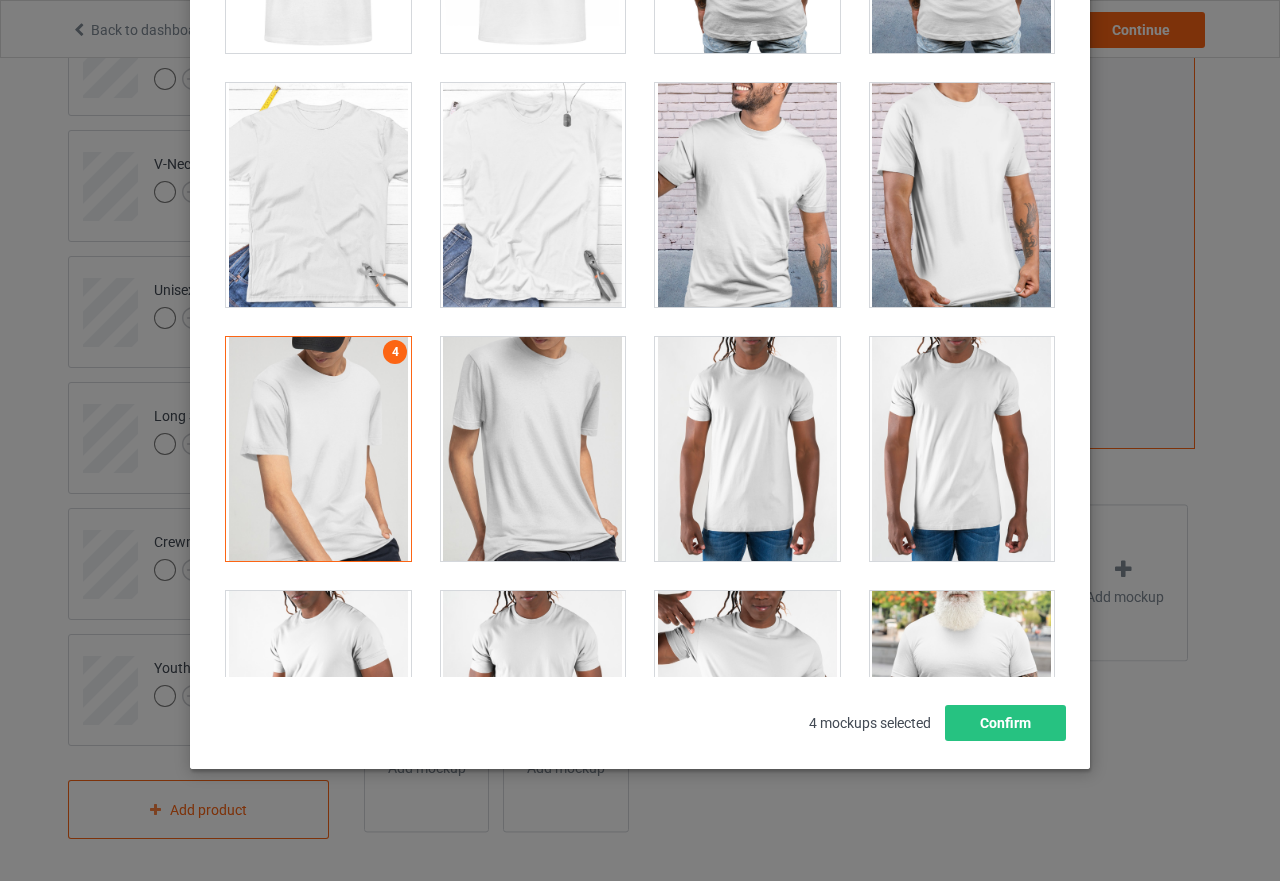 click at bounding box center (533, 449) 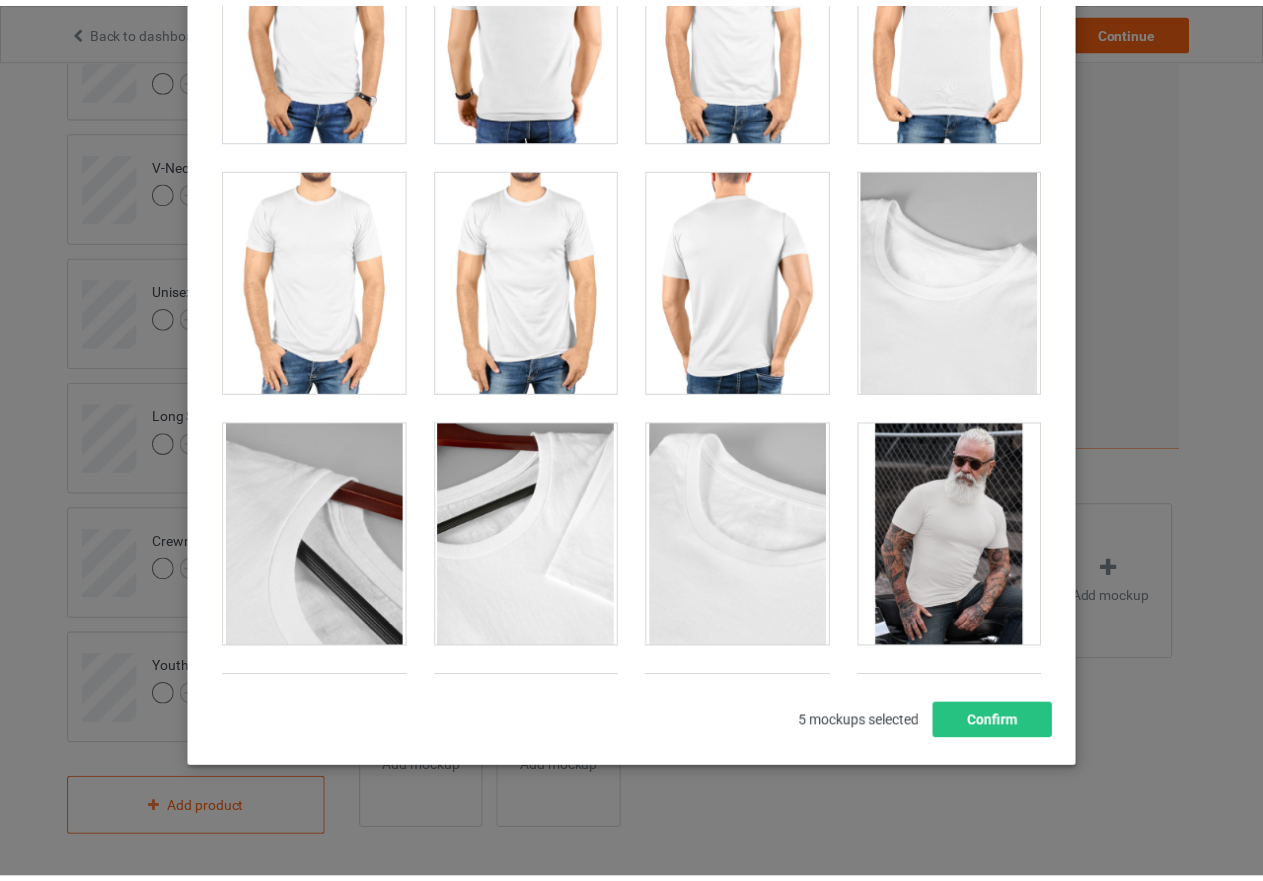 scroll, scrollTop: 5753, scrollLeft: 0, axis: vertical 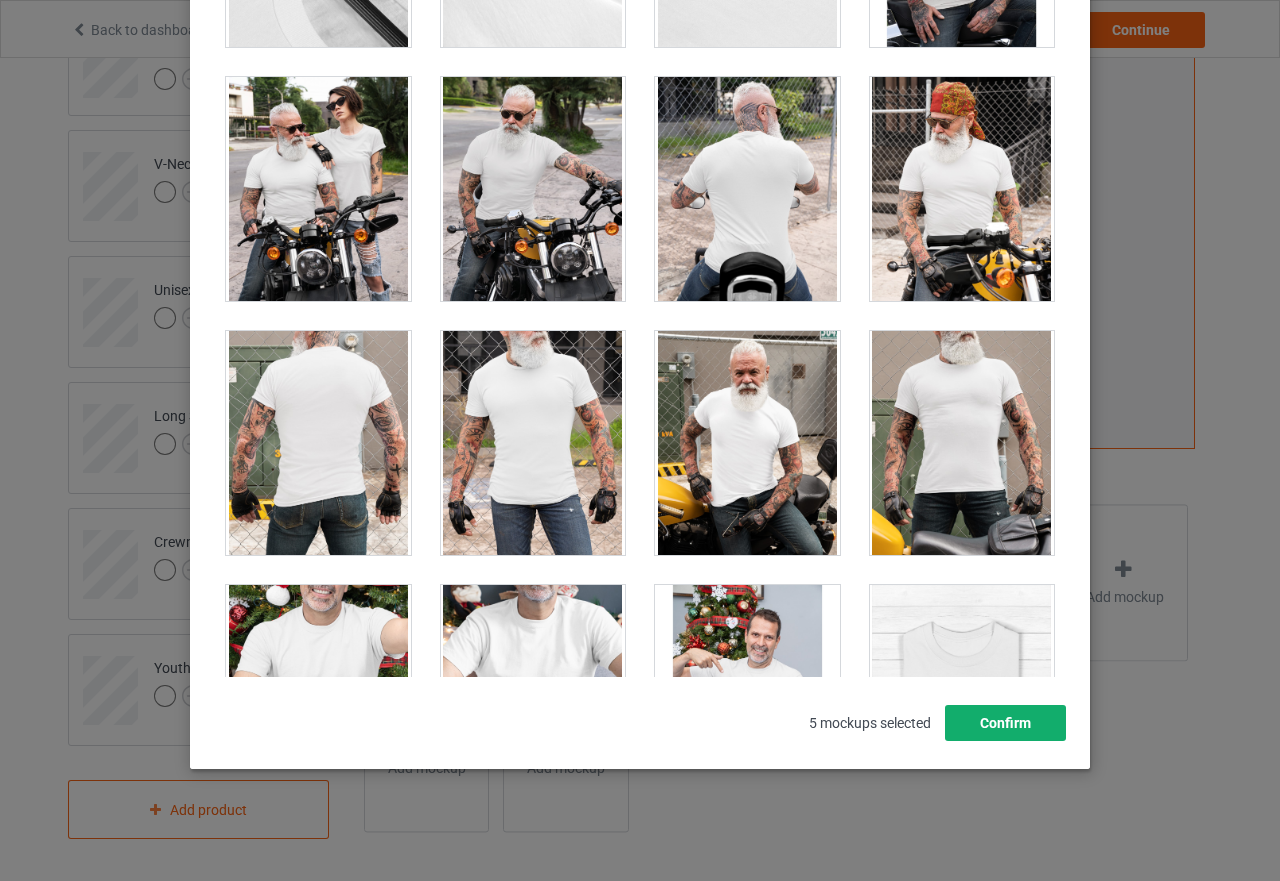 click on "Confirm" at bounding box center [1005, 723] 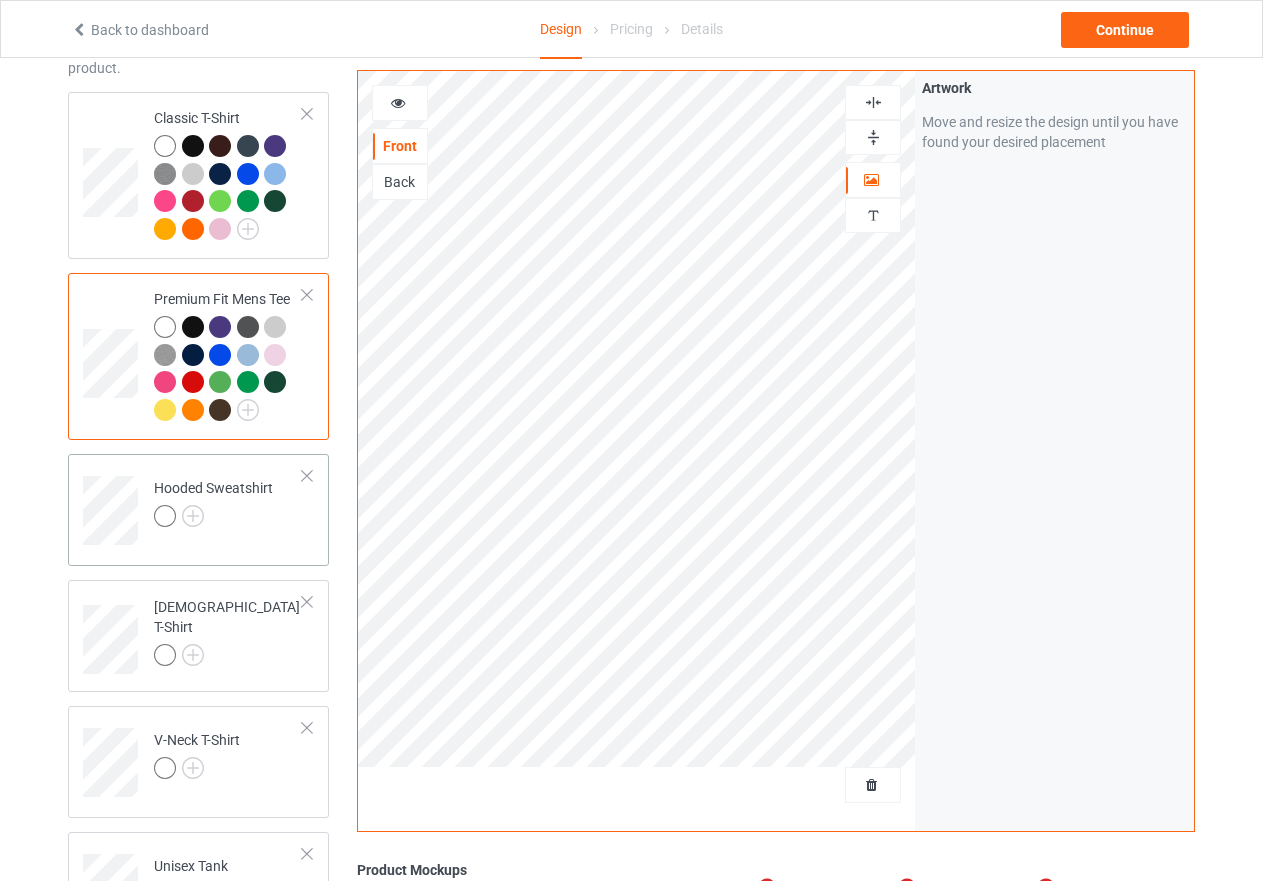 scroll, scrollTop: 117, scrollLeft: 0, axis: vertical 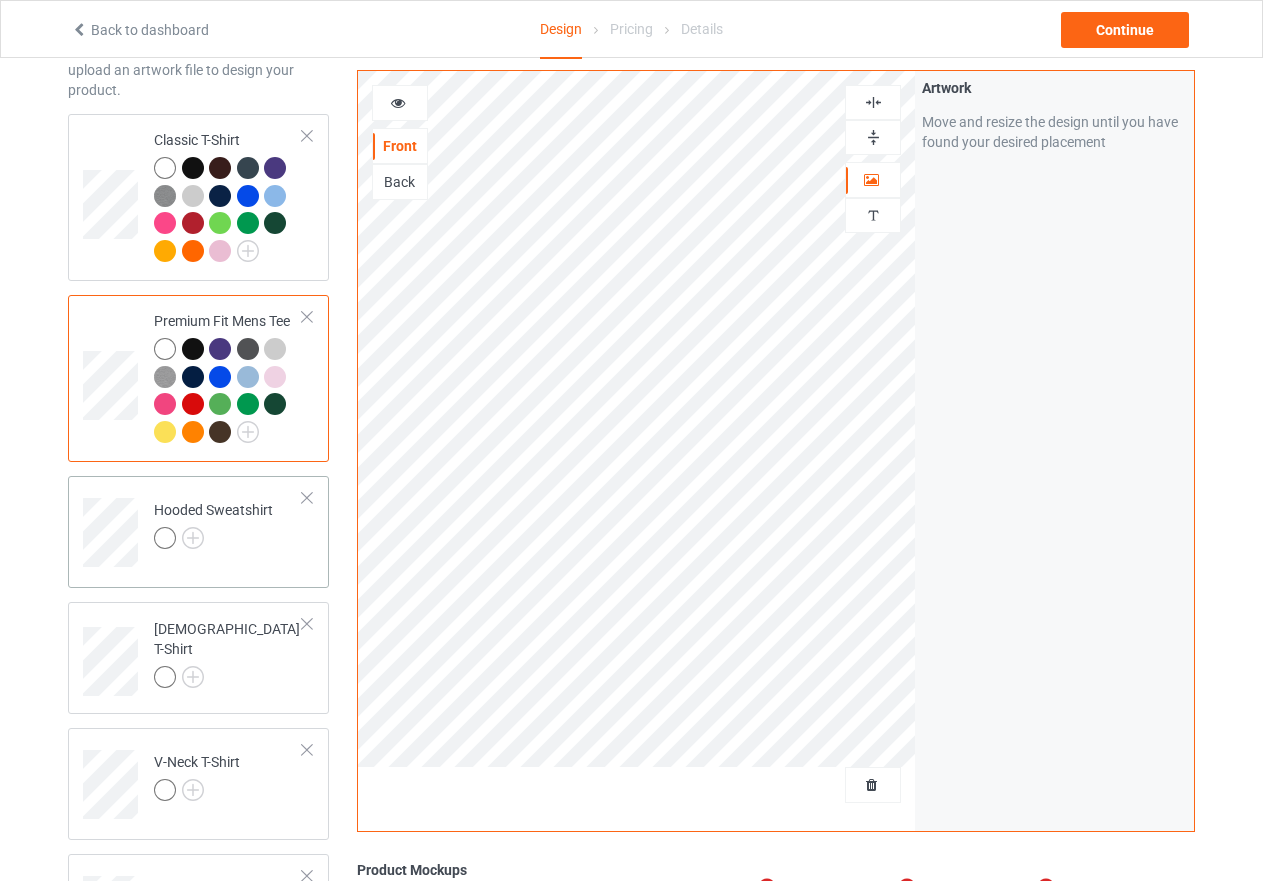 click at bounding box center [213, 541] 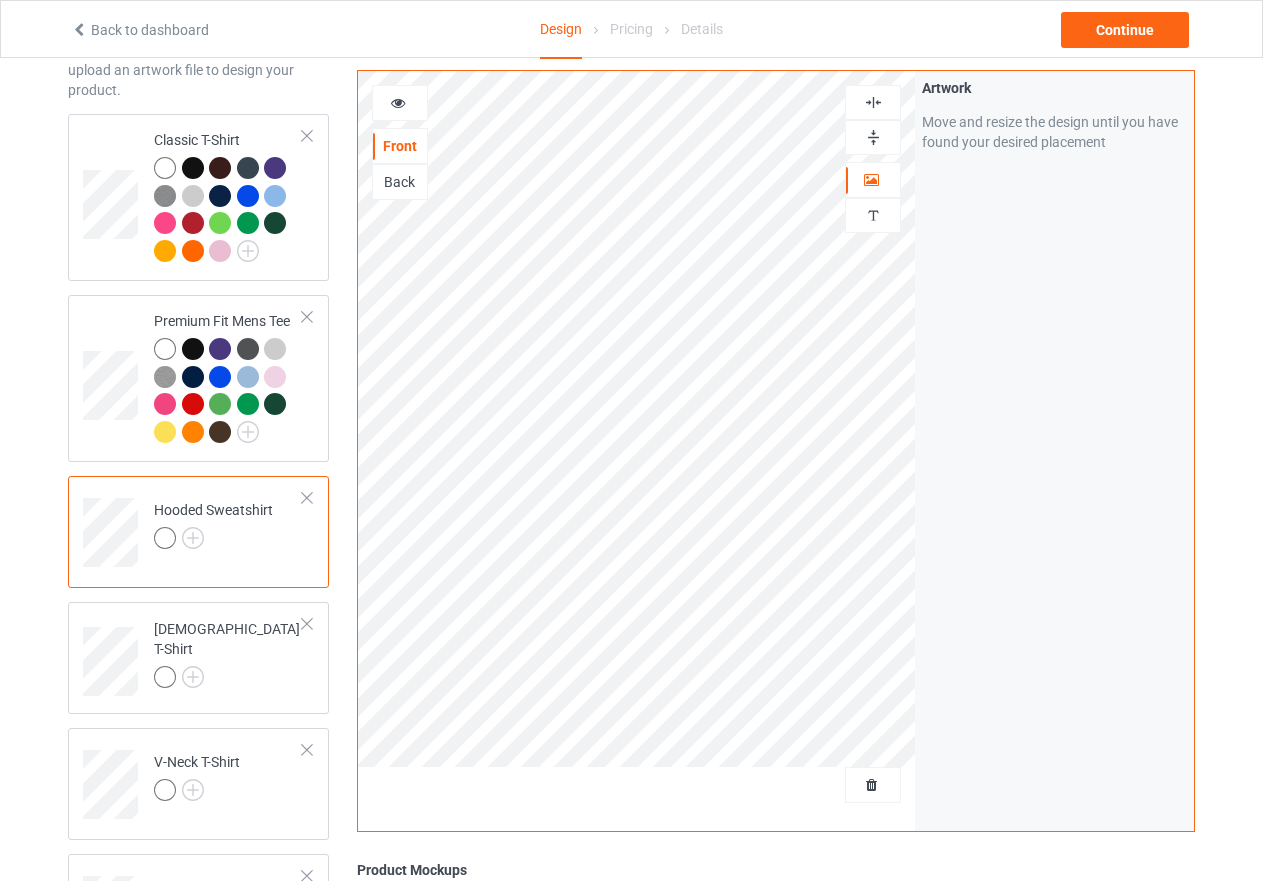 click at bounding box center (873, 137) 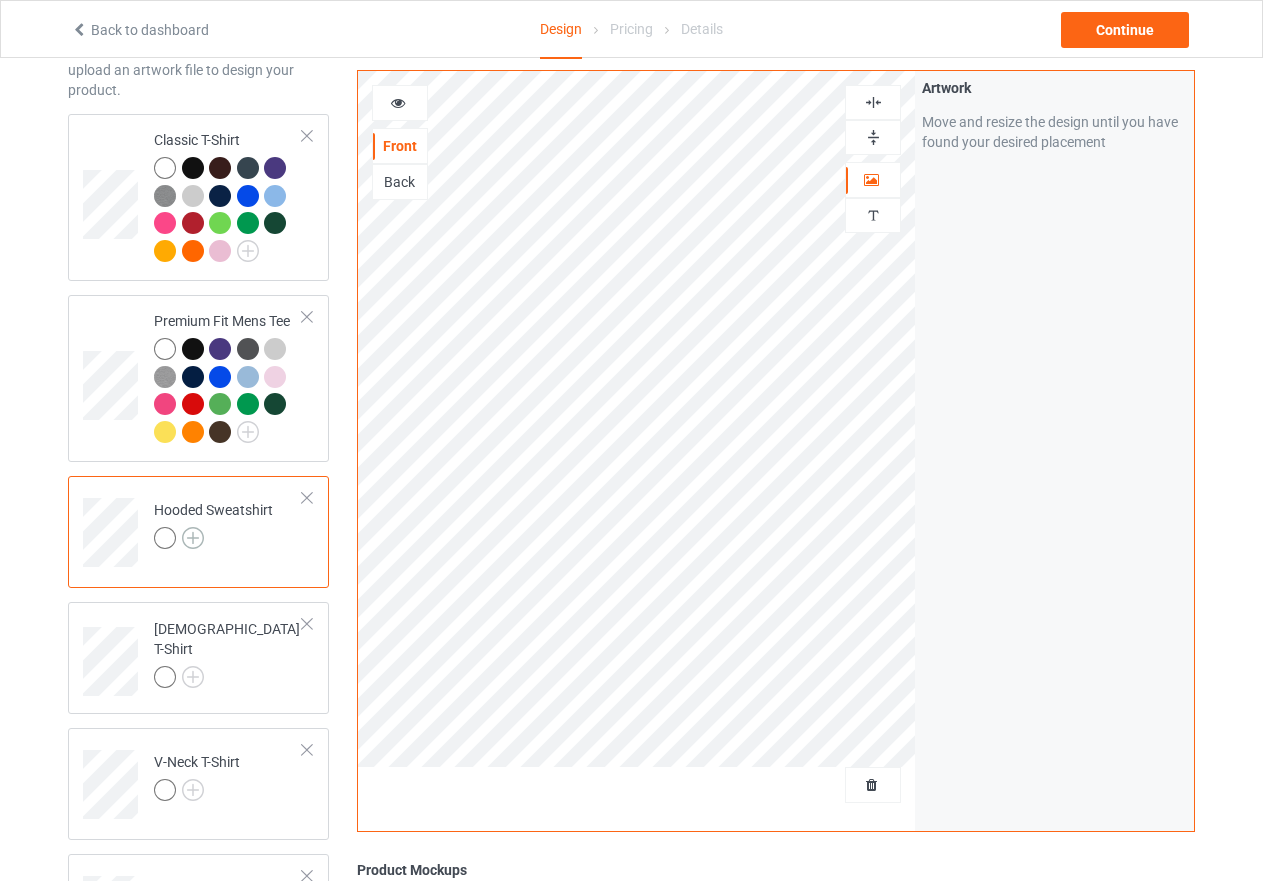 click at bounding box center [193, 538] 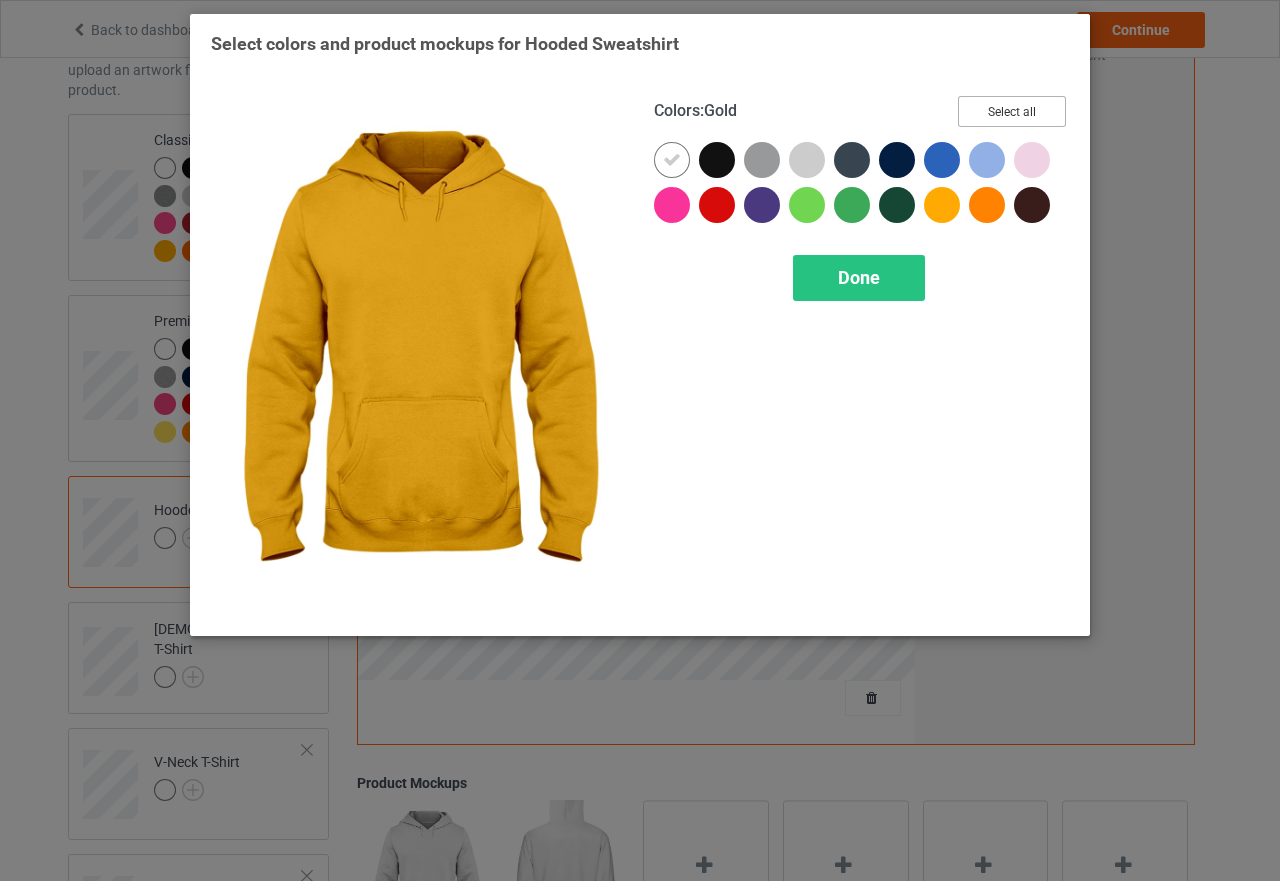 click on "Select all" at bounding box center [1012, 111] 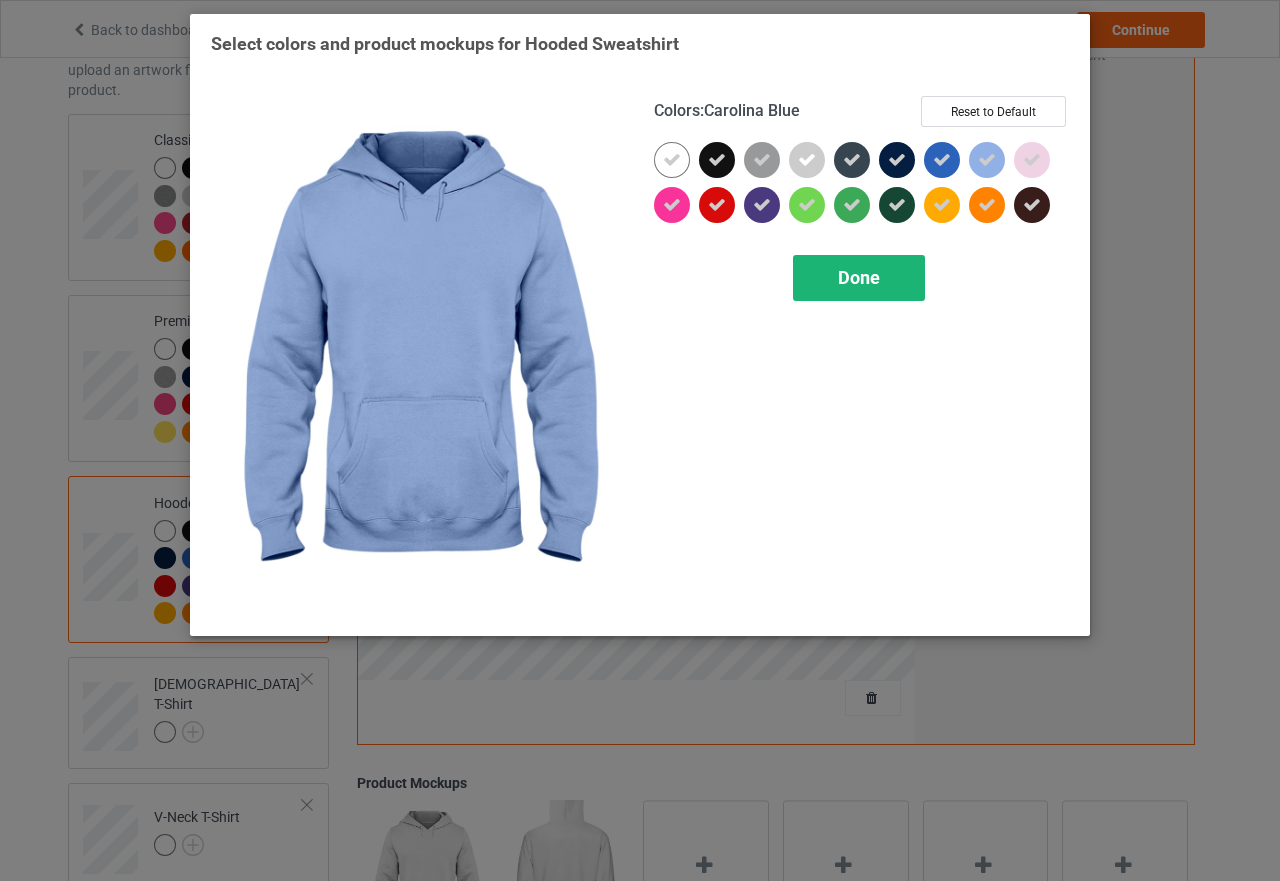 click on "Done" at bounding box center (859, 277) 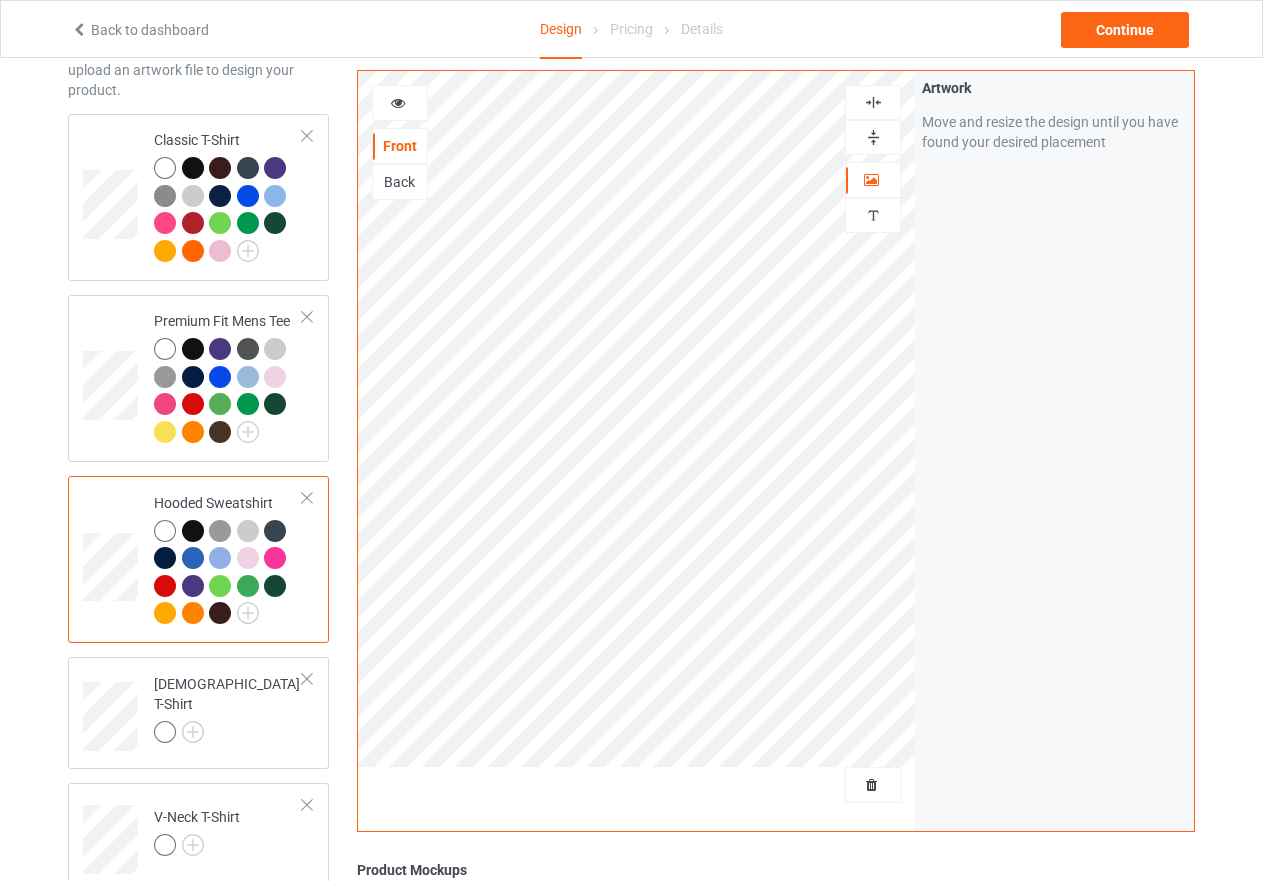 click at bounding box center (873, 102) 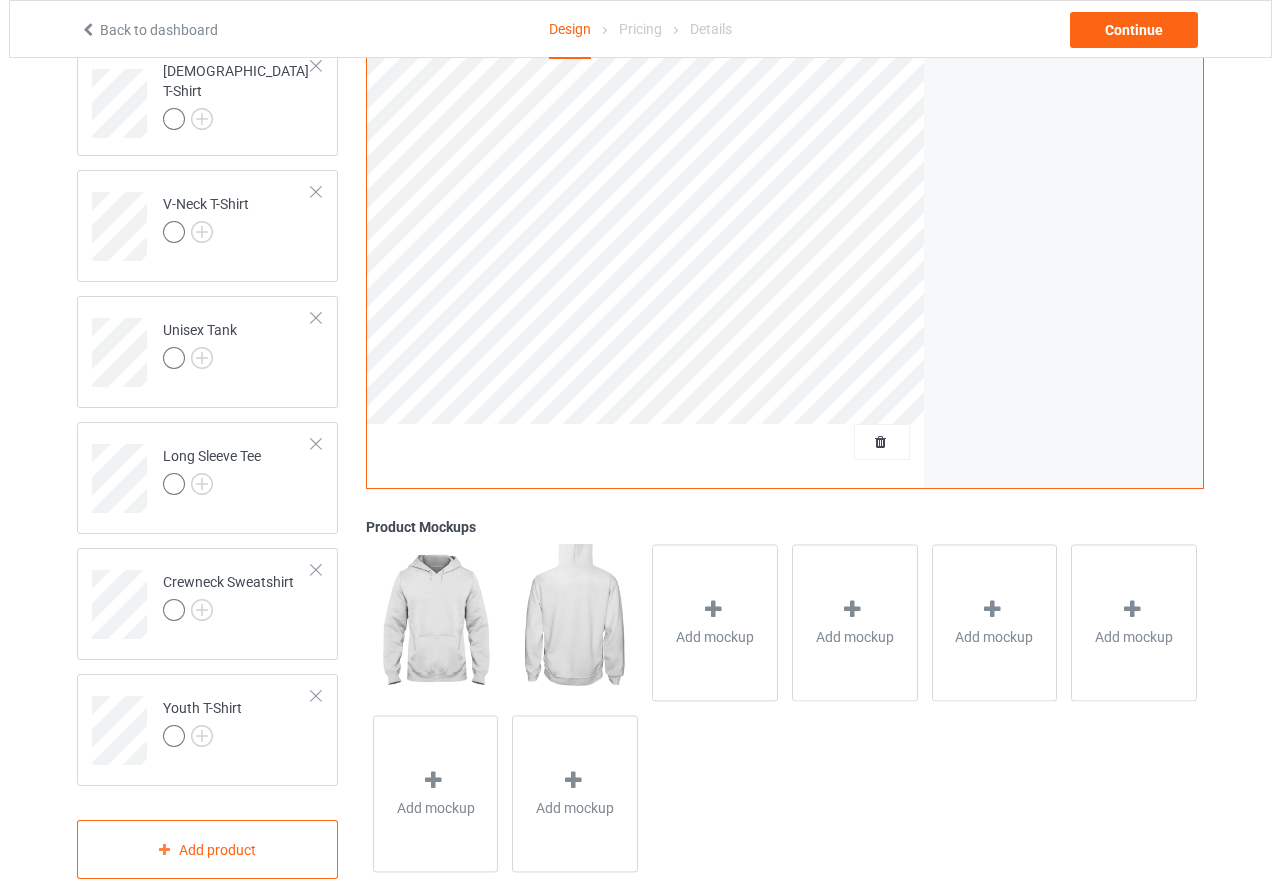 scroll, scrollTop: 773, scrollLeft: 0, axis: vertical 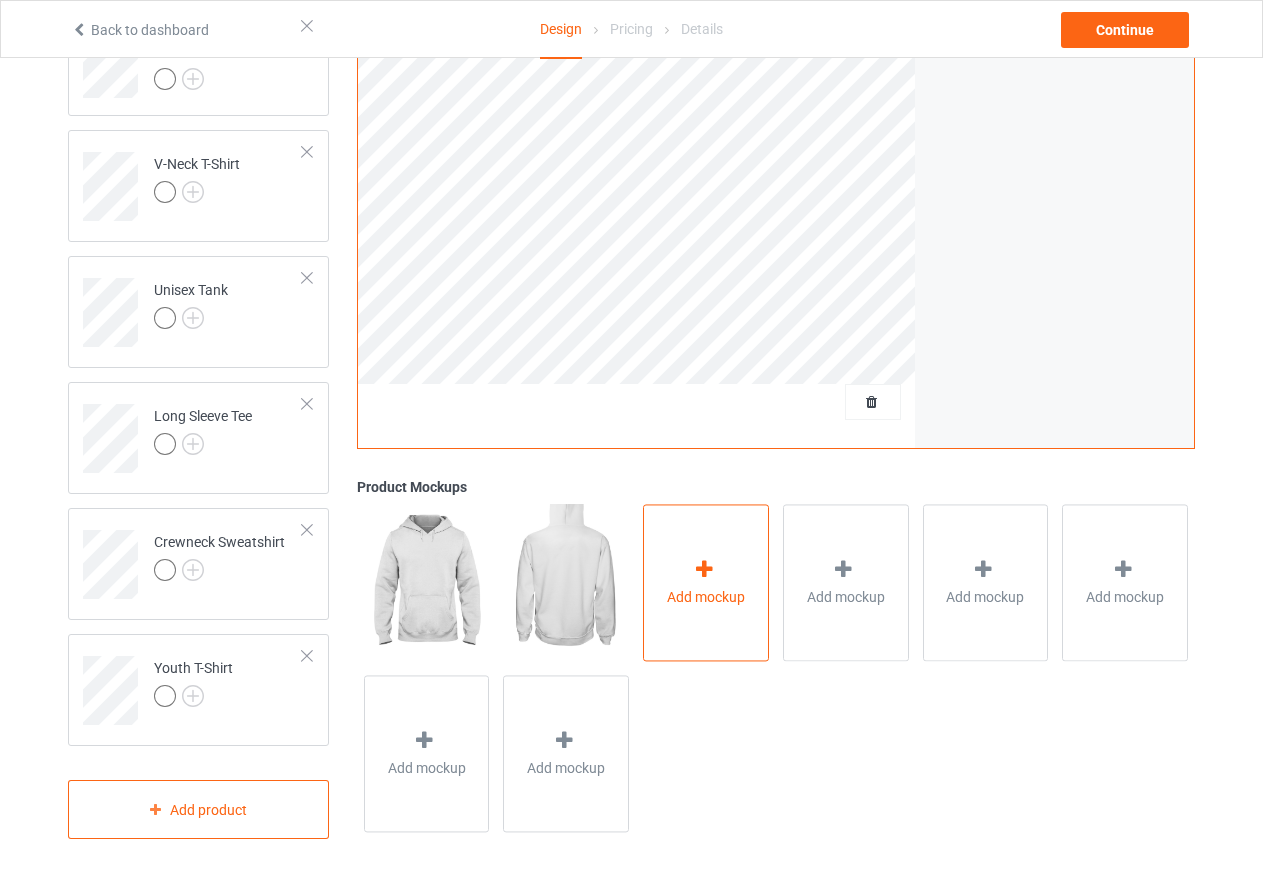 click at bounding box center (704, 569) 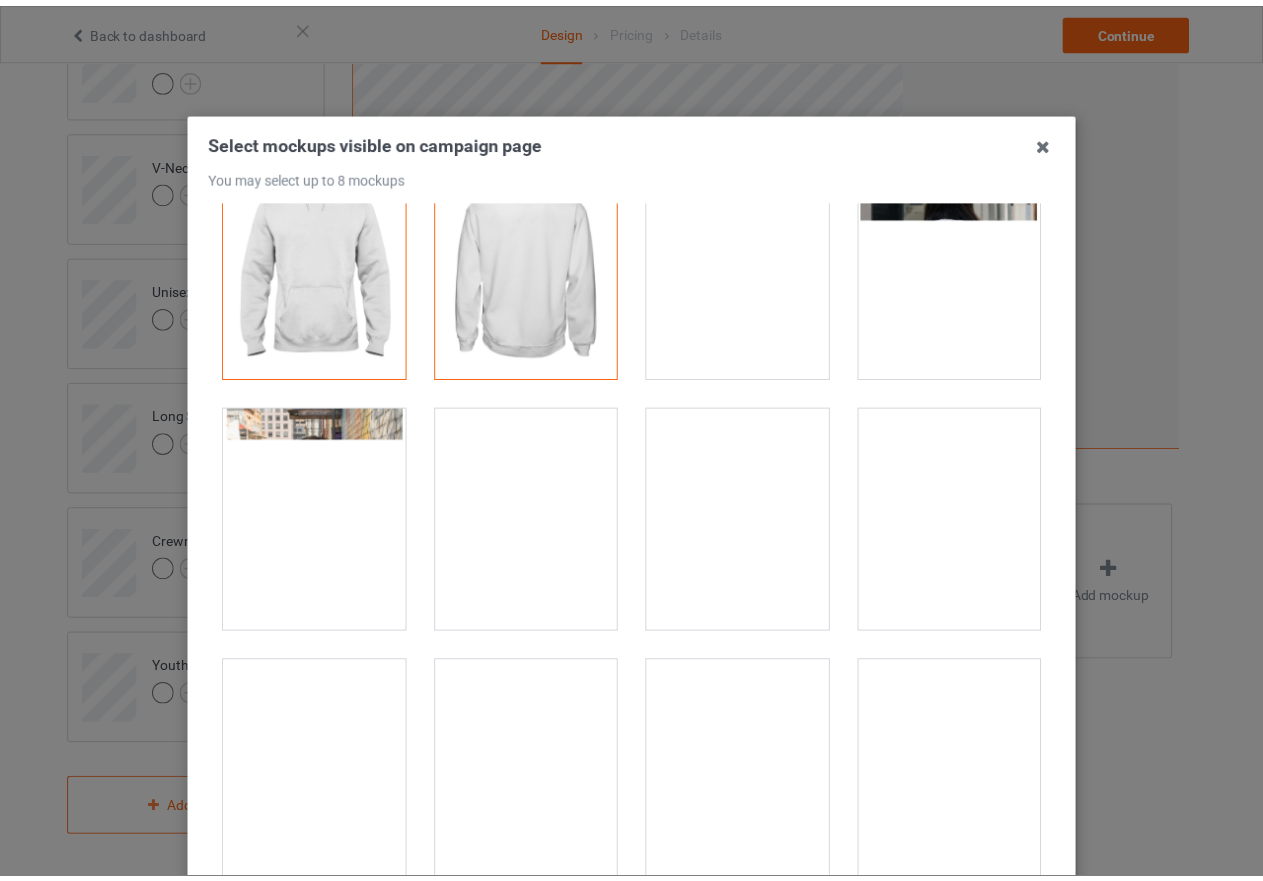 scroll, scrollTop: 0, scrollLeft: 0, axis: both 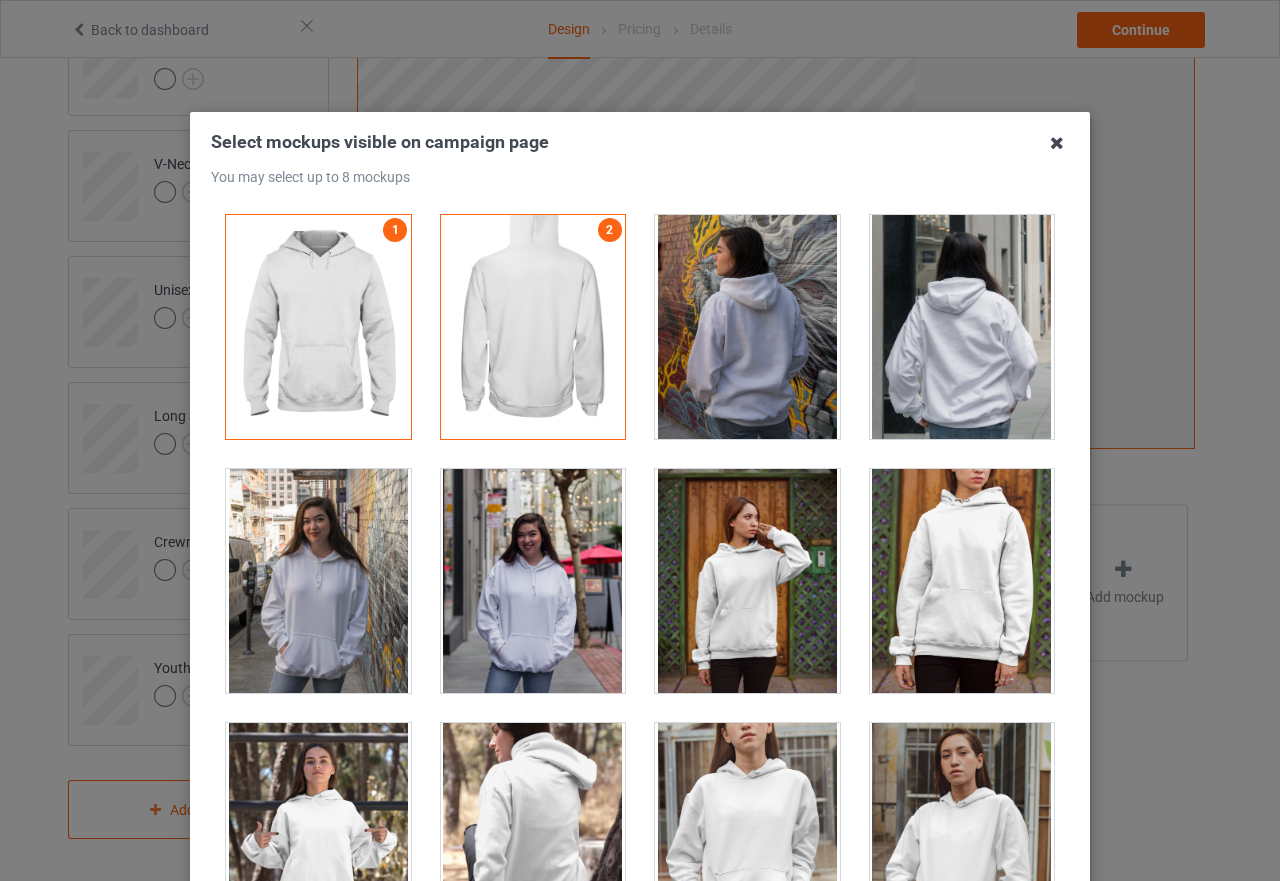 click at bounding box center (1057, 143) 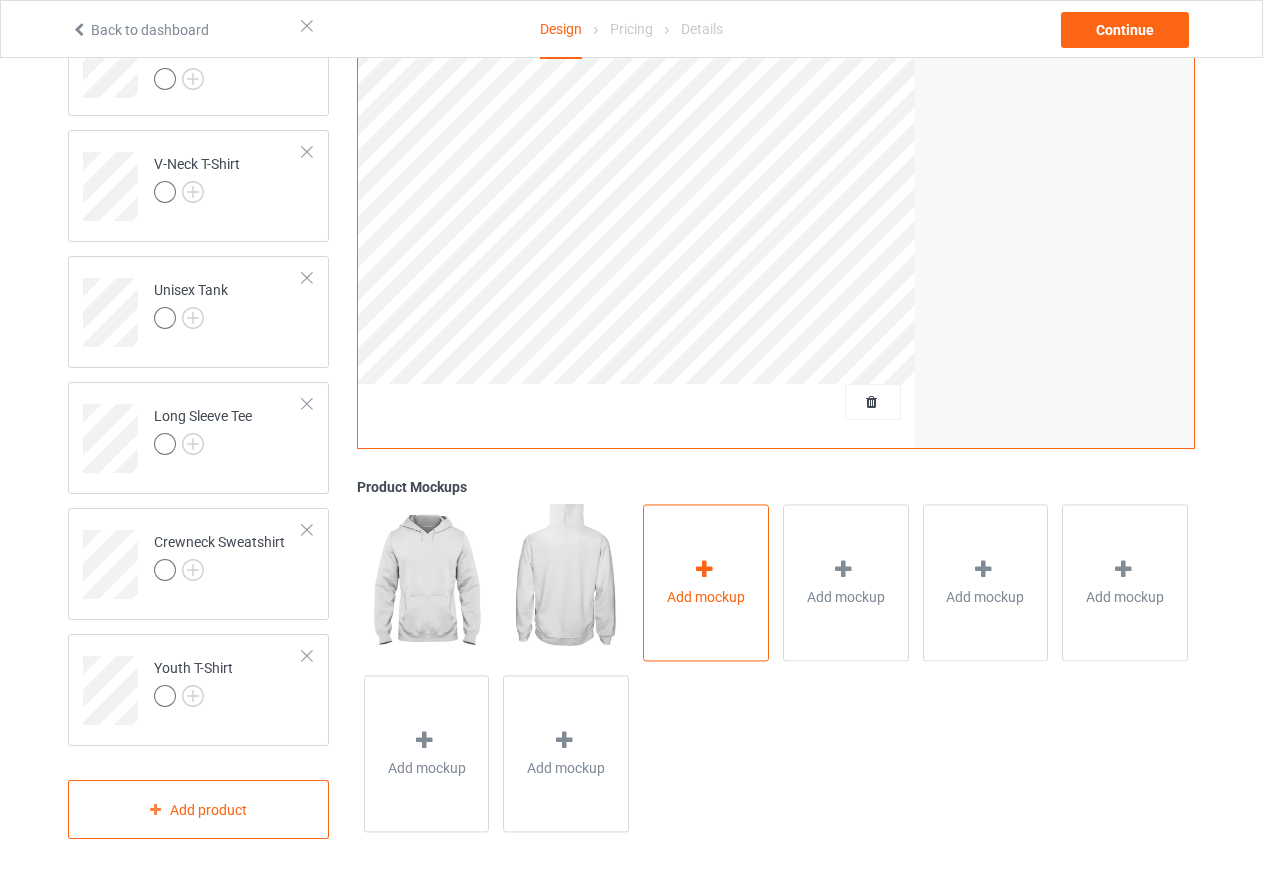 click at bounding box center [706, 572] 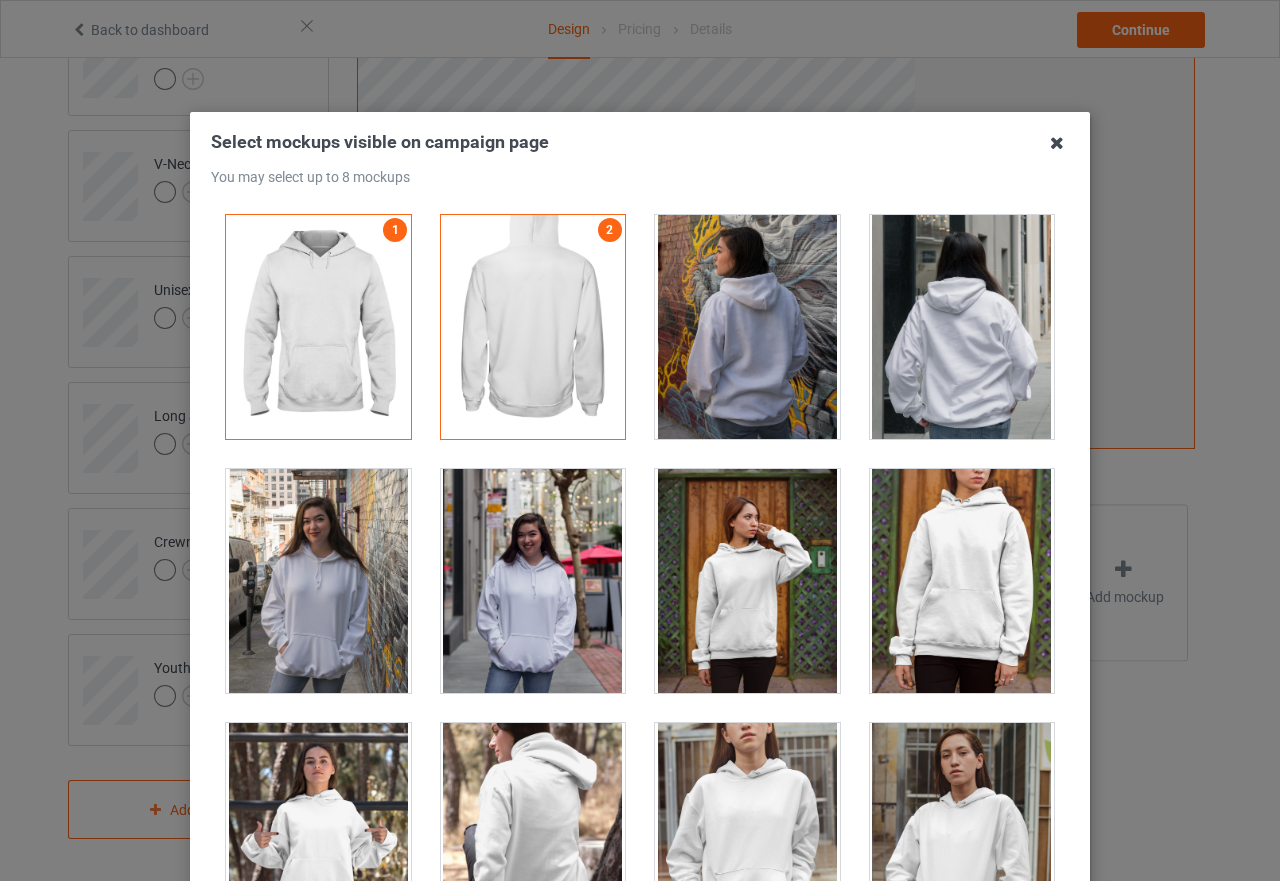 click at bounding box center [1057, 143] 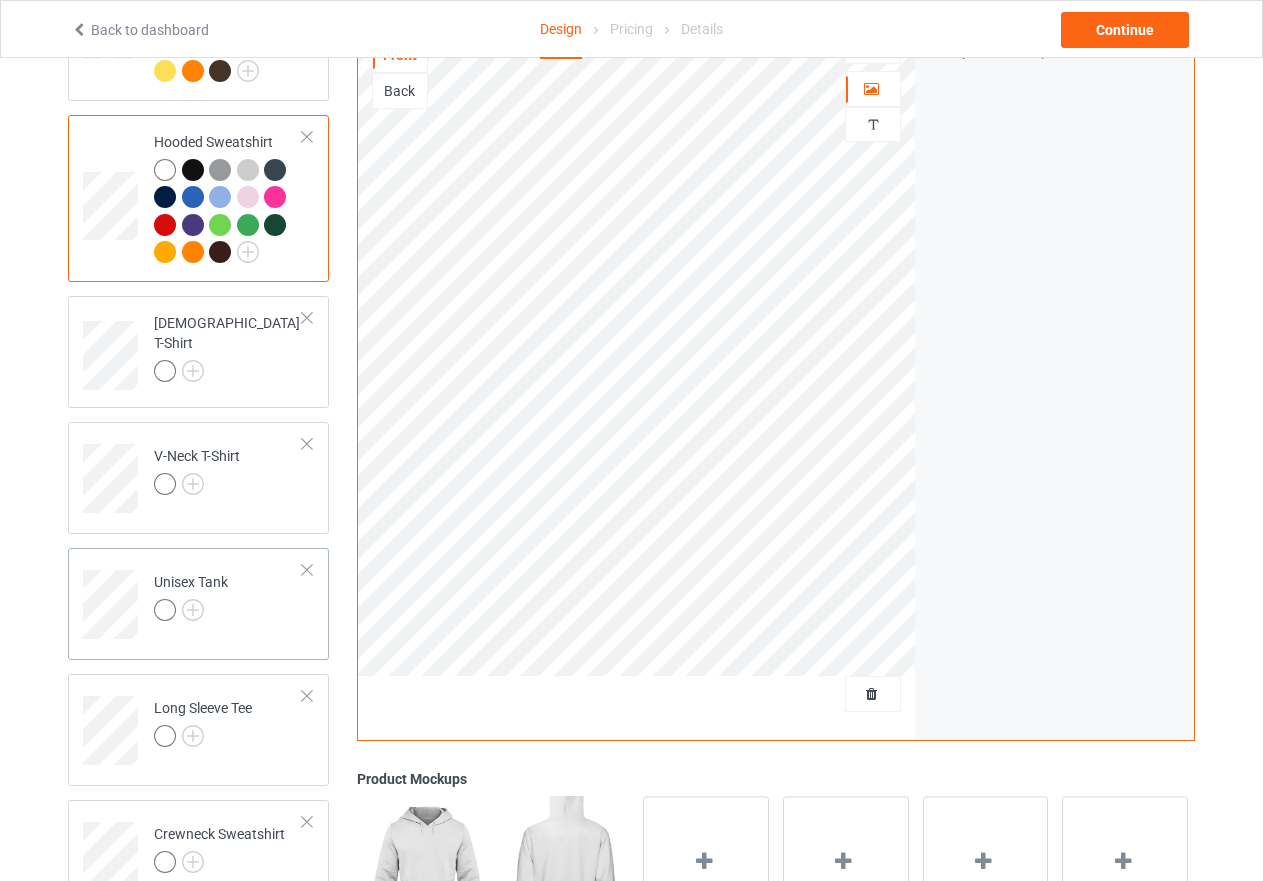 scroll, scrollTop: 473, scrollLeft: 0, axis: vertical 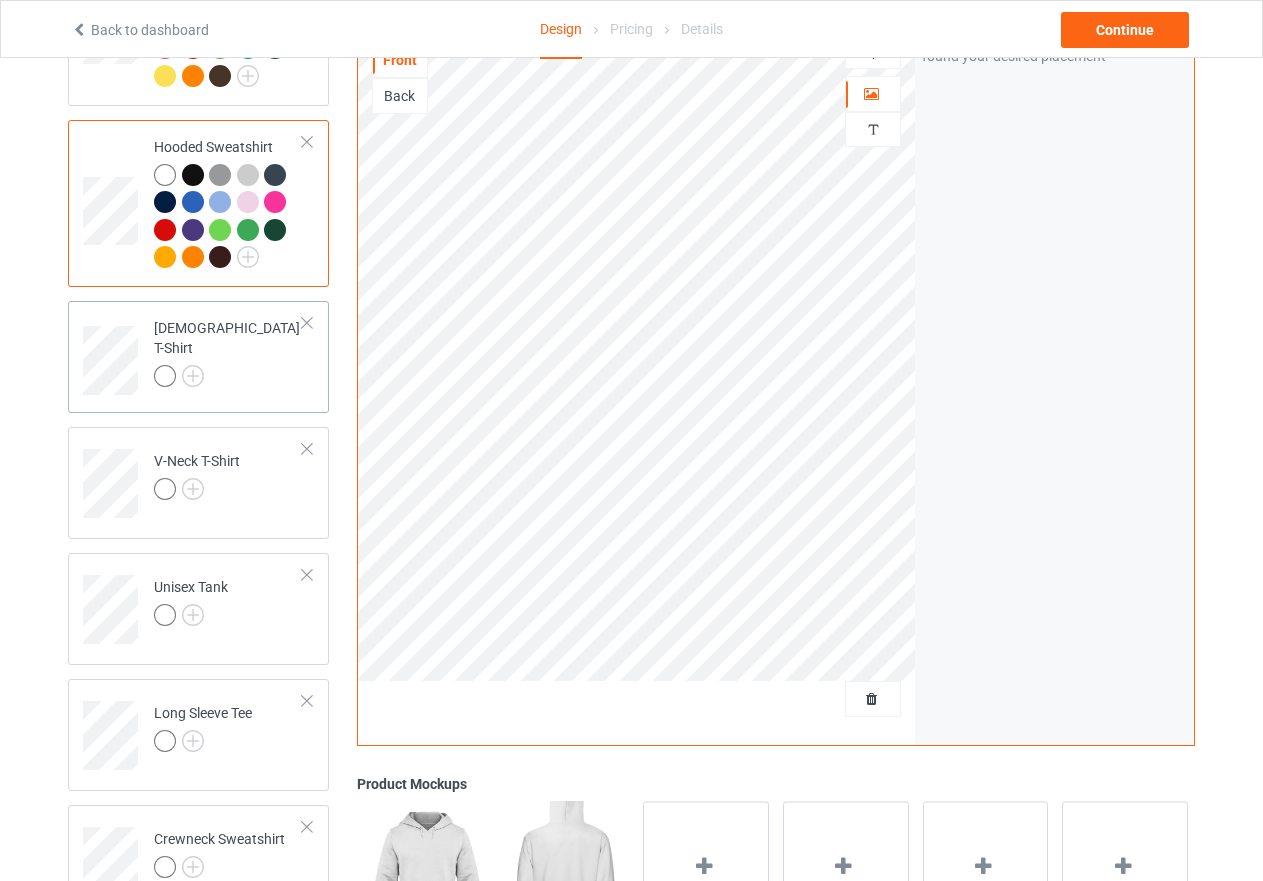 click at bounding box center [228, 379] 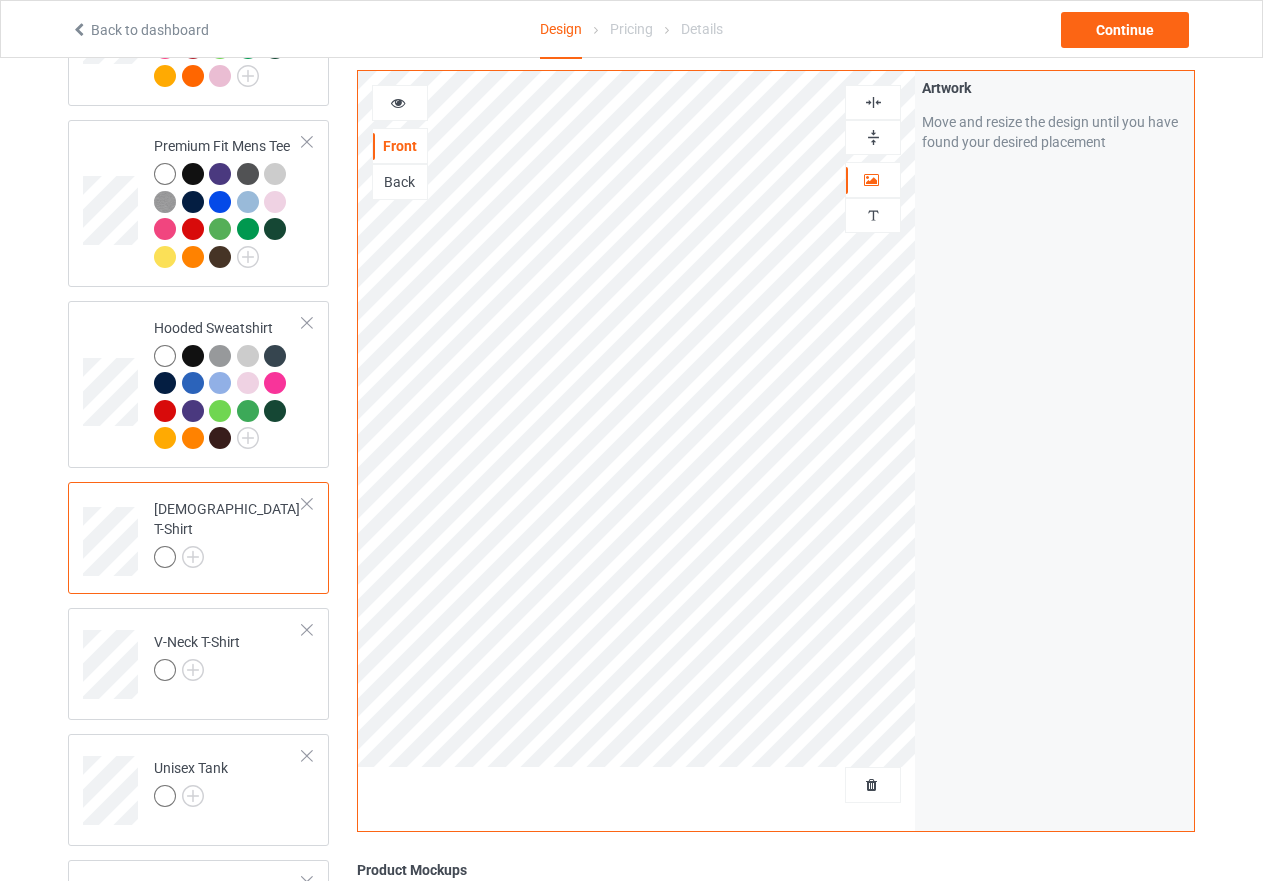 scroll, scrollTop: 273, scrollLeft: 0, axis: vertical 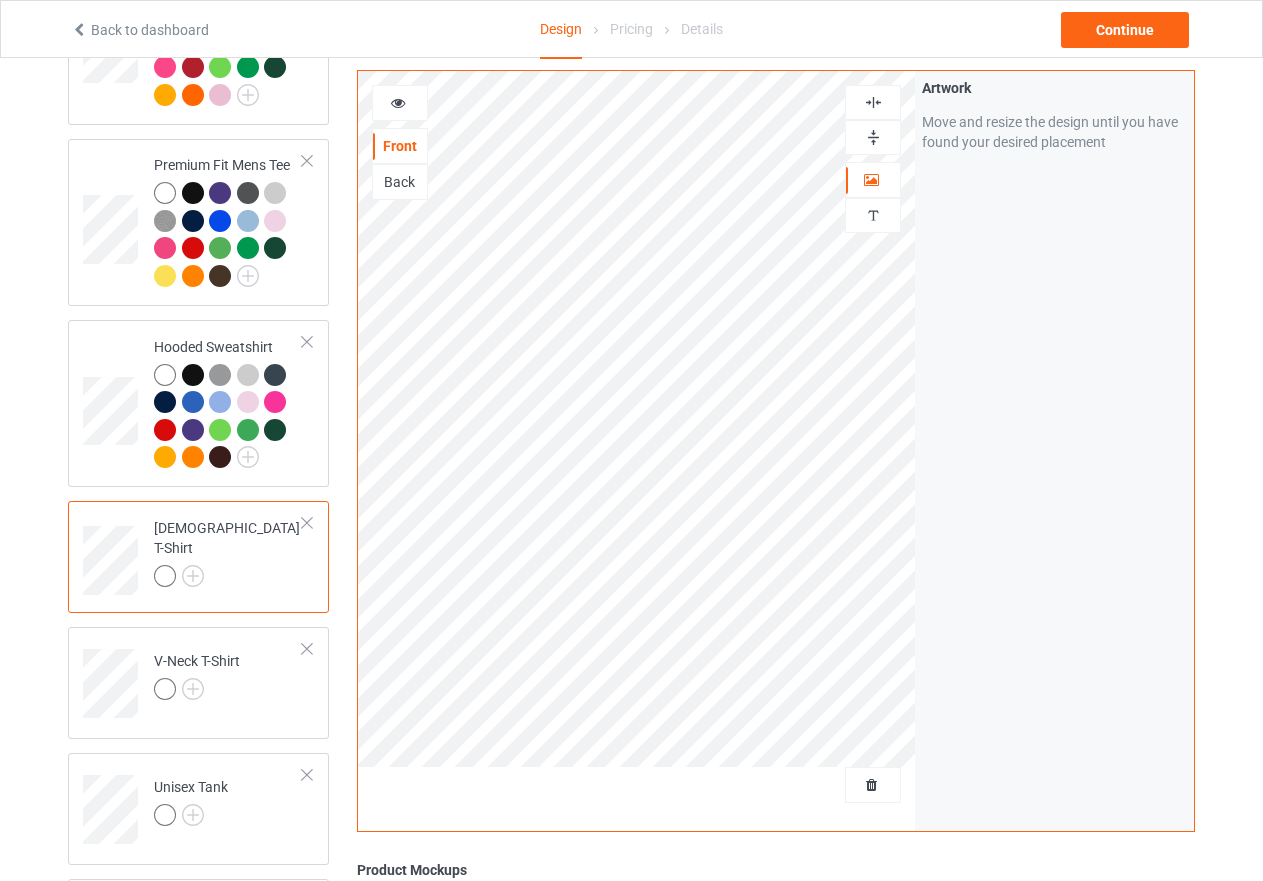 click at bounding box center [873, 137] 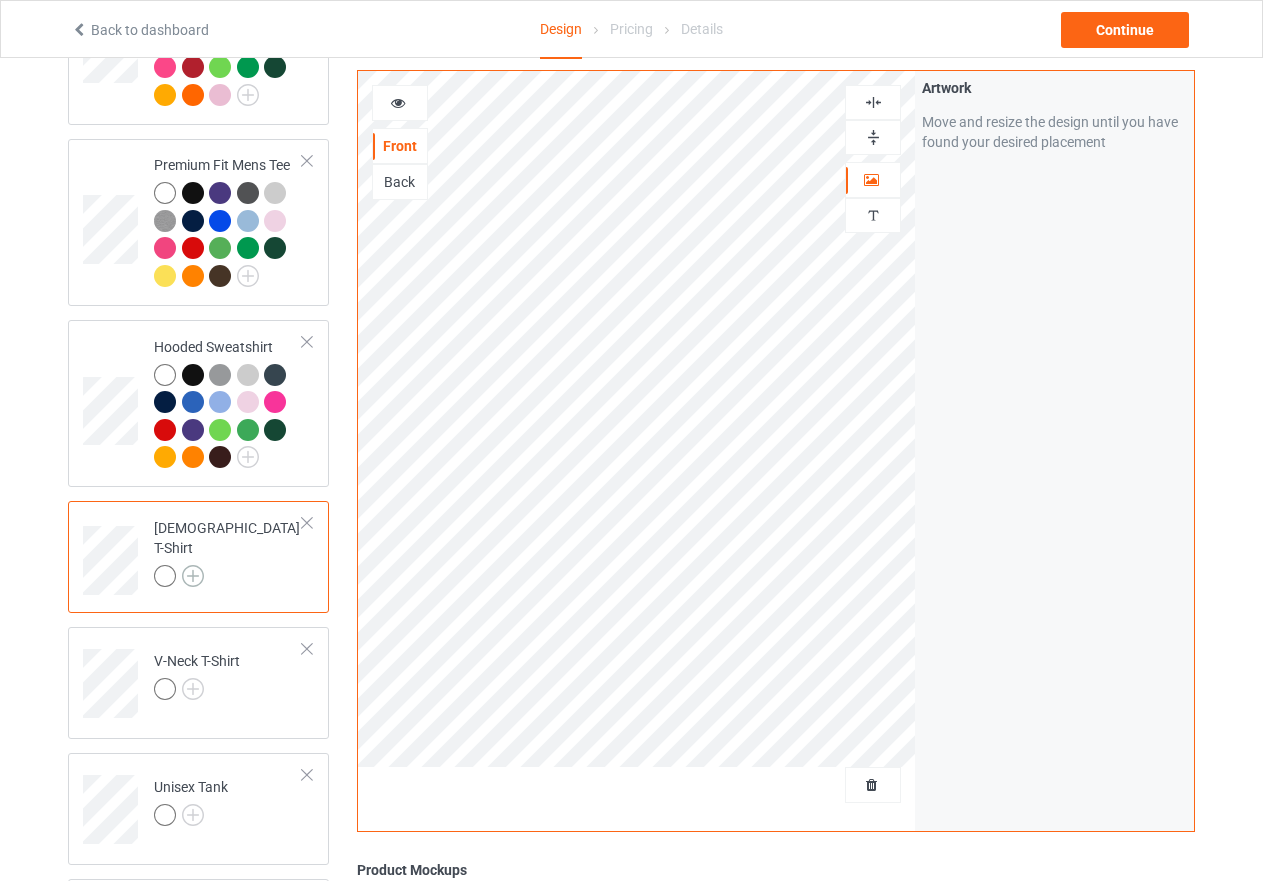 click at bounding box center [193, 576] 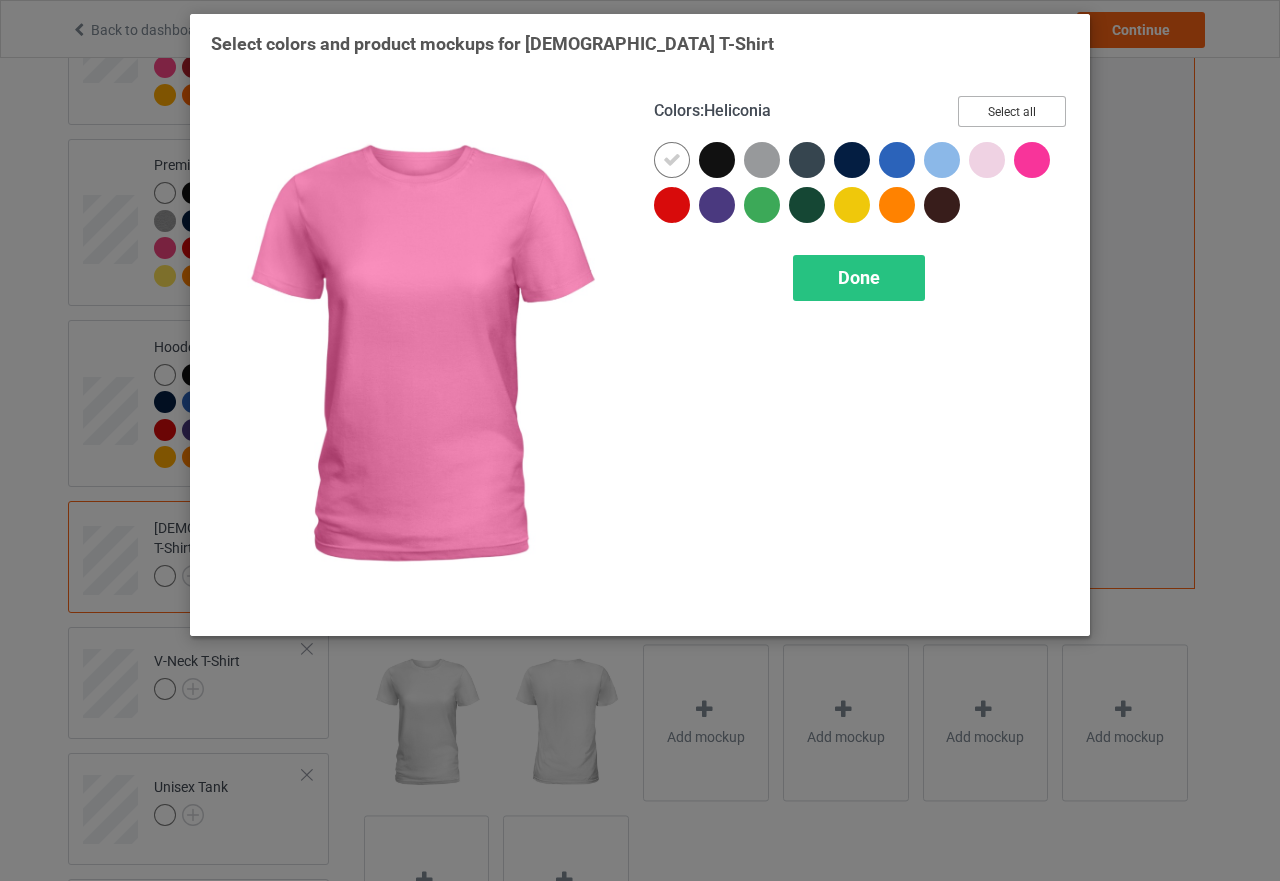 click on "Select all" at bounding box center (1012, 111) 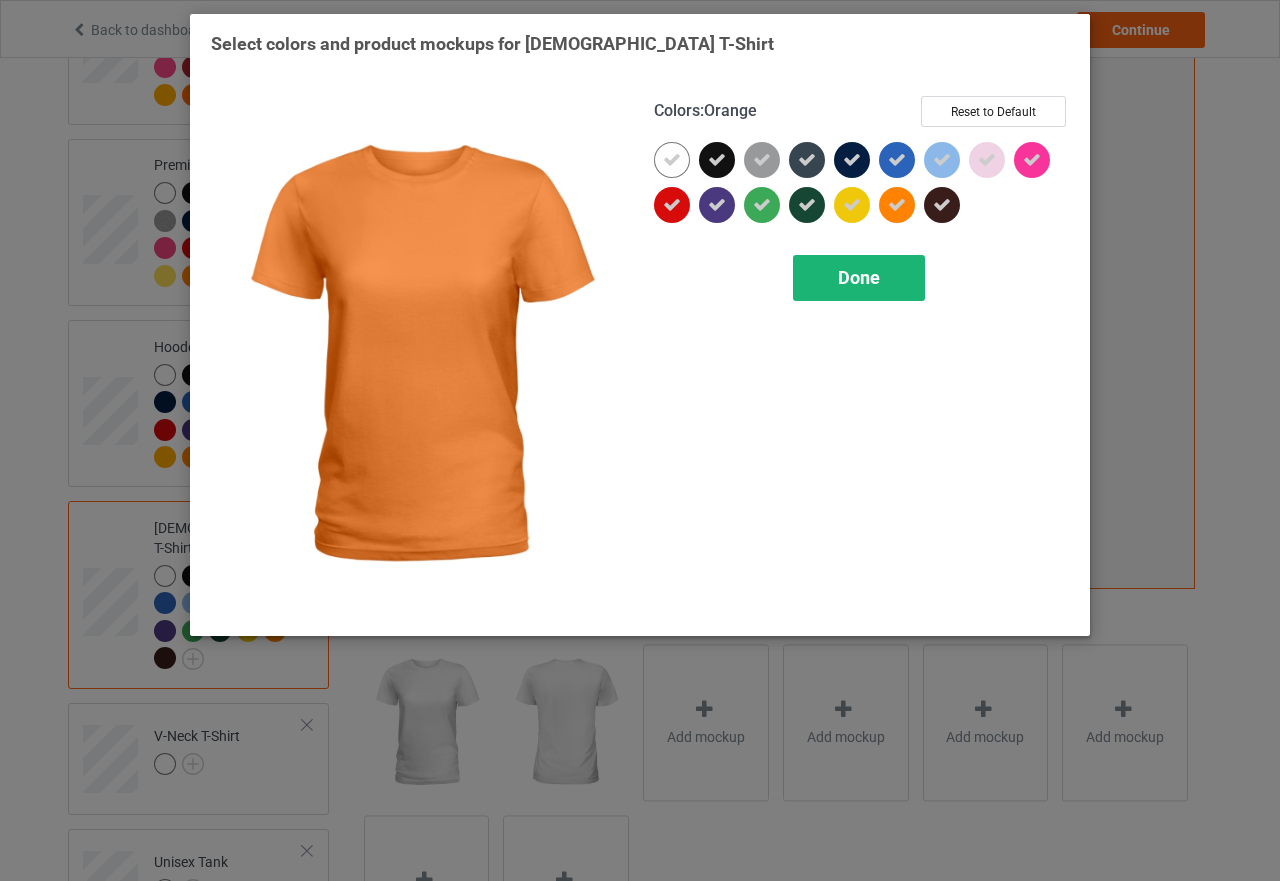 click on "Done" at bounding box center (859, 278) 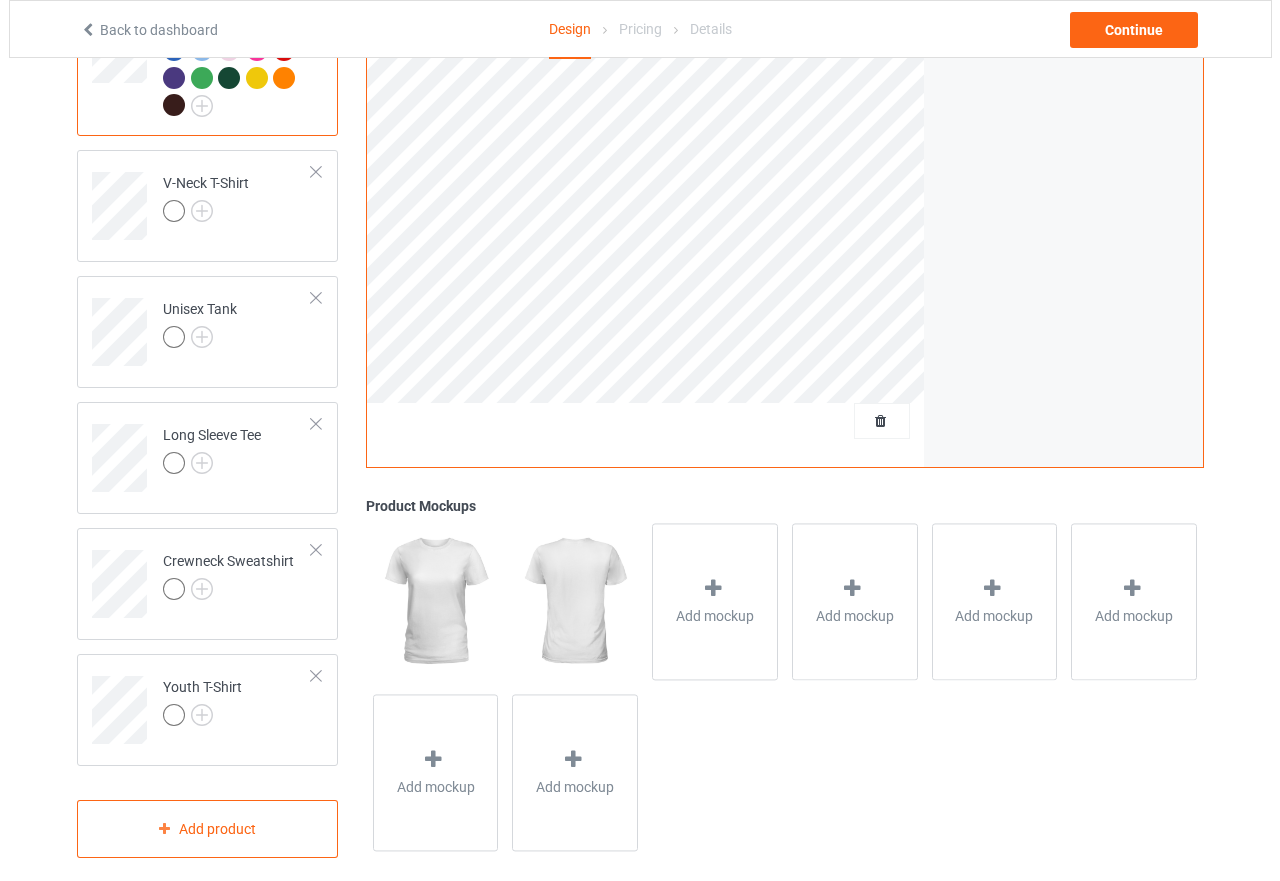 scroll, scrollTop: 829, scrollLeft: 0, axis: vertical 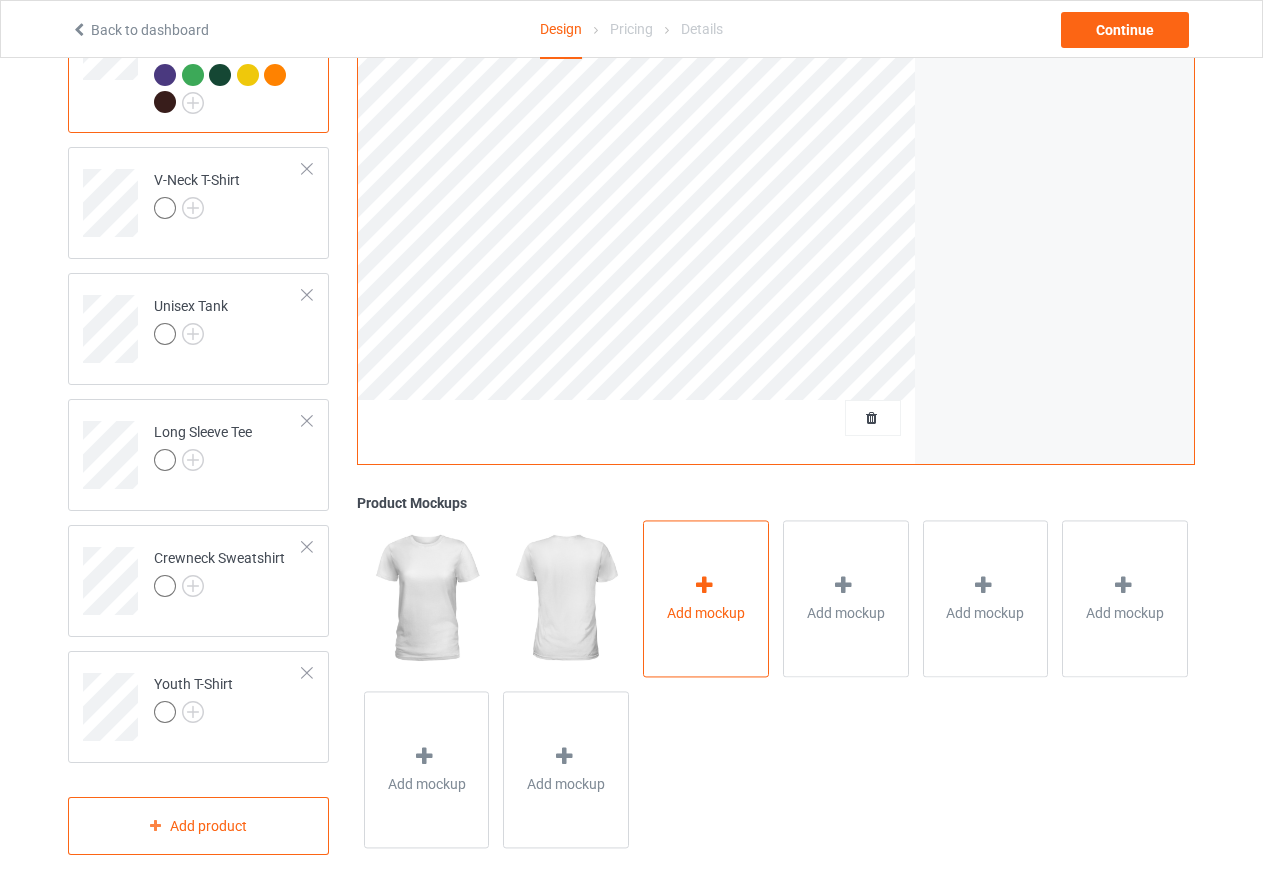 click at bounding box center (704, 585) 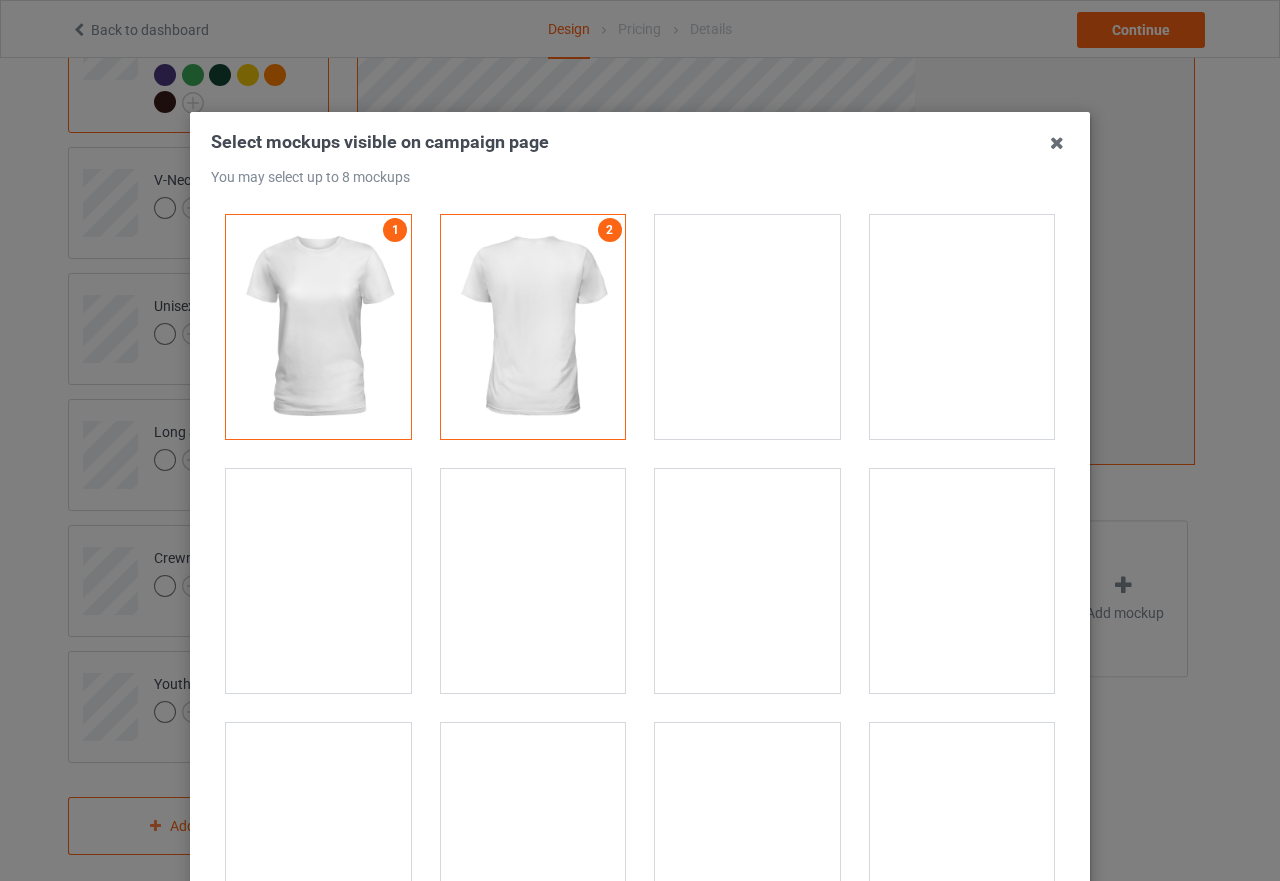 click at bounding box center [318, 581] 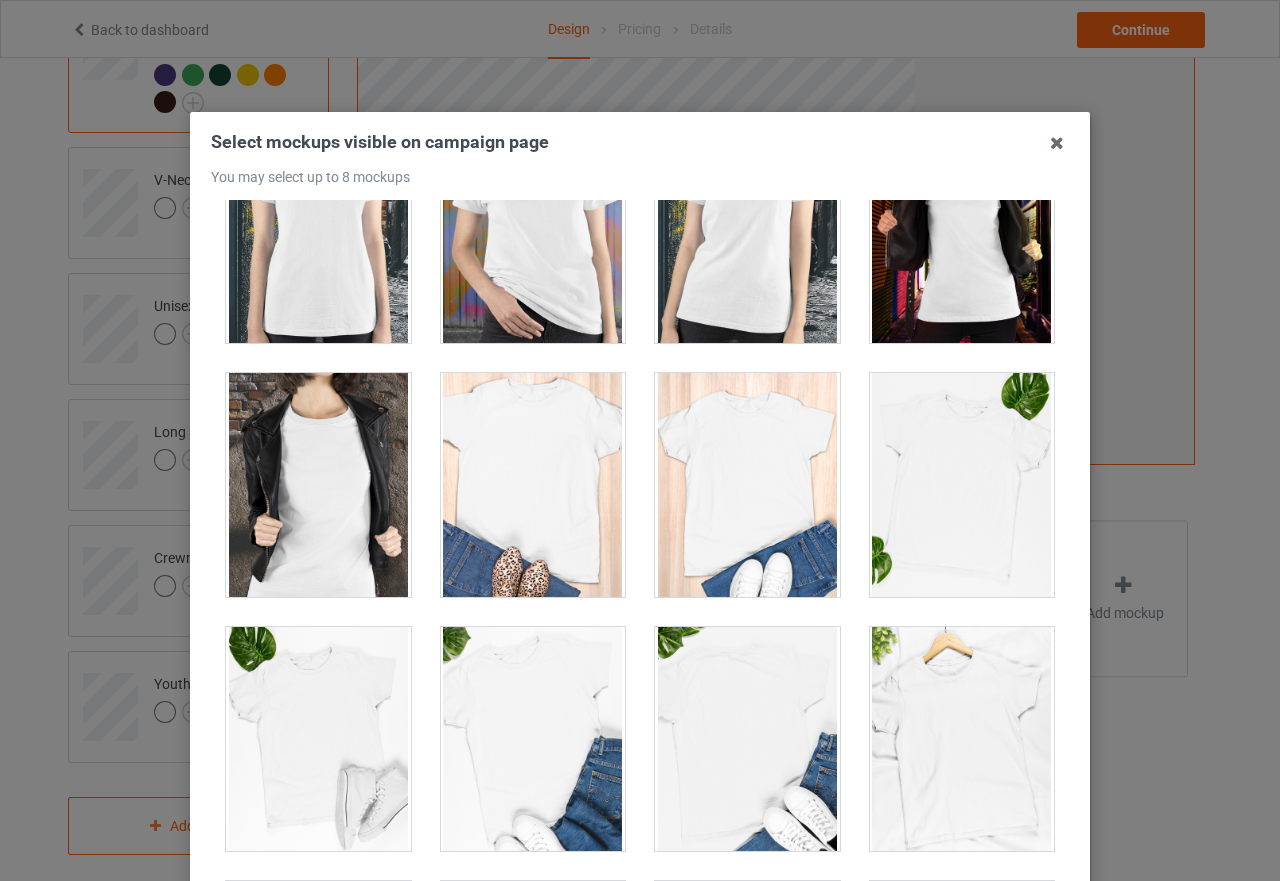 scroll, scrollTop: 2700, scrollLeft: 0, axis: vertical 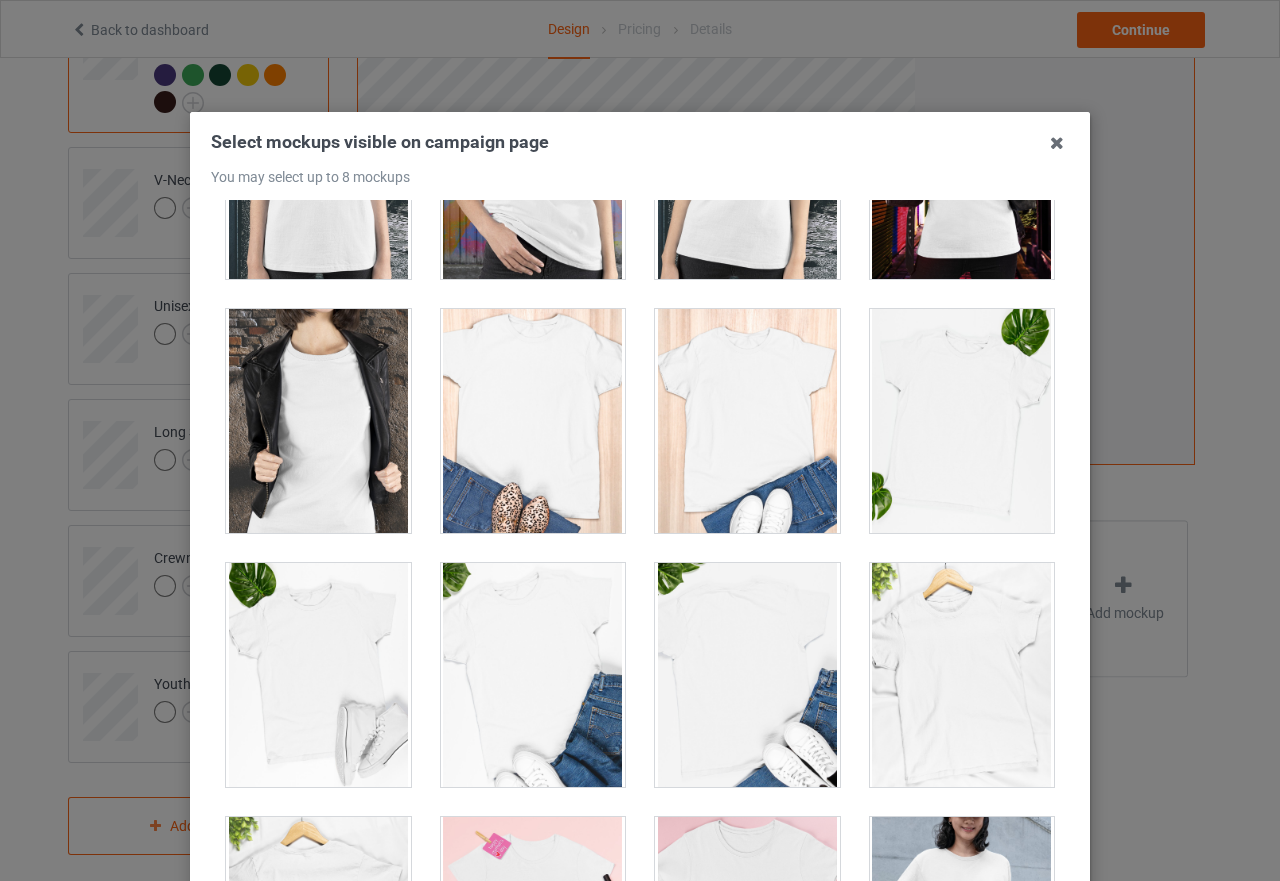click at bounding box center (747, 421) 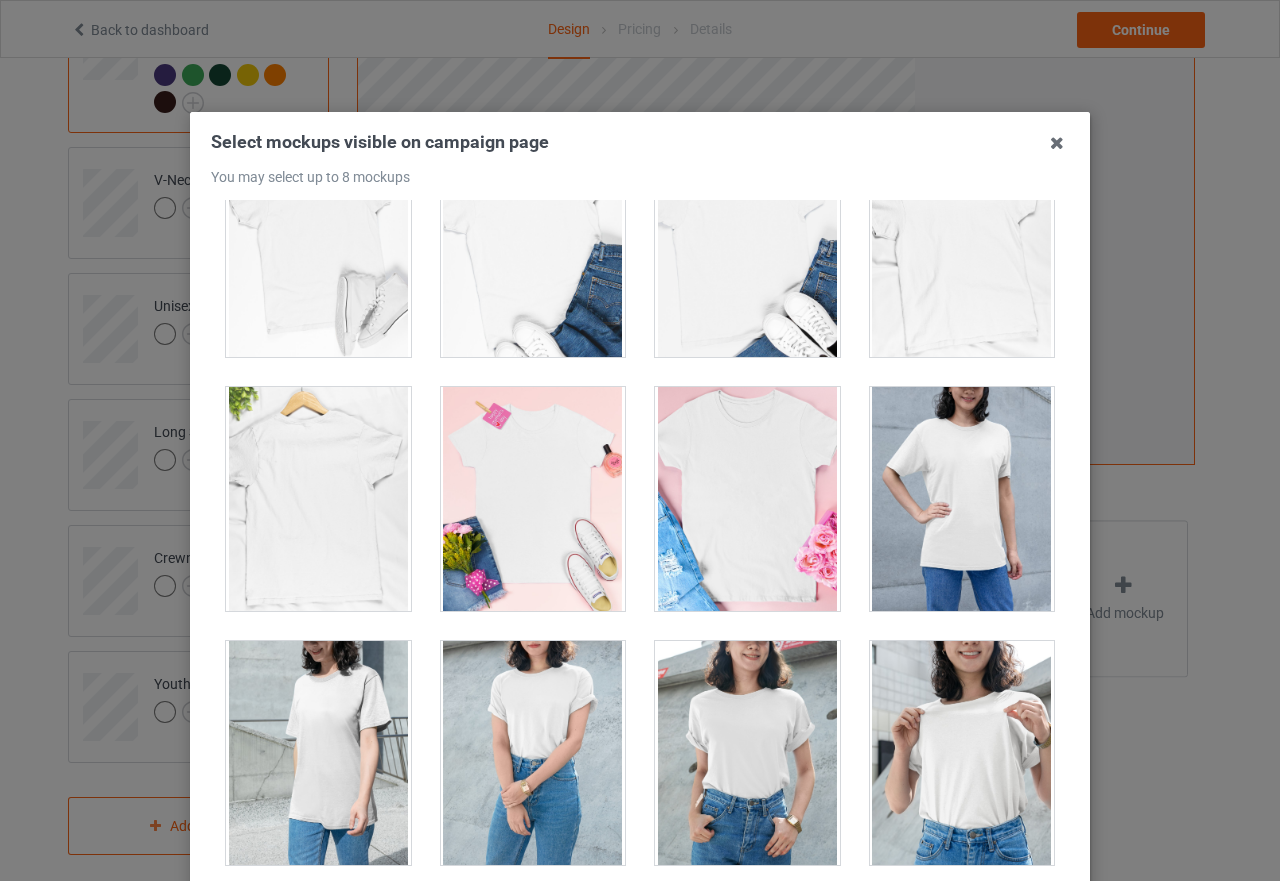 scroll, scrollTop: 3000, scrollLeft: 0, axis: vertical 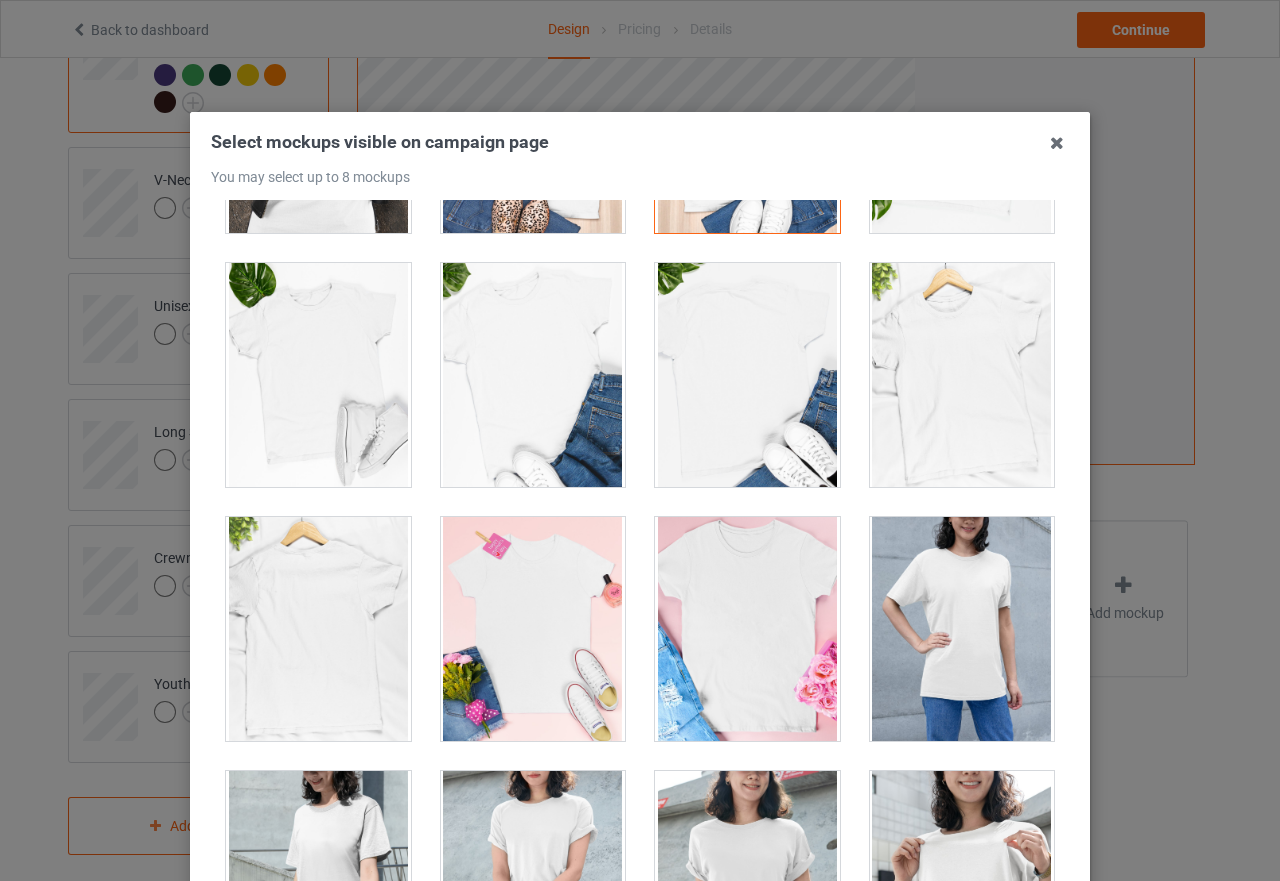 click at bounding box center (533, 629) 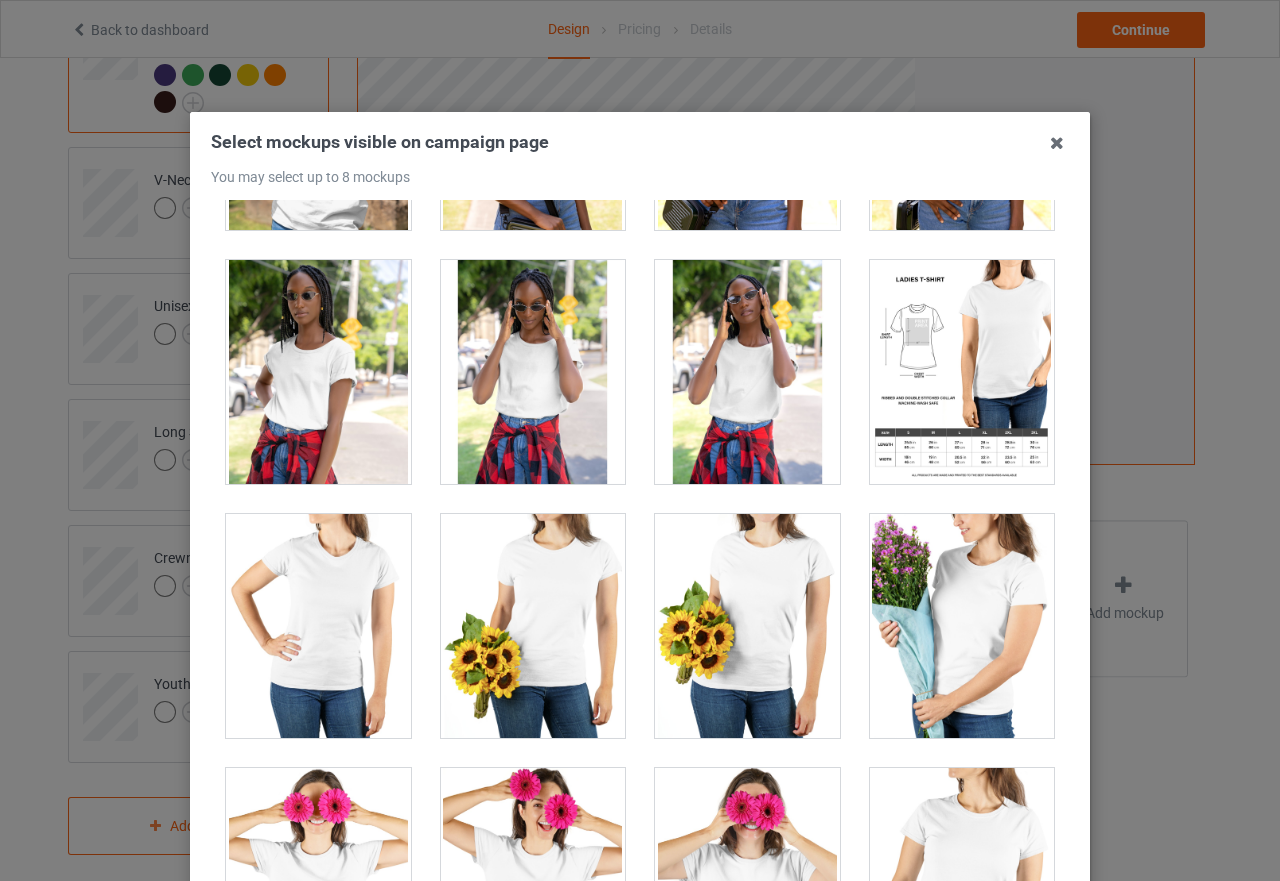 scroll, scrollTop: 4461, scrollLeft: 0, axis: vertical 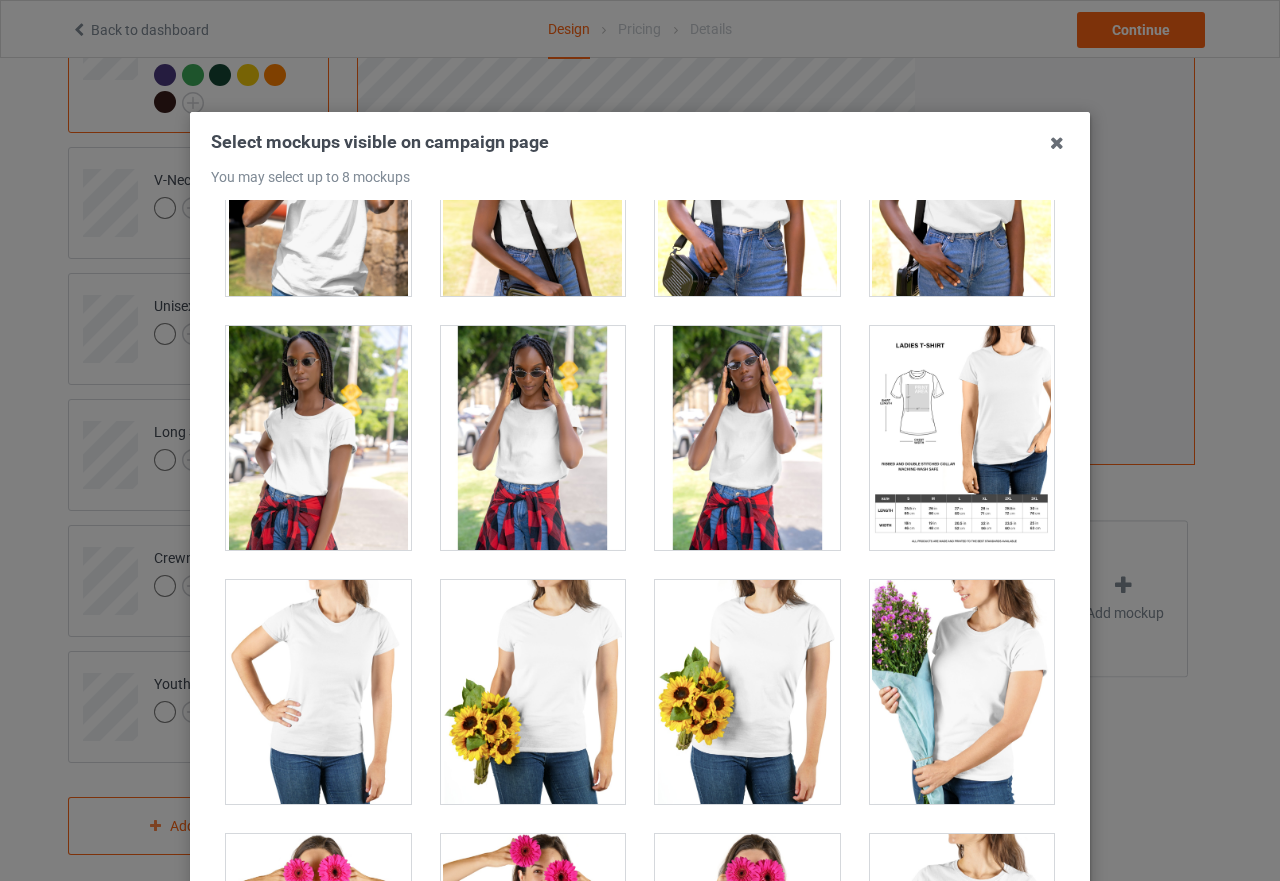 click at bounding box center [962, 438] 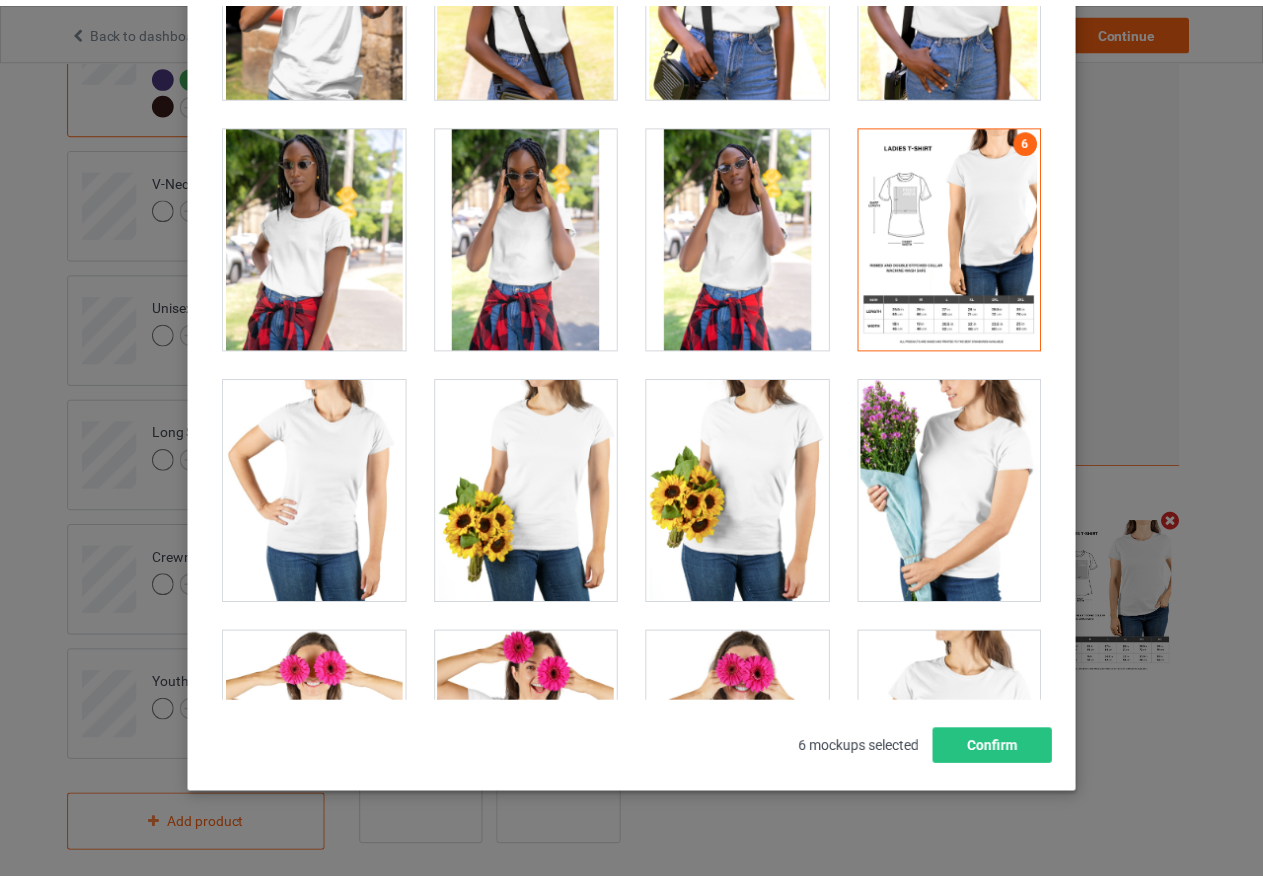 scroll, scrollTop: 227, scrollLeft: 0, axis: vertical 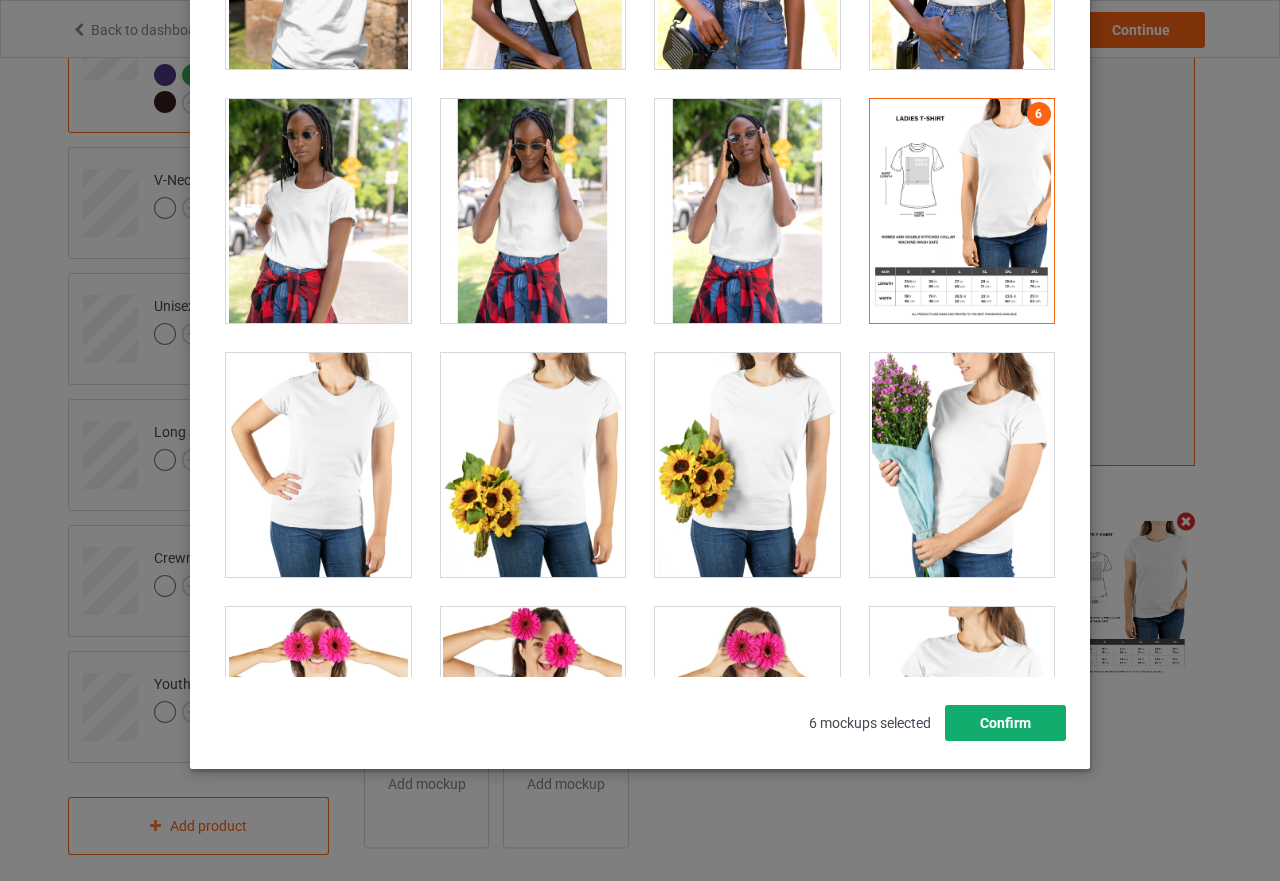 click on "Confirm" at bounding box center [1005, 723] 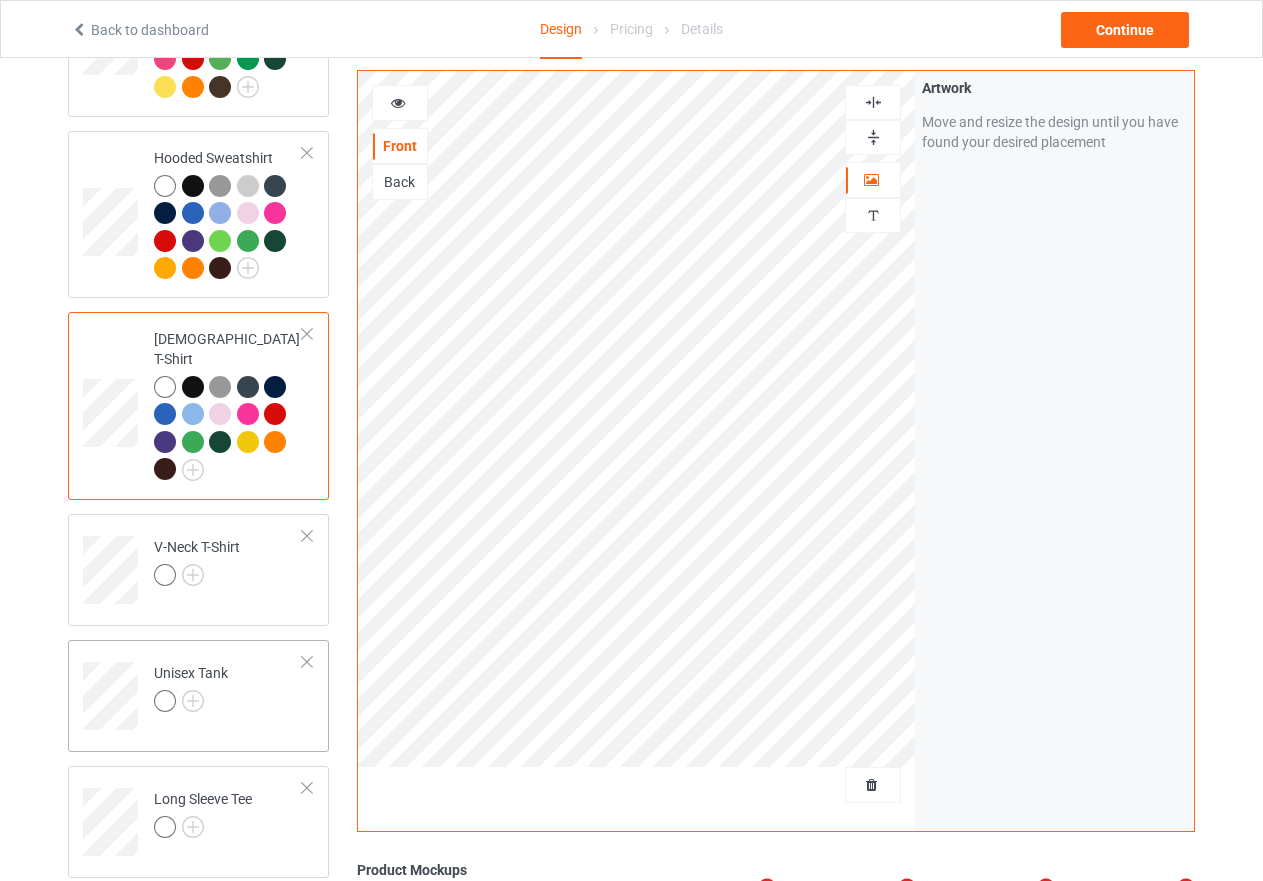 scroll, scrollTop: 429, scrollLeft: 0, axis: vertical 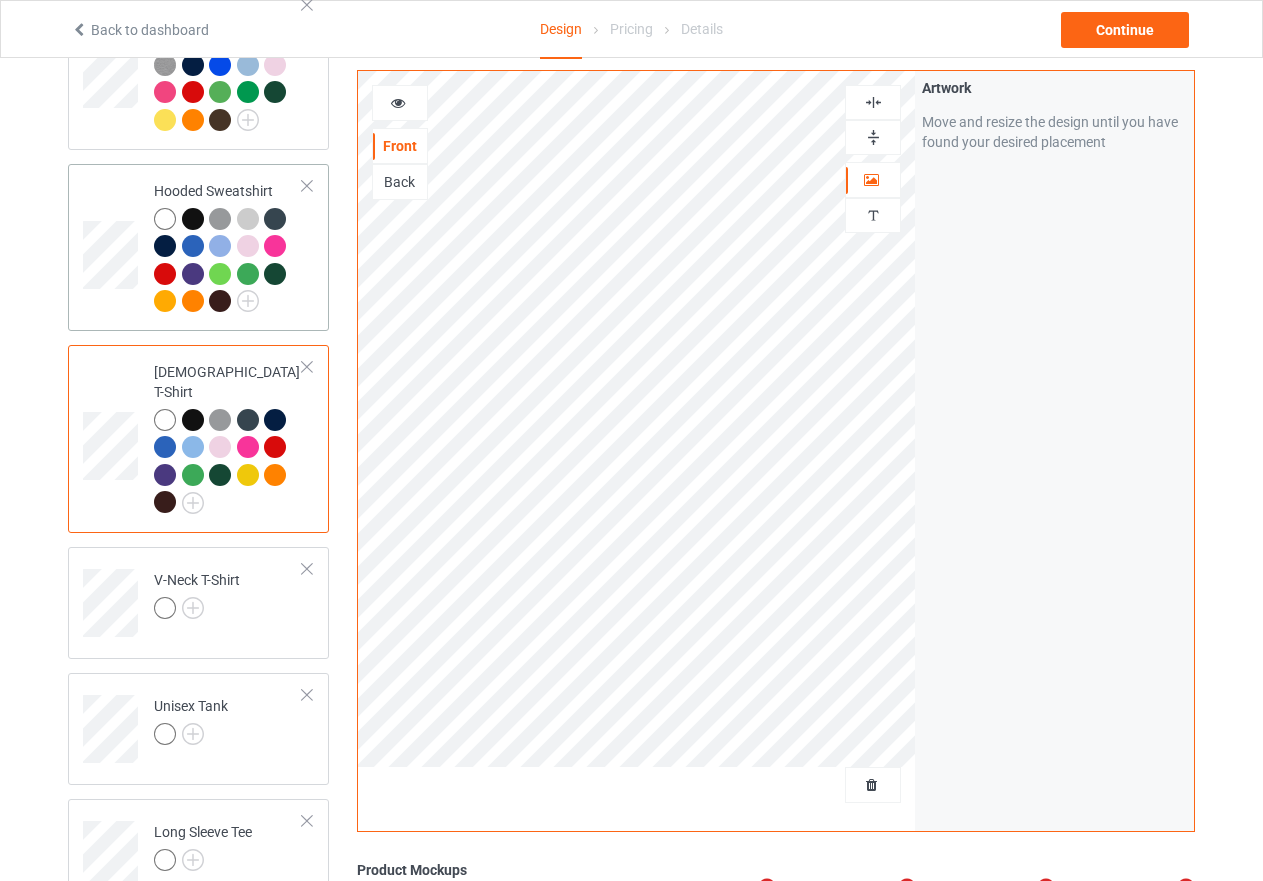 click at bounding box center (228, 263) 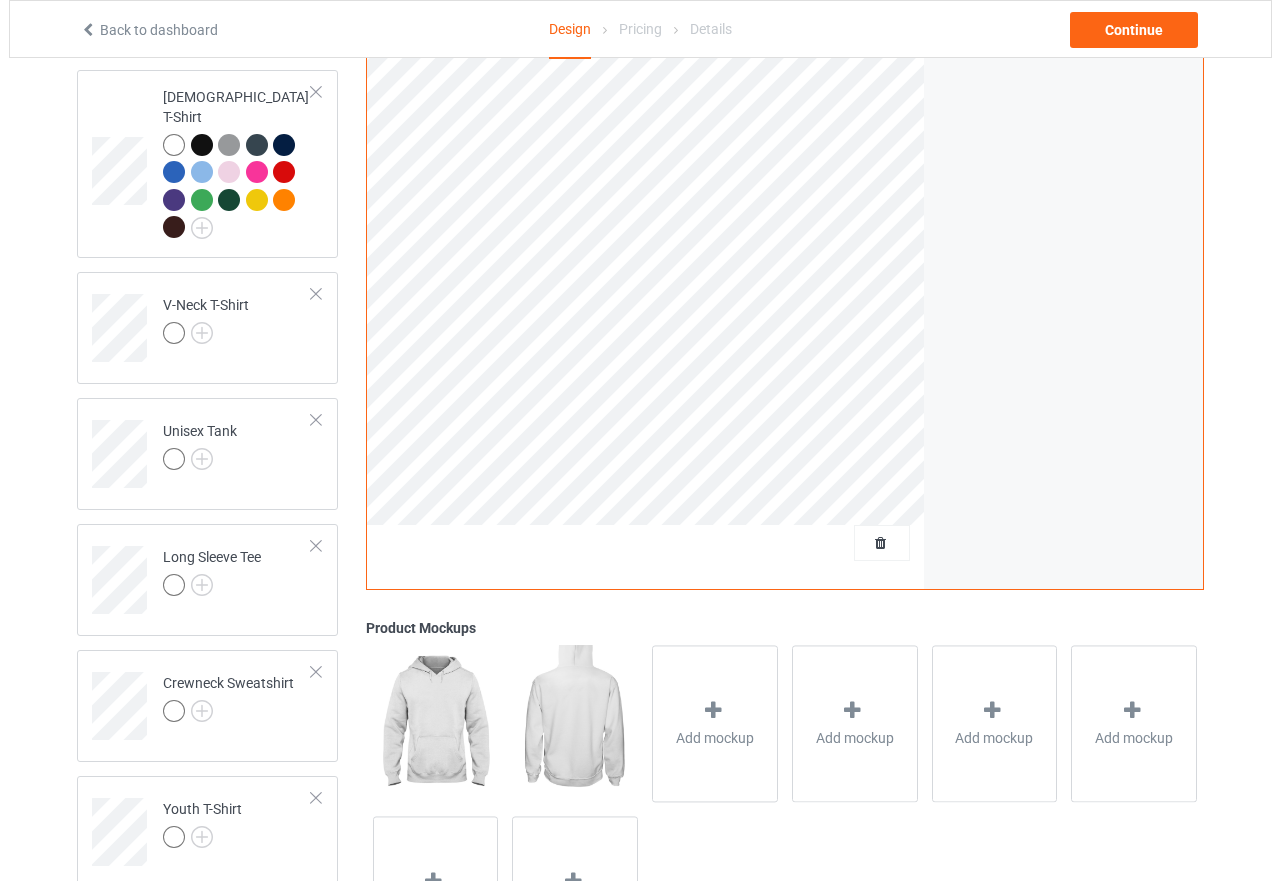 scroll, scrollTop: 829, scrollLeft: 0, axis: vertical 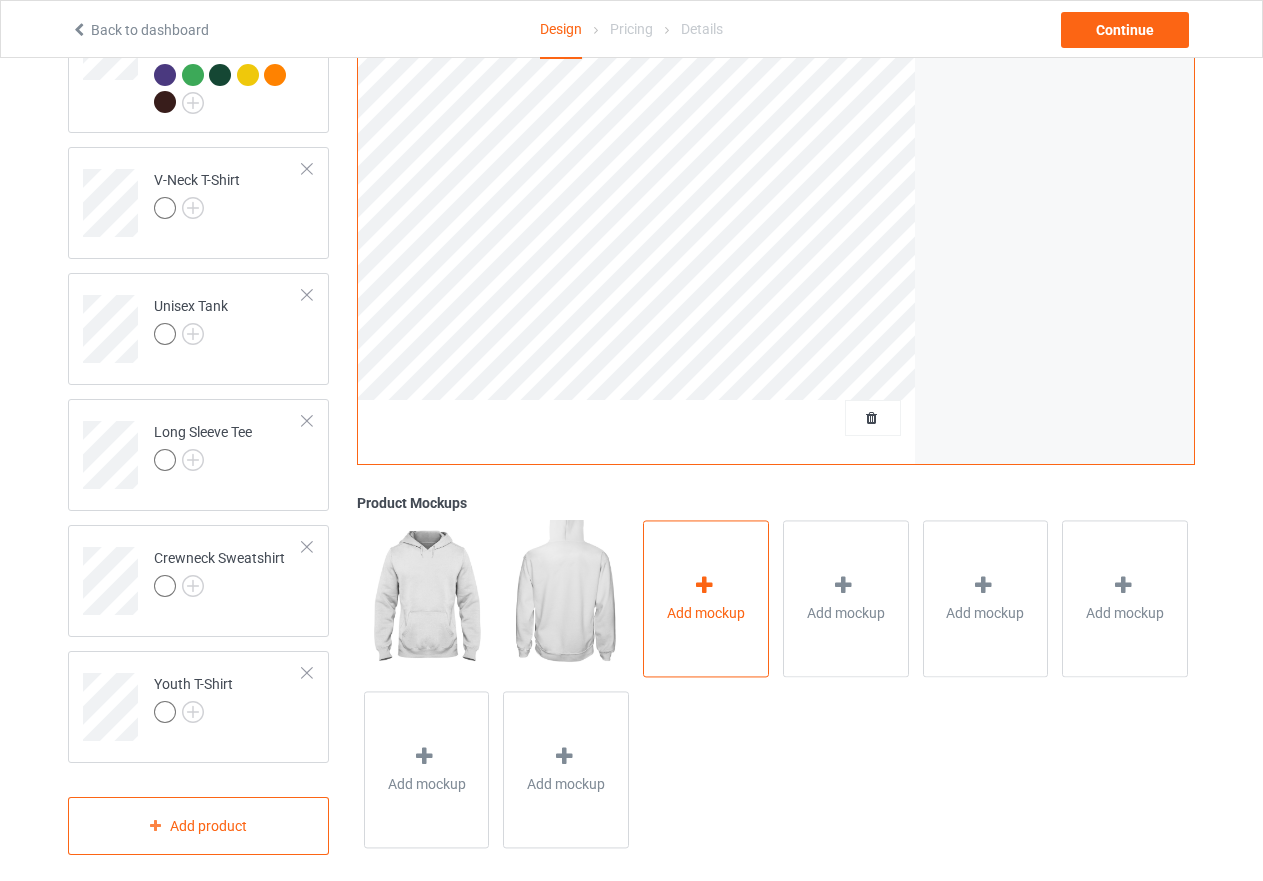 click at bounding box center (704, 585) 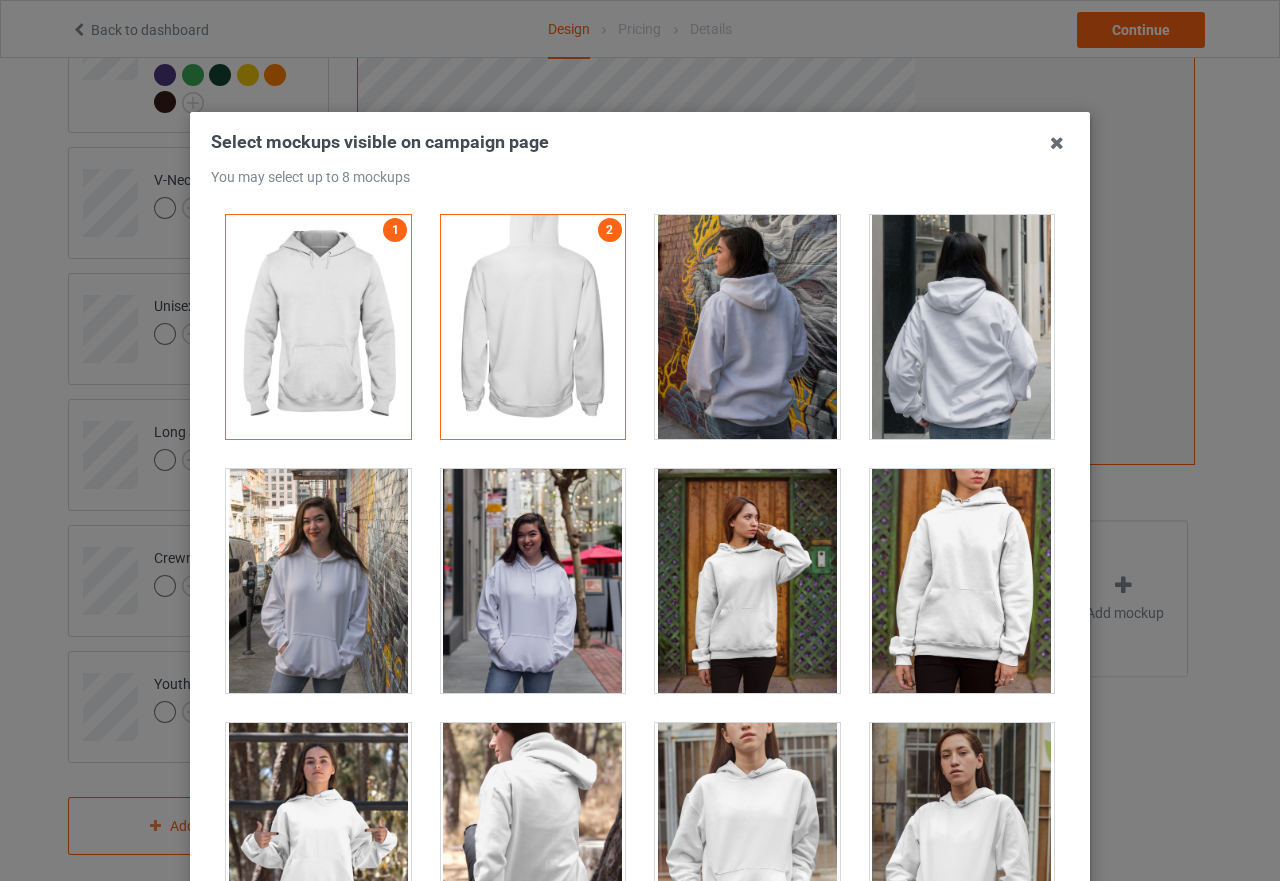 click at bounding box center (747, 327) 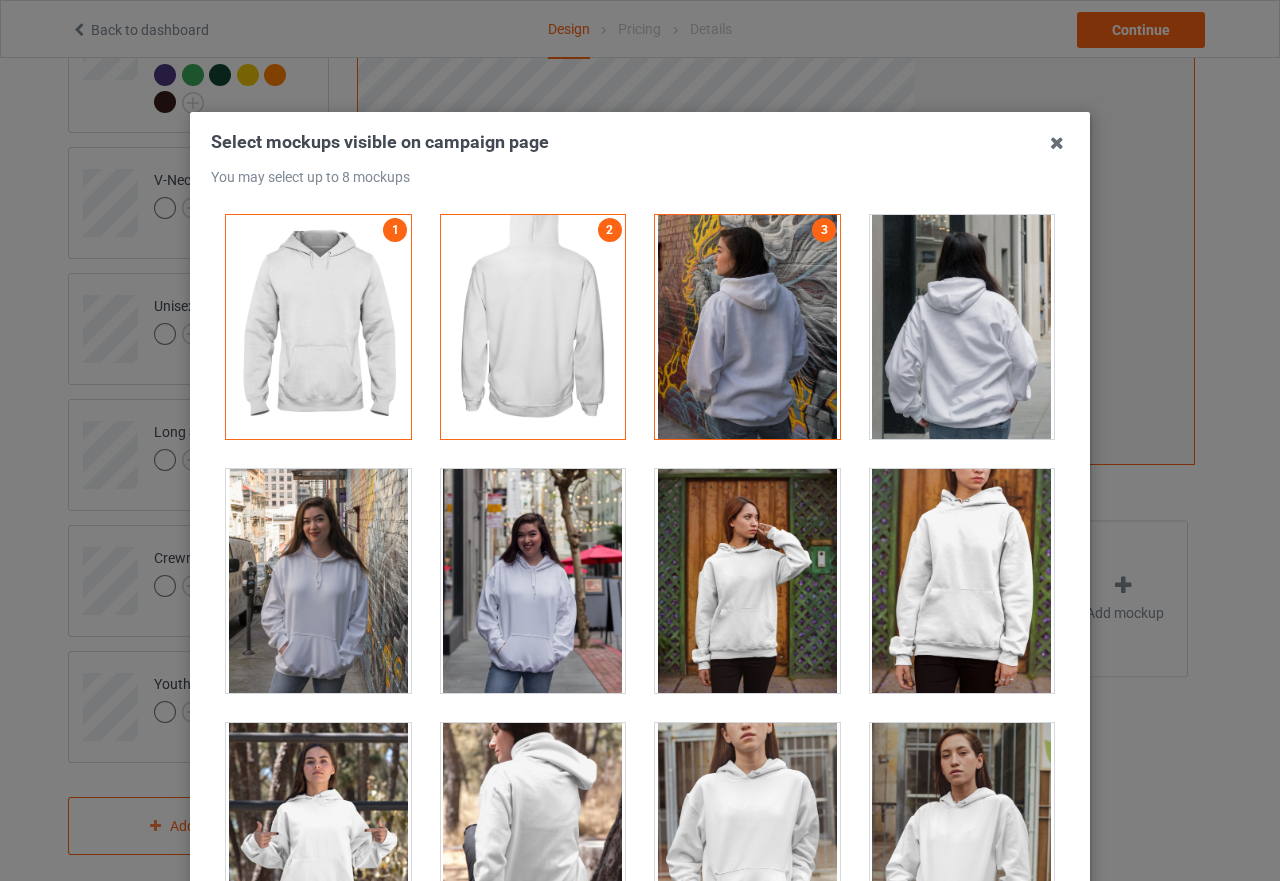 click at bounding box center [747, 327] 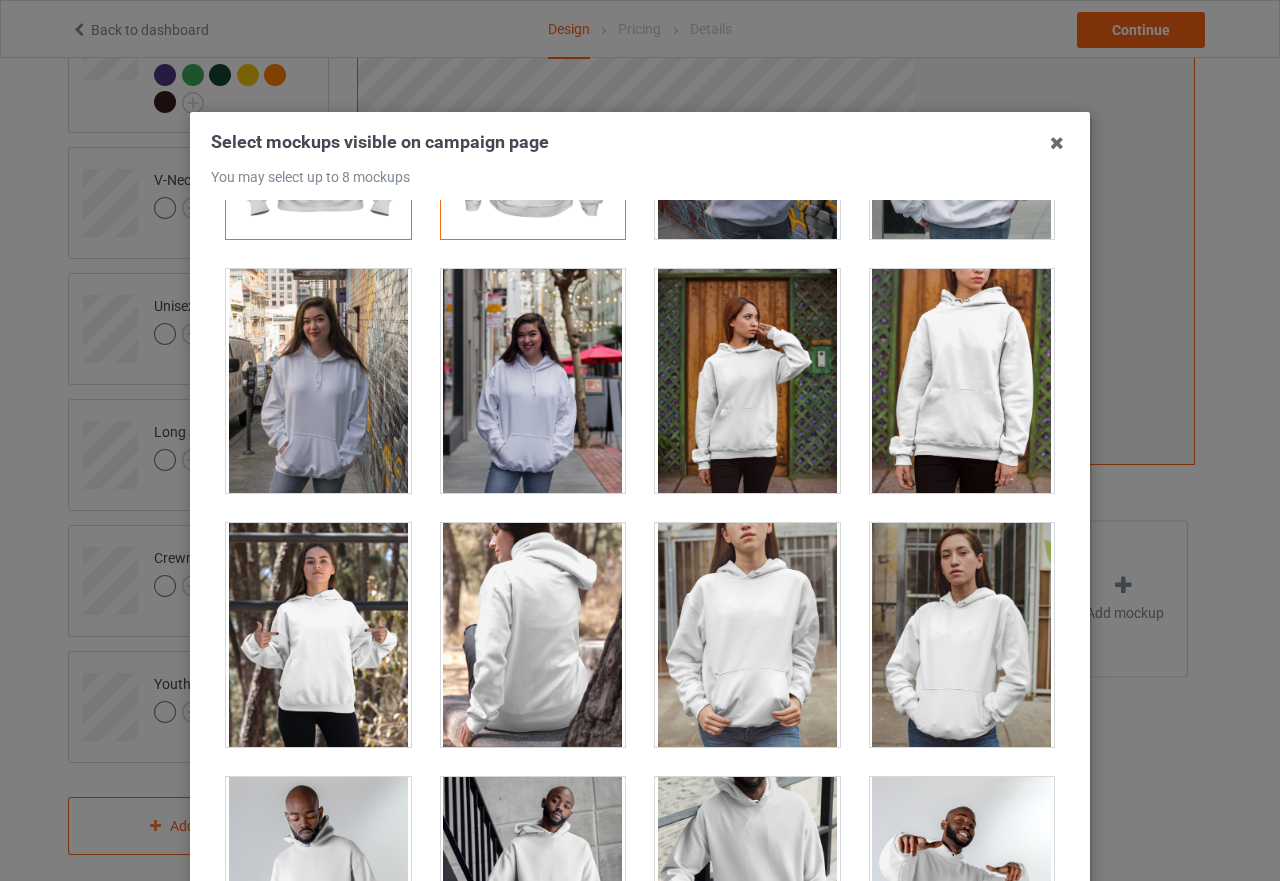 scroll, scrollTop: 0, scrollLeft: 0, axis: both 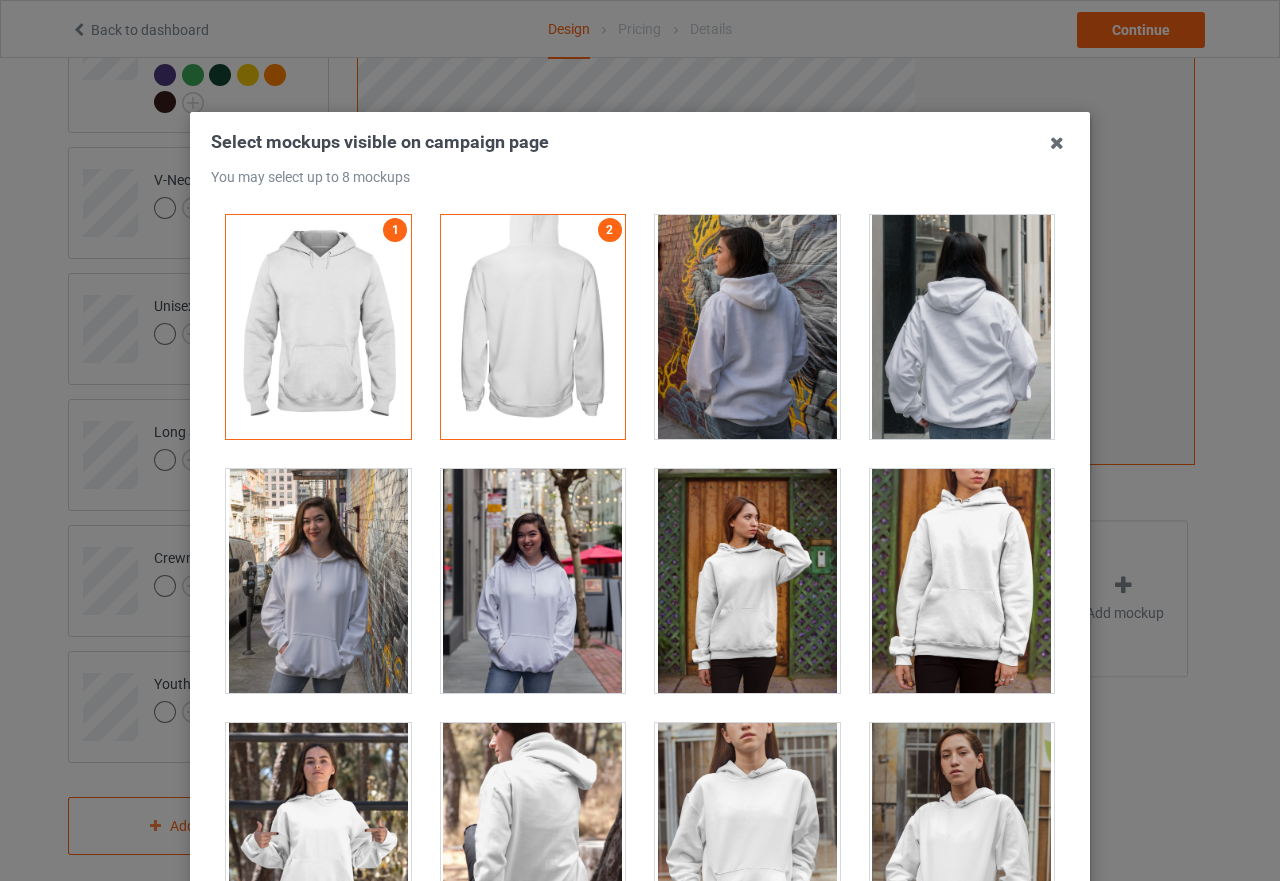 click at bounding box center [747, 327] 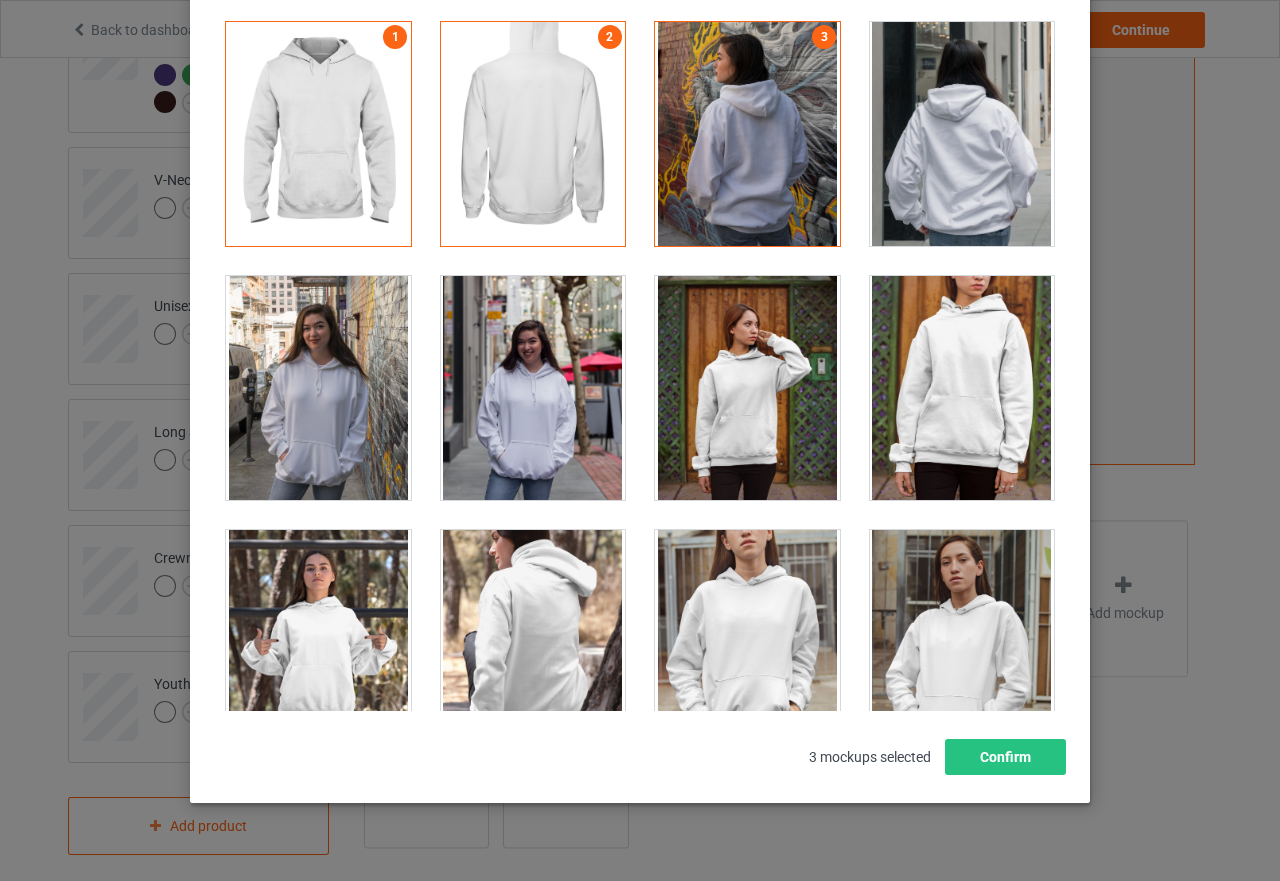 scroll, scrollTop: 227, scrollLeft: 0, axis: vertical 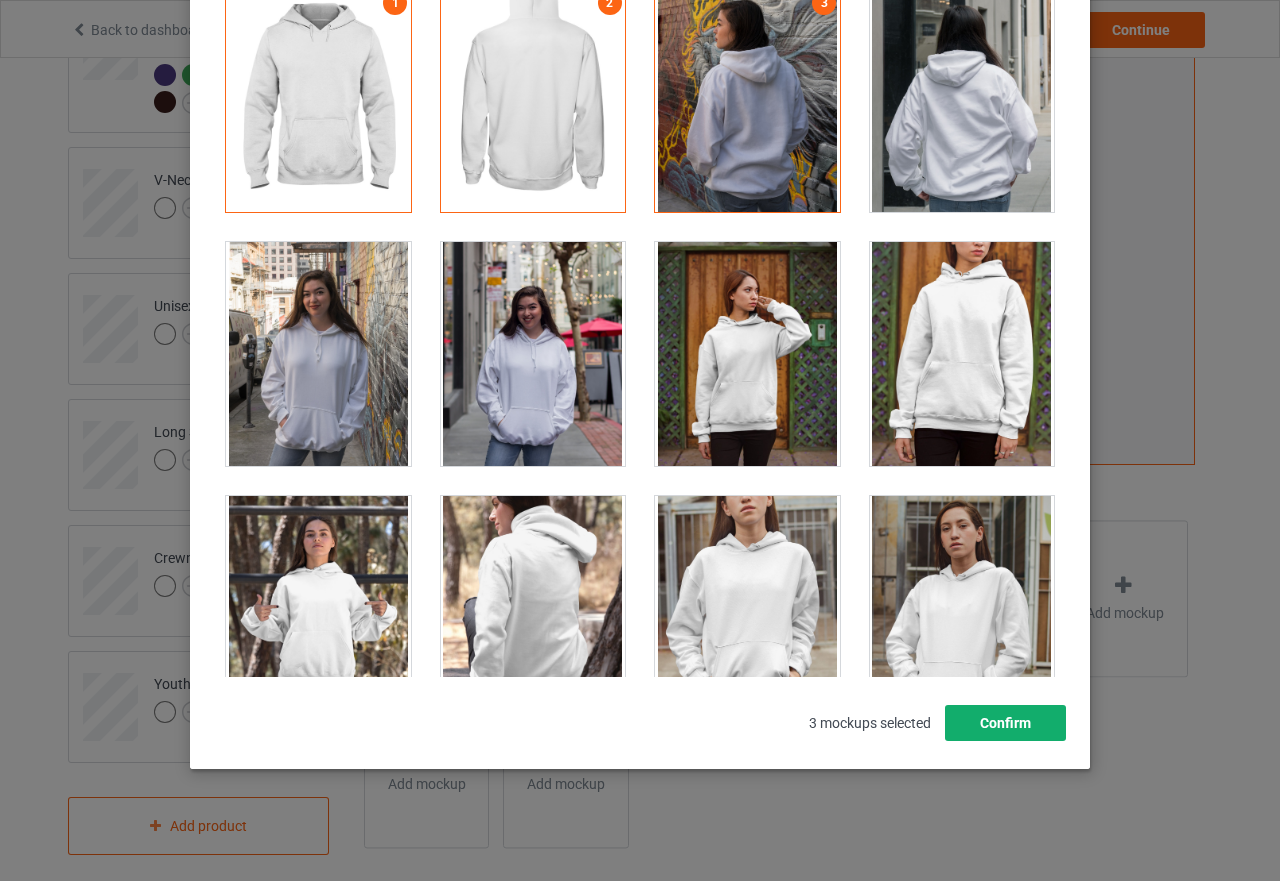 click on "Confirm" at bounding box center (1005, 723) 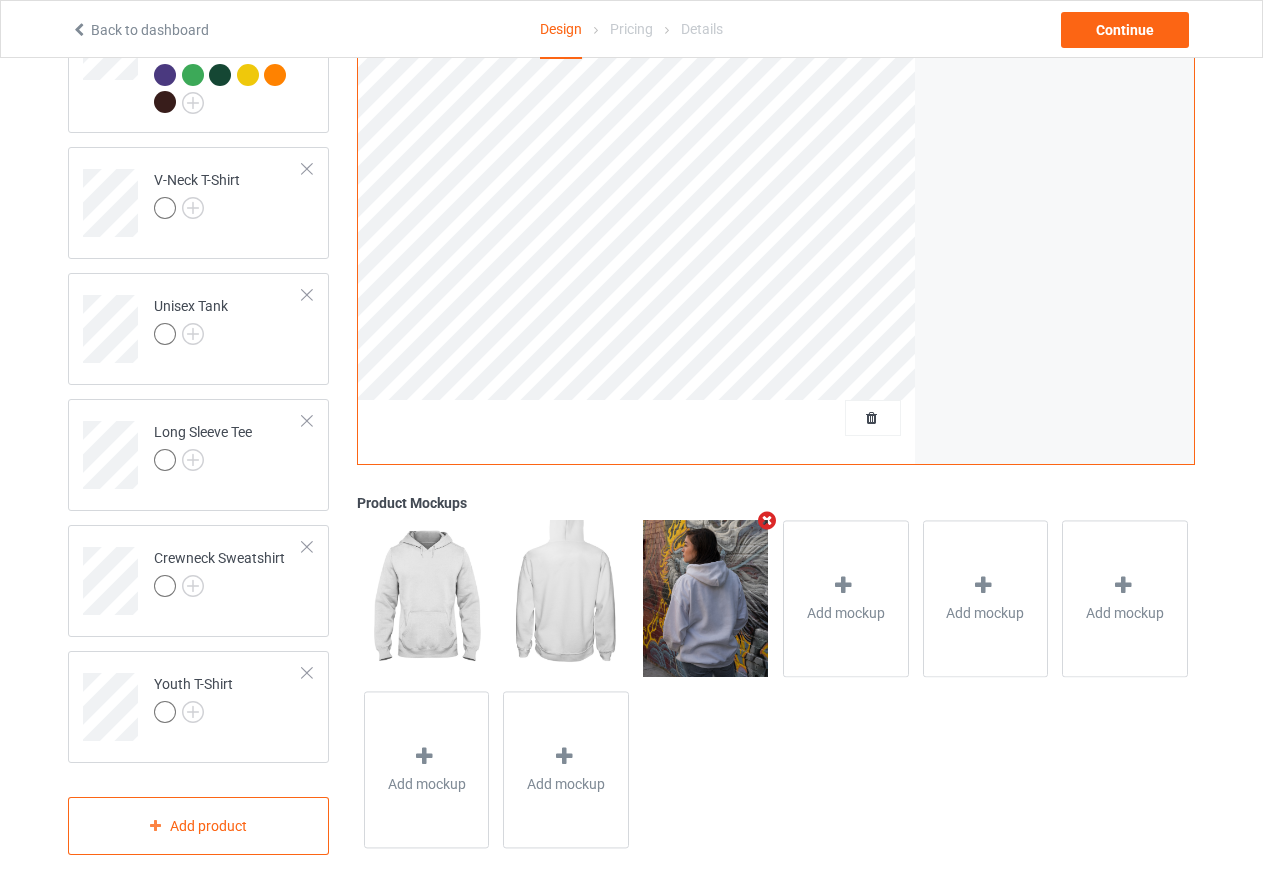 click at bounding box center [767, 520] 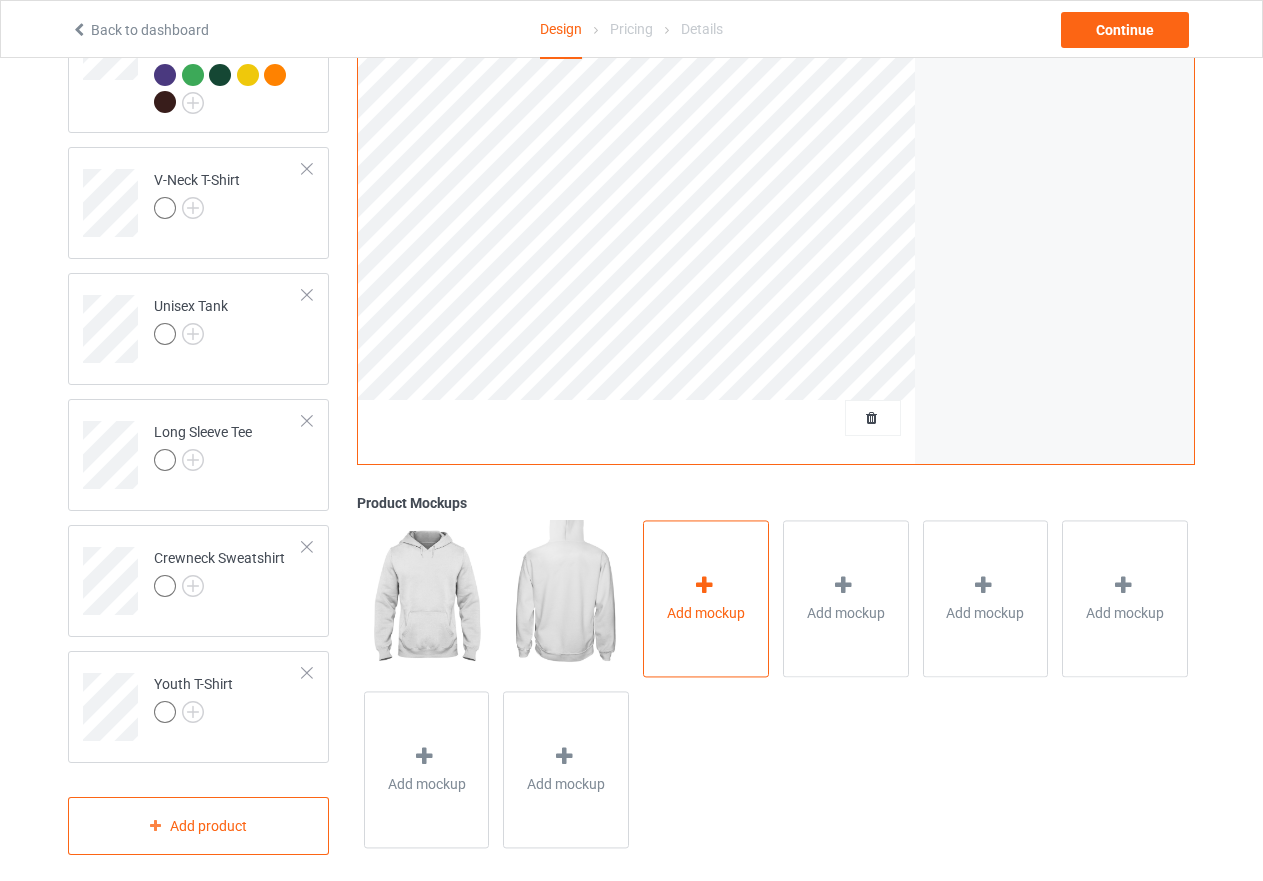 click at bounding box center [704, 585] 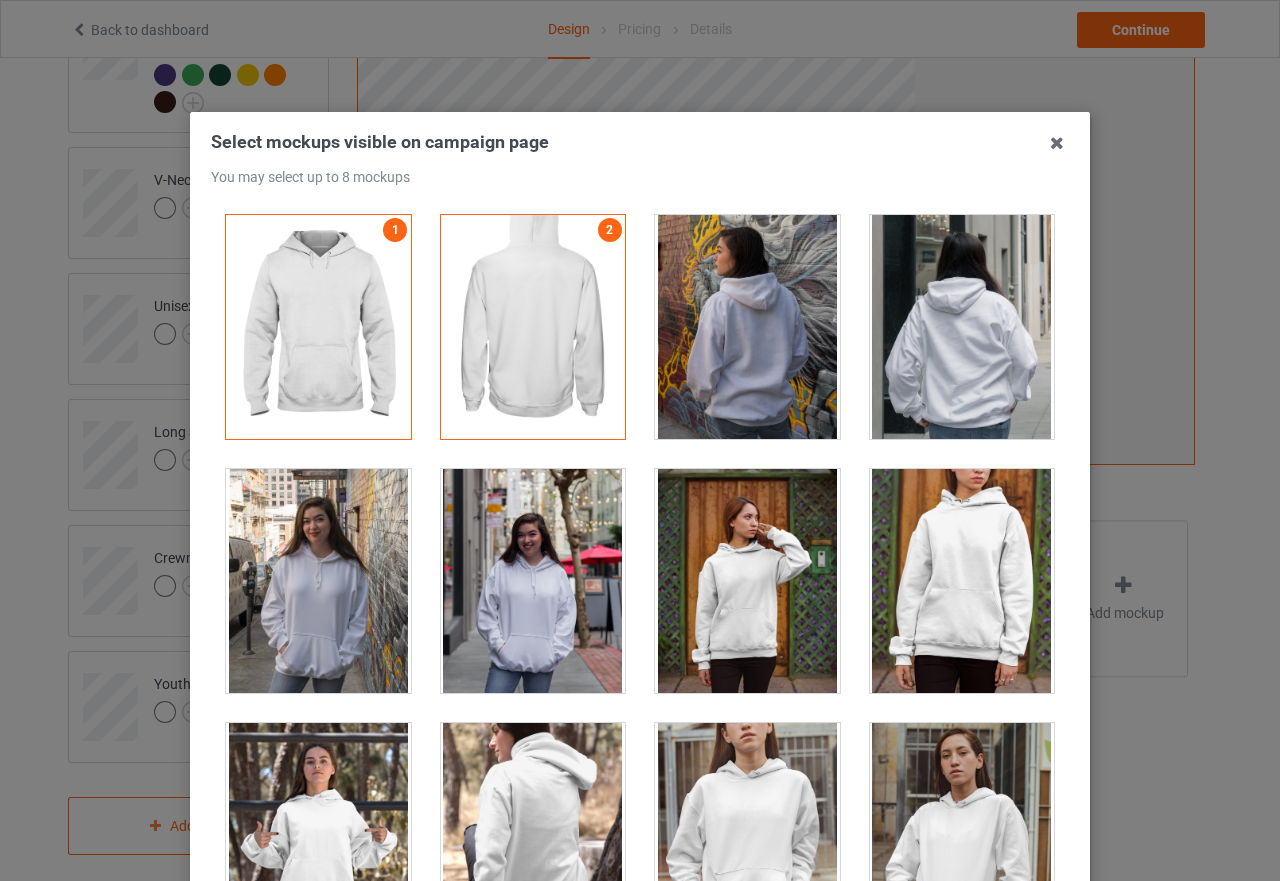 click at bounding box center (747, 581) 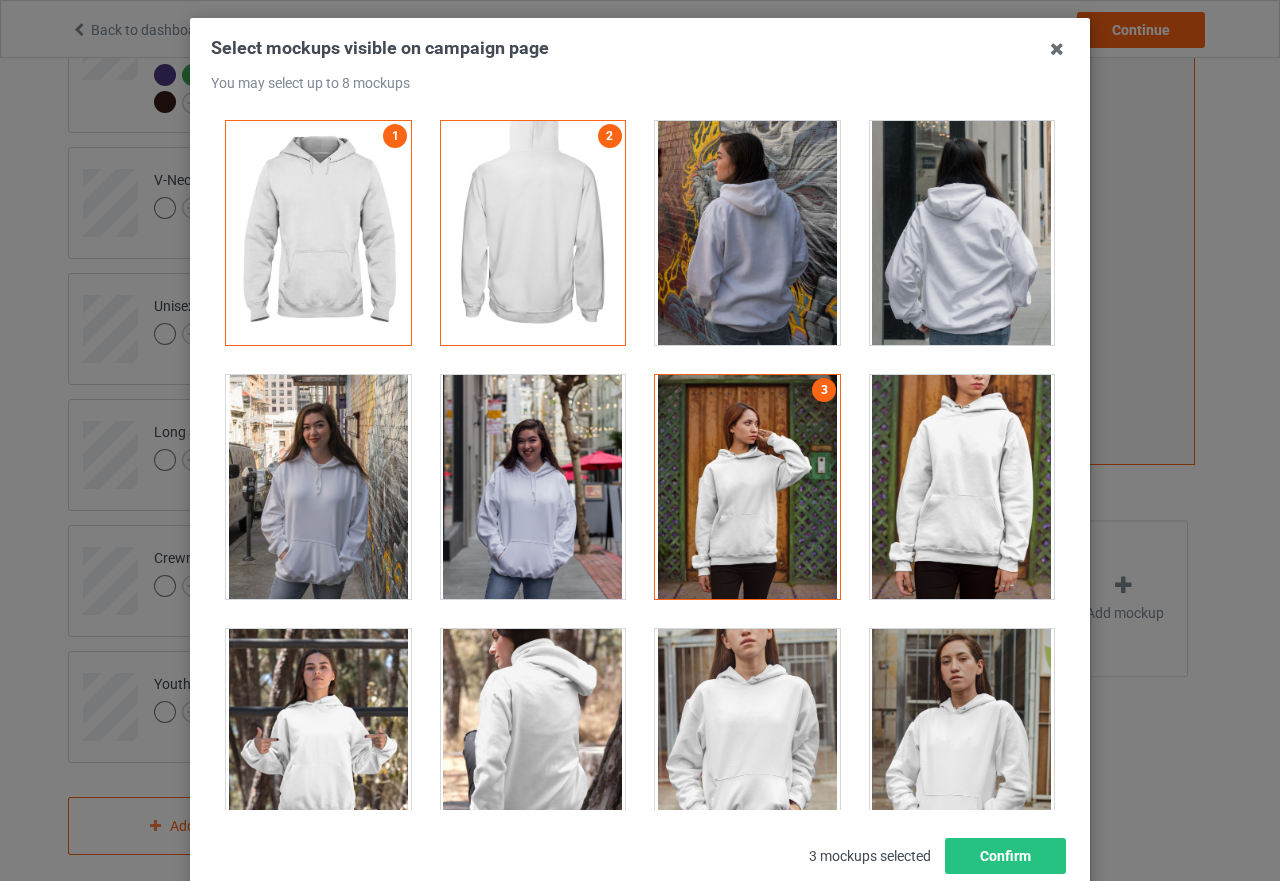 scroll, scrollTop: 227, scrollLeft: 0, axis: vertical 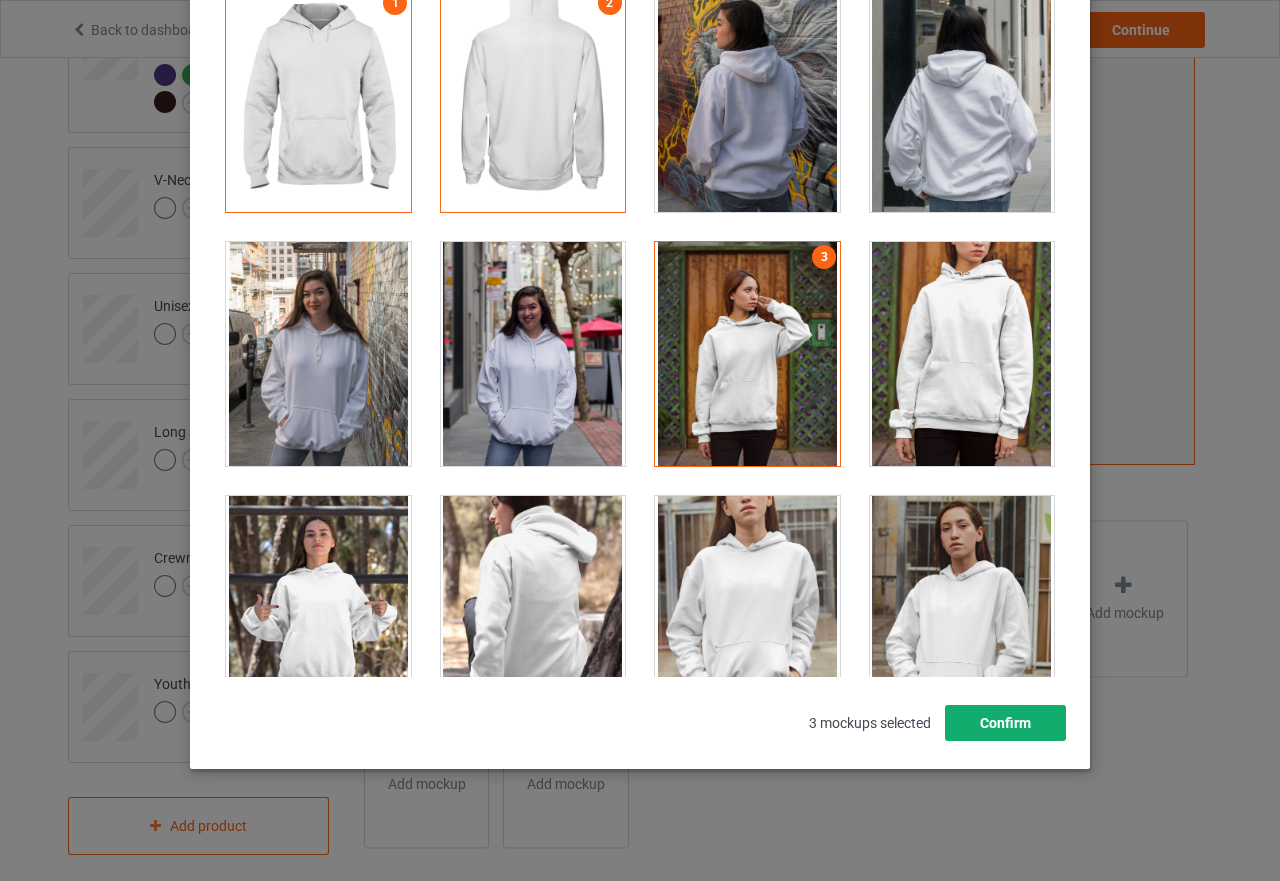 click on "Confirm" at bounding box center (1005, 723) 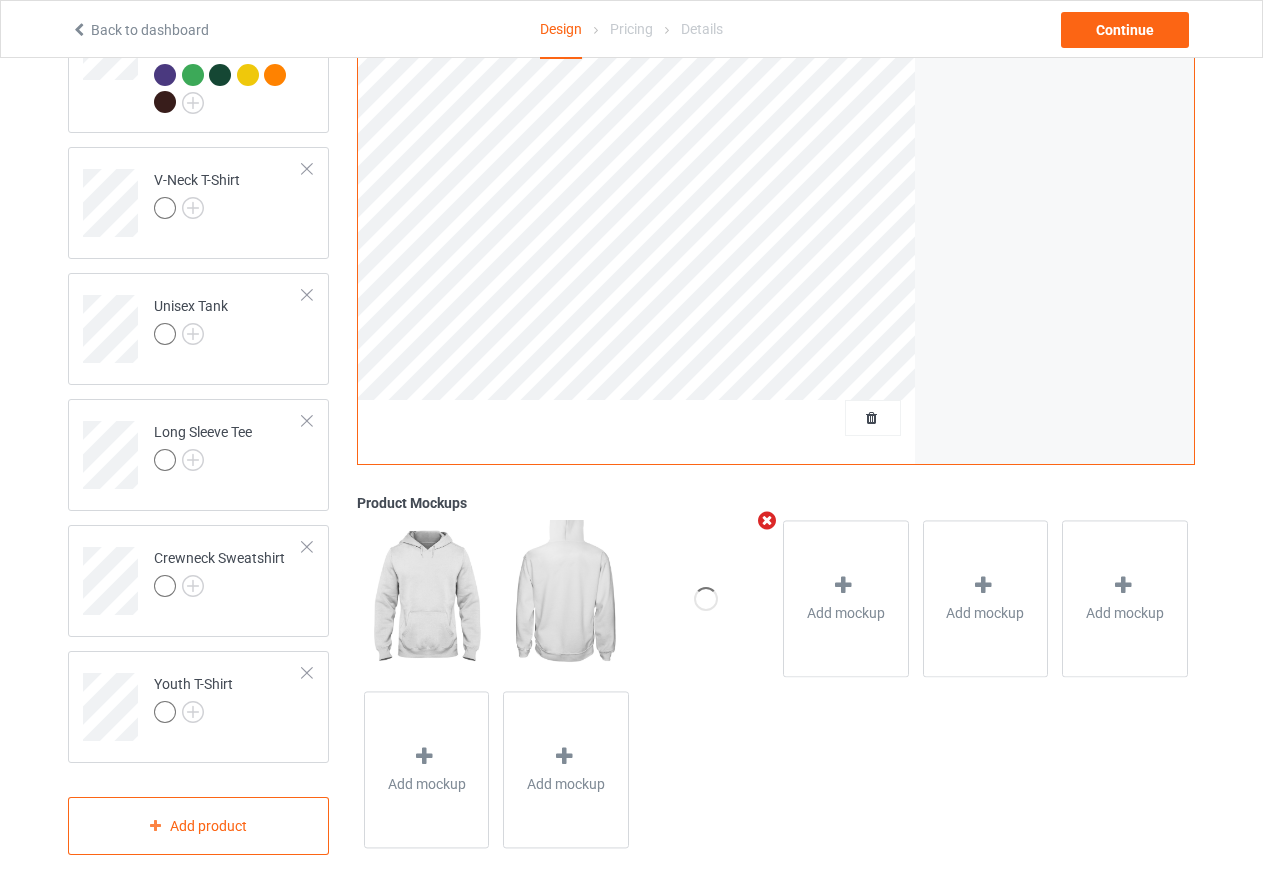 click at bounding box center (767, 520) 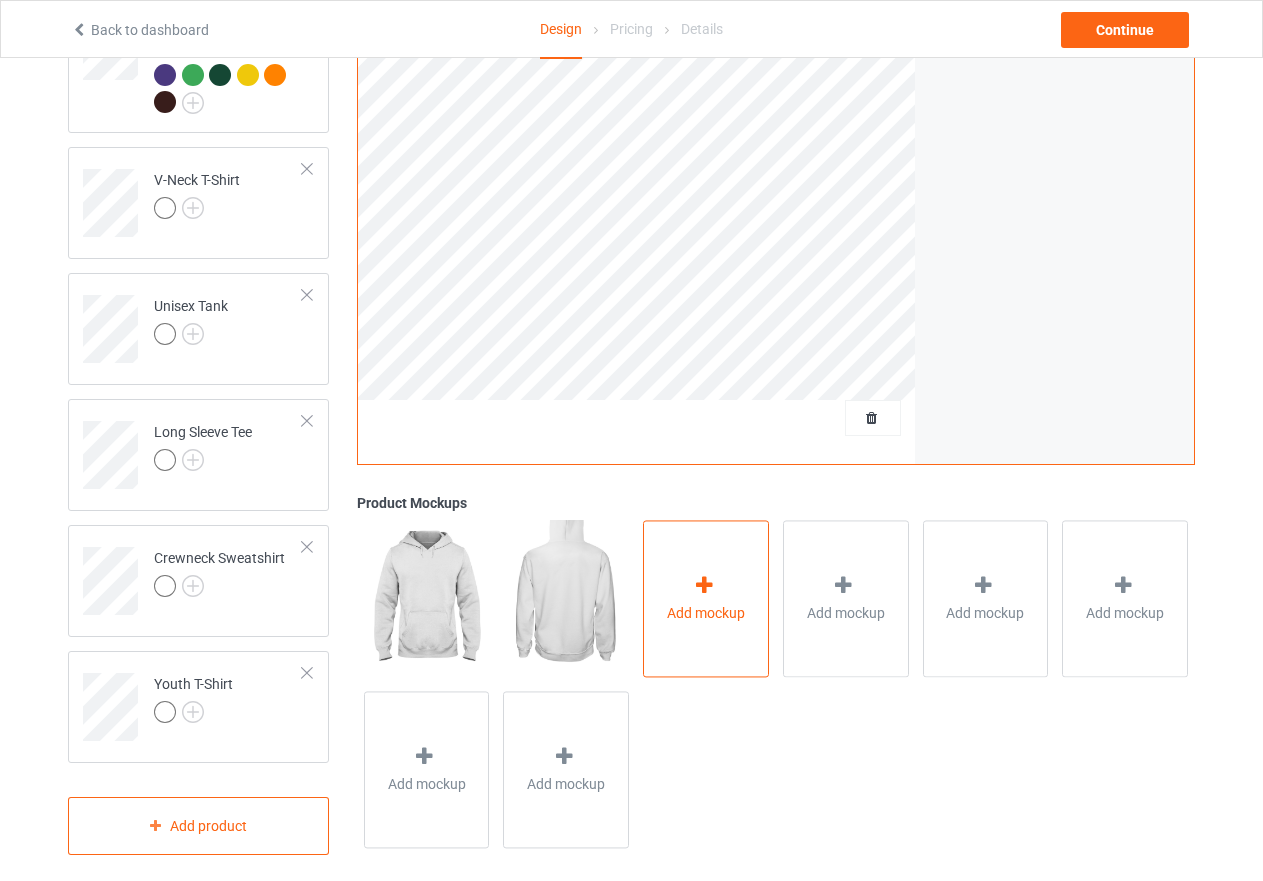 click on "Add mockup" at bounding box center (706, 598) 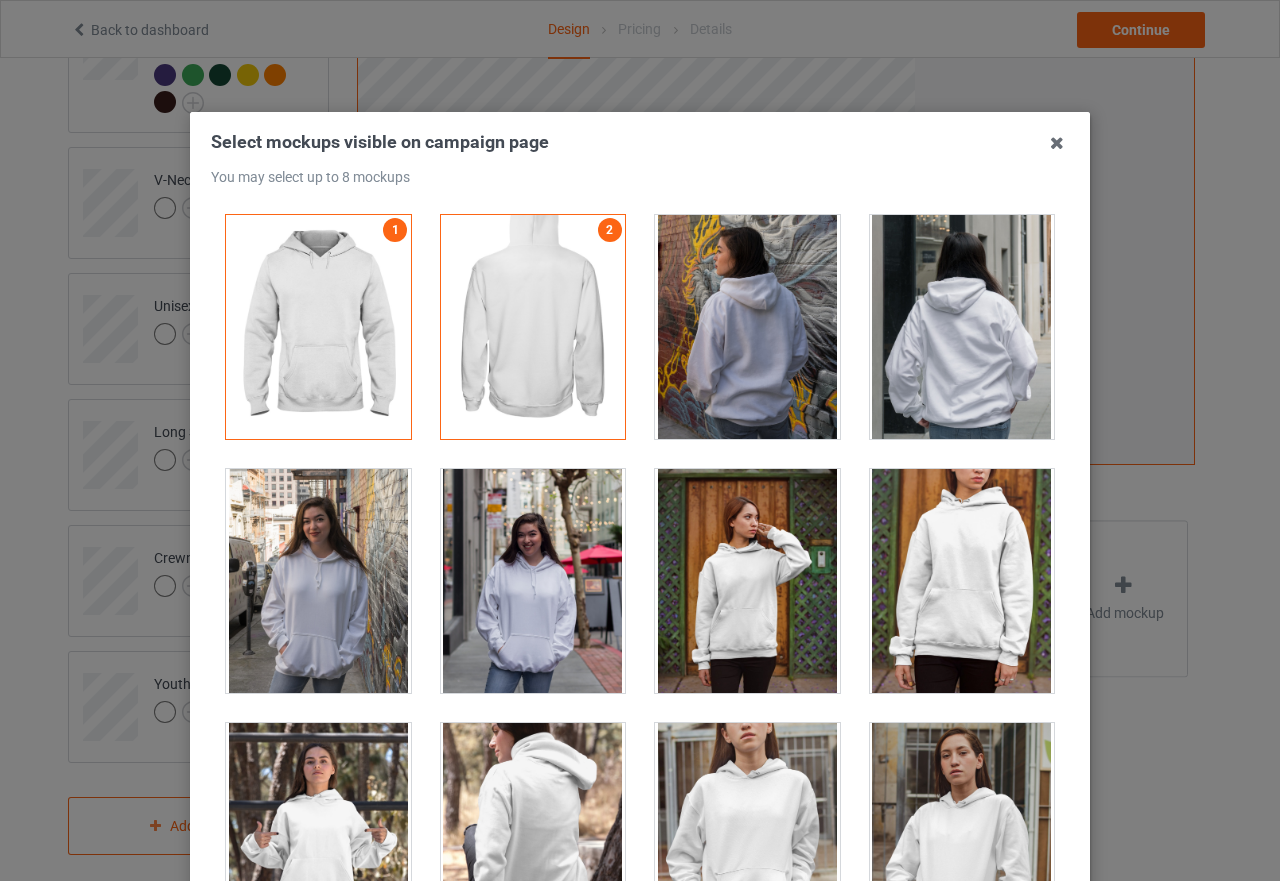 click at bounding box center [962, 327] 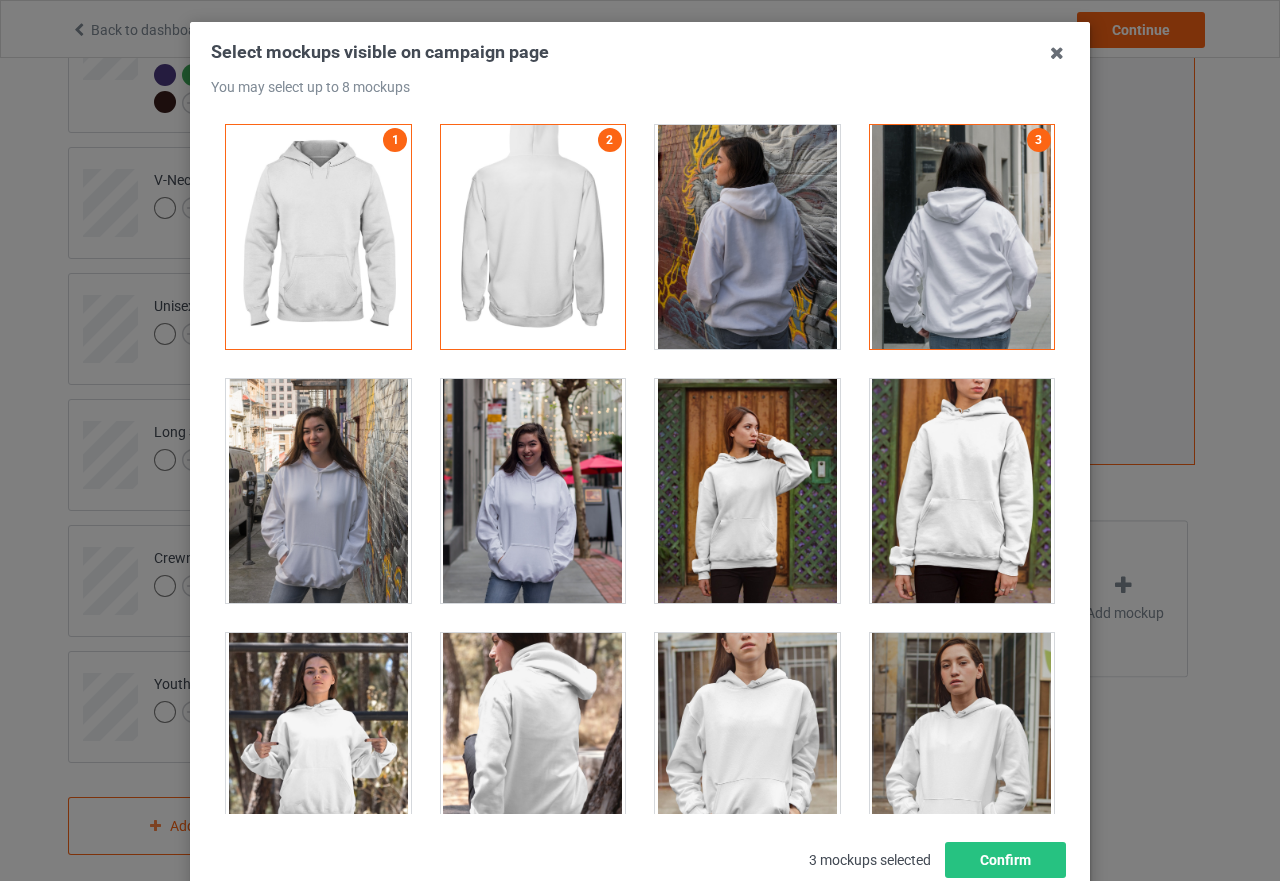 scroll, scrollTop: 227, scrollLeft: 0, axis: vertical 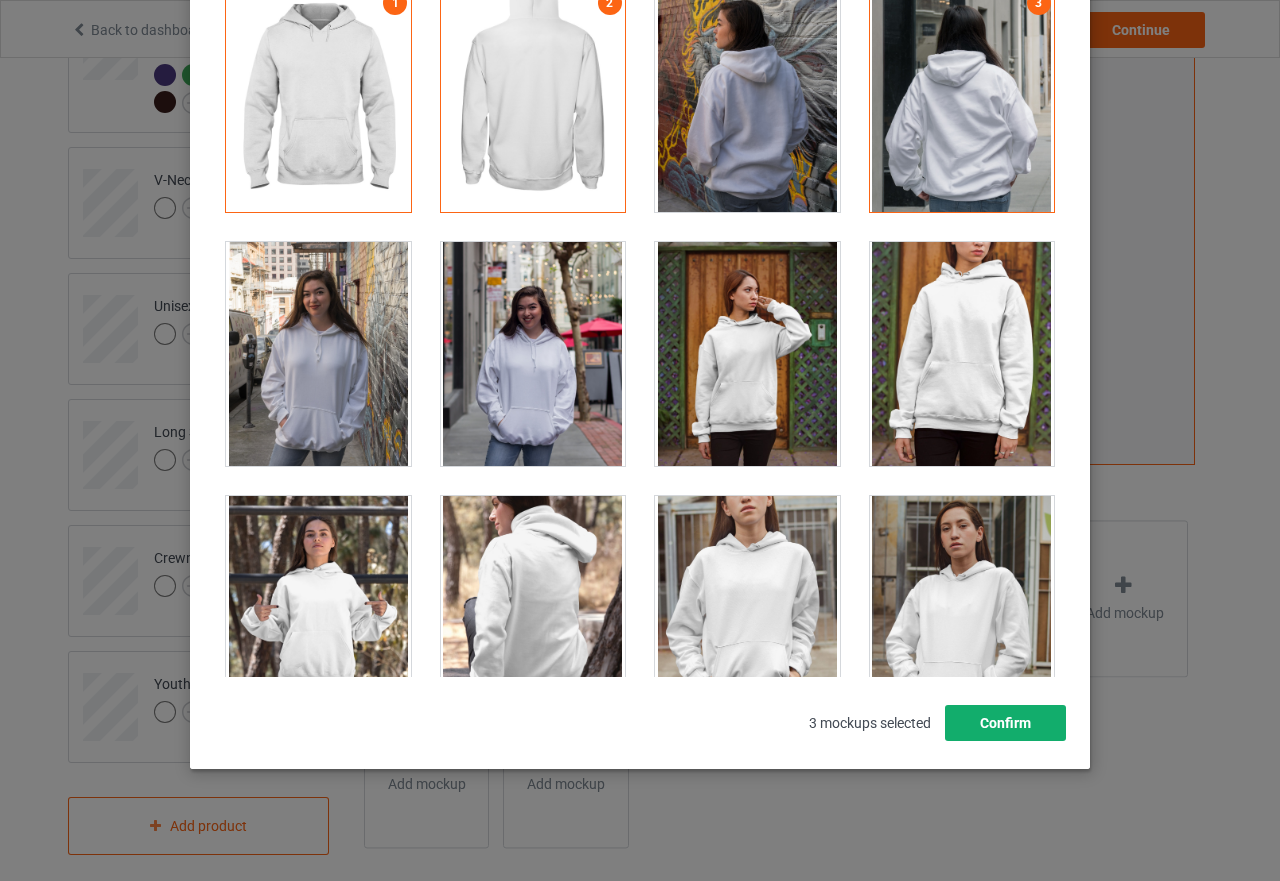 click on "Confirm" at bounding box center [1005, 723] 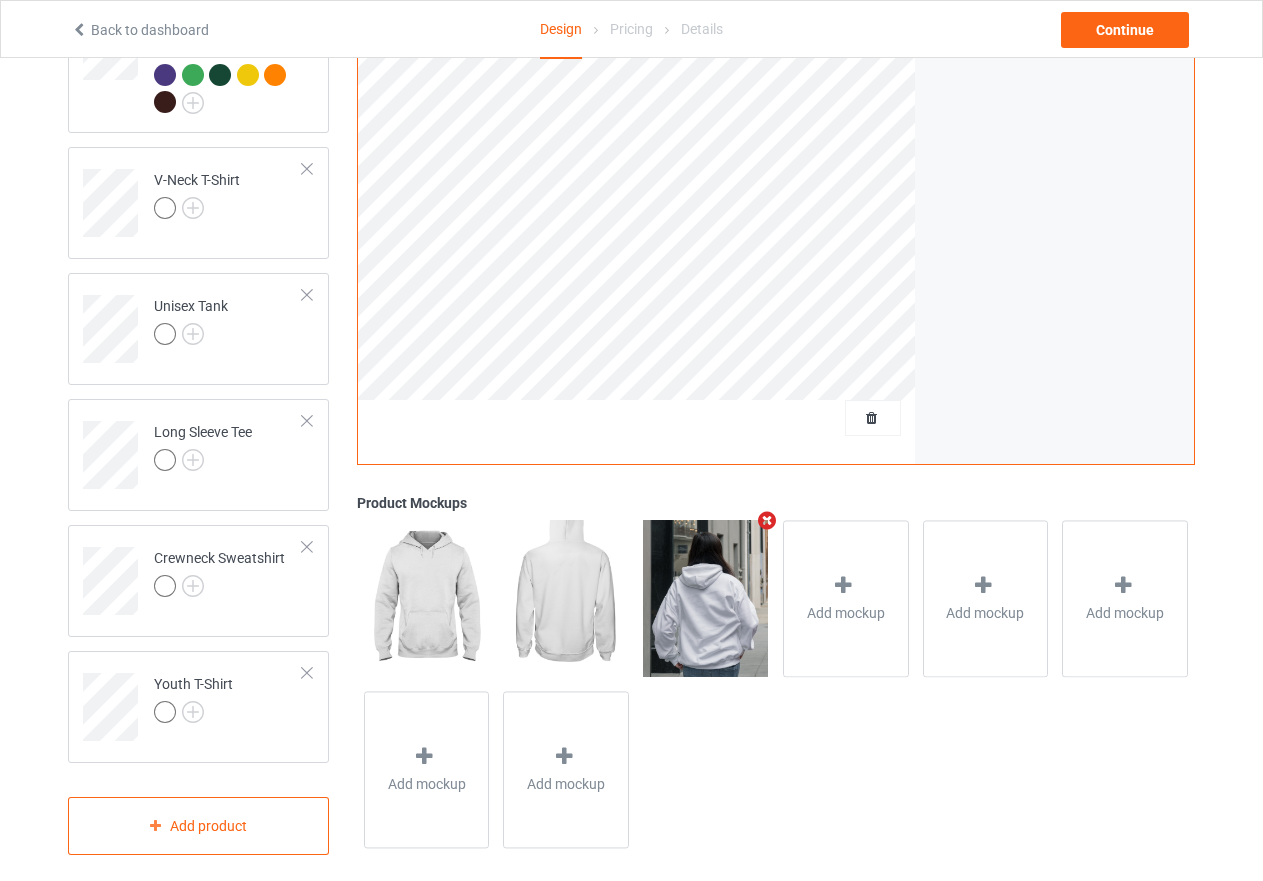 click at bounding box center (767, 520) 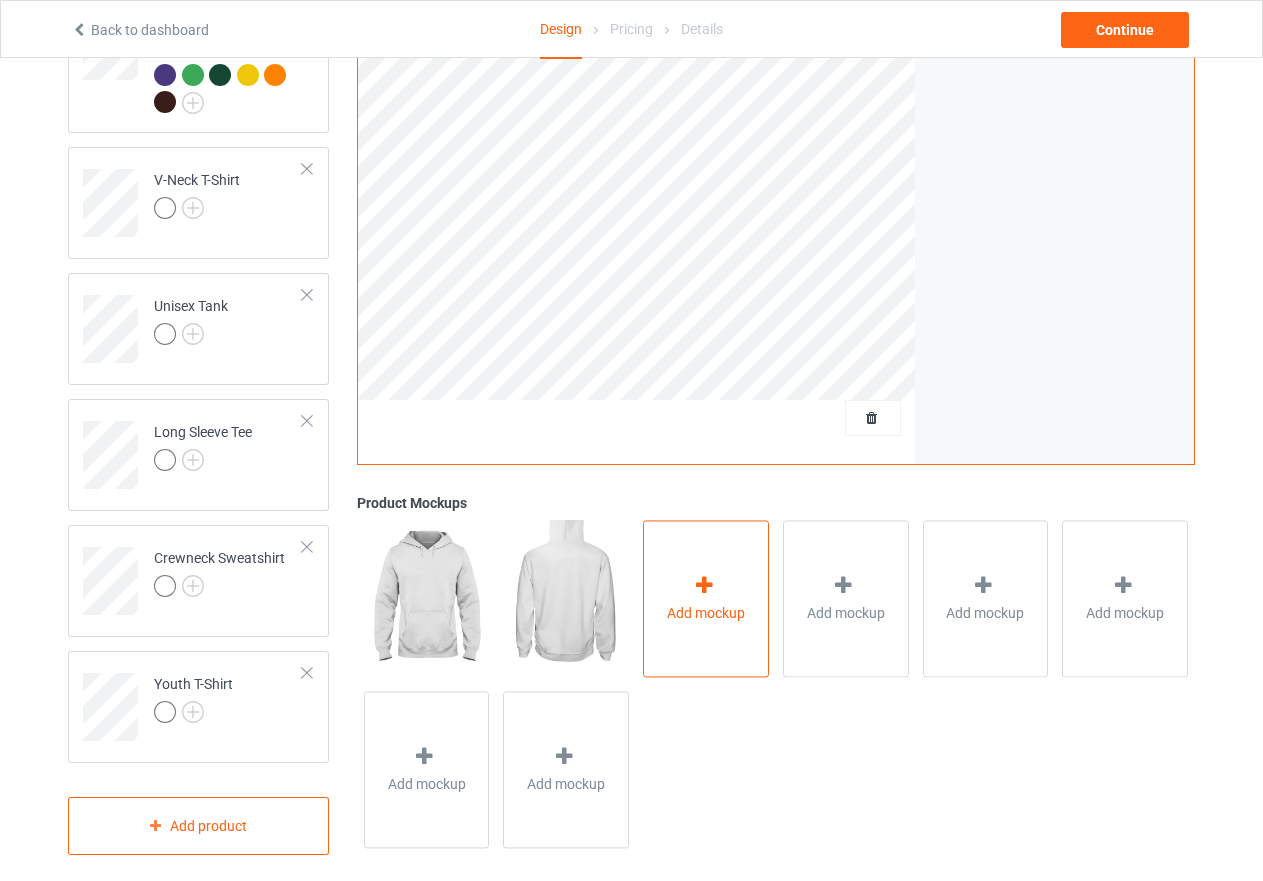 click at bounding box center [704, 585] 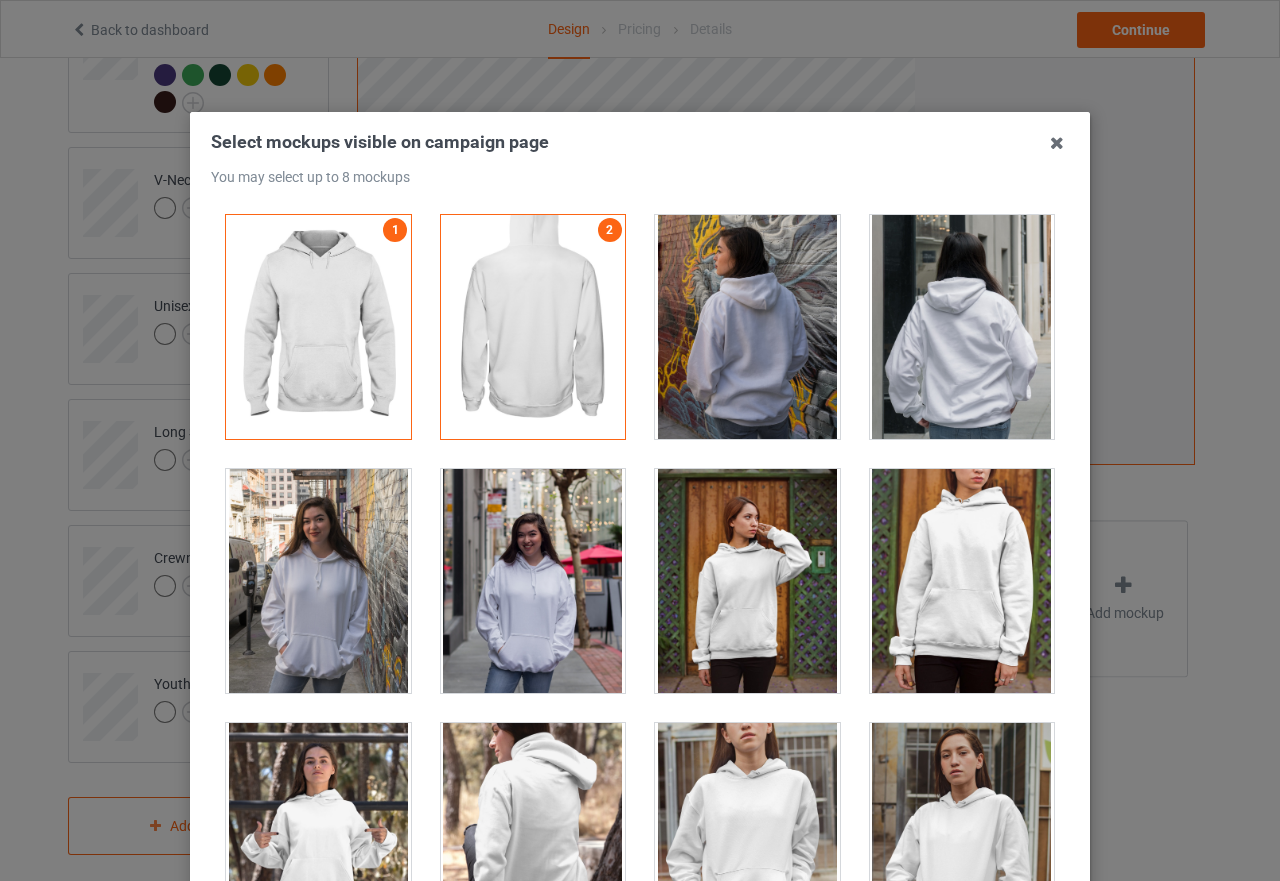click at bounding box center [318, 581] 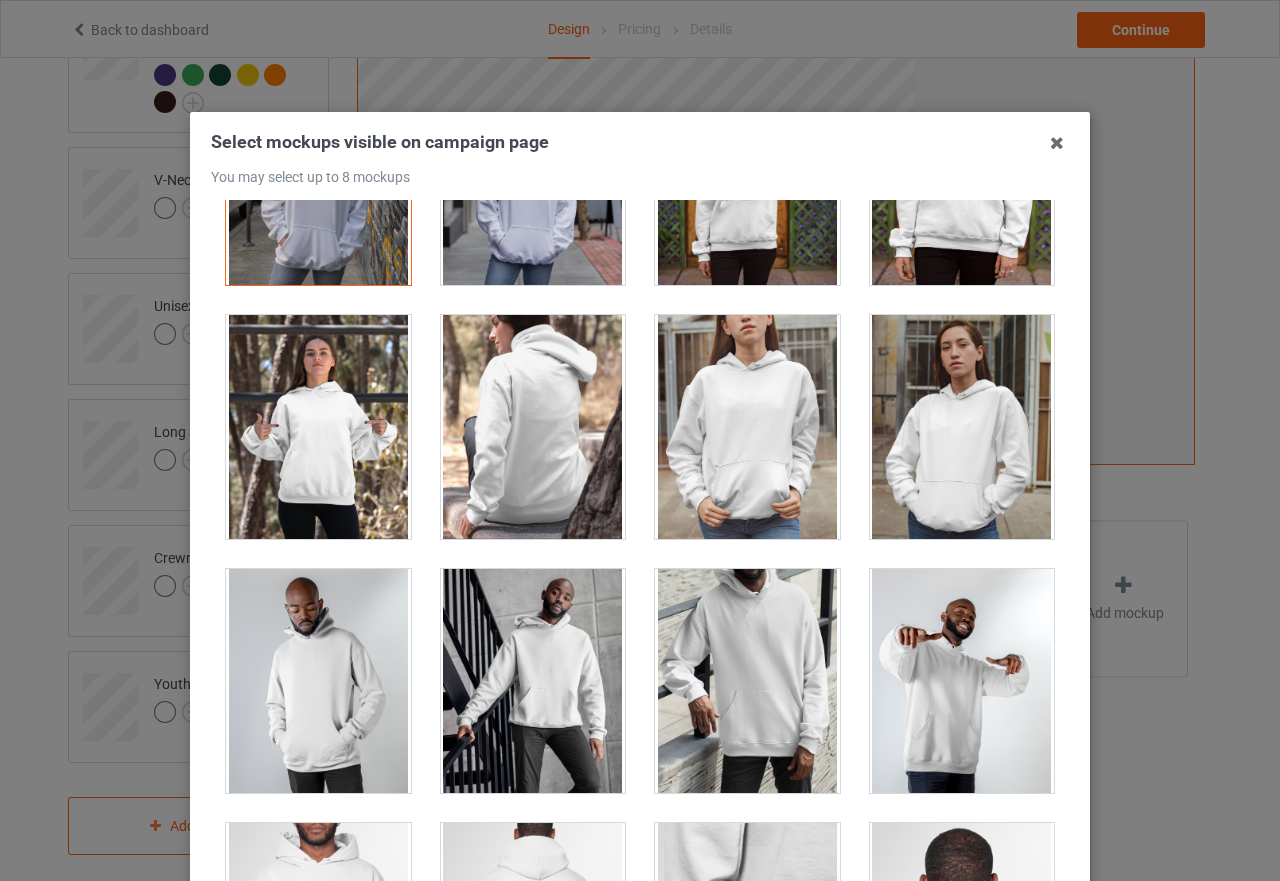 scroll, scrollTop: 500, scrollLeft: 0, axis: vertical 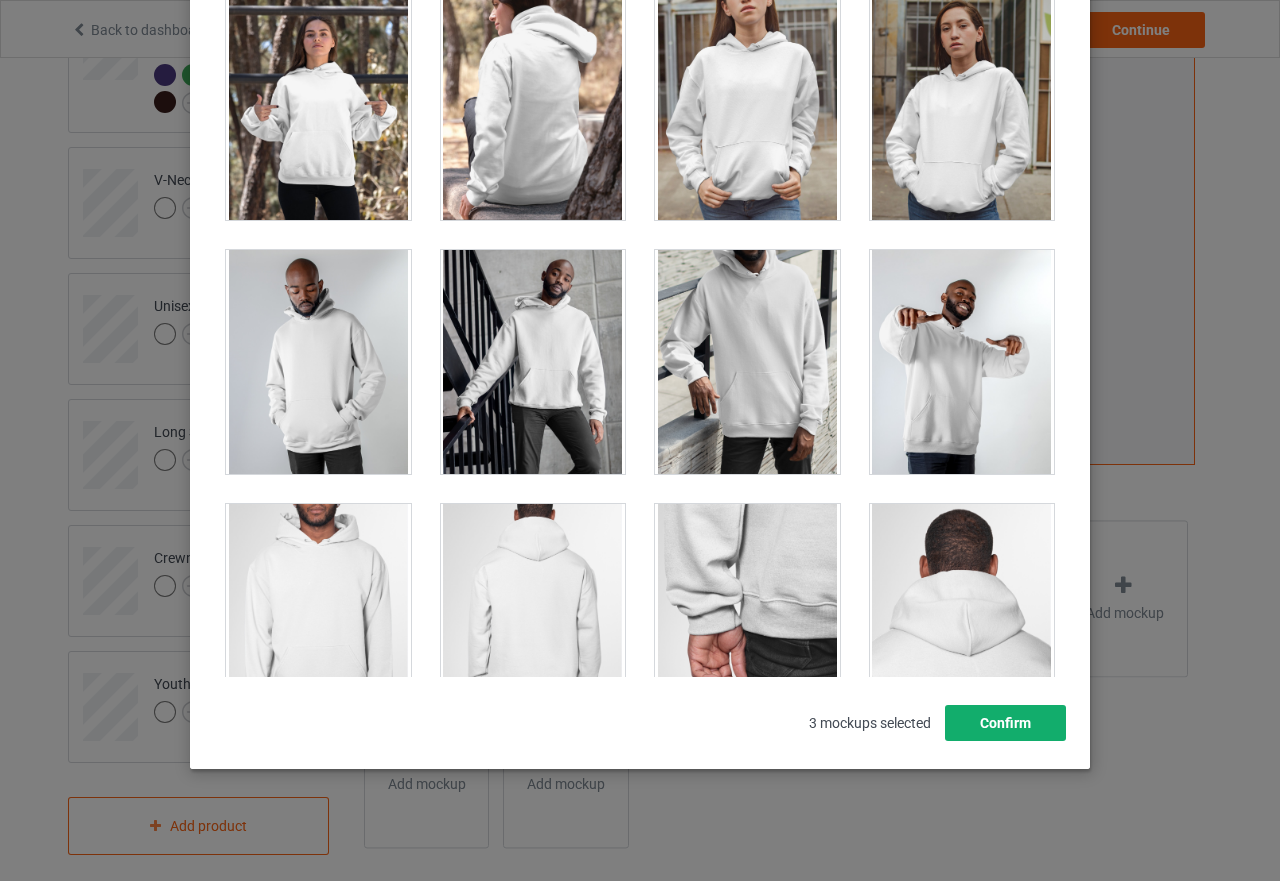 click on "Confirm" at bounding box center [1005, 723] 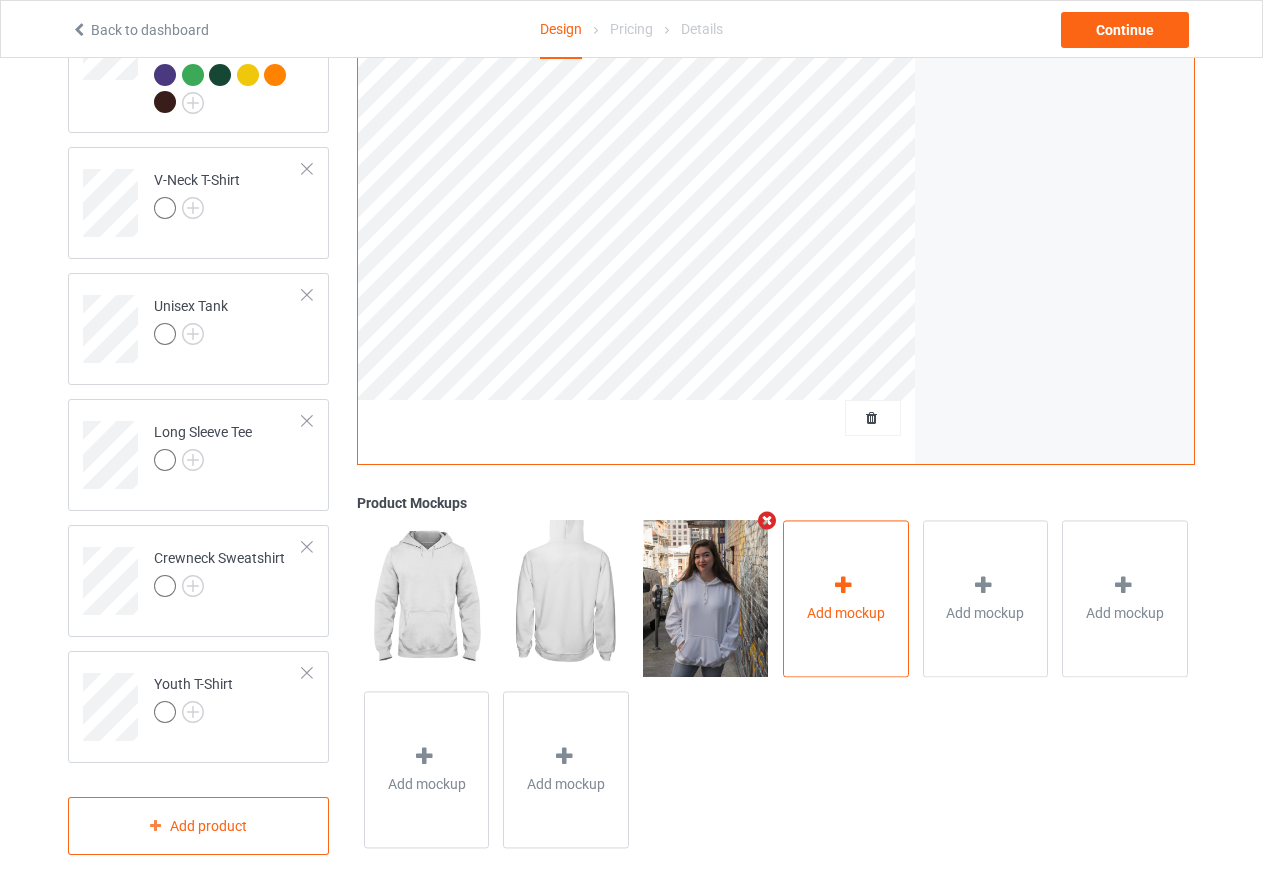 click at bounding box center [844, 585] 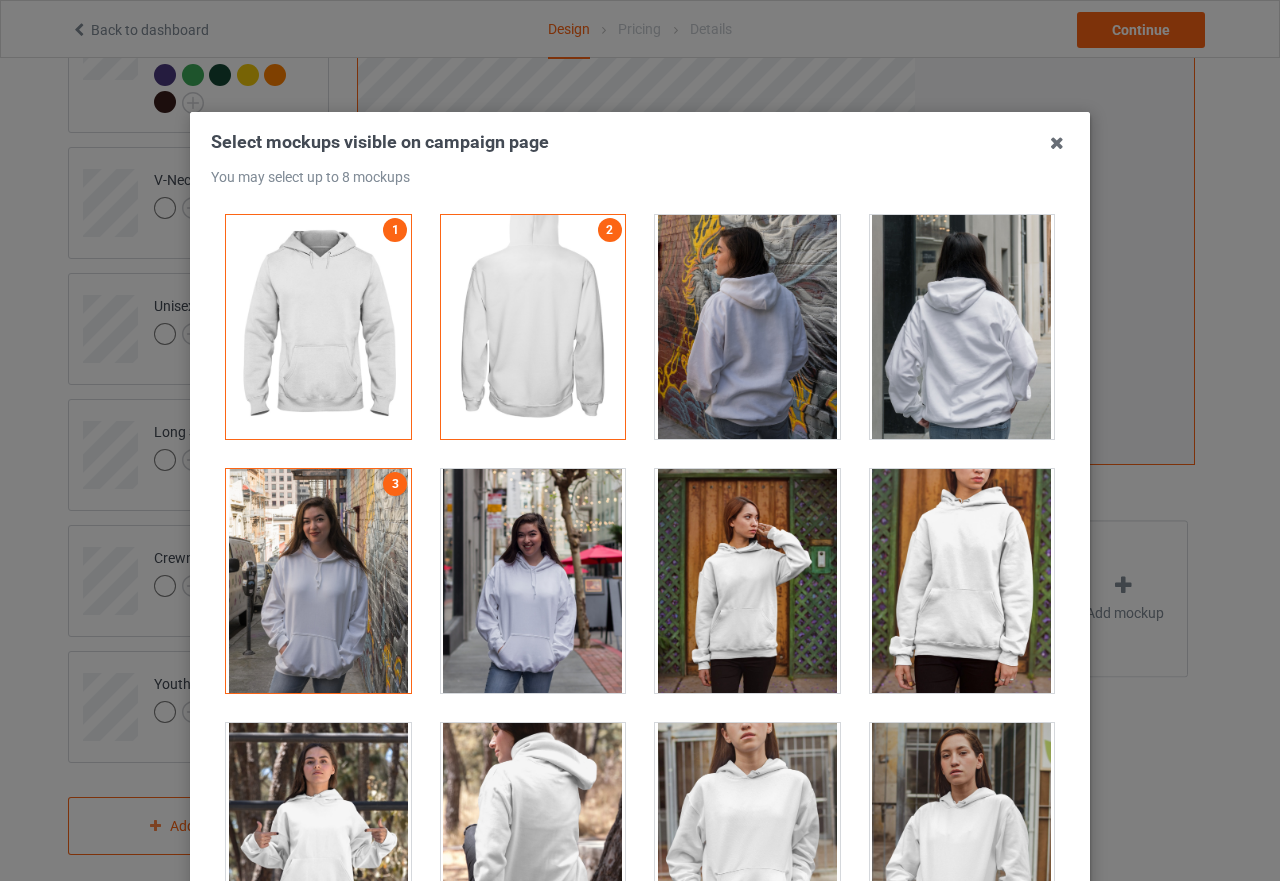 click at bounding box center (747, 581) 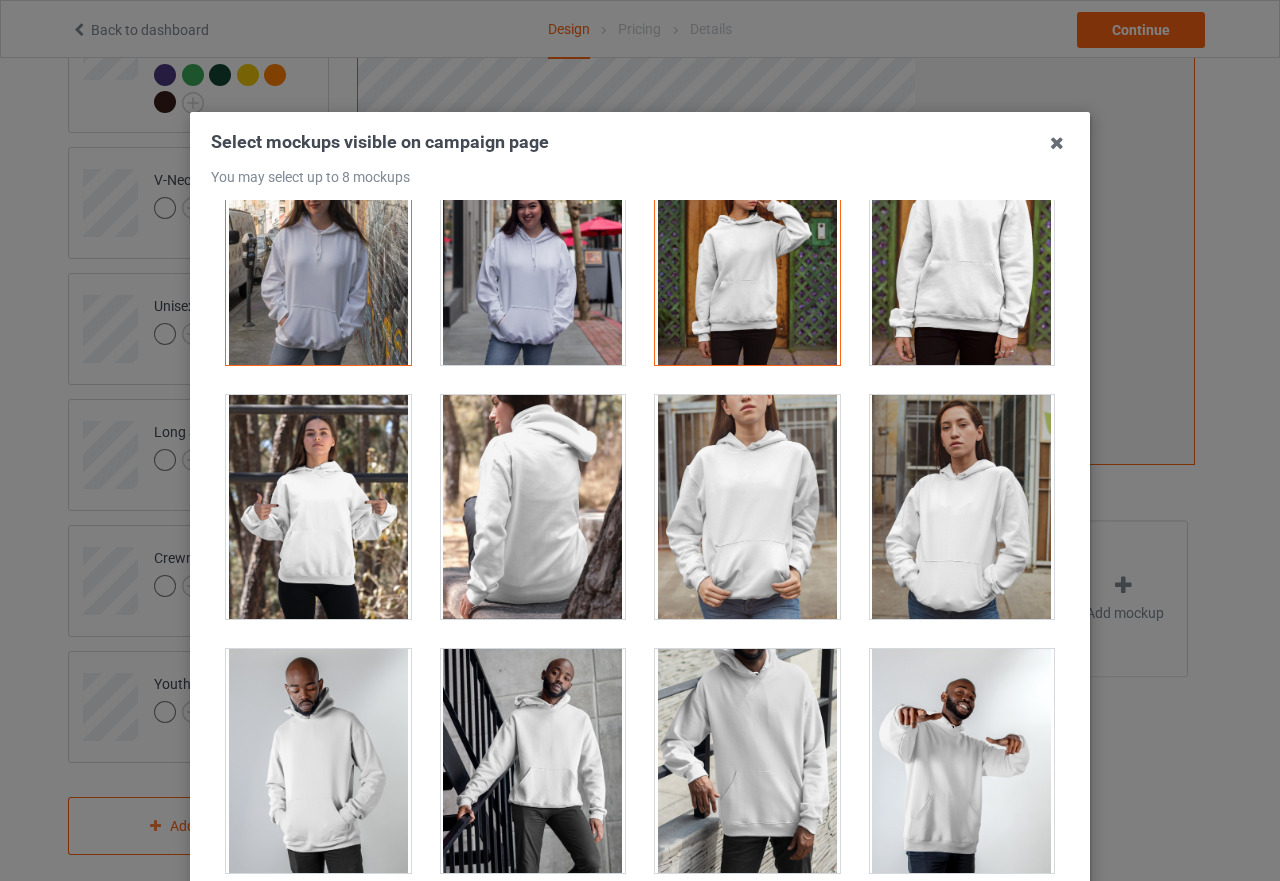 scroll, scrollTop: 400, scrollLeft: 0, axis: vertical 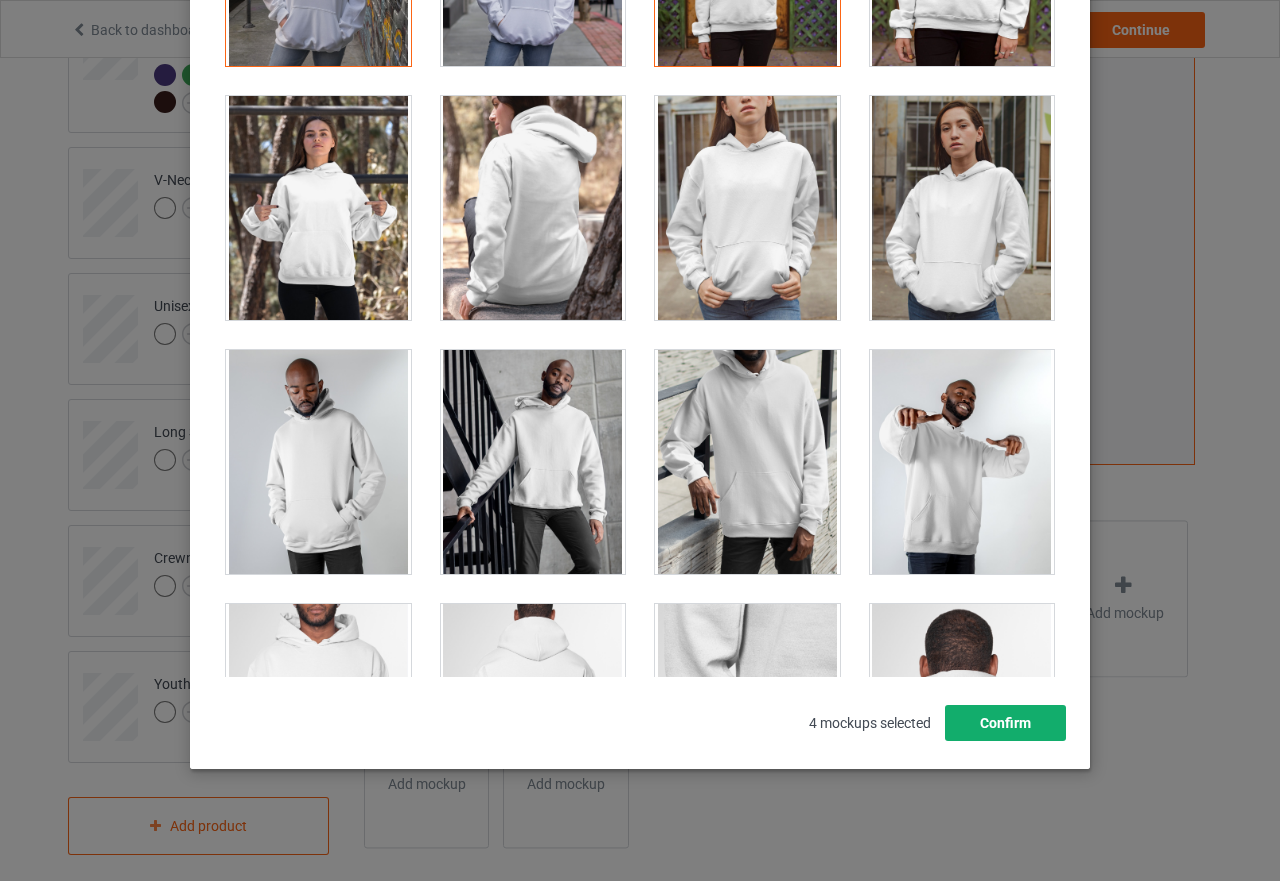 click on "Confirm" at bounding box center (1005, 723) 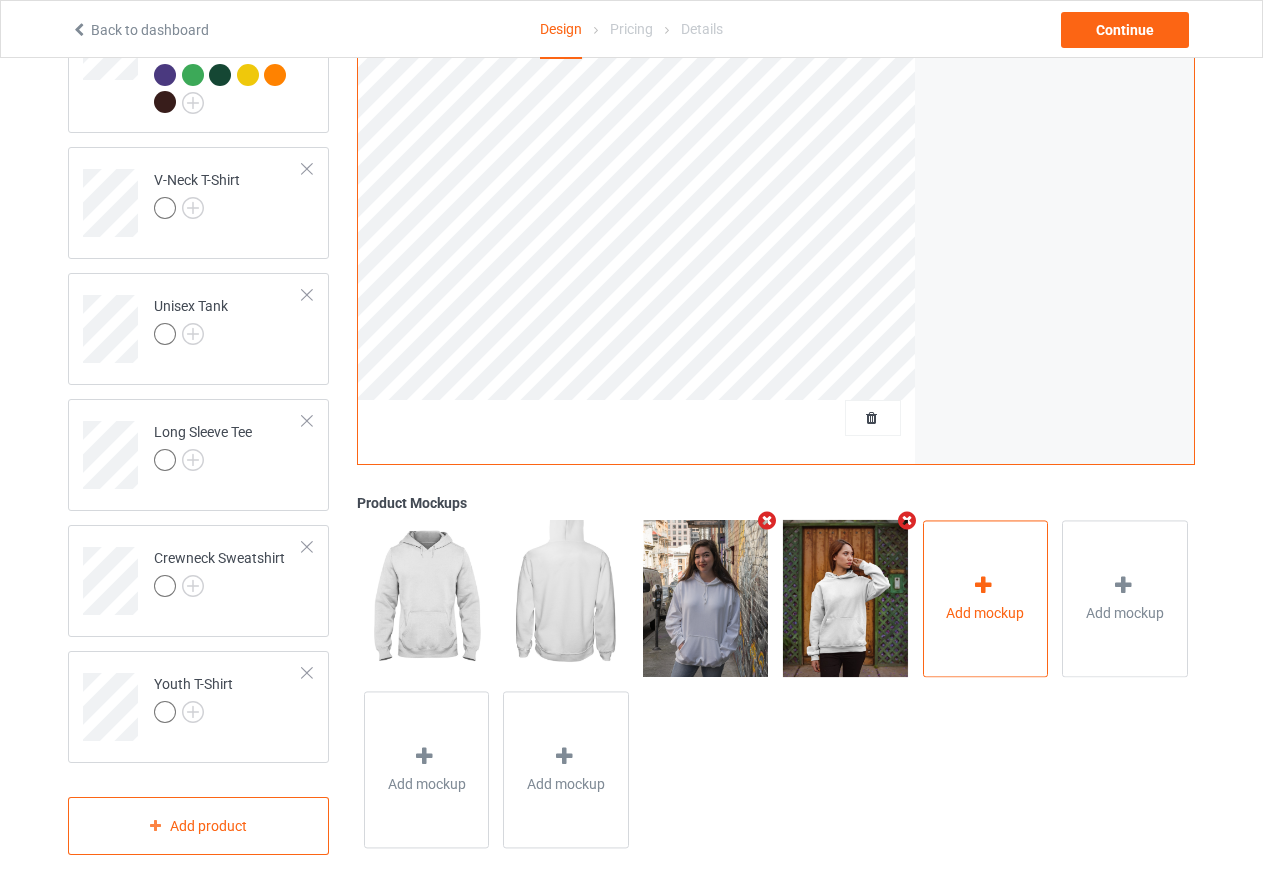 click at bounding box center [983, 585] 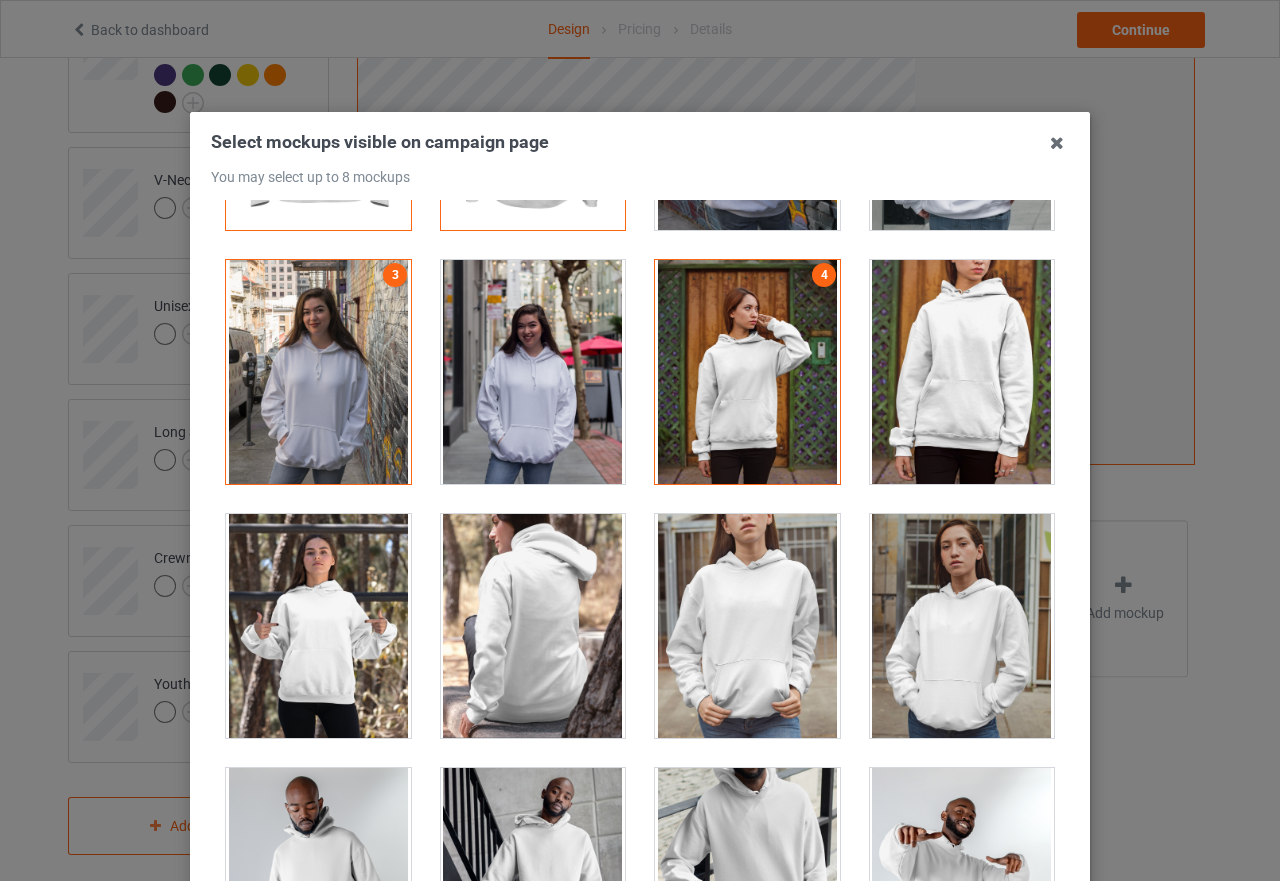 scroll, scrollTop: 400, scrollLeft: 0, axis: vertical 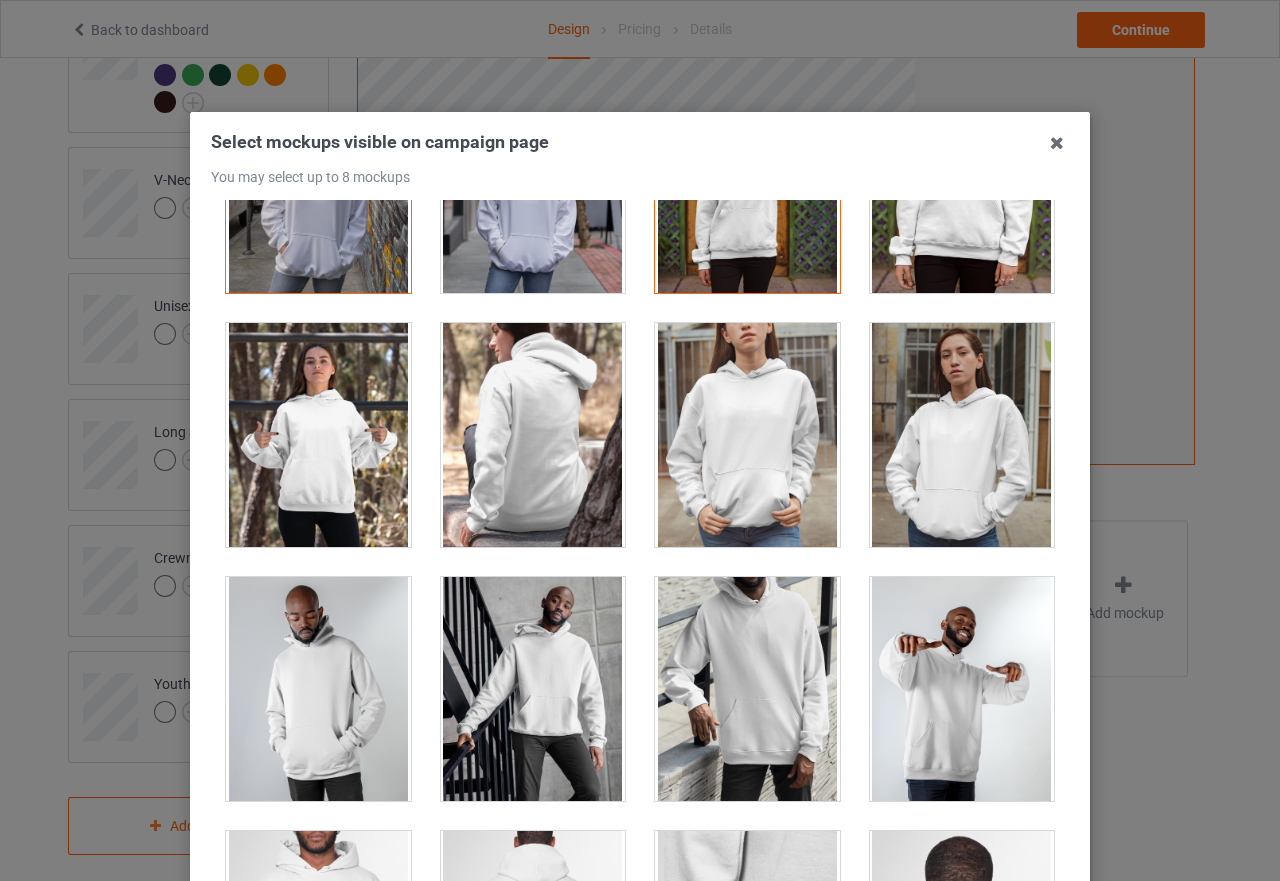 click at bounding box center (747, 689) 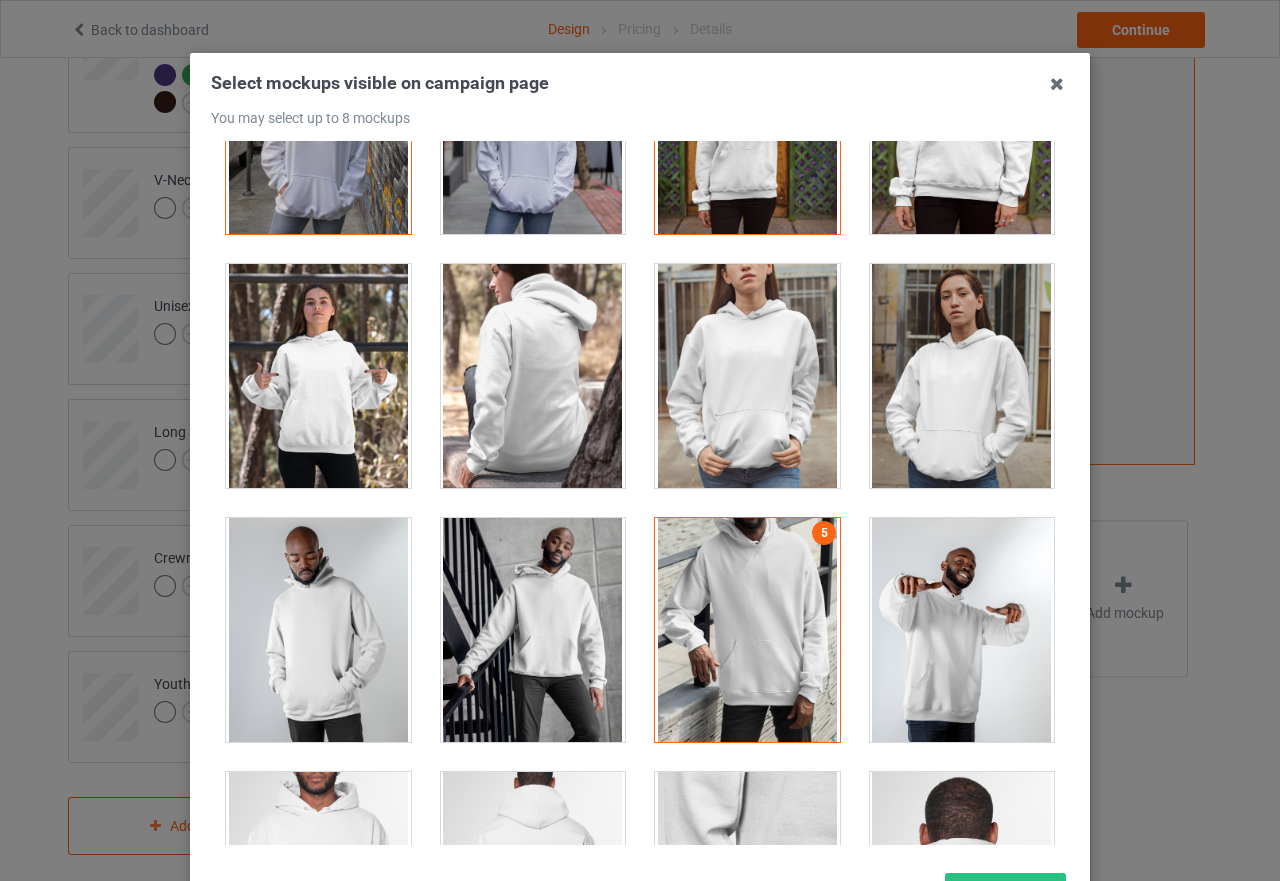 scroll, scrollTop: 227, scrollLeft: 0, axis: vertical 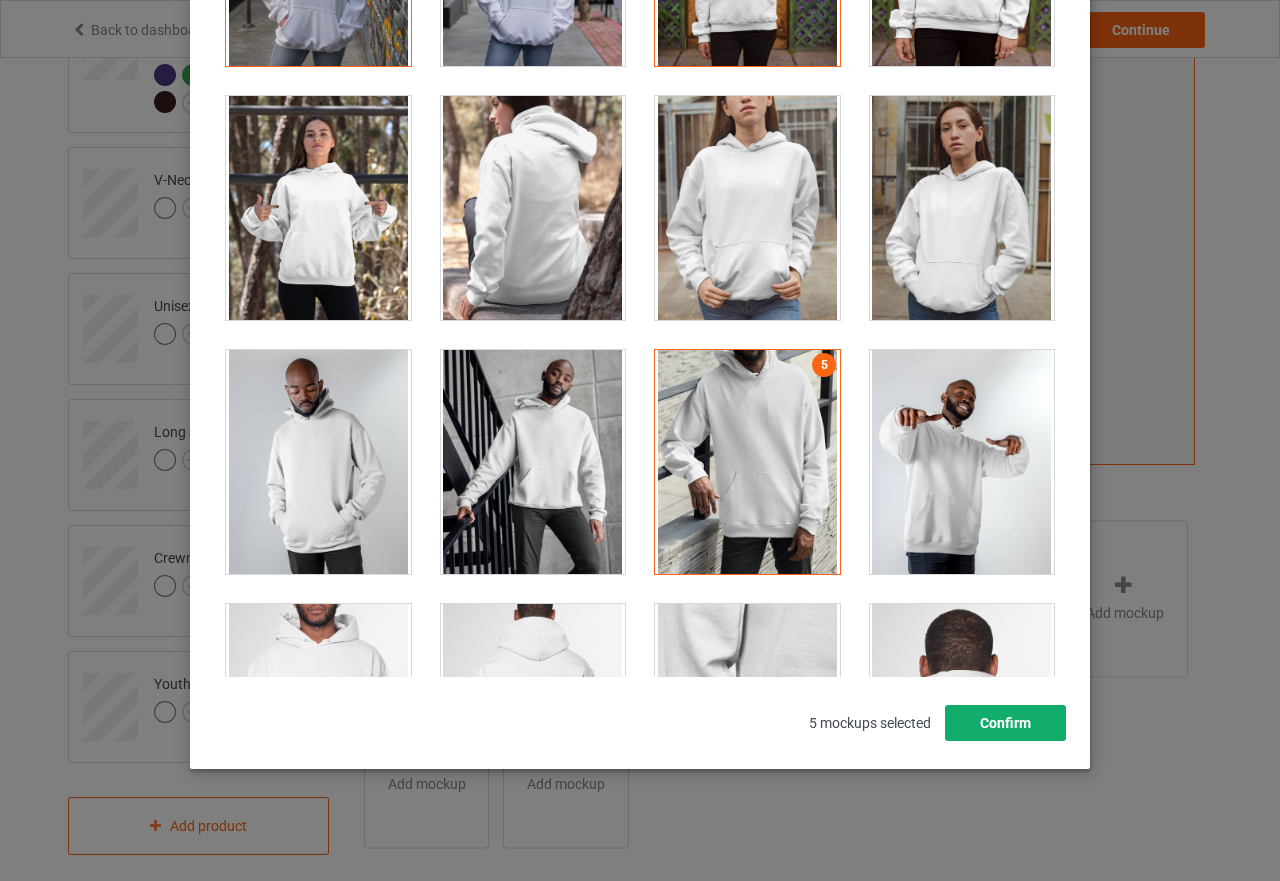 click on "Confirm" at bounding box center [1005, 723] 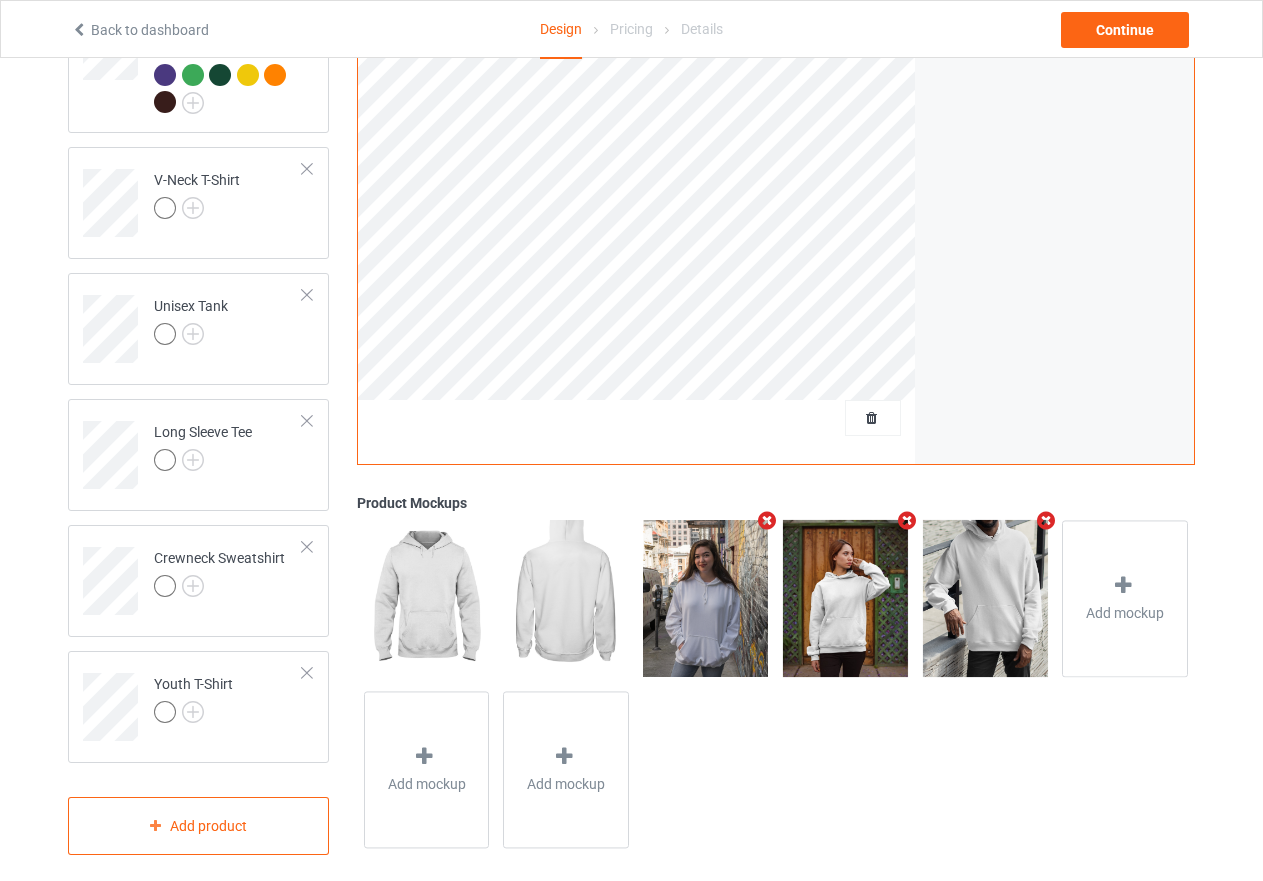 click at bounding box center [1046, 520] 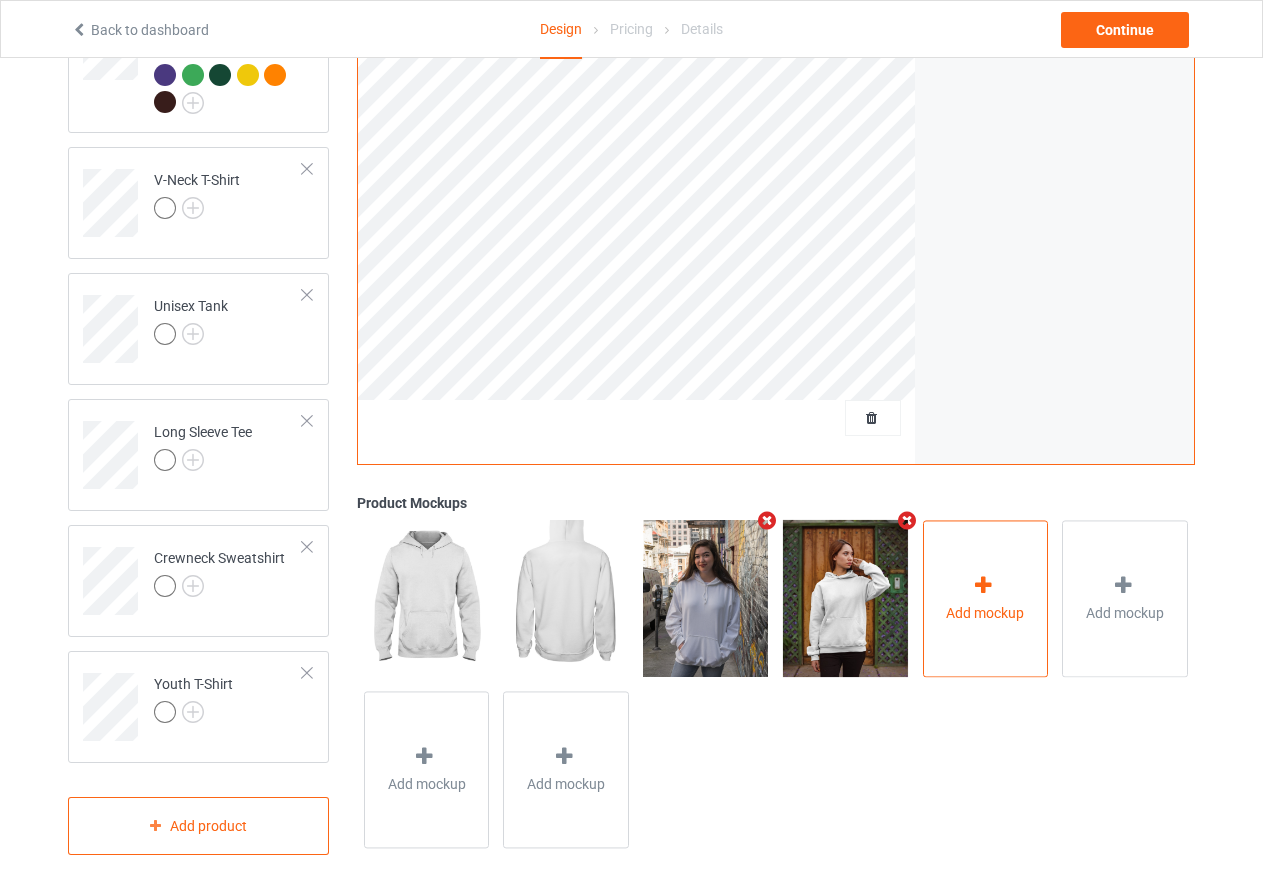 click at bounding box center [983, 585] 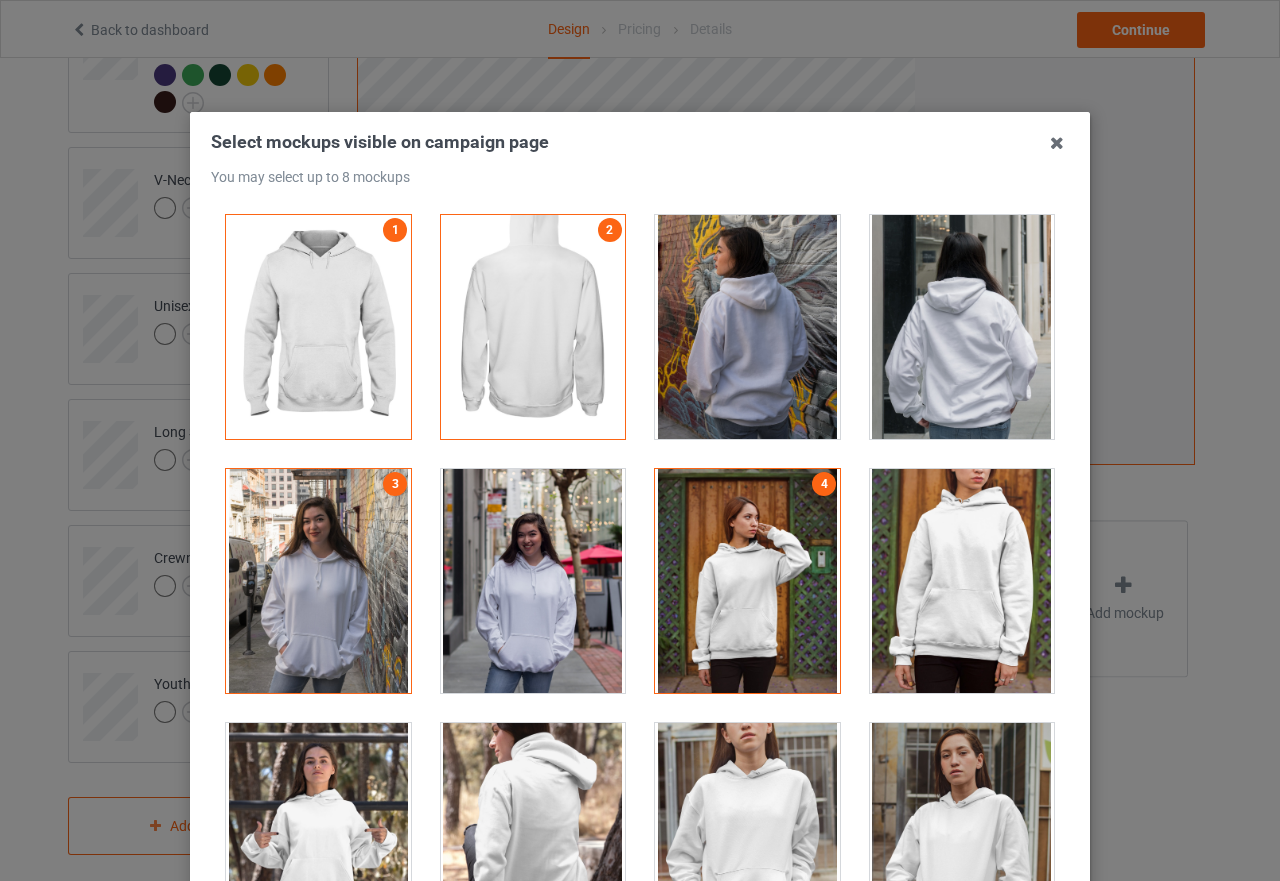 click at bounding box center [747, 581] 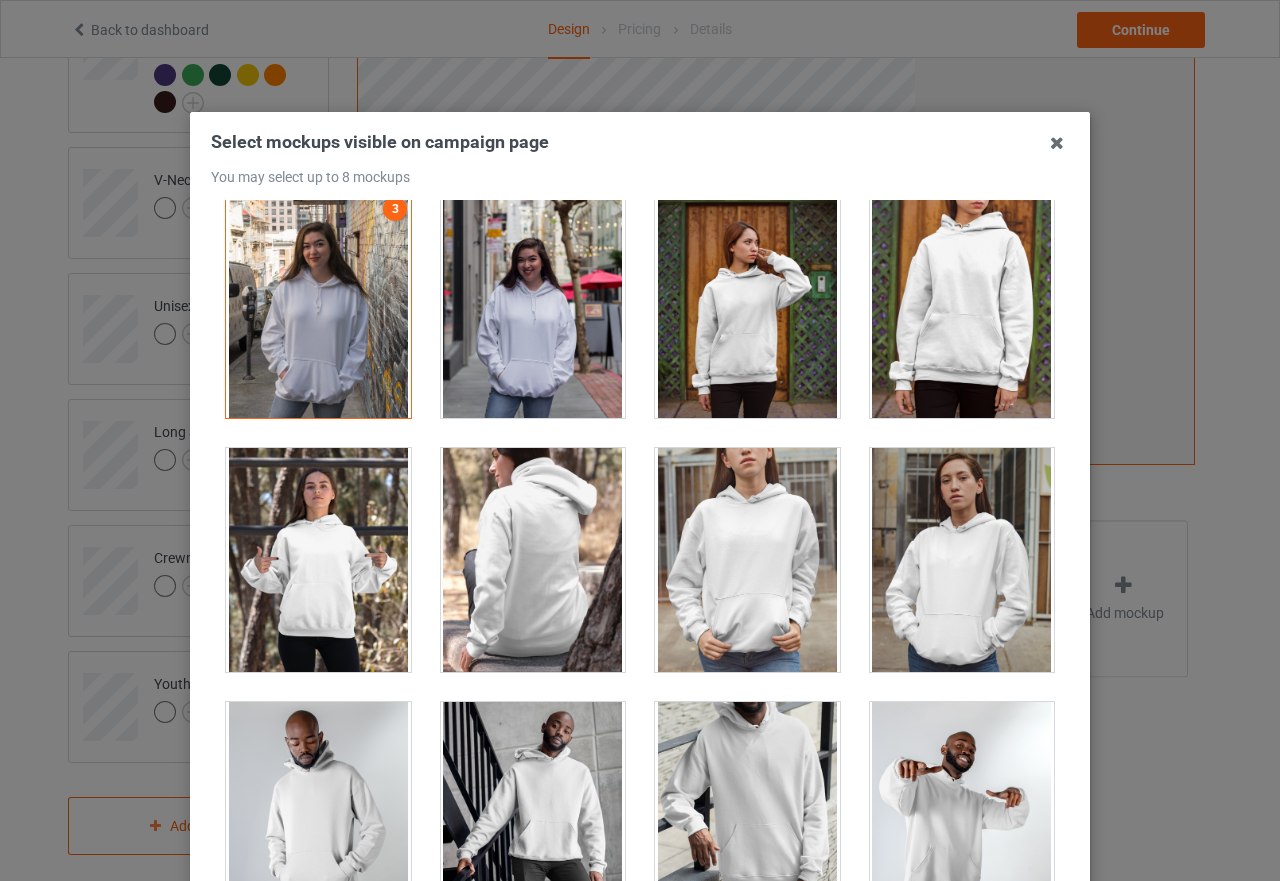 scroll, scrollTop: 400, scrollLeft: 0, axis: vertical 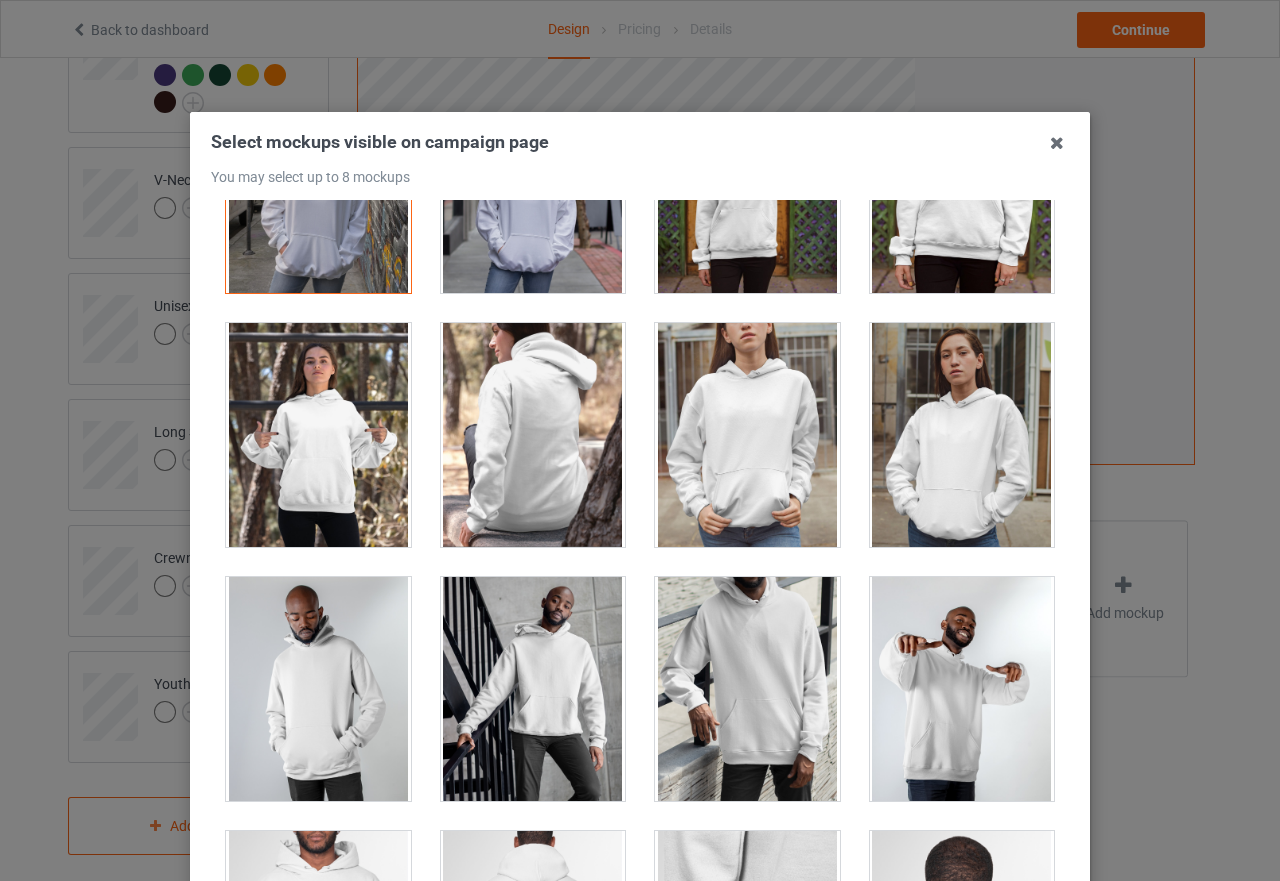click at bounding box center (962, 689) 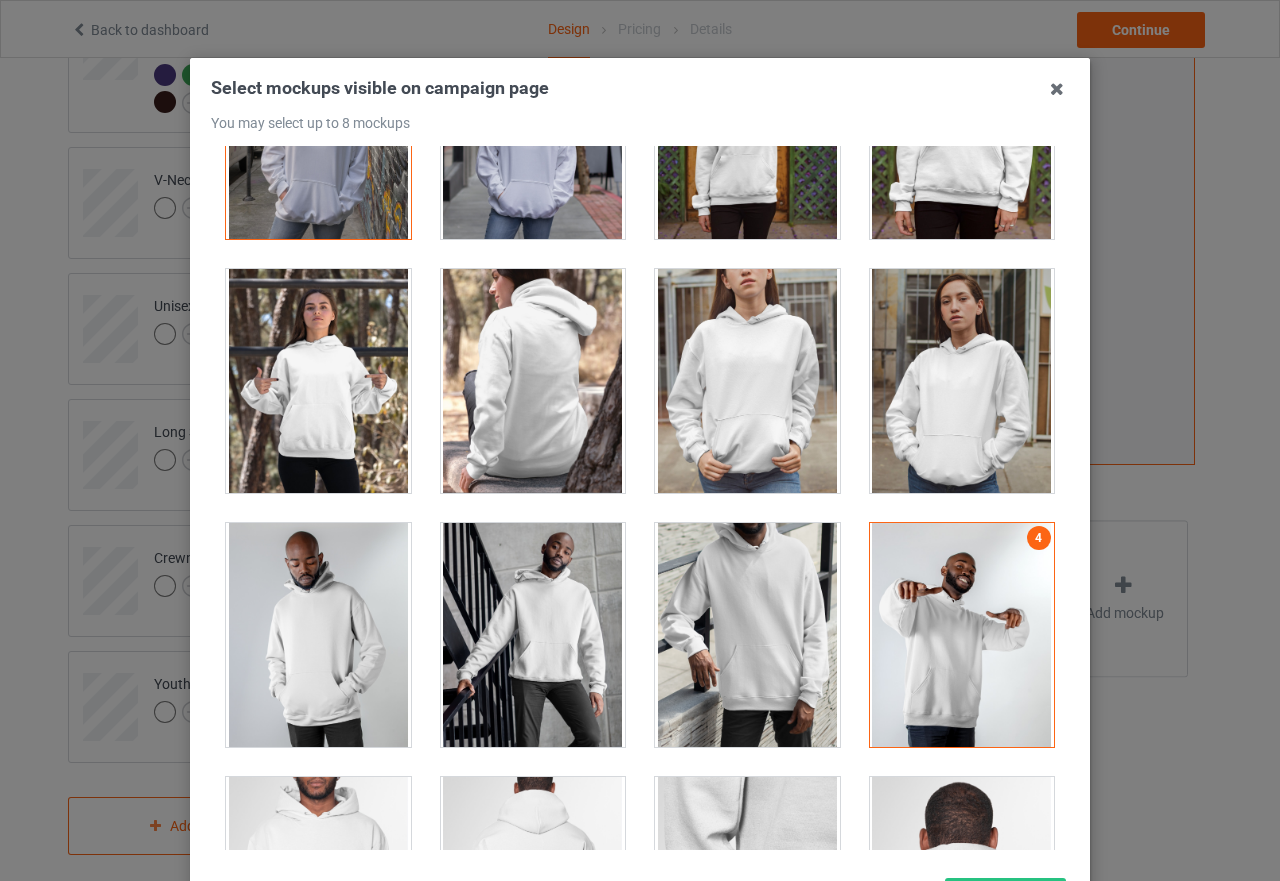 scroll, scrollTop: 227, scrollLeft: 0, axis: vertical 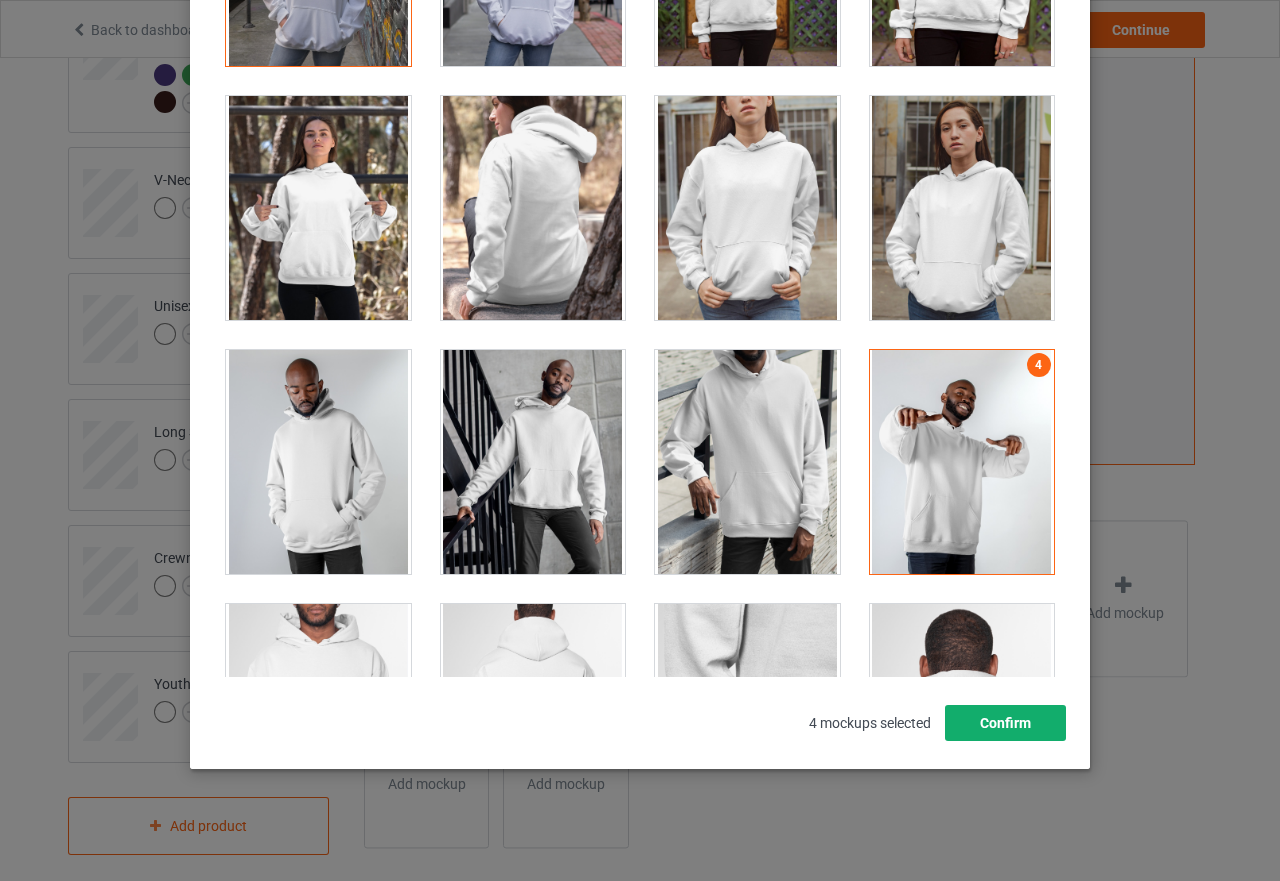 click on "Confirm" at bounding box center (1005, 723) 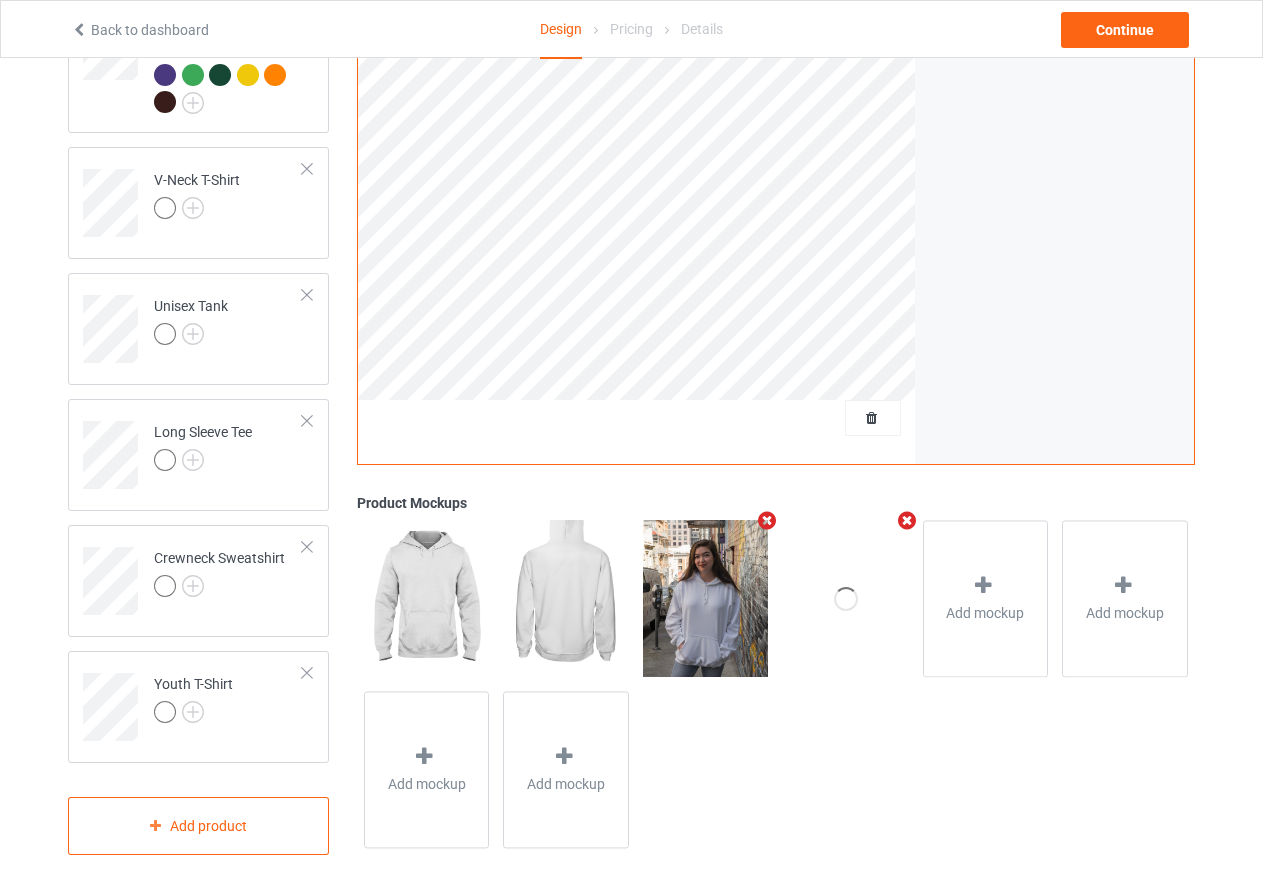 click at bounding box center (906, 520) 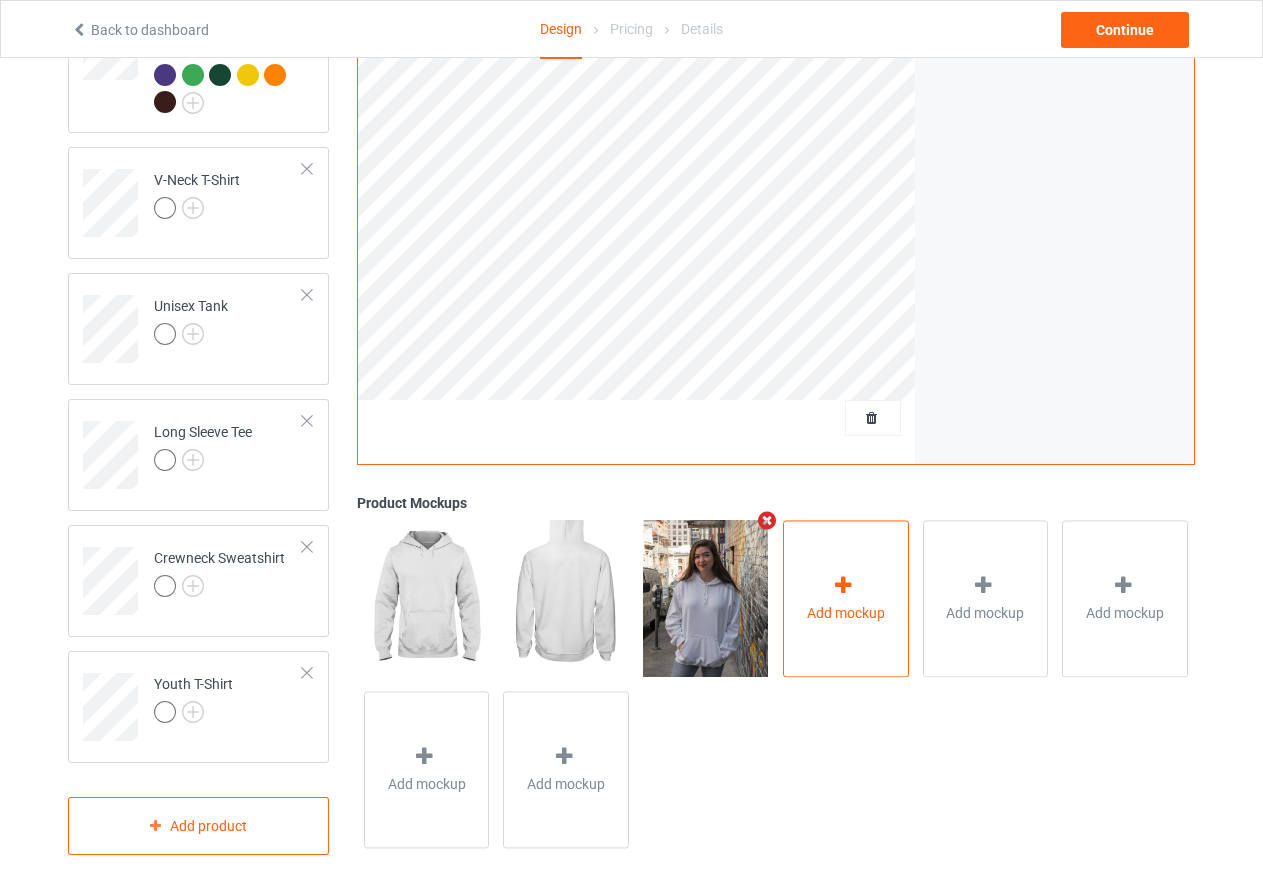 click on "Add mockup" at bounding box center [846, 598] 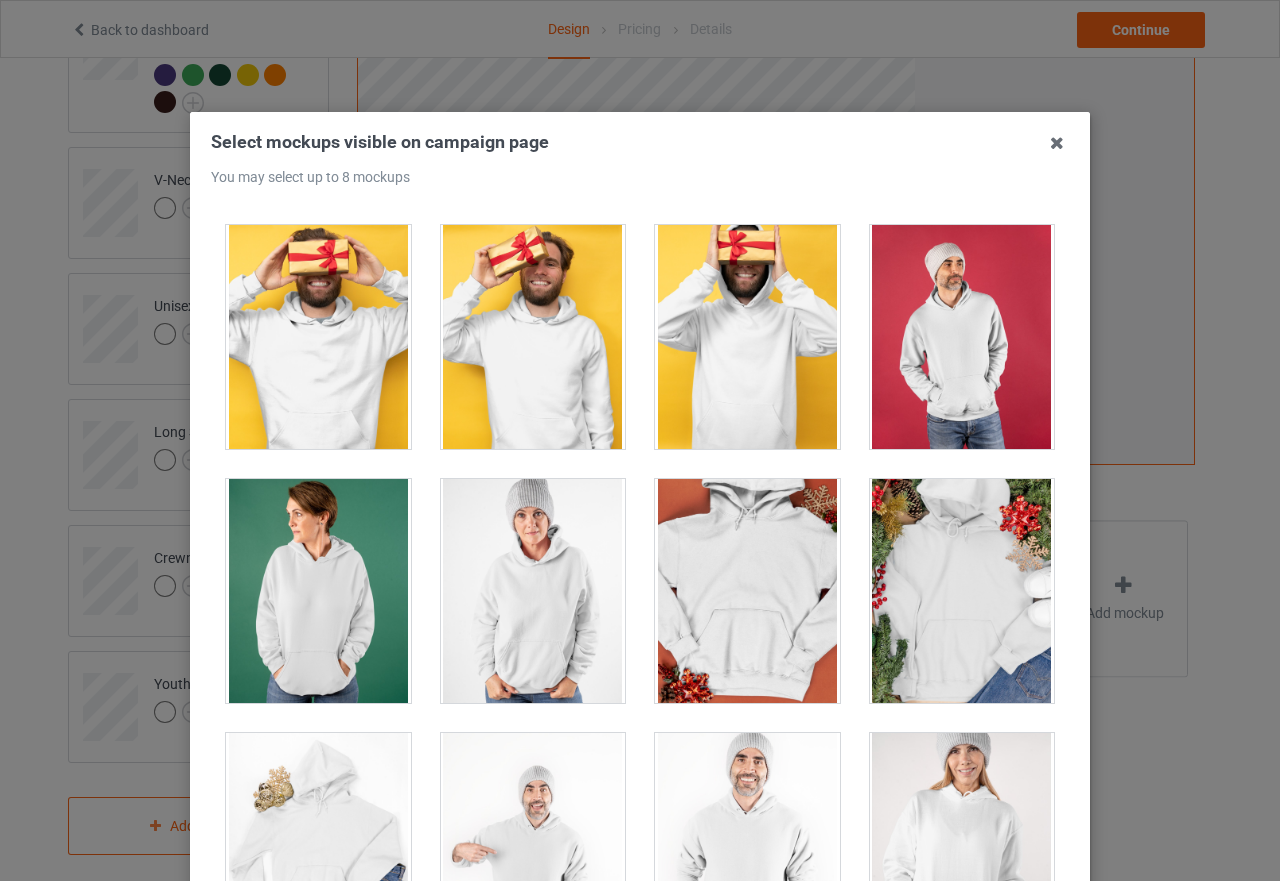 scroll, scrollTop: 4200, scrollLeft: 0, axis: vertical 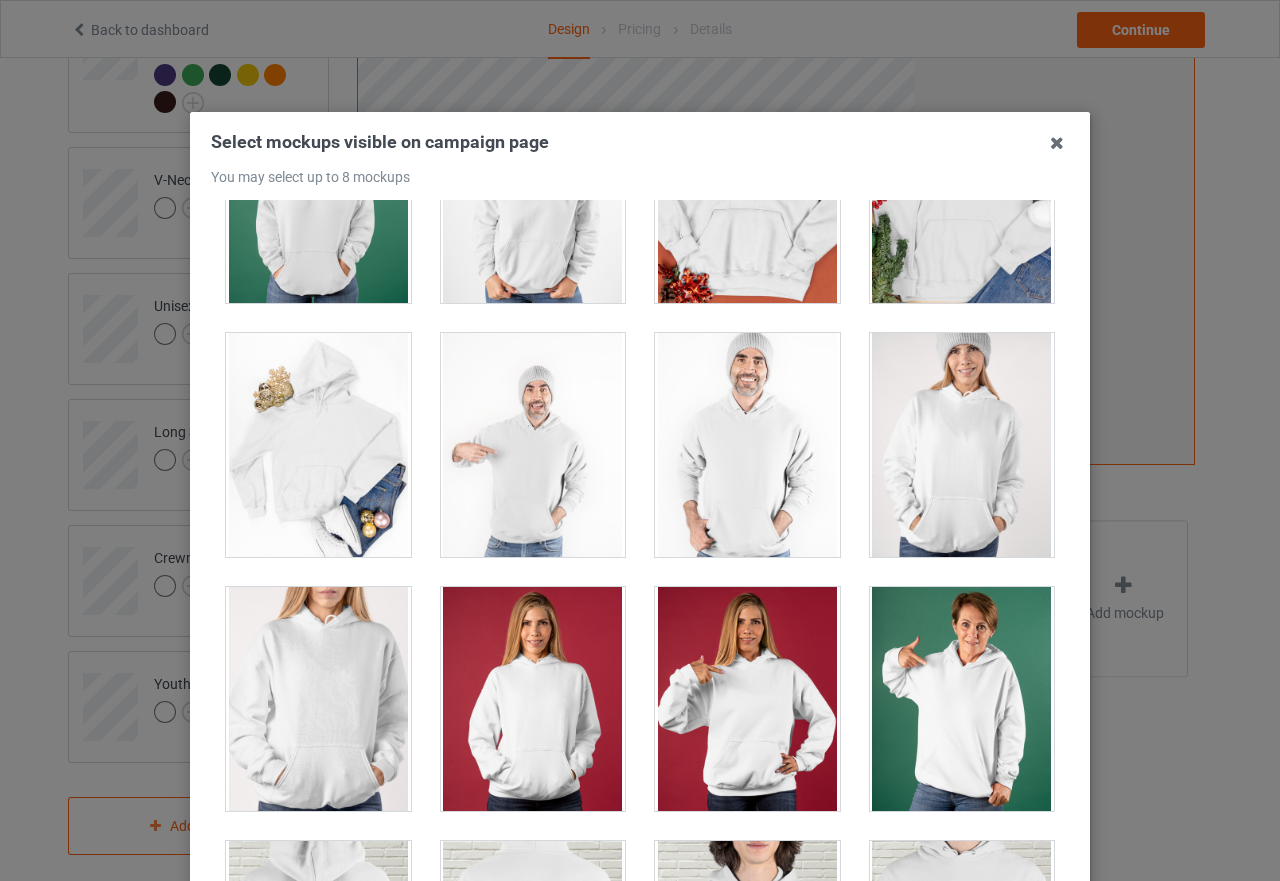 click at bounding box center [533, 445] 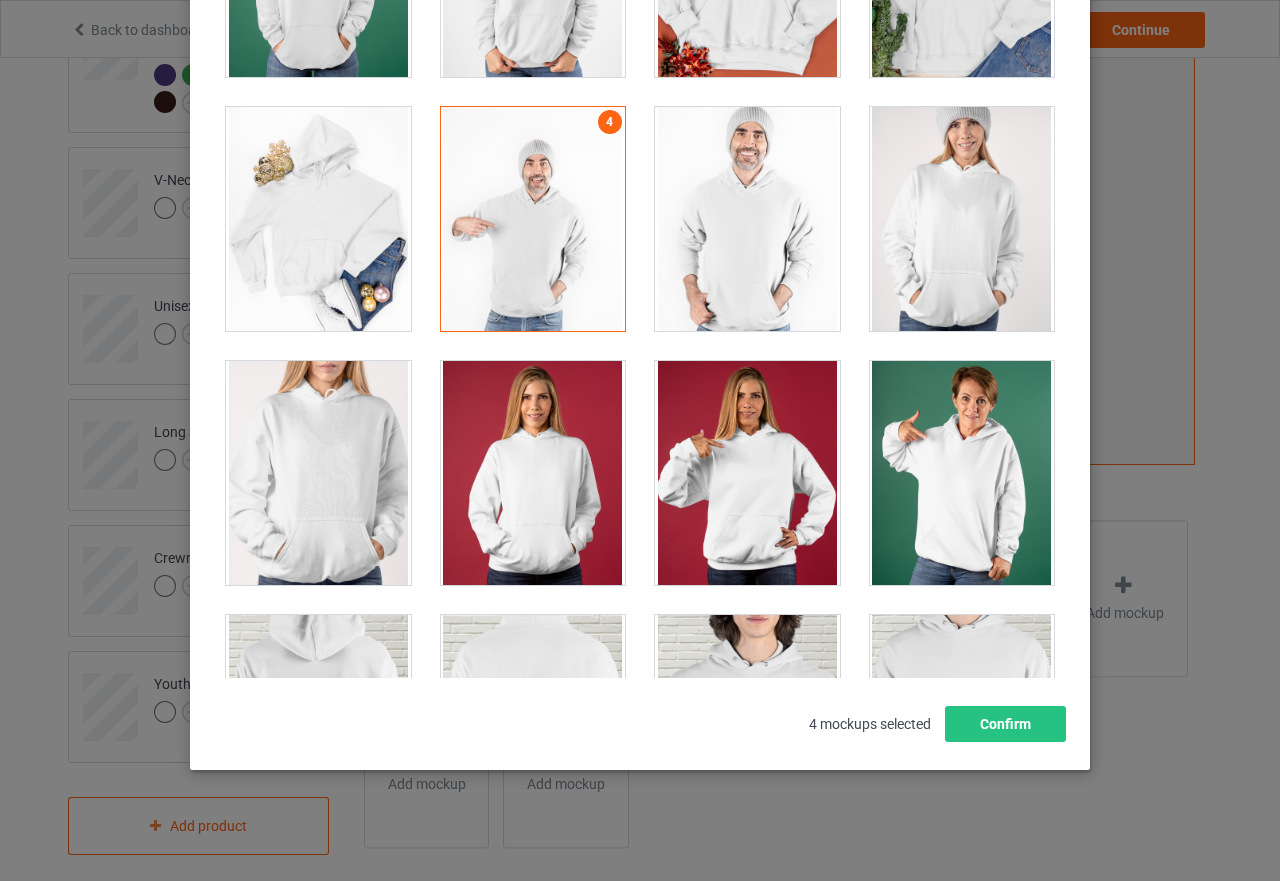 scroll, scrollTop: 227, scrollLeft: 0, axis: vertical 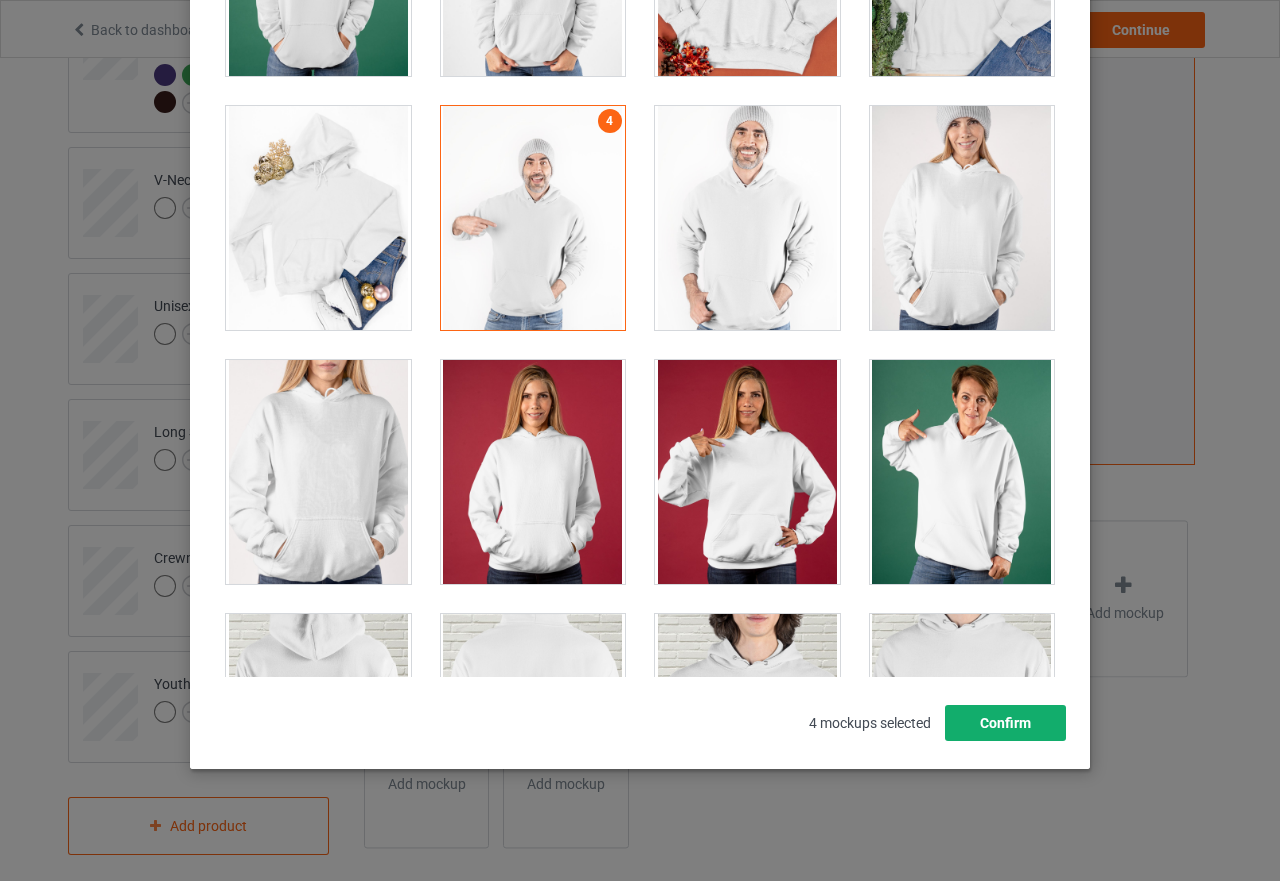 click on "Confirm" at bounding box center (1005, 723) 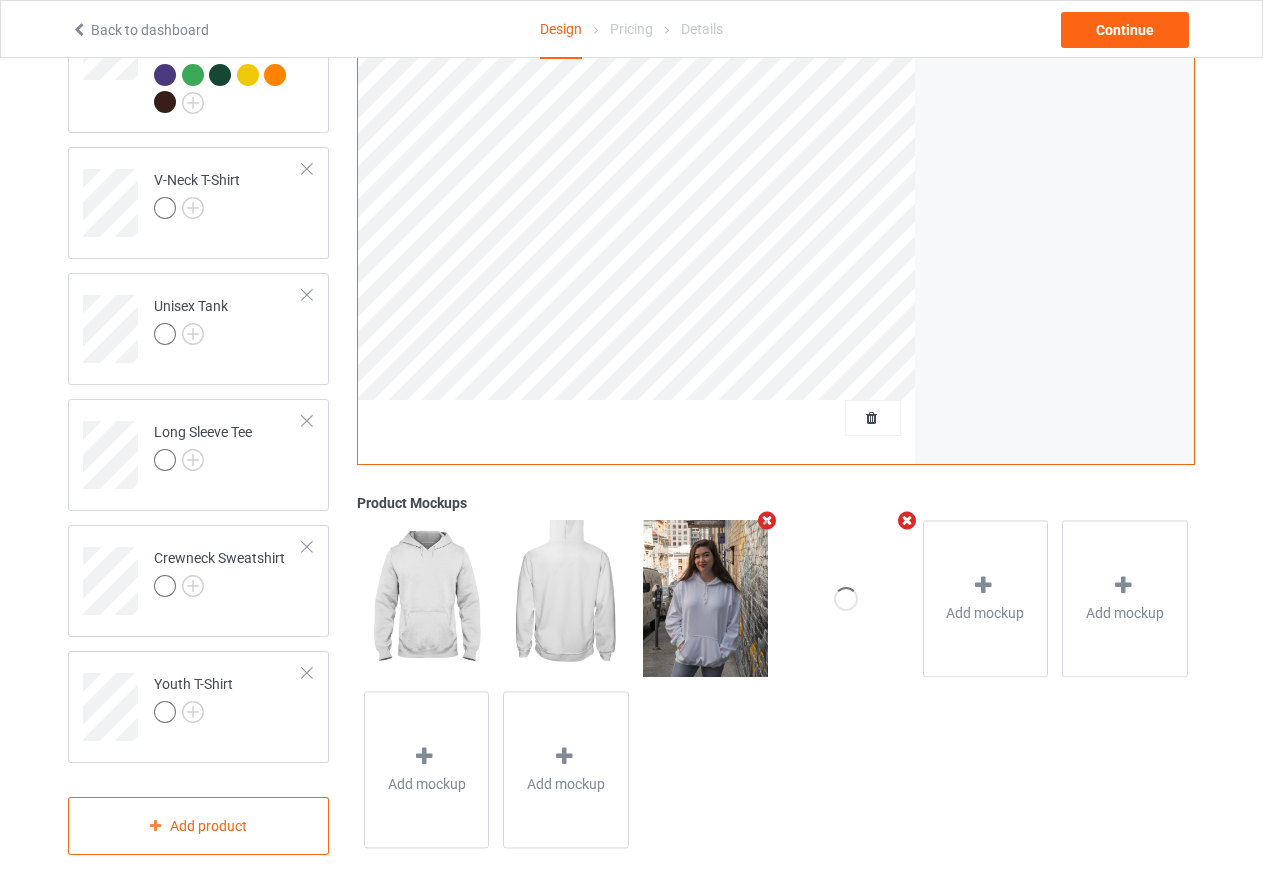 click at bounding box center (906, 520) 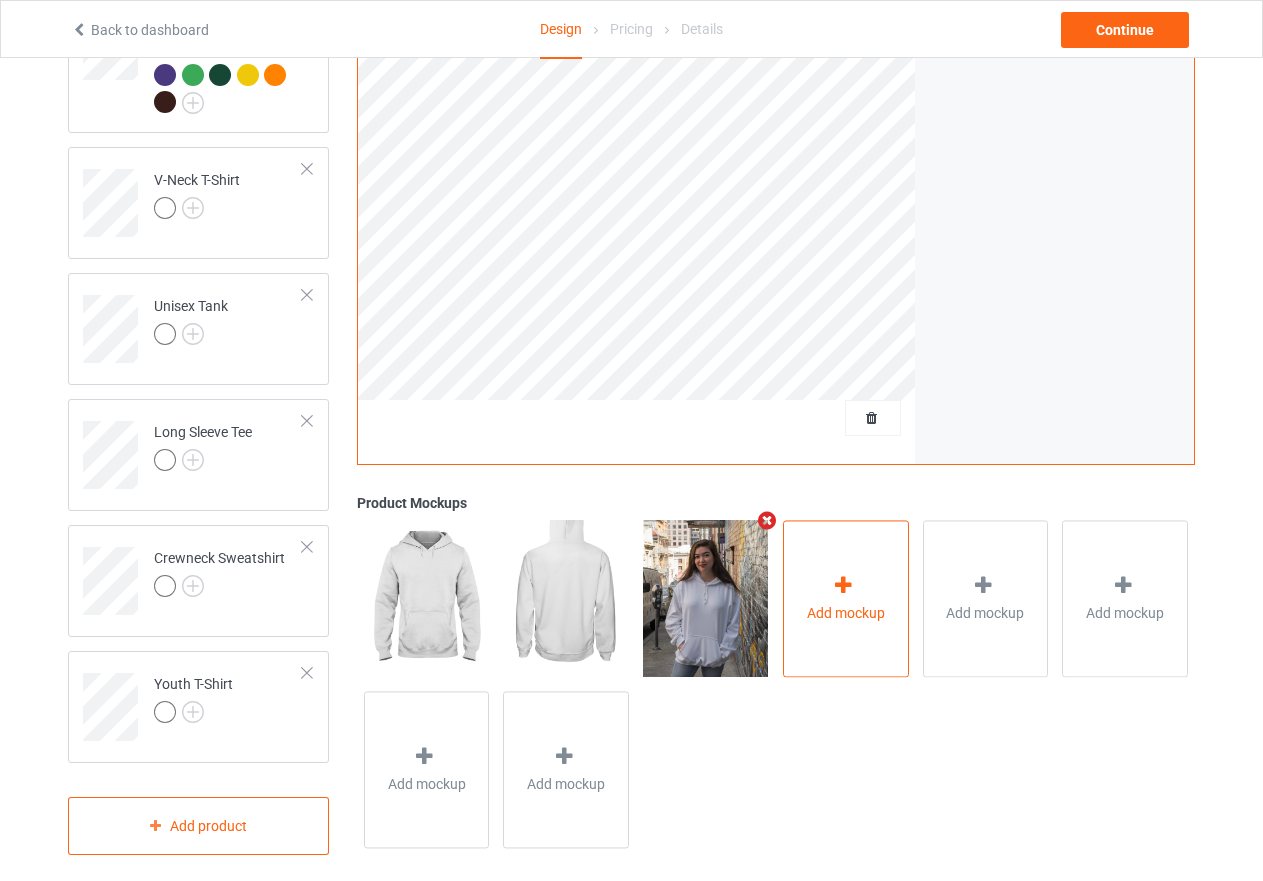 click at bounding box center (846, 588) 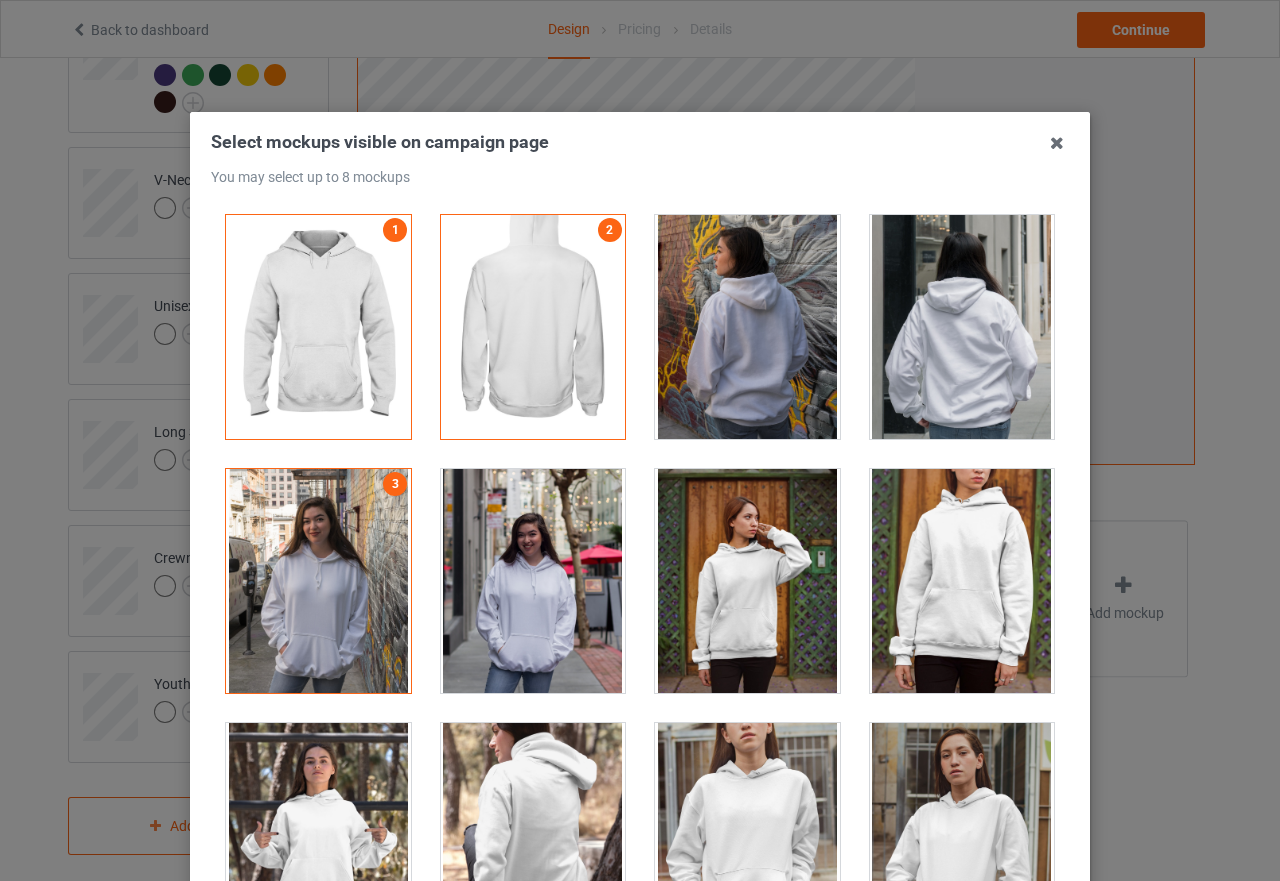 scroll, scrollTop: 200, scrollLeft: 0, axis: vertical 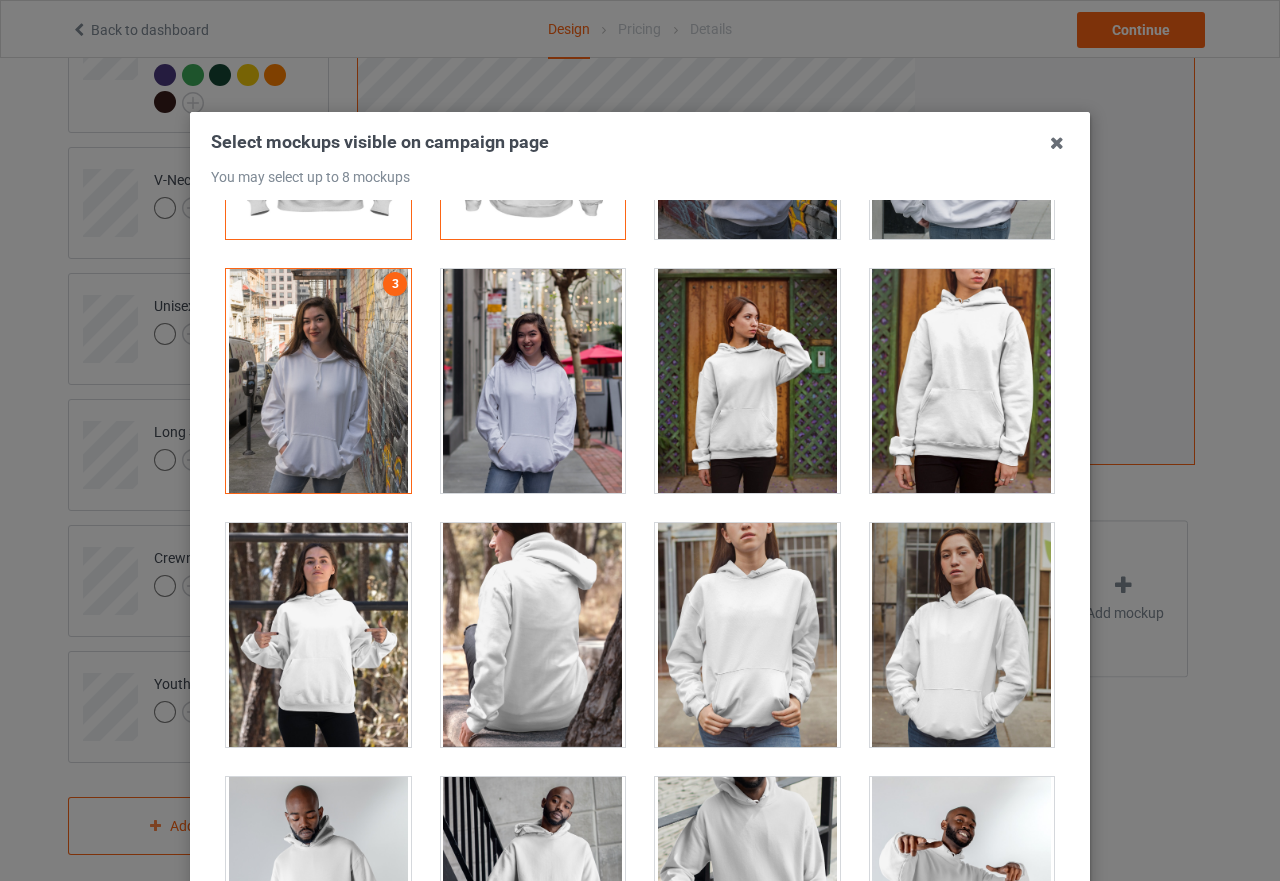 click at bounding box center (747, 635) 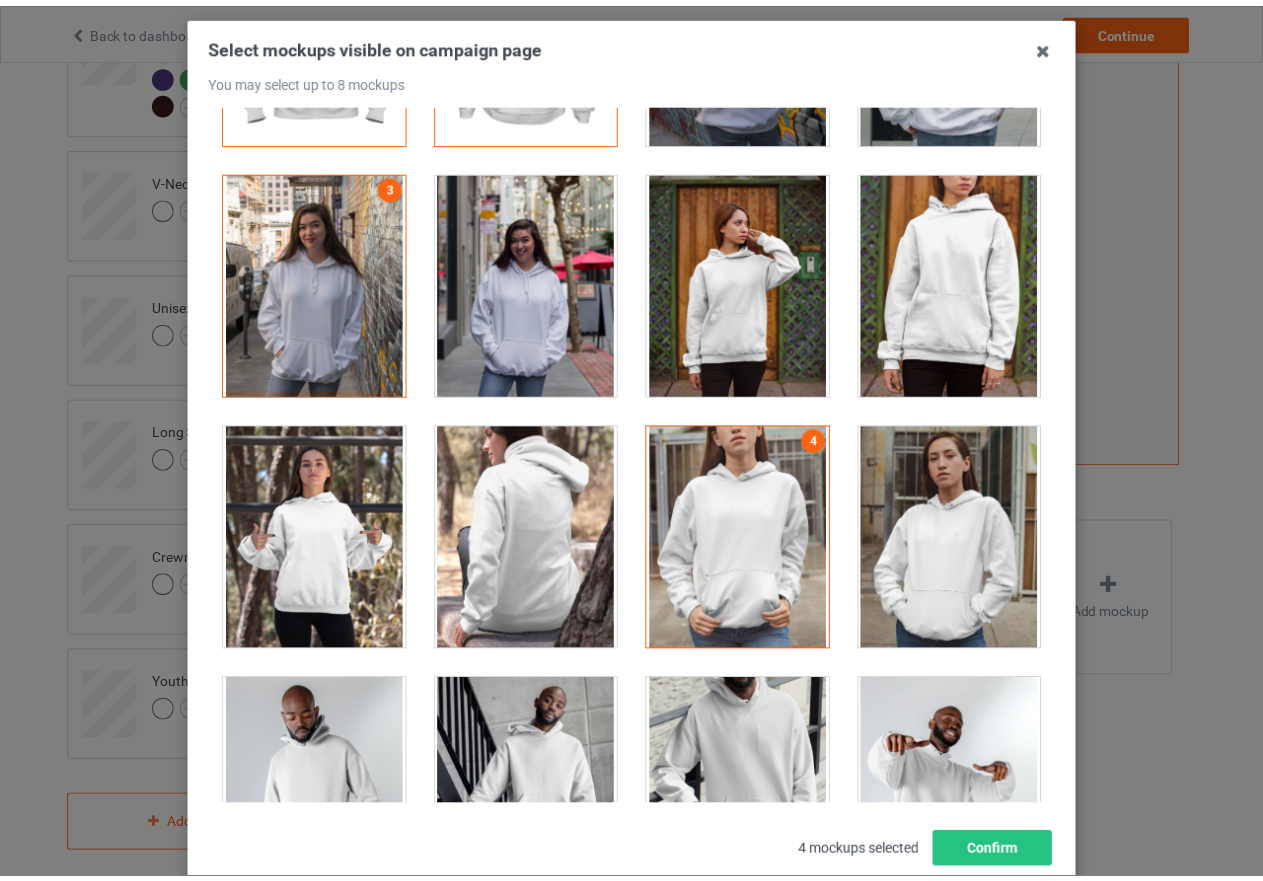 scroll, scrollTop: 227, scrollLeft: 0, axis: vertical 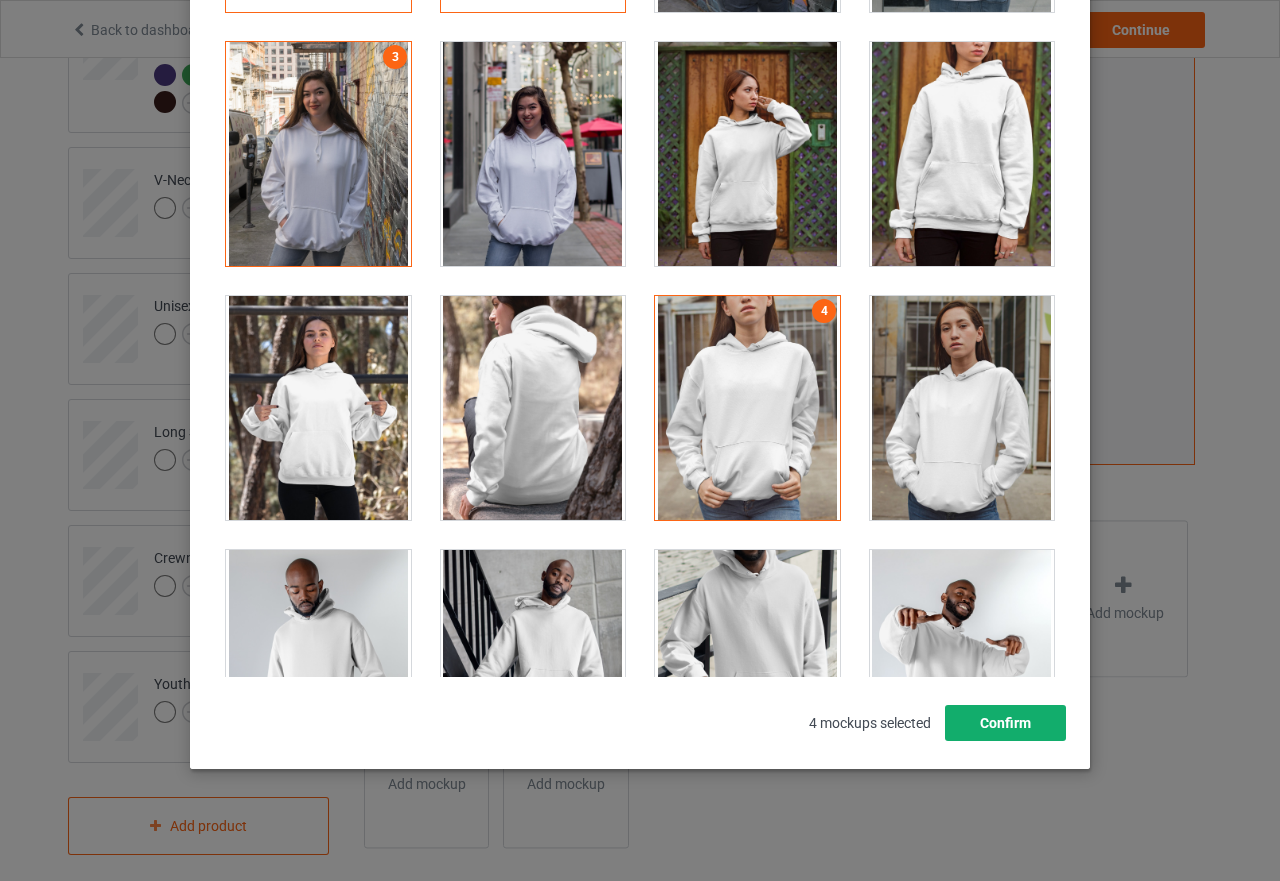 click on "Confirm" at bounding box center (1005, 723) 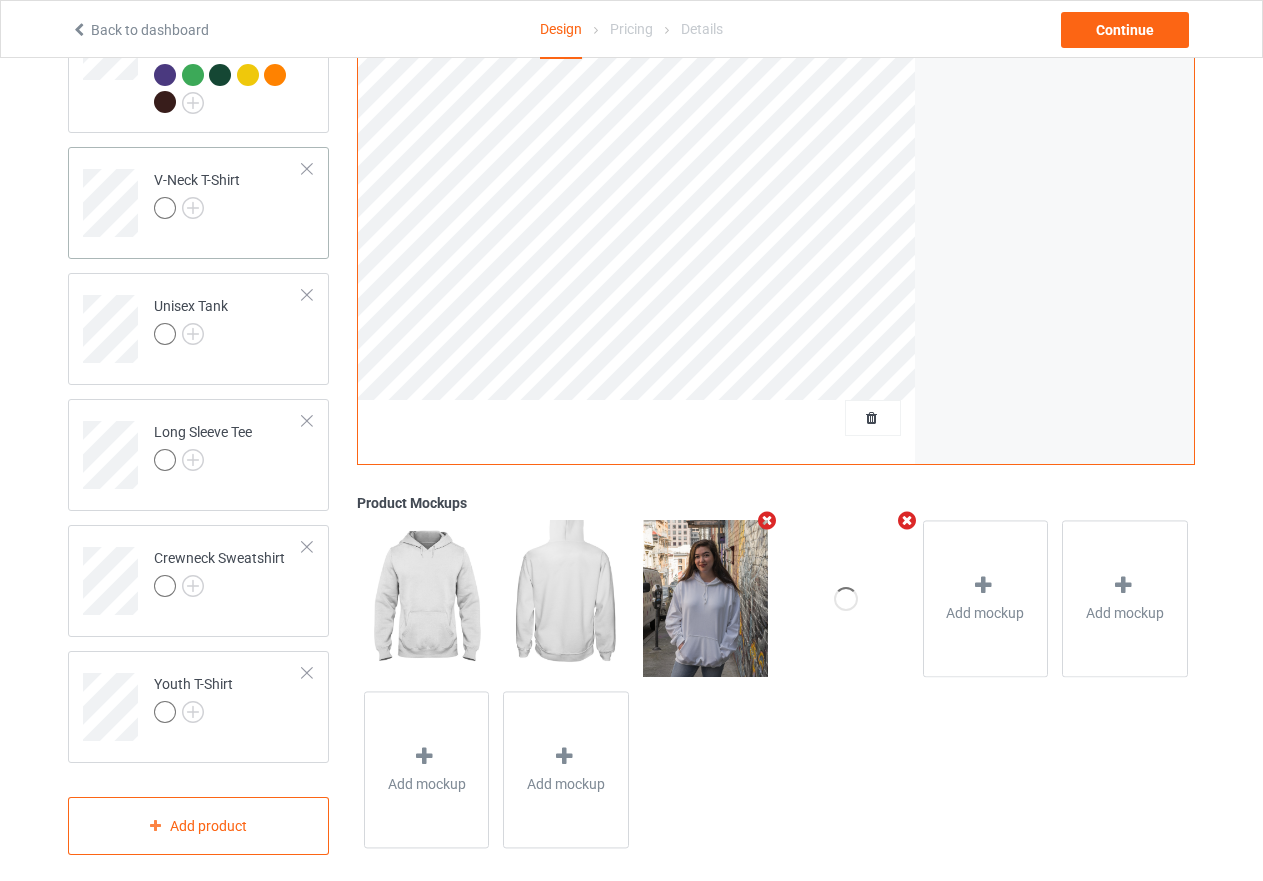 click on "V-Neck T-Shirt" at bounding box center [228, 196] 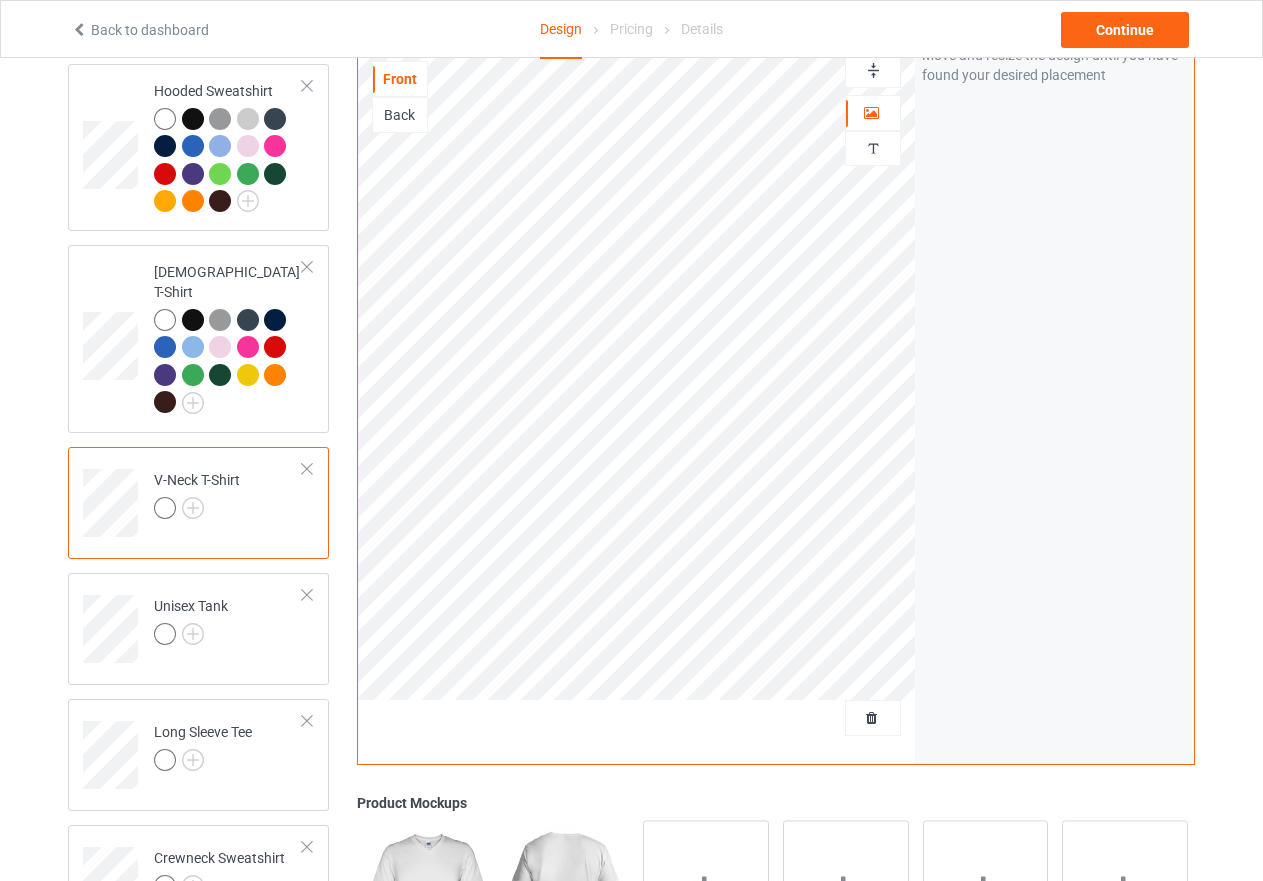 scroll, scrollTop: 429, scrollLeft: 0, axis: vertical 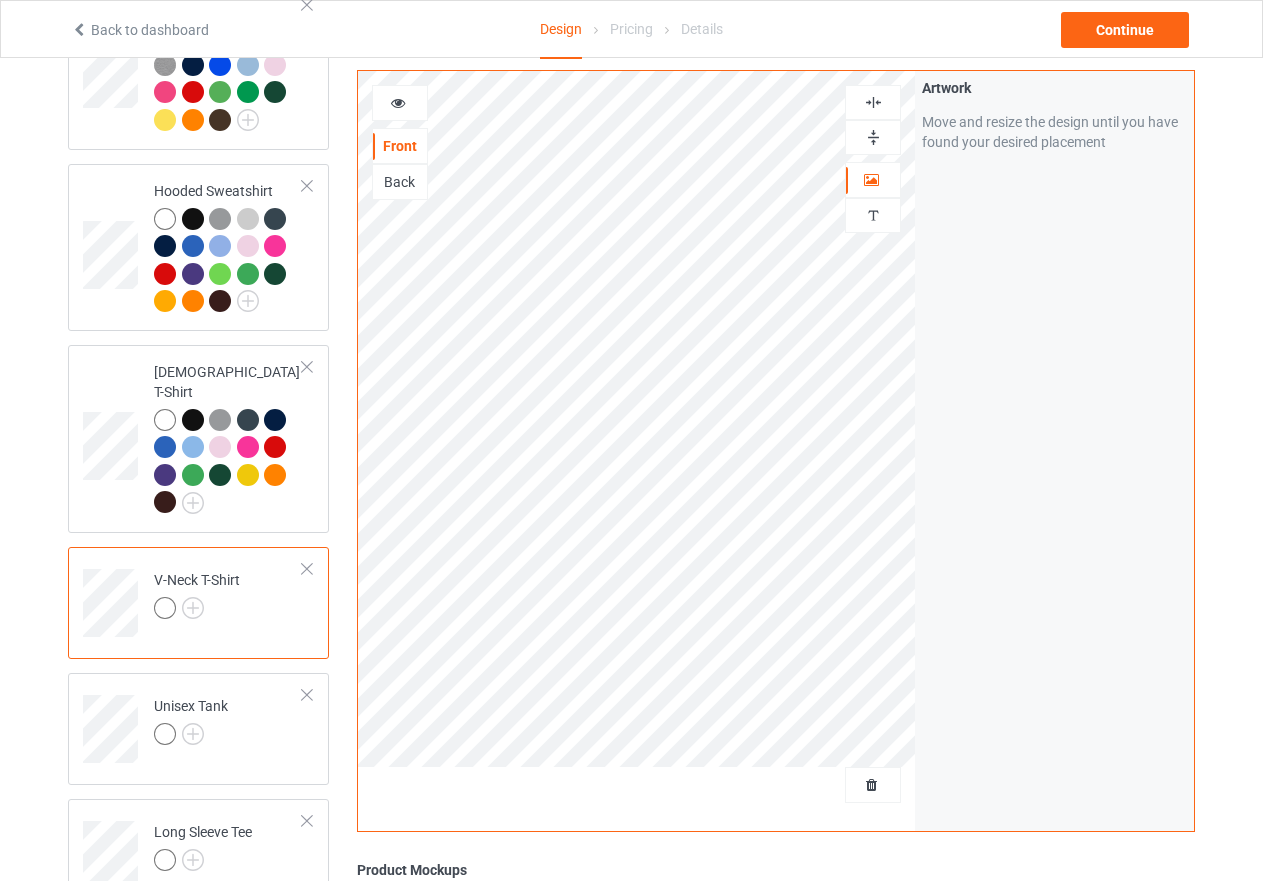 click at bounding box center (873, 137) 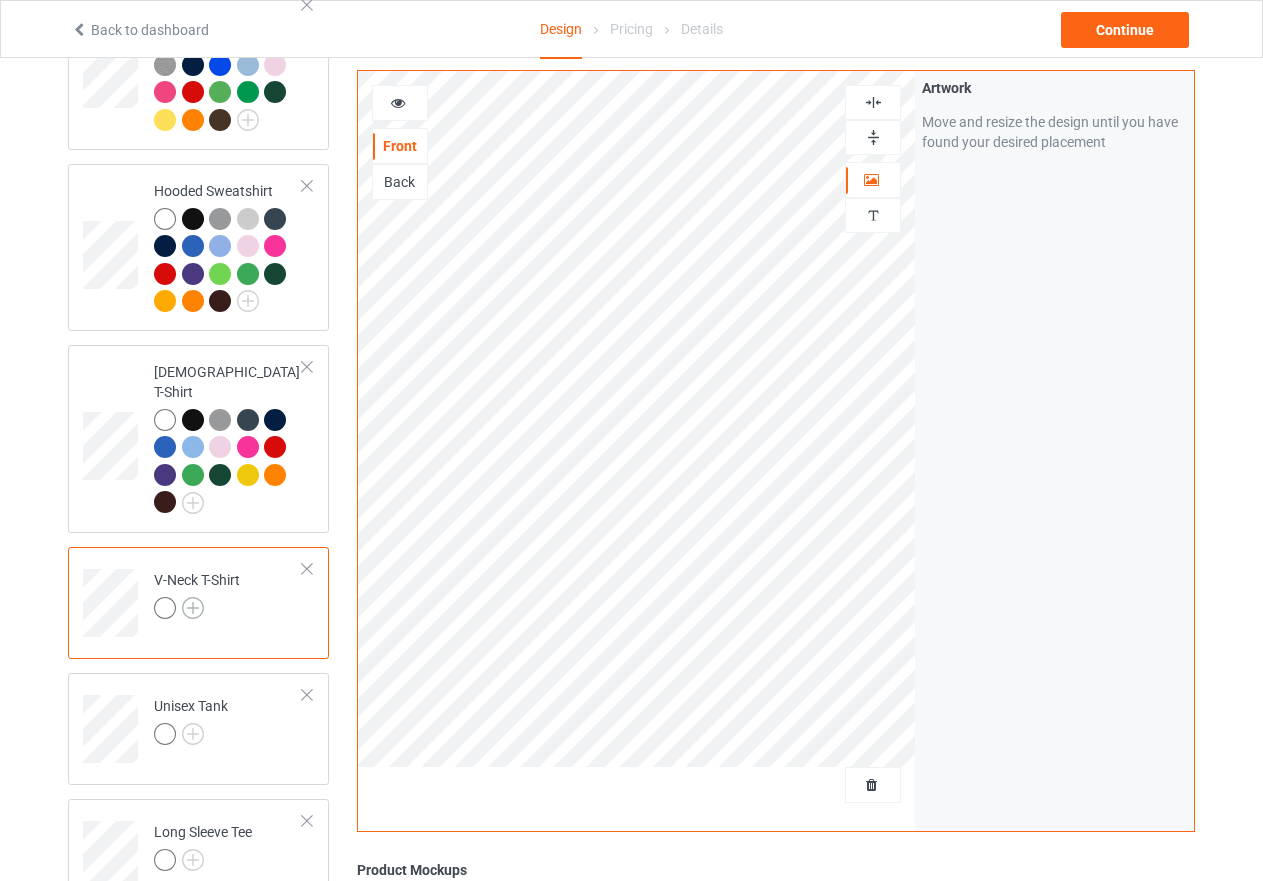 click at bounding box center (193, 608) 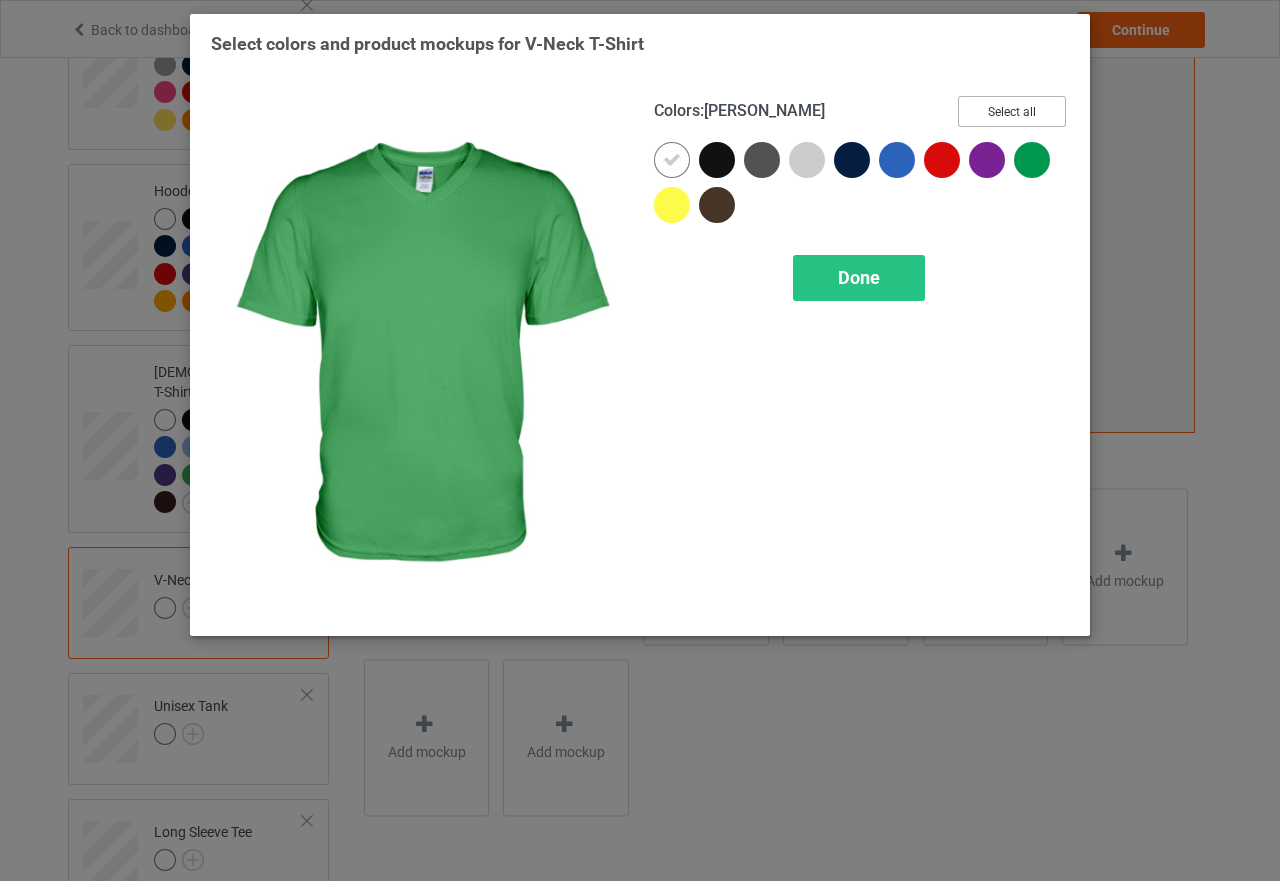 click on "Select all" at bounding box center [1012, 111] 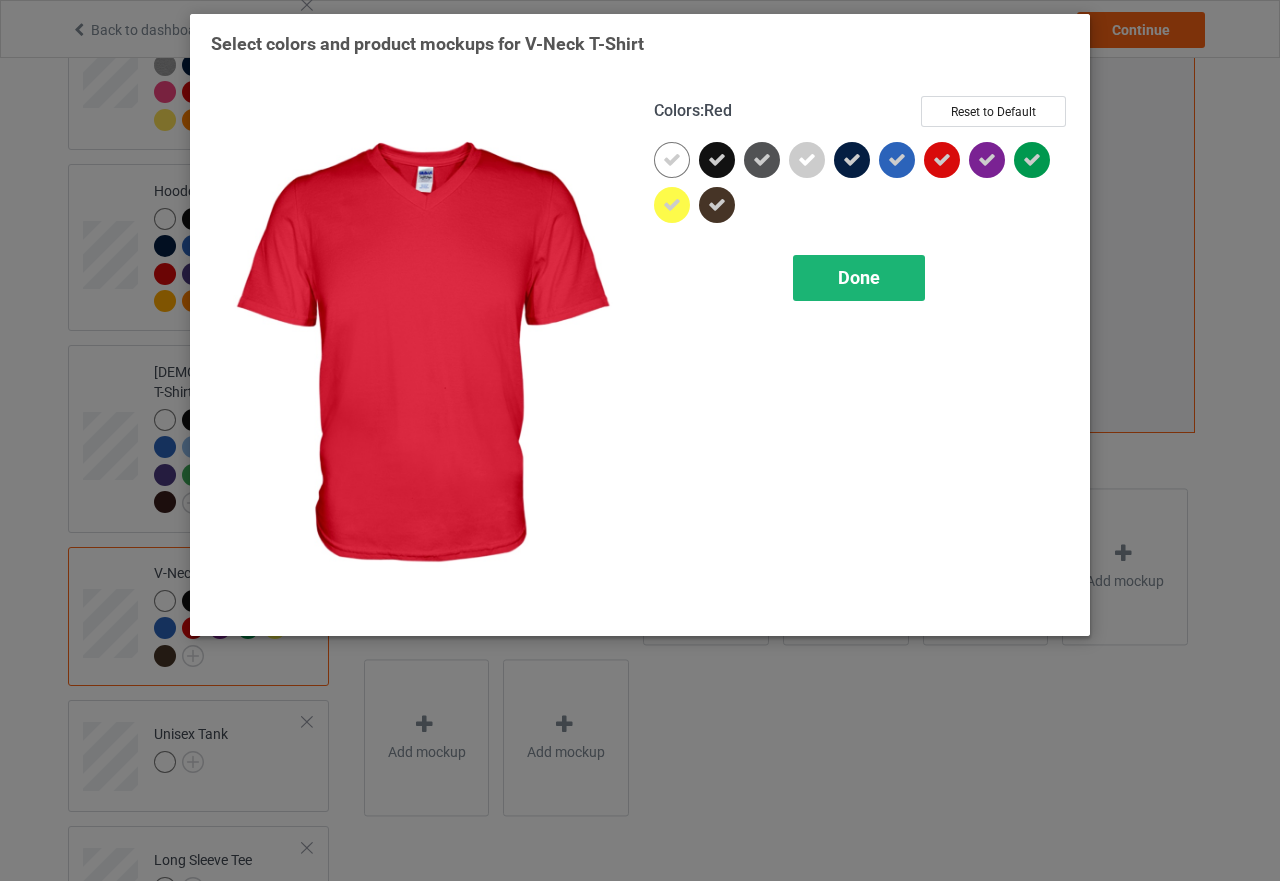 click on "Done" at bounding box center [859, 277] 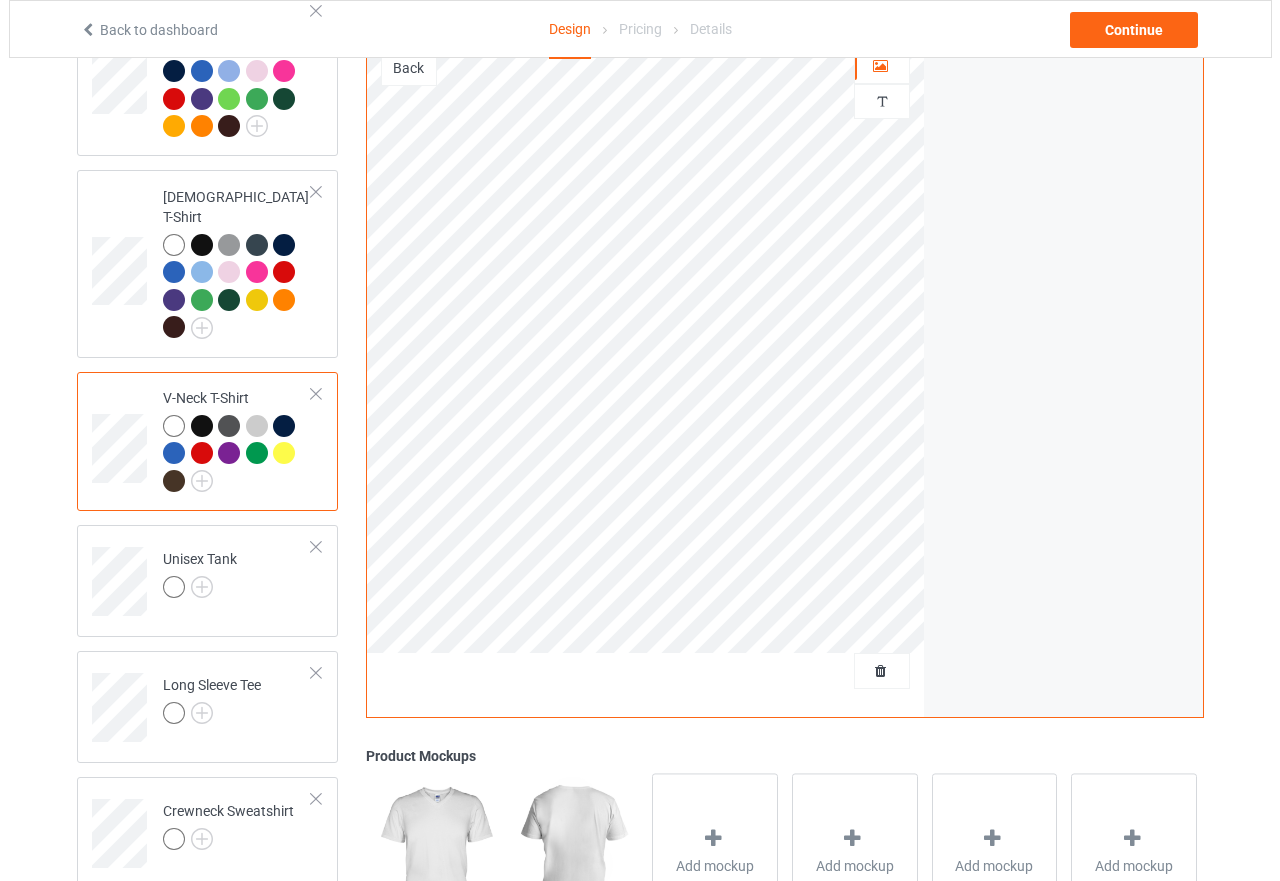 scroll, scrollTop: 829, scrollLeft: 0, axis: vertical 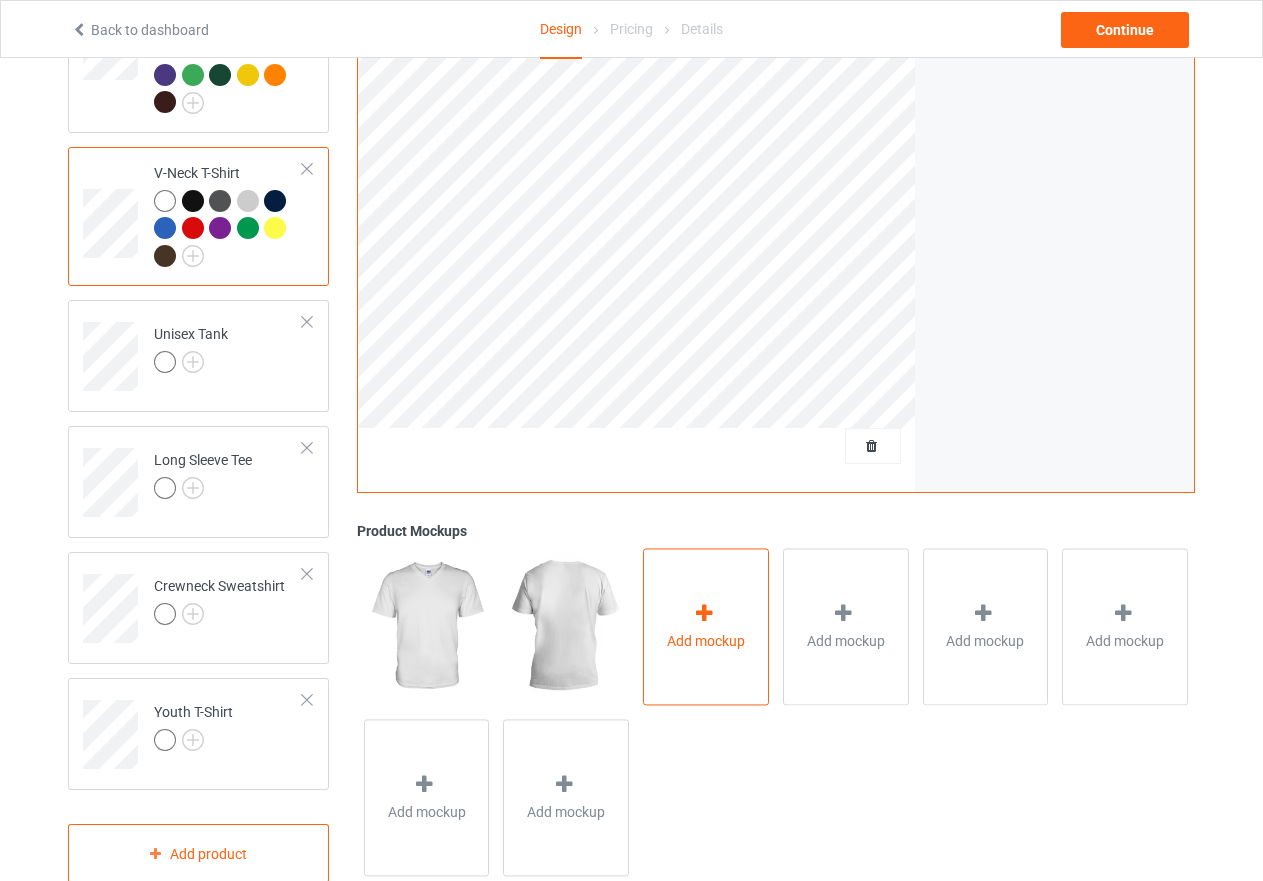 click on "Add mockup" at bounding box center (706, 641) 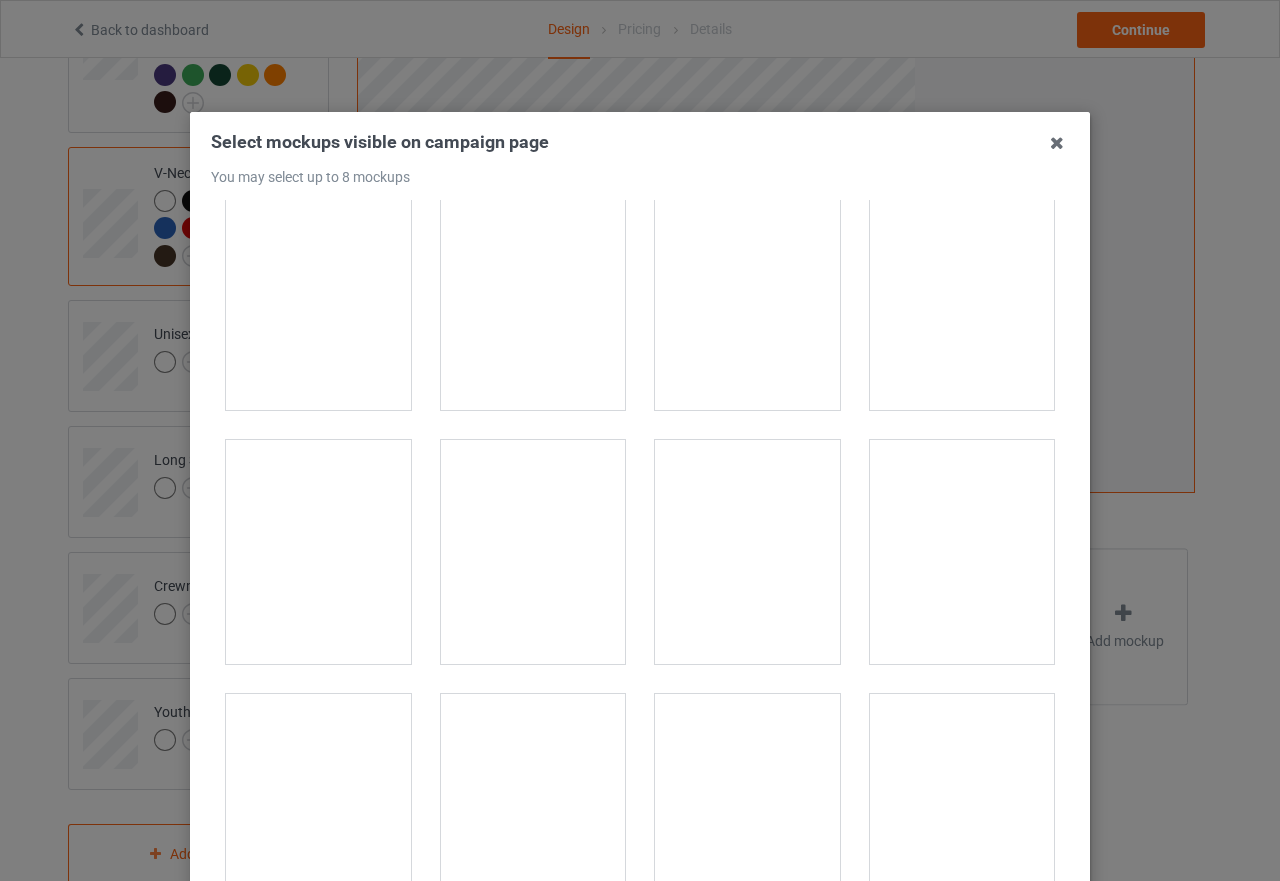 scroll, scrollTop: 3613, scrollLeft: 0, axis: vertical 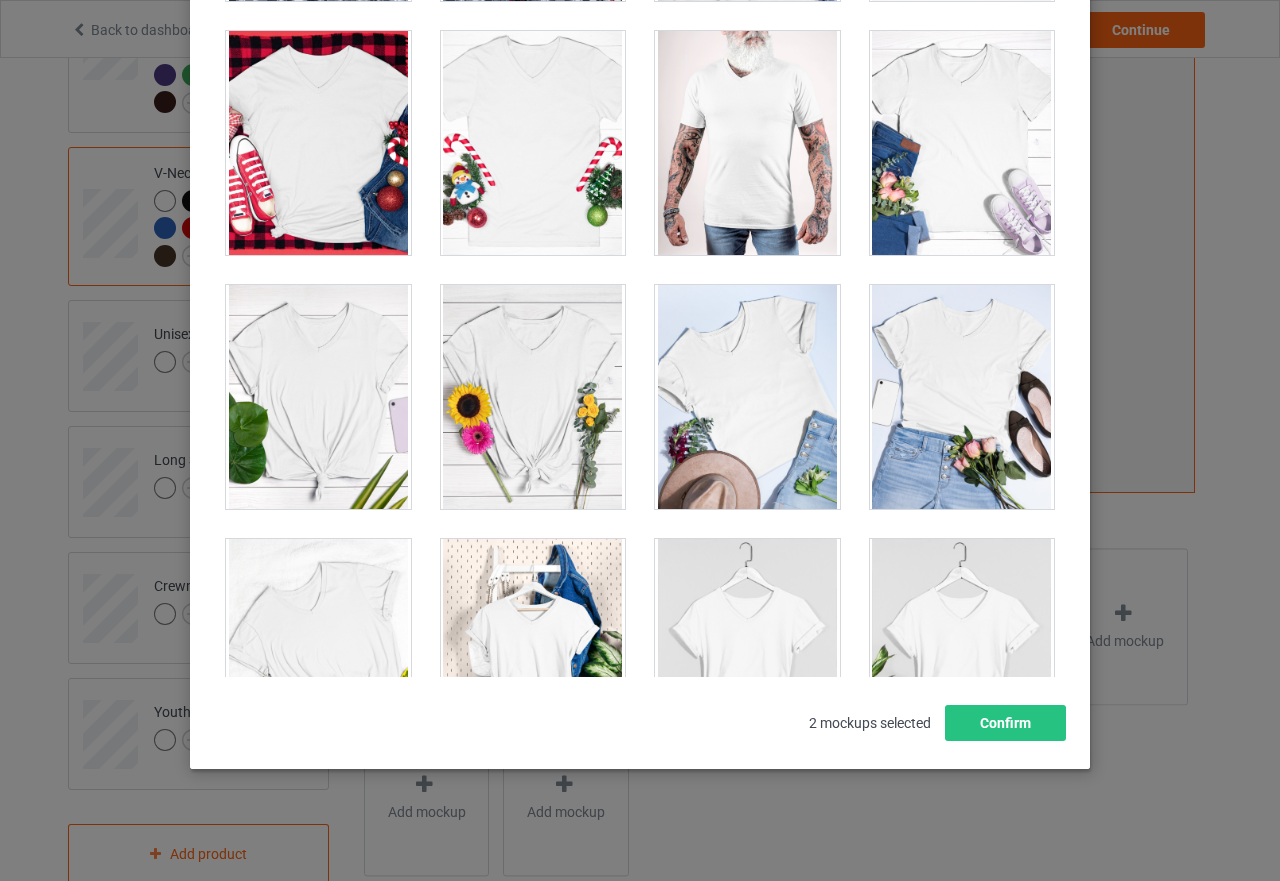 click at bounding box center (962, 143) 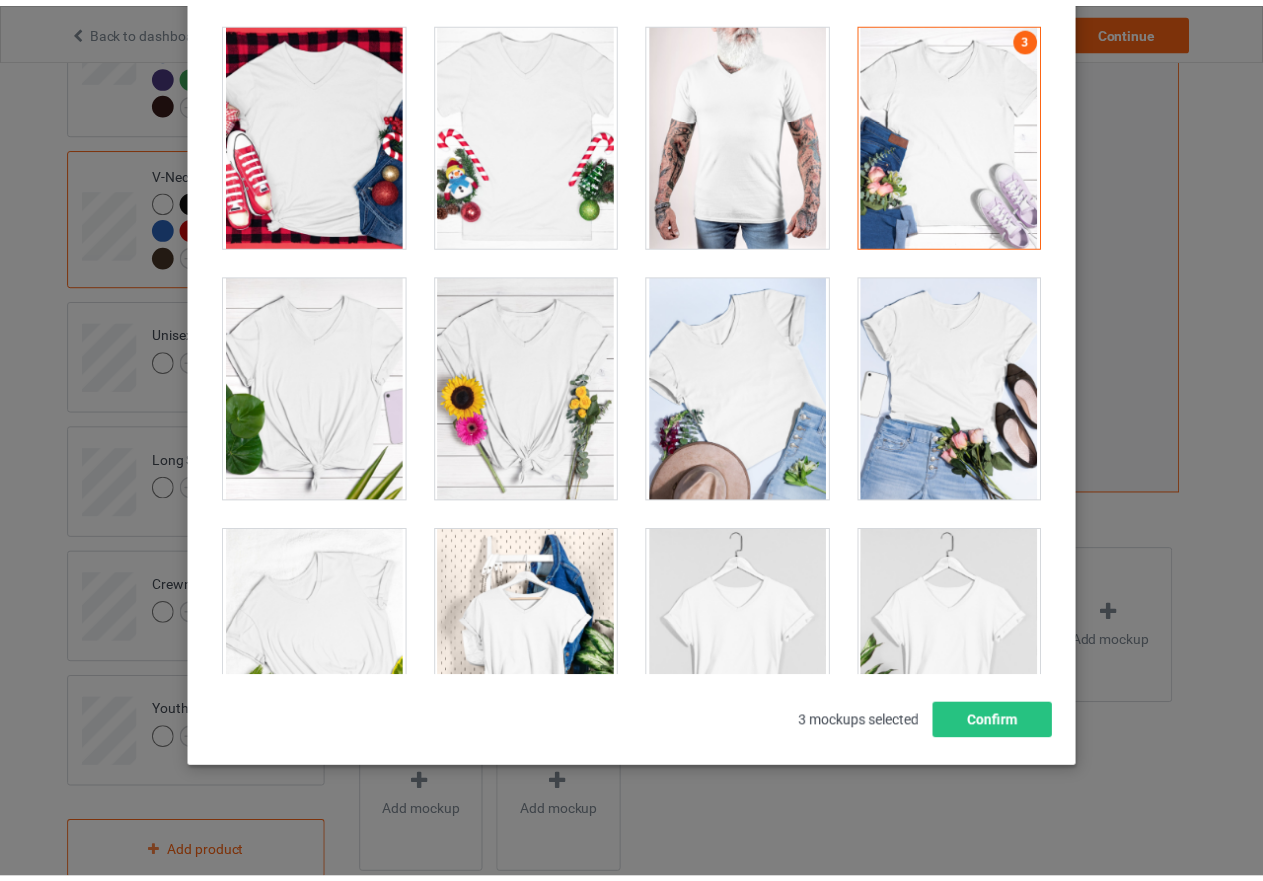 scroll, scrollTop: 3613, scrollLeft: 0, axis: vertical 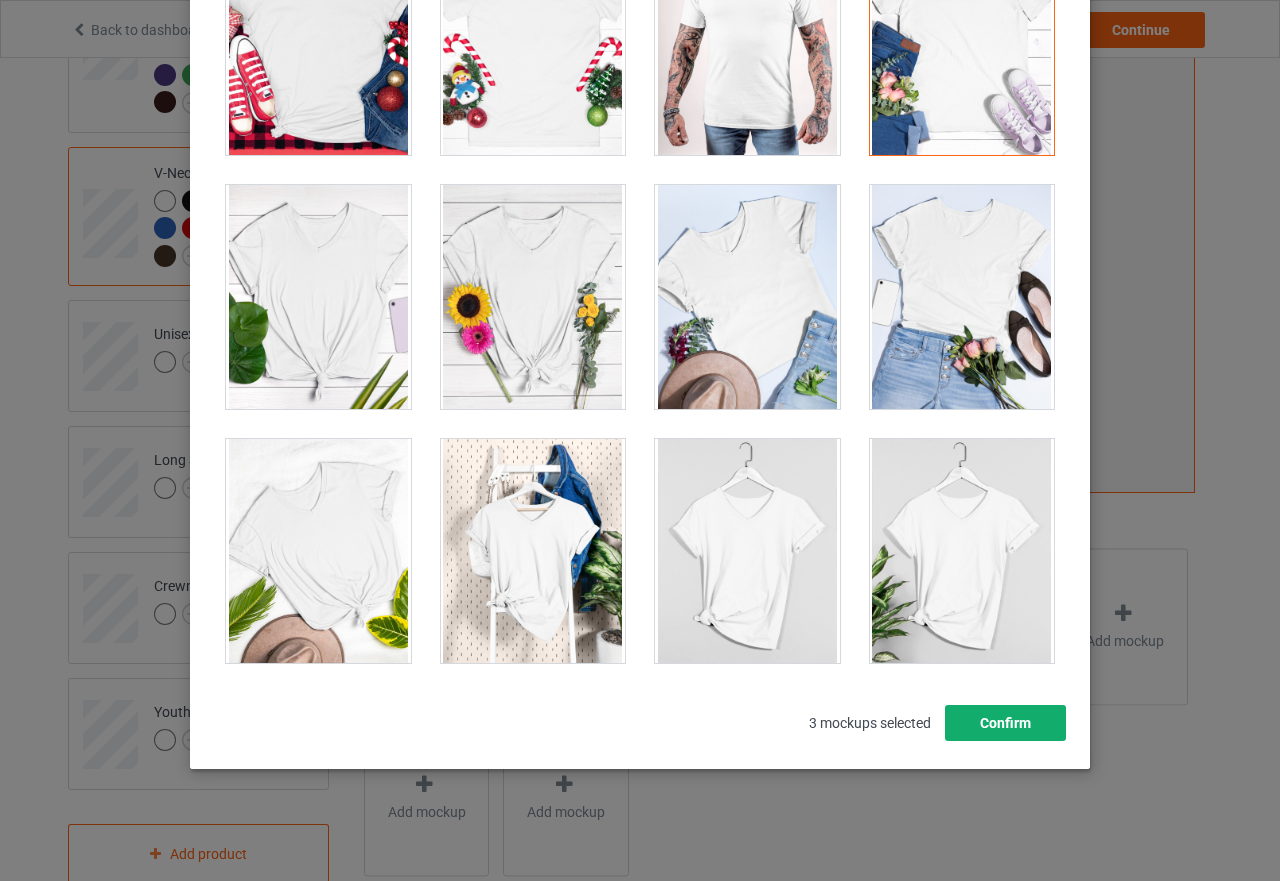 click on "Confirm" at bounding box center [1005, 723] 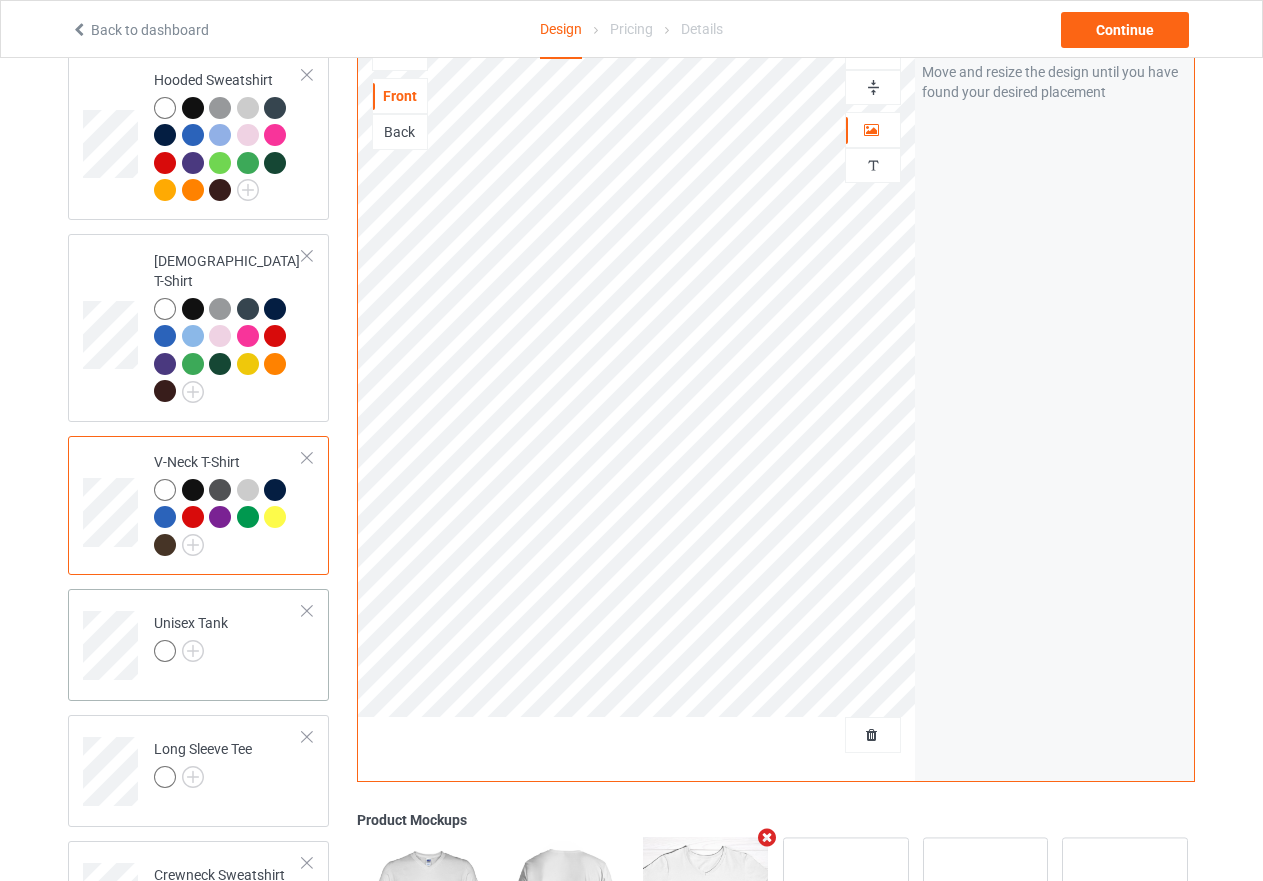 scroll, scrollTop: 529, scrollLeft: 0, axis: vertical 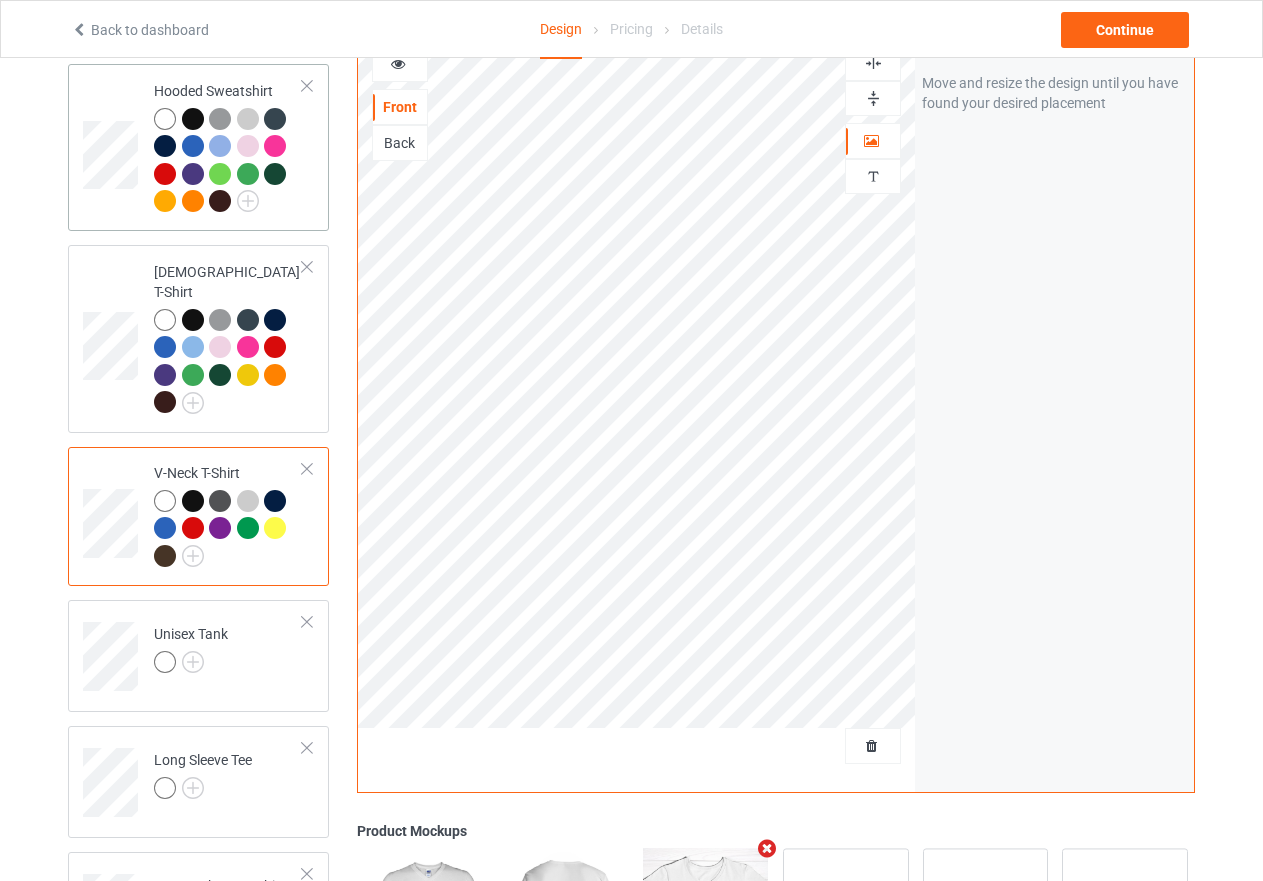 click at bounding box center (228, 163) 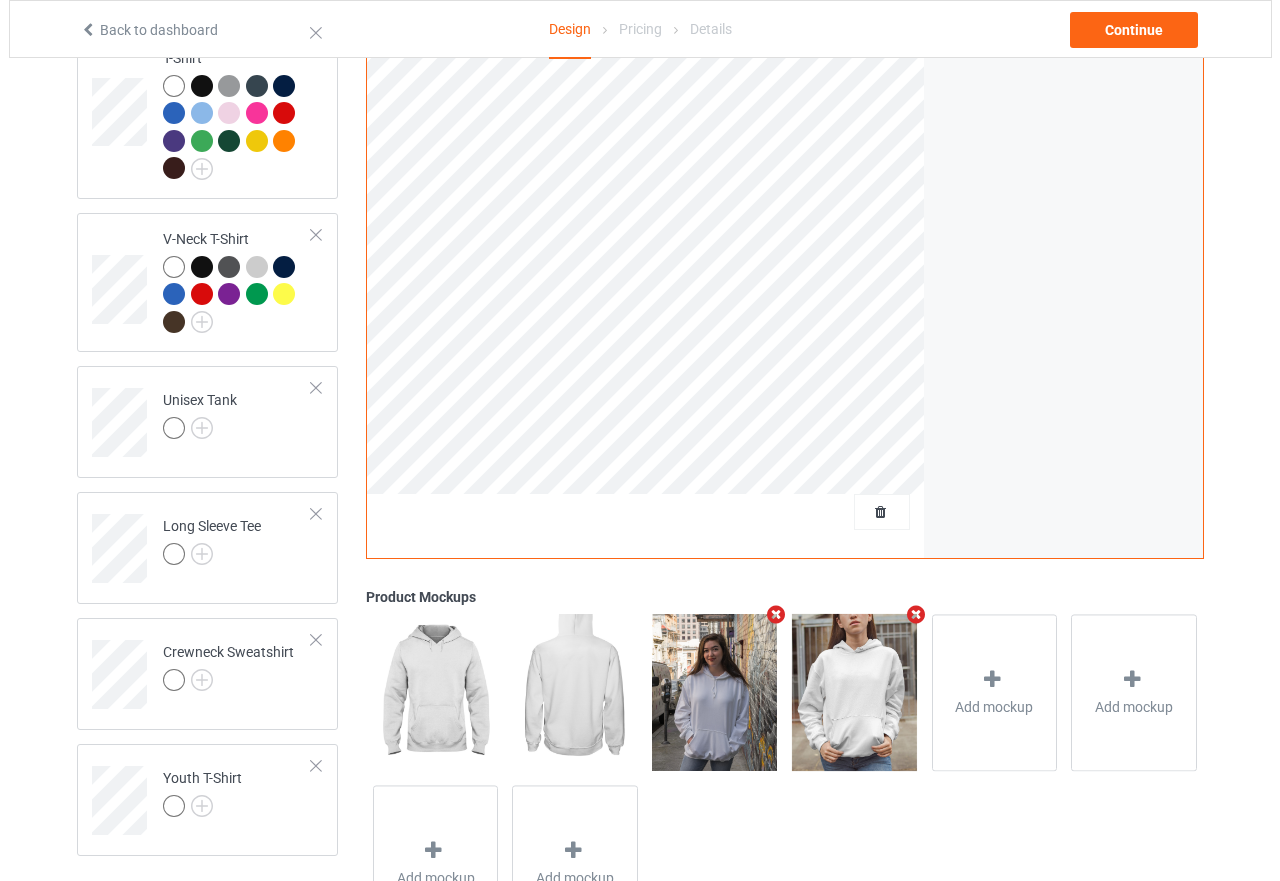 scroll, scrollTop: 858, scrollLeft: 0, axis: vertical 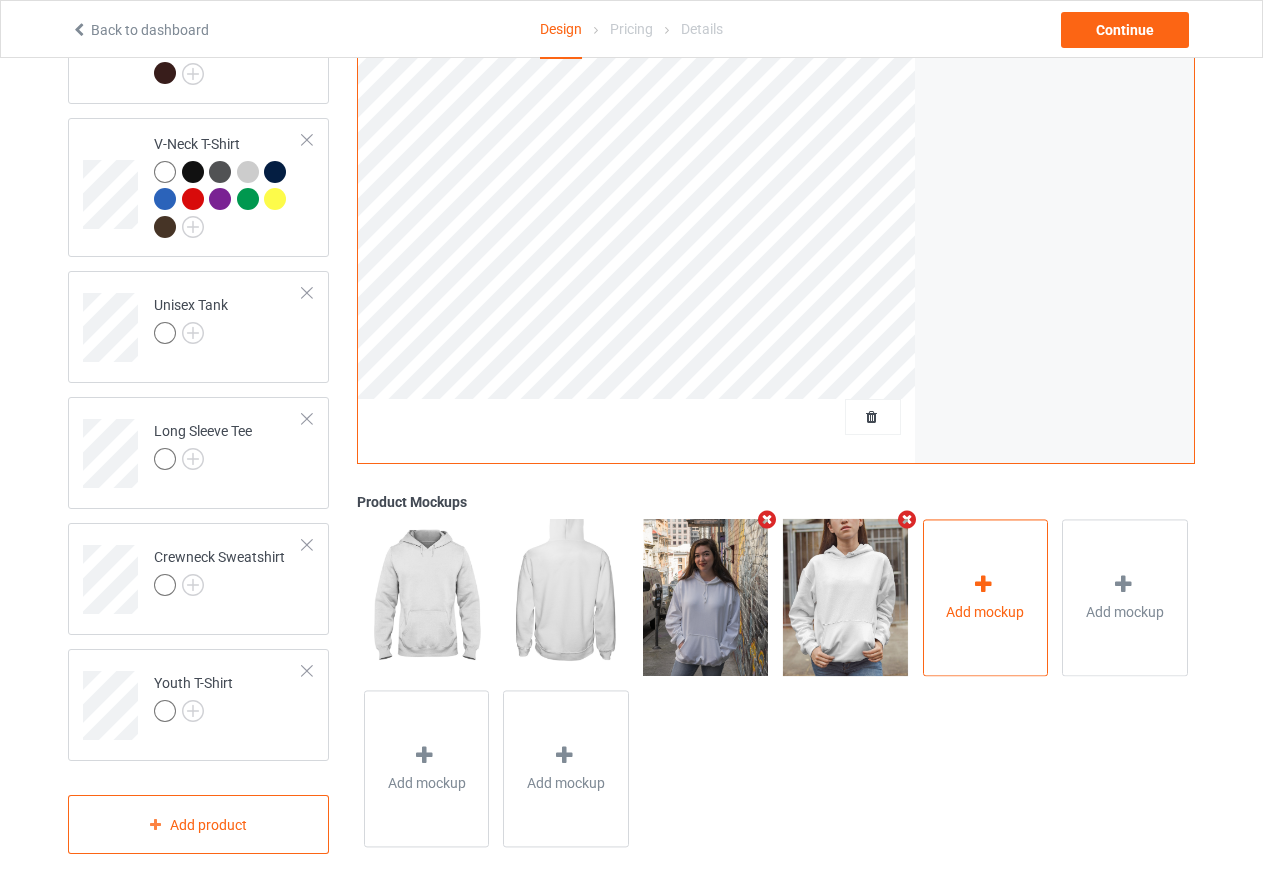 click on "Add mockup" at bounding box center [986, 597] 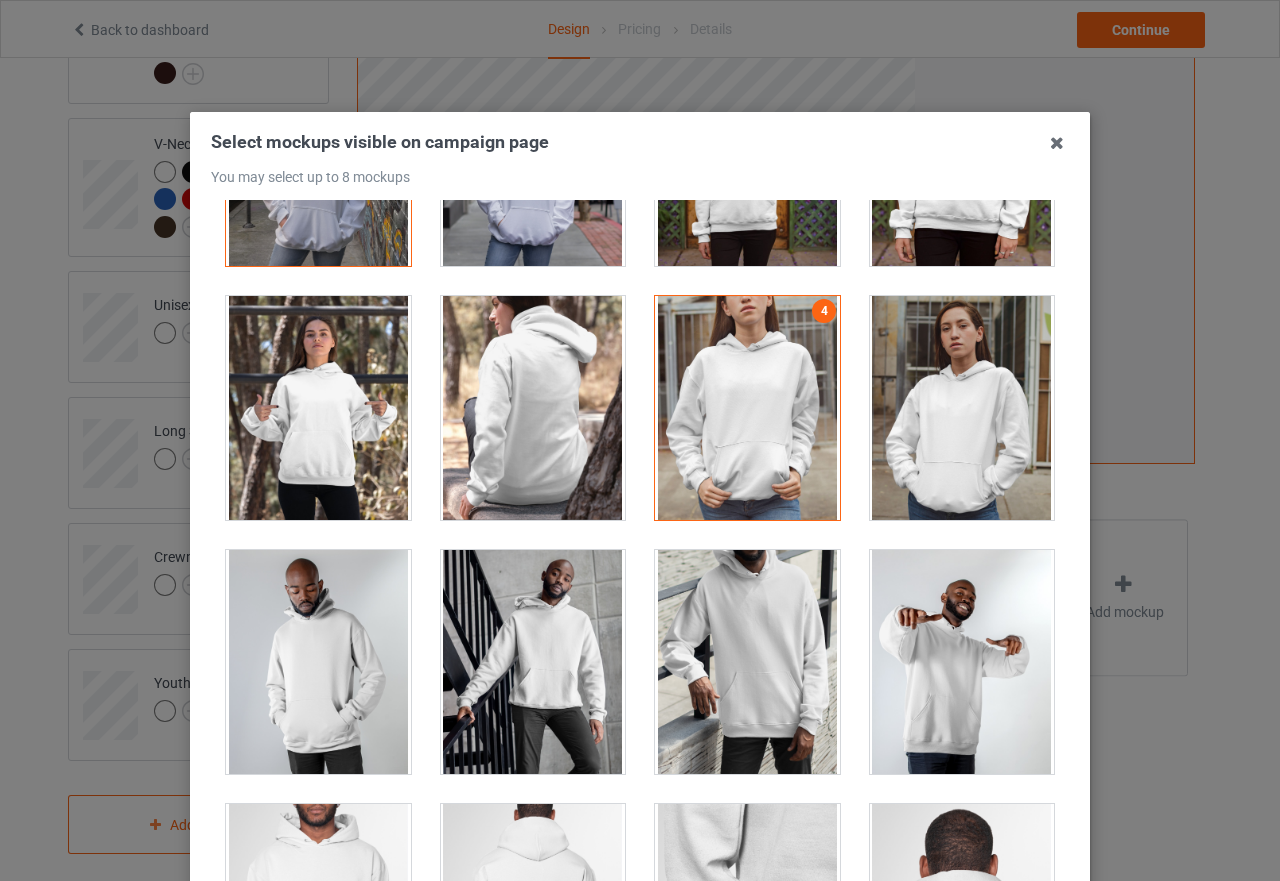 scroll, scrollTop: 500, scrollLeft: 0, axis: vertical 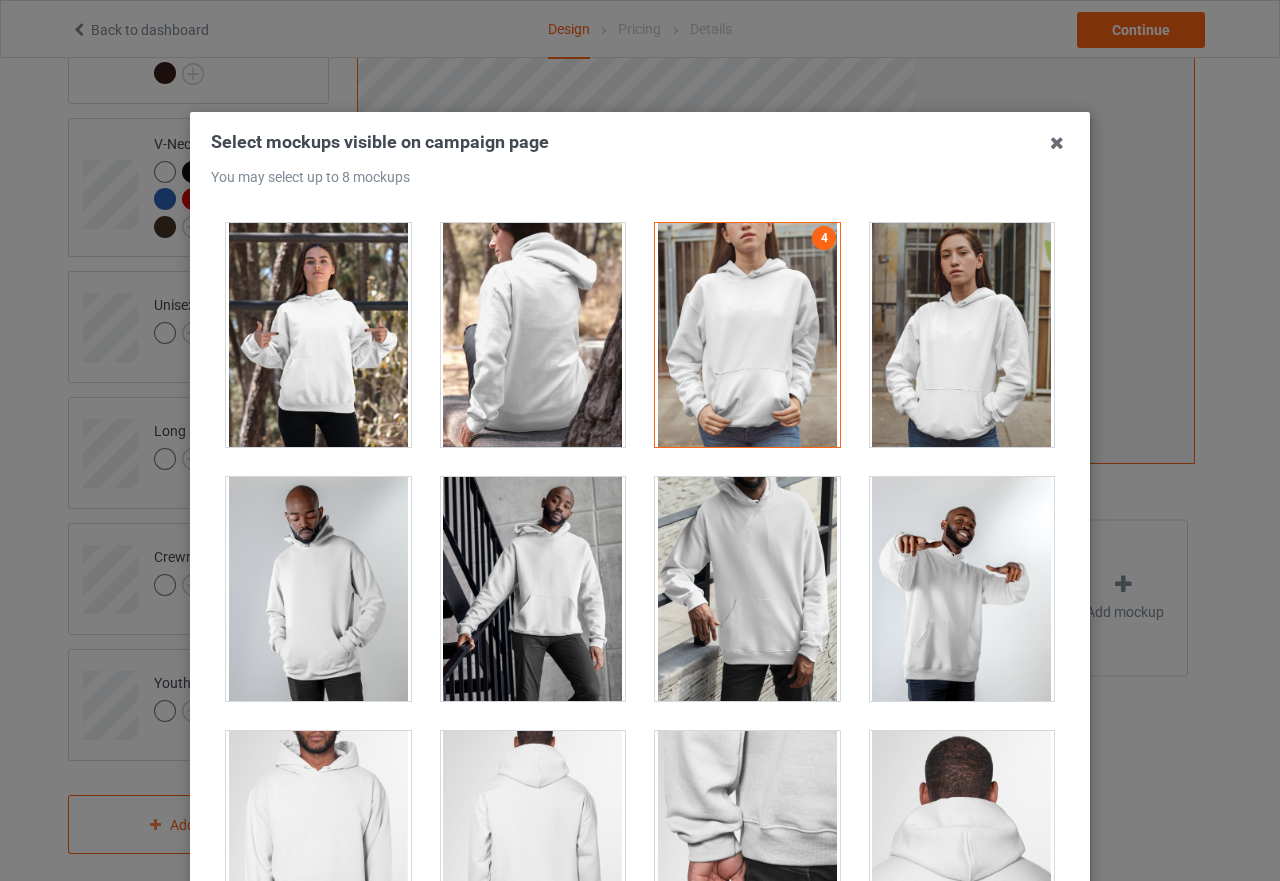click at bounding box center [962, 589] 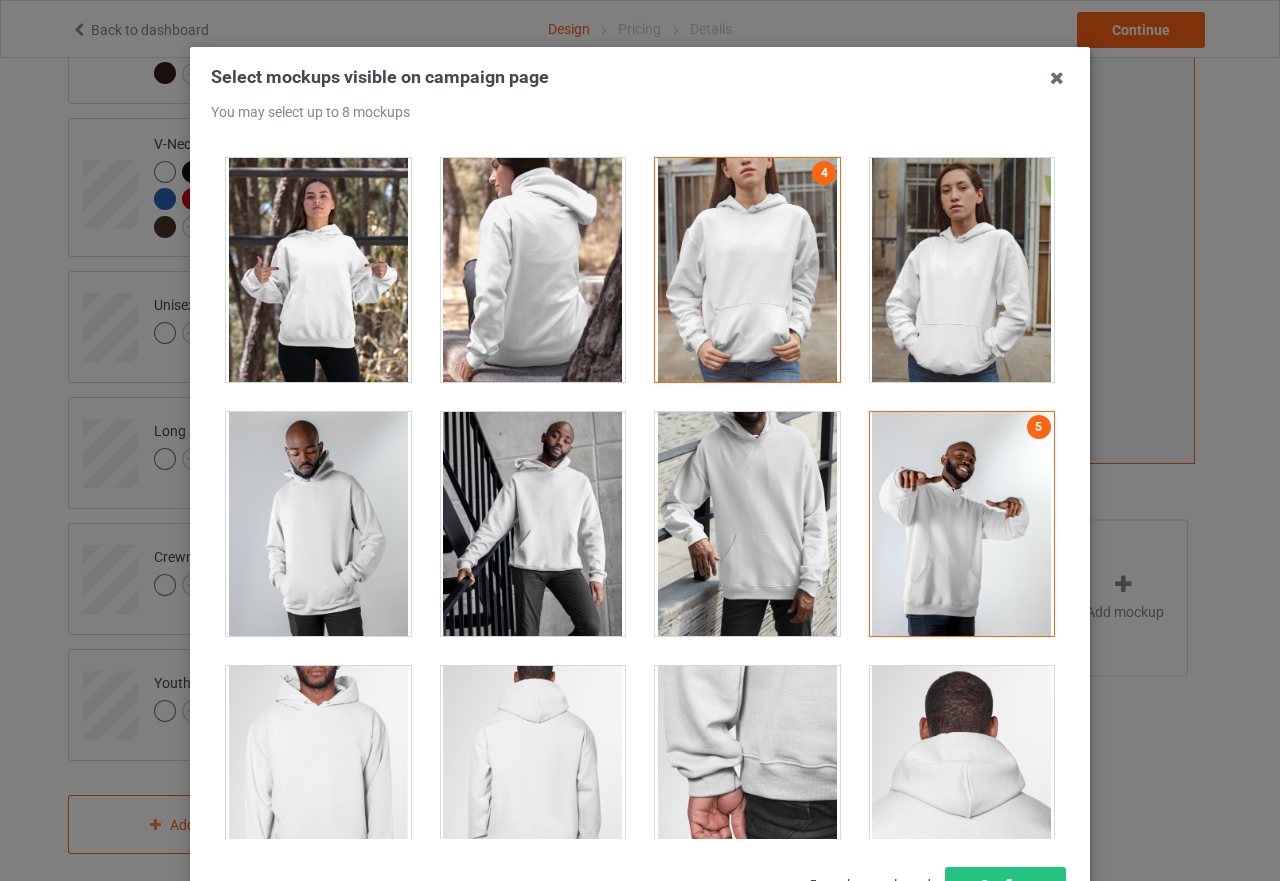 scroll, scrollTop: 227, scrollLeft: 0, axis: vertical 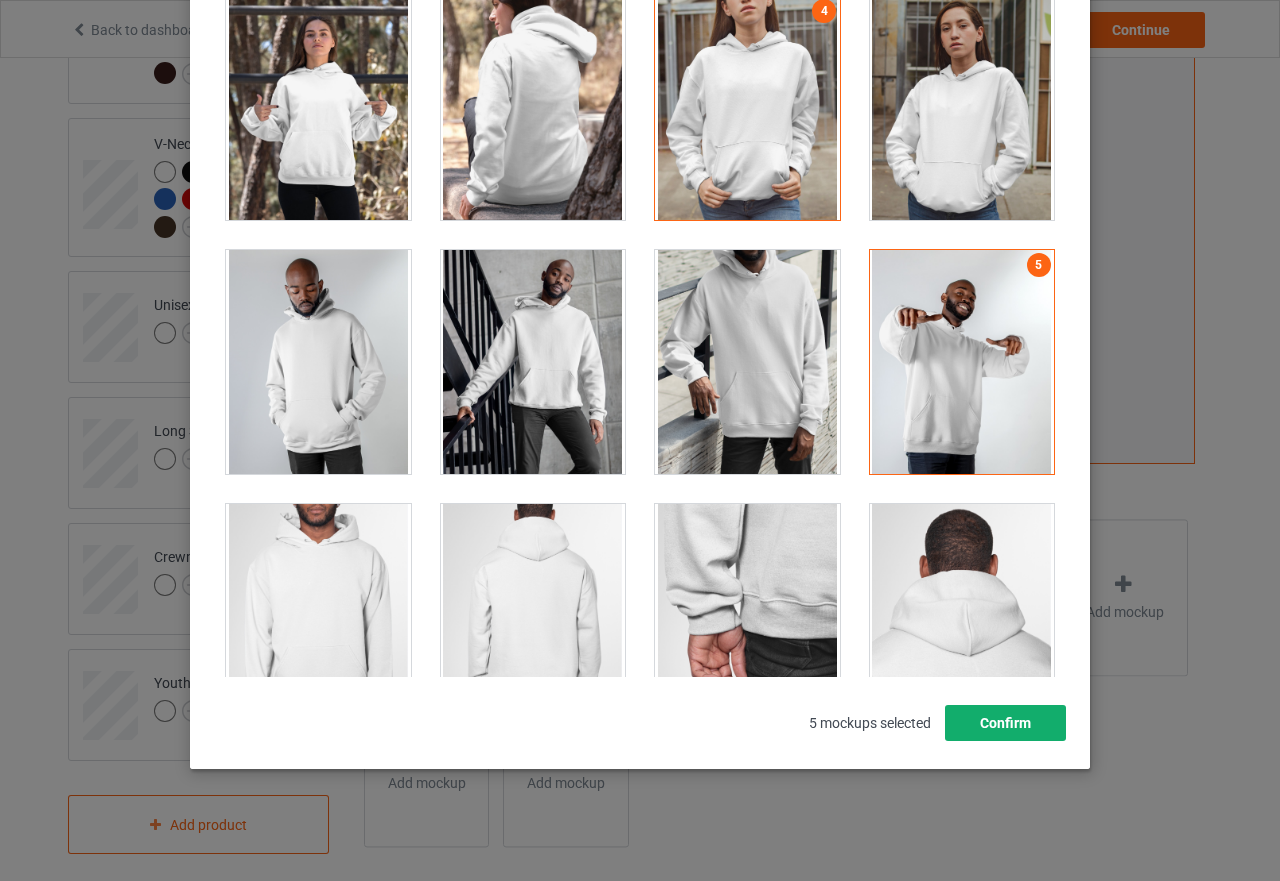 click on "Confirm" at bounding box center [1005, 723] 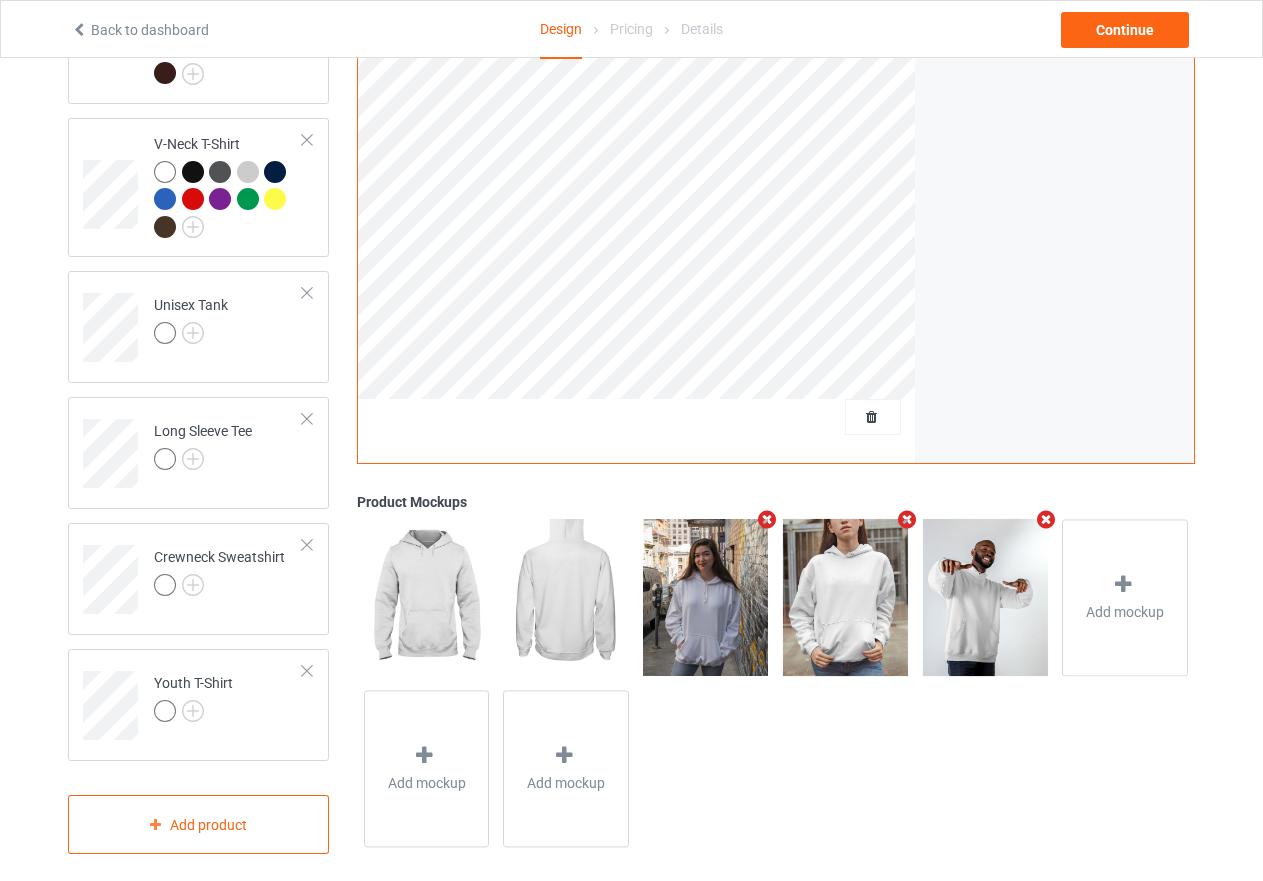 click at bounding box center (1046, 519) 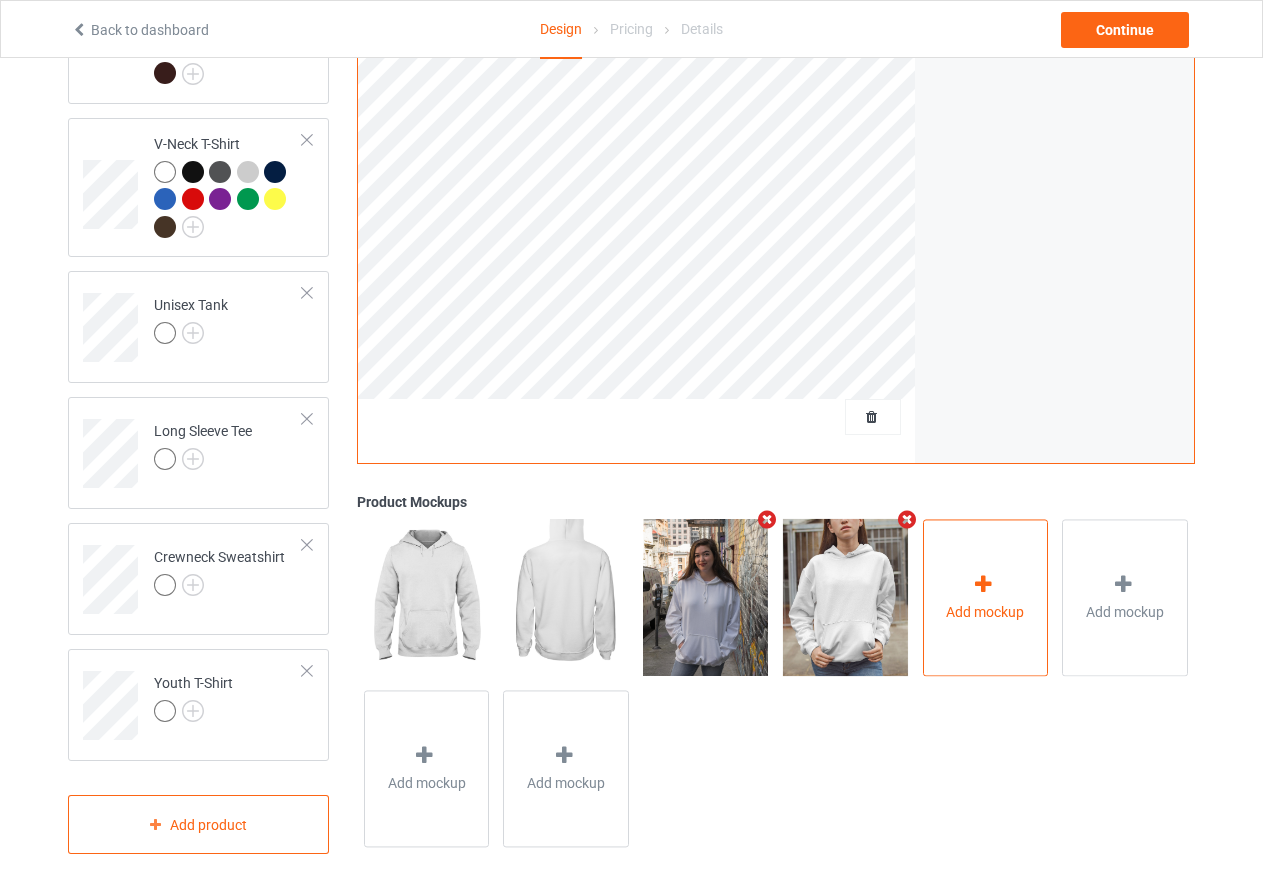 click at bounding box center [983, 584] 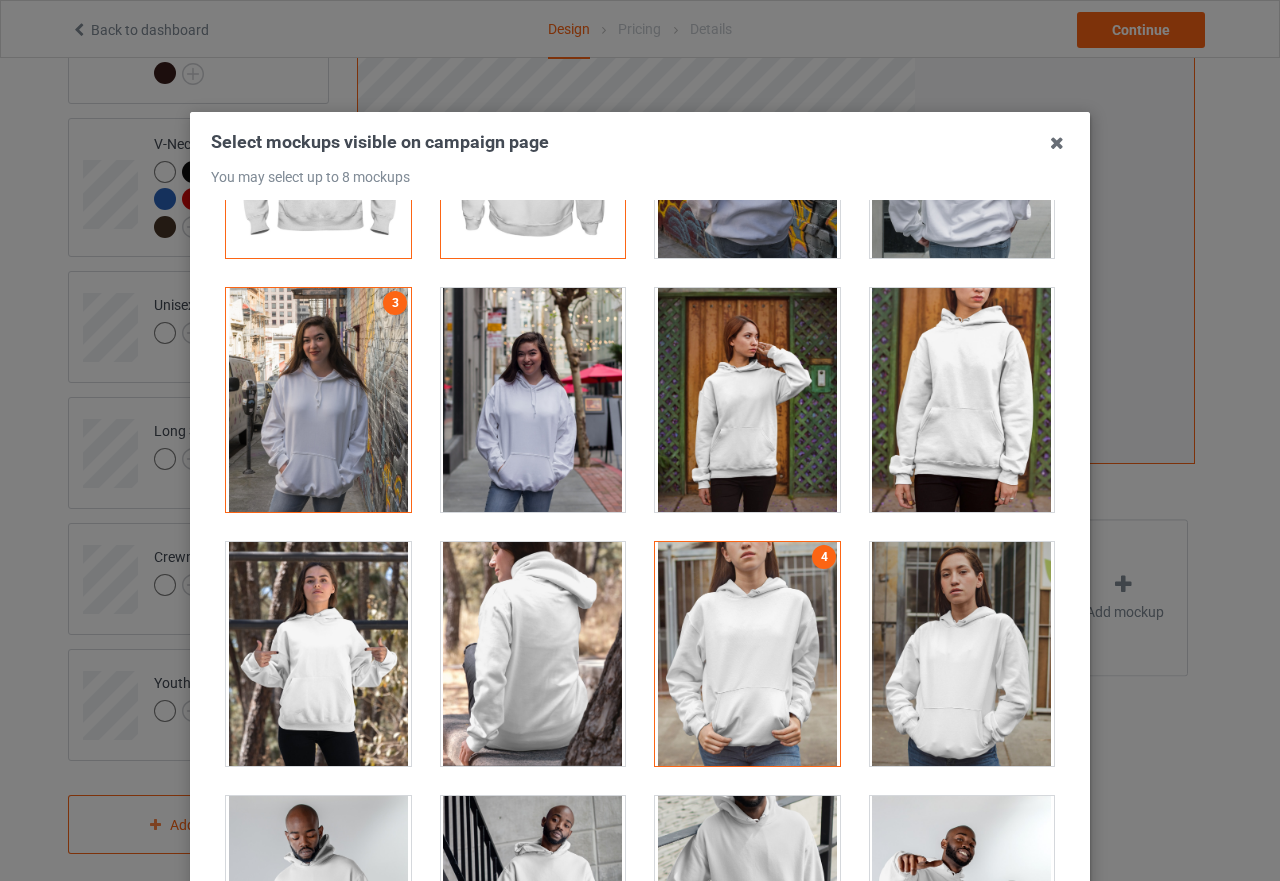 scroll, scrollTop: 100, scrollLeft: 0, axis: vertical 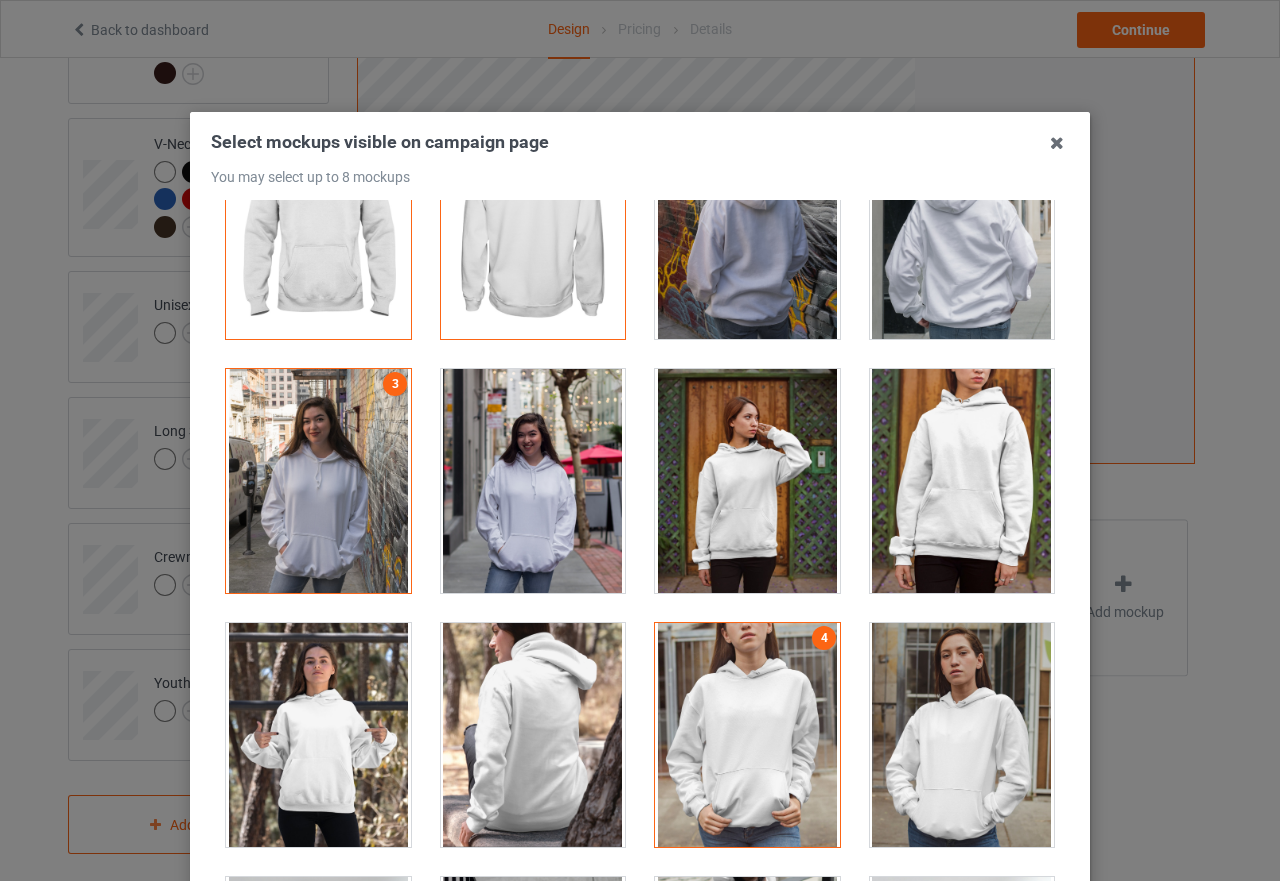 click at bounding box center (747, 735) 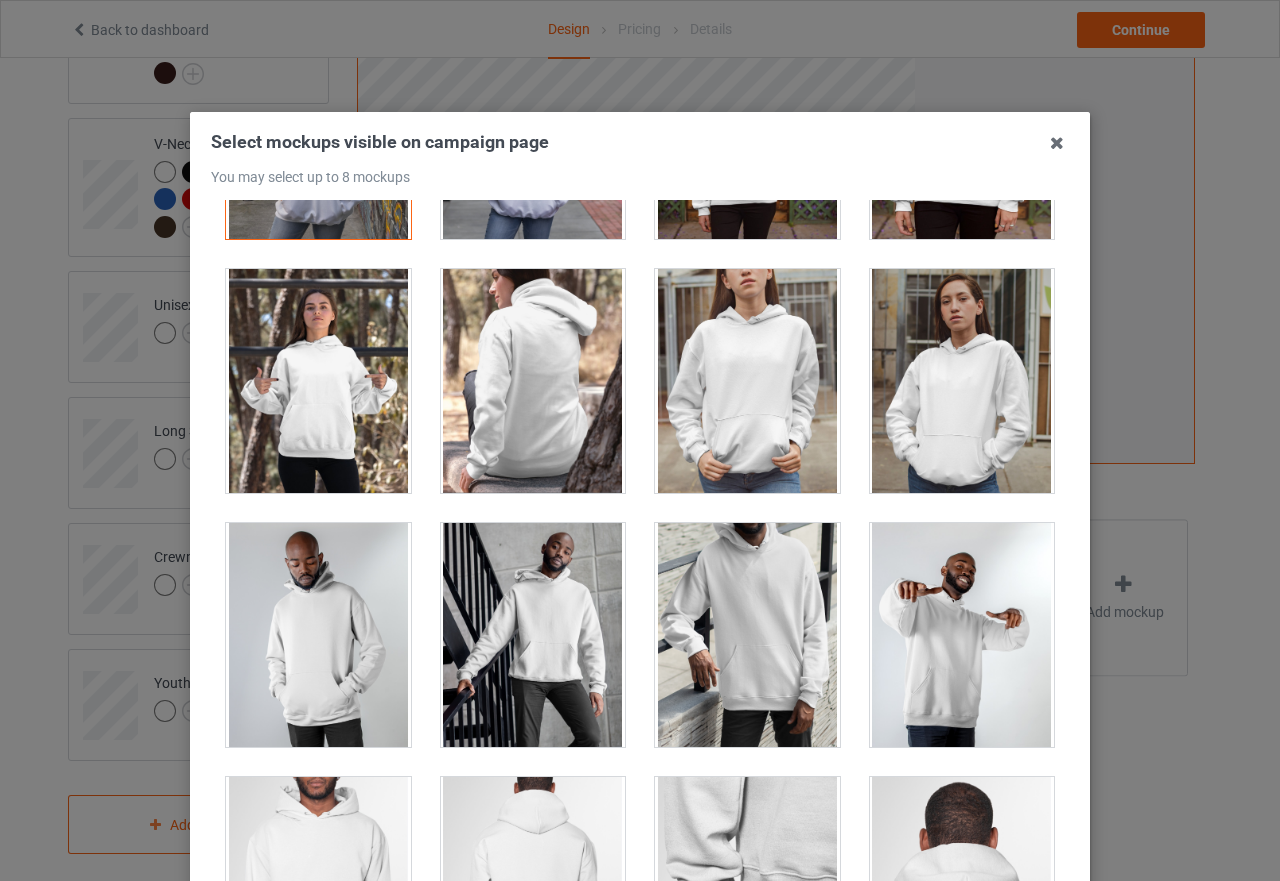 scroll, scrollTop: 600, scrollLeft: 0, axis: vertical 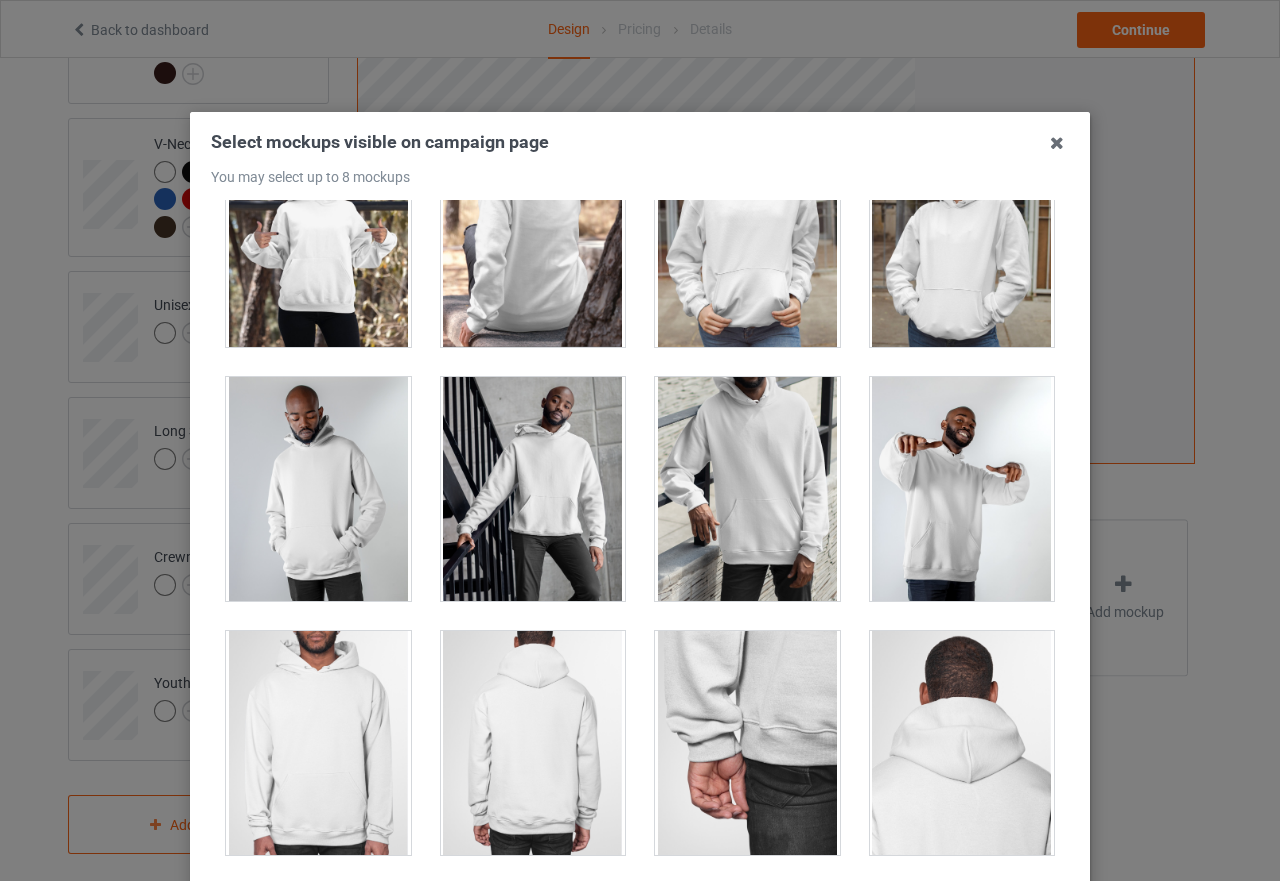 click at bounding box center (747, 743) 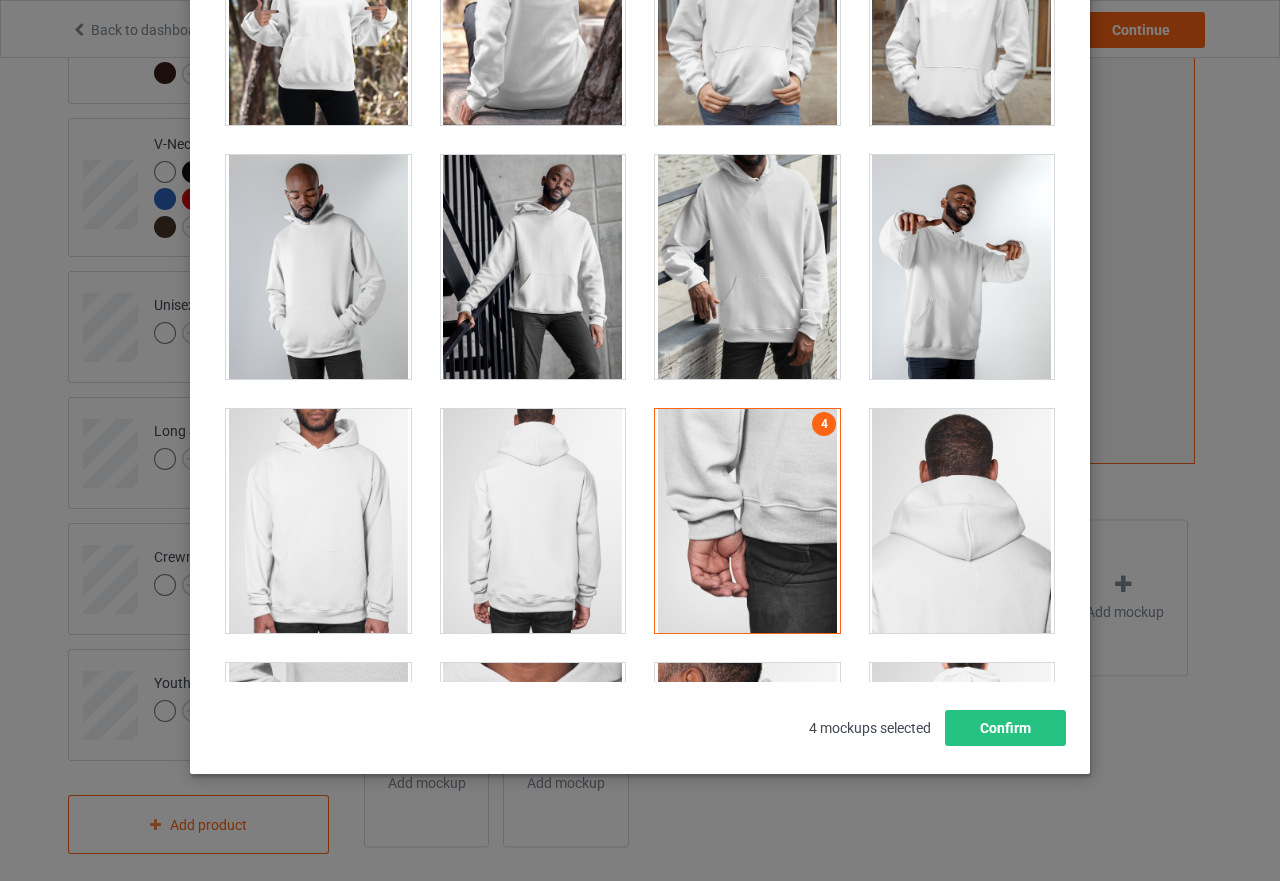 scroll, scrollTop: 227, scrollLeft: 0, axis: vertical 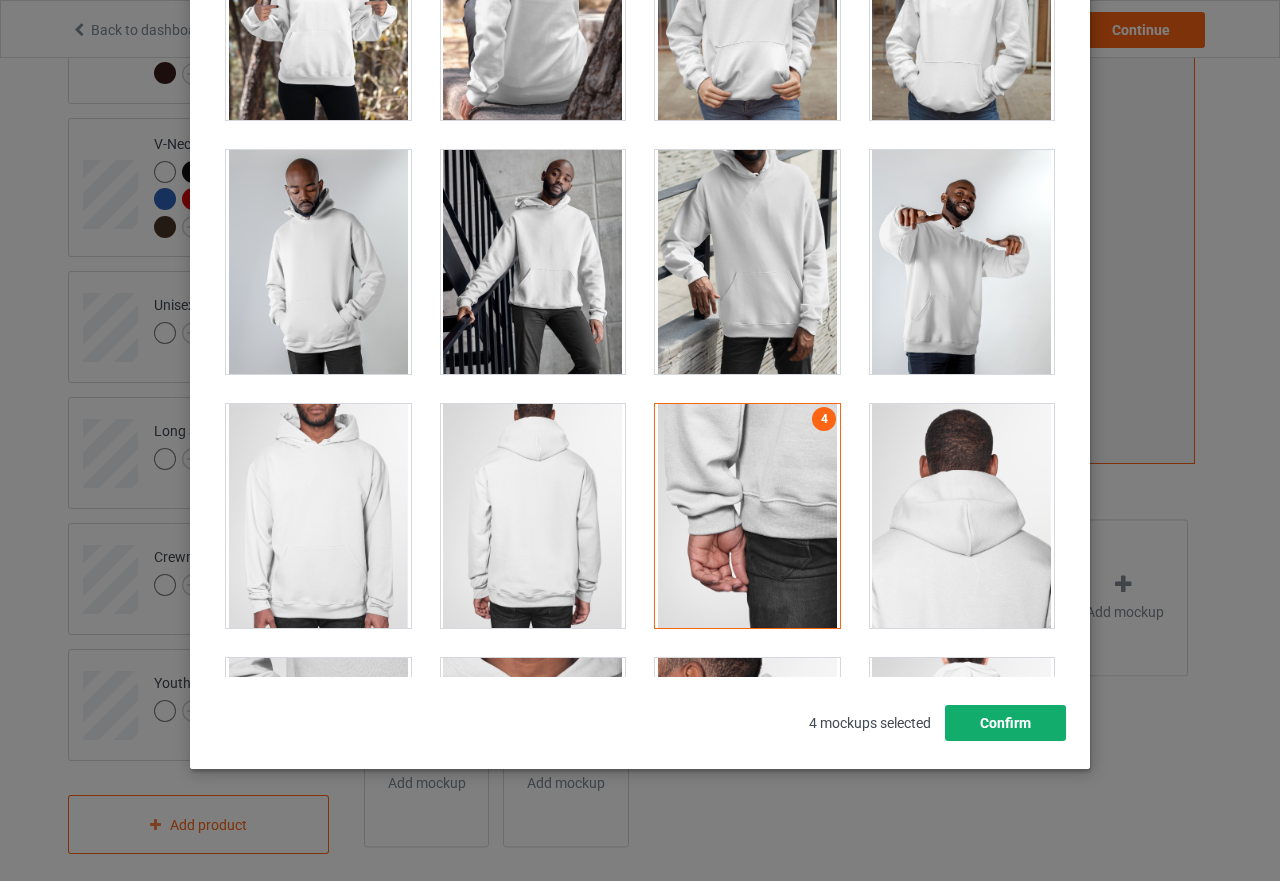 click on "Confirm" at bounding box center (1005, 723) 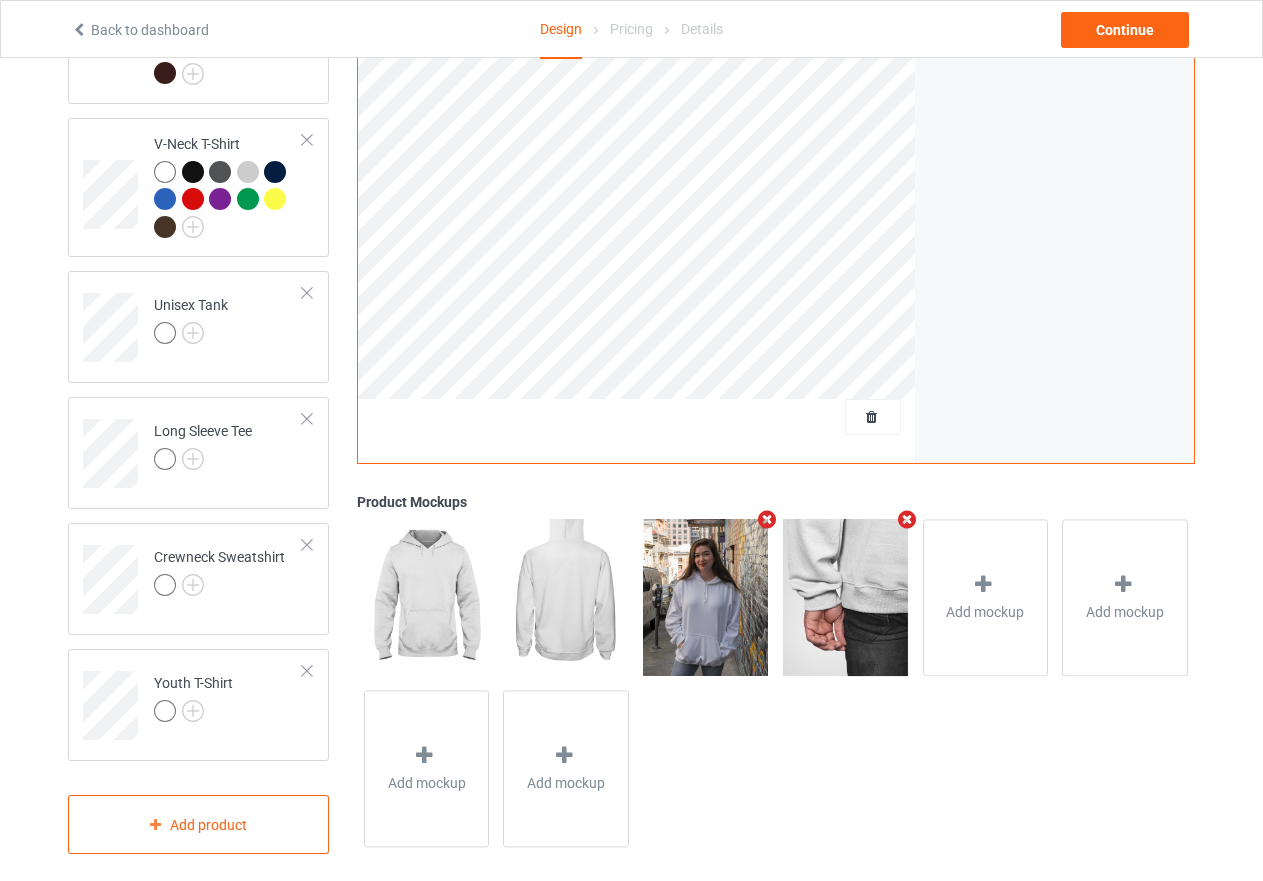 click at bounding box center [906, 519] 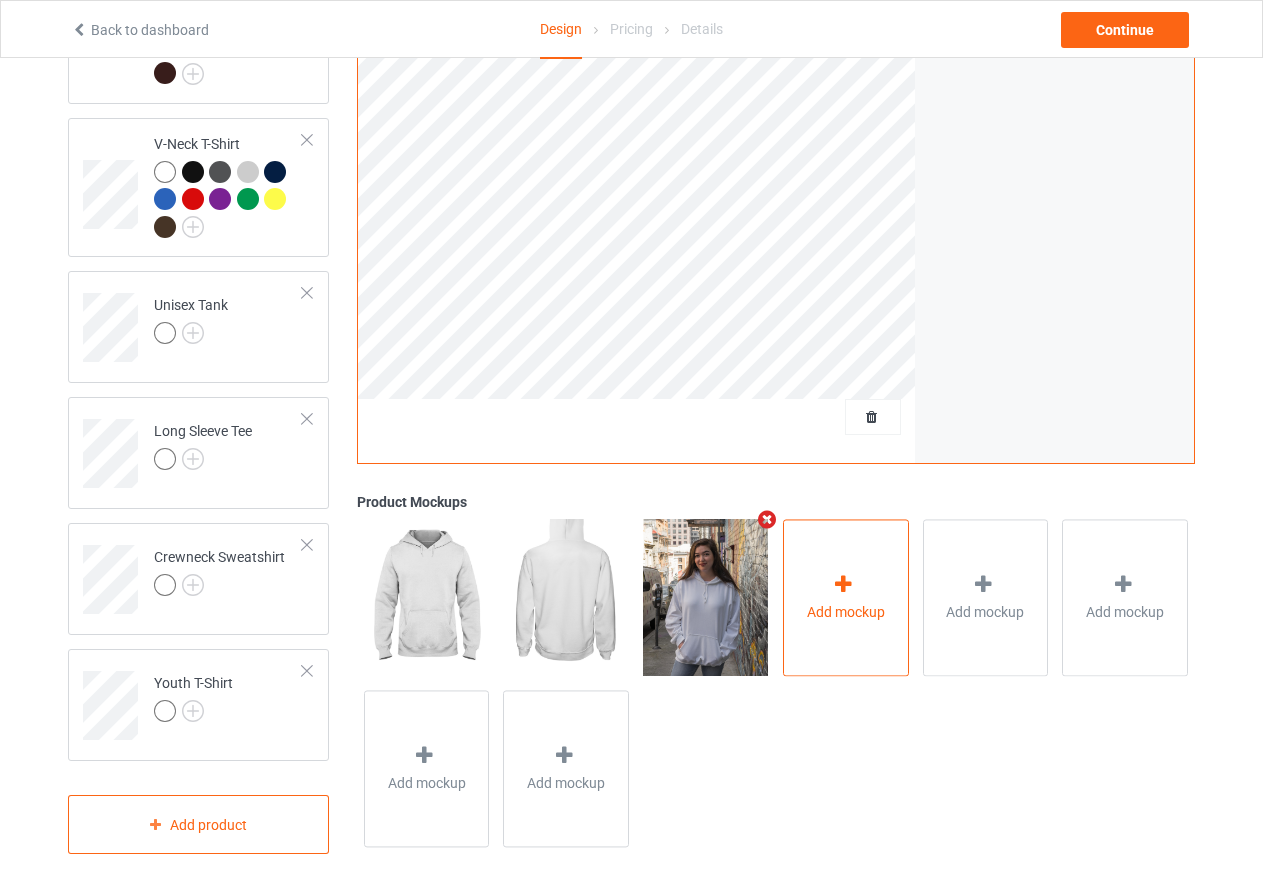click at bounding box center (844, 584) 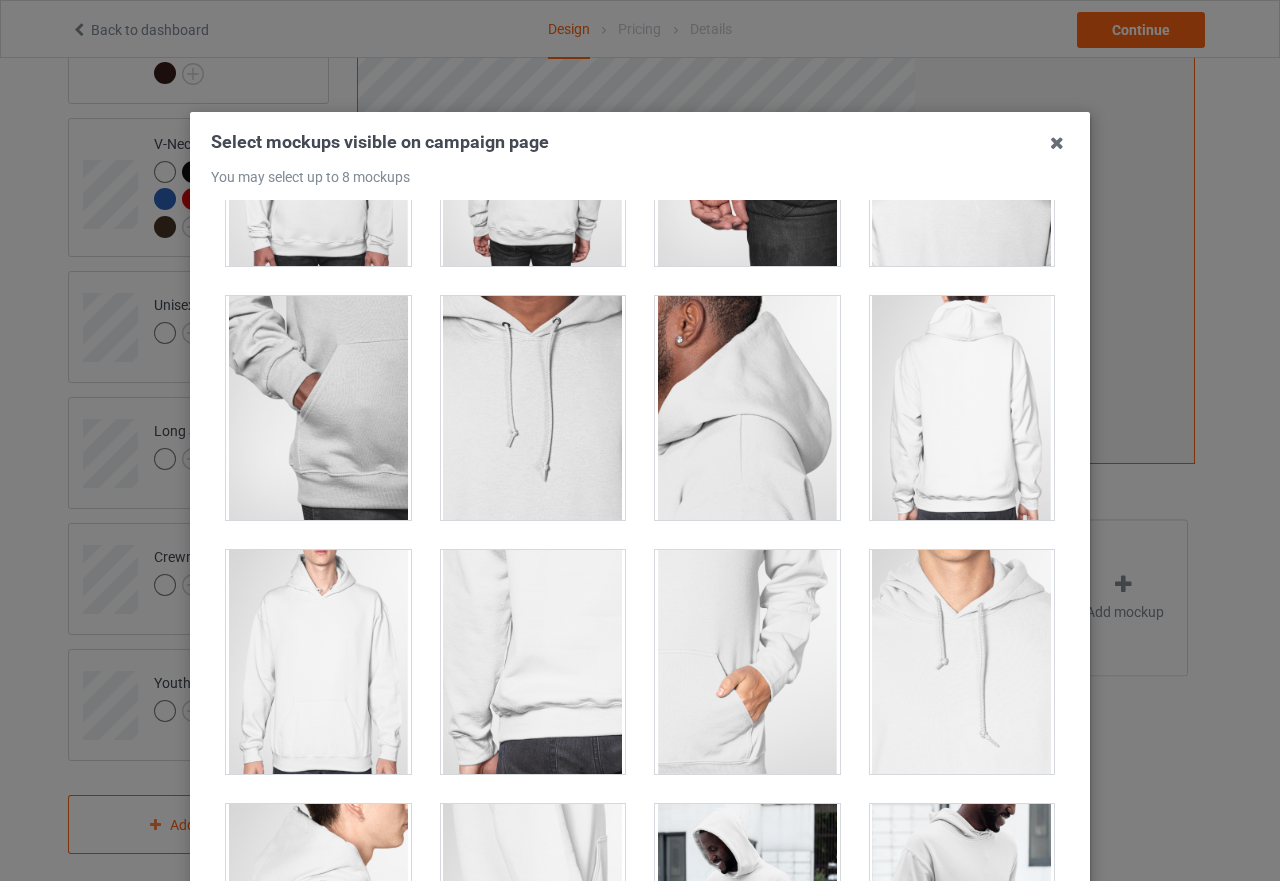 scroll, scrollTop: 1300, scrollLeft: 0, axis: vertical 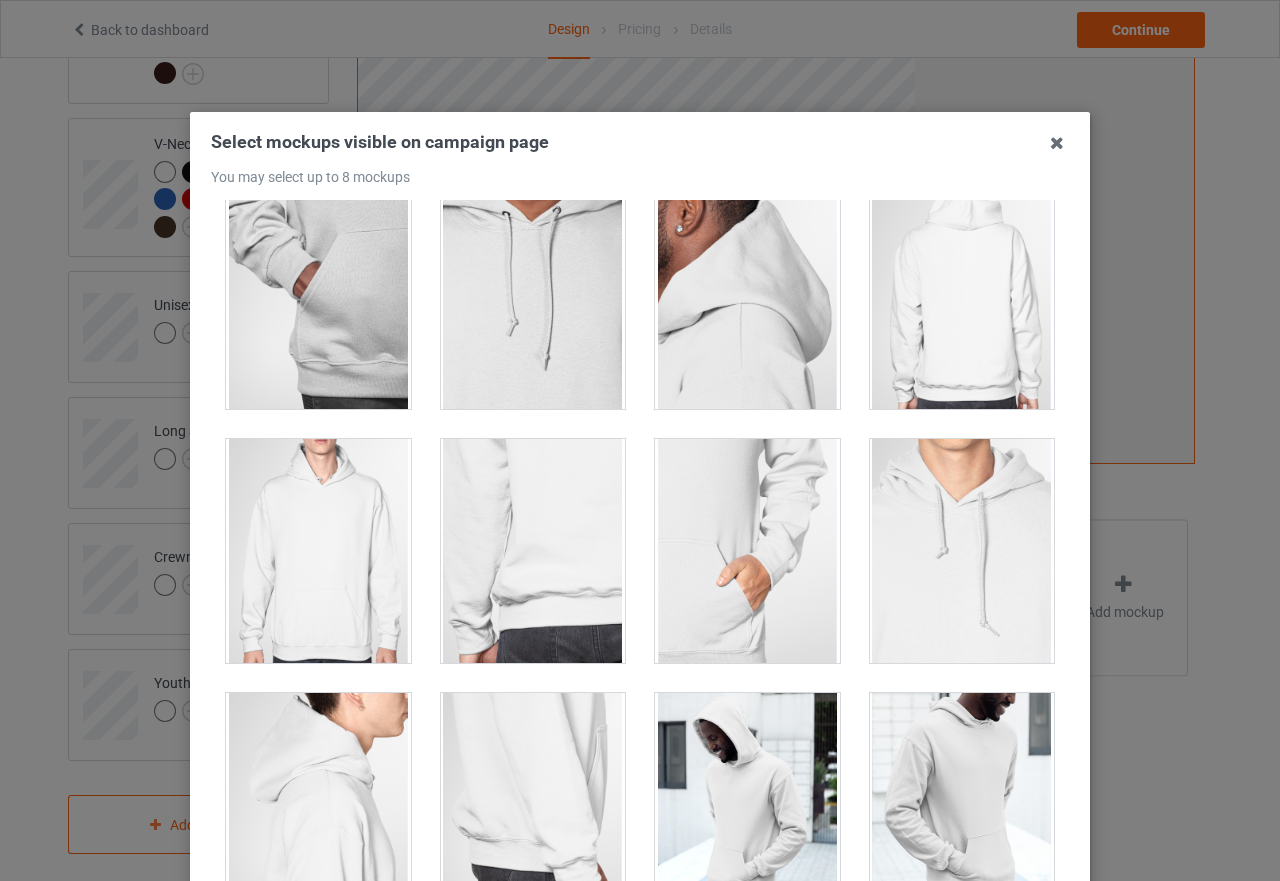 click at bounding box center [533, 551] 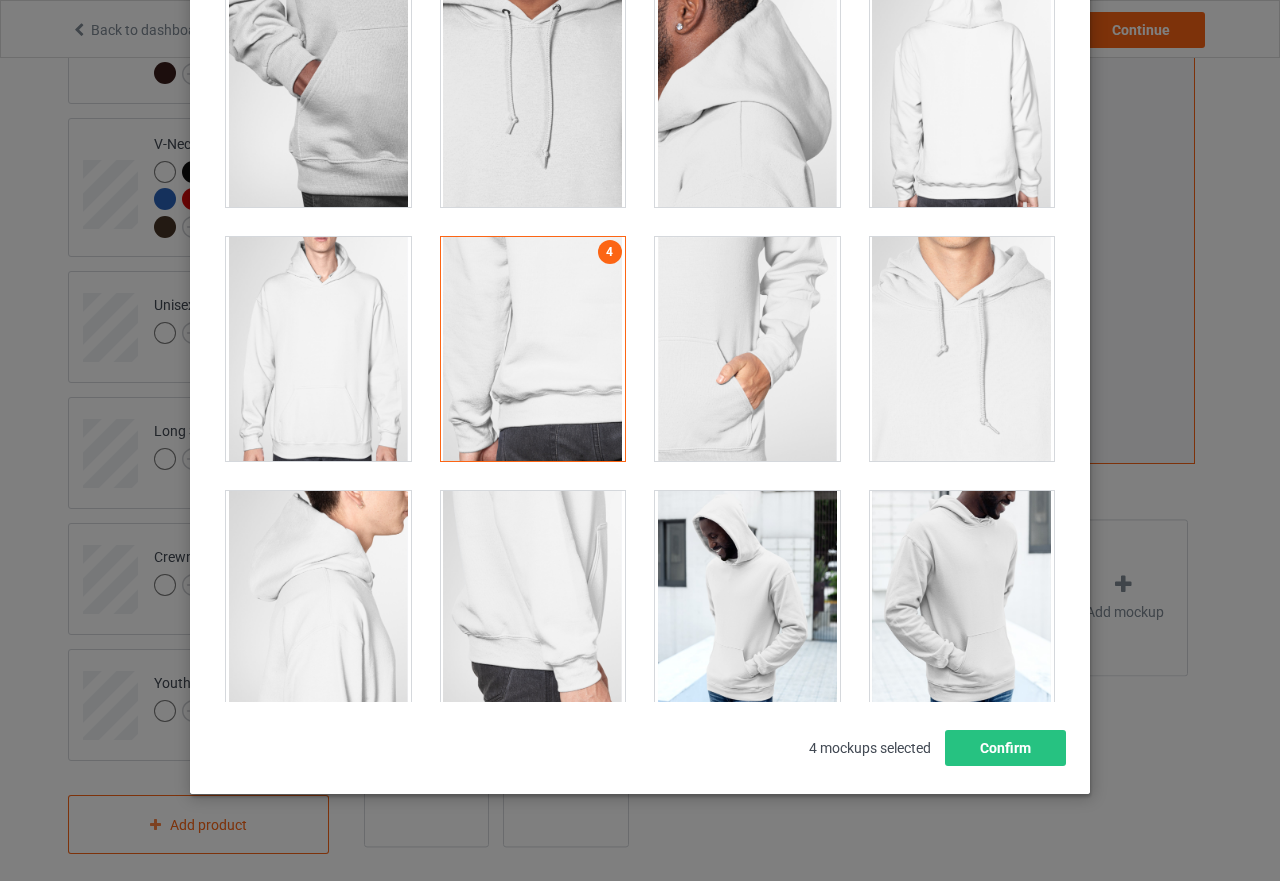 scroll, scrollTop: 227, scrollLeft: 0, axis: vertical 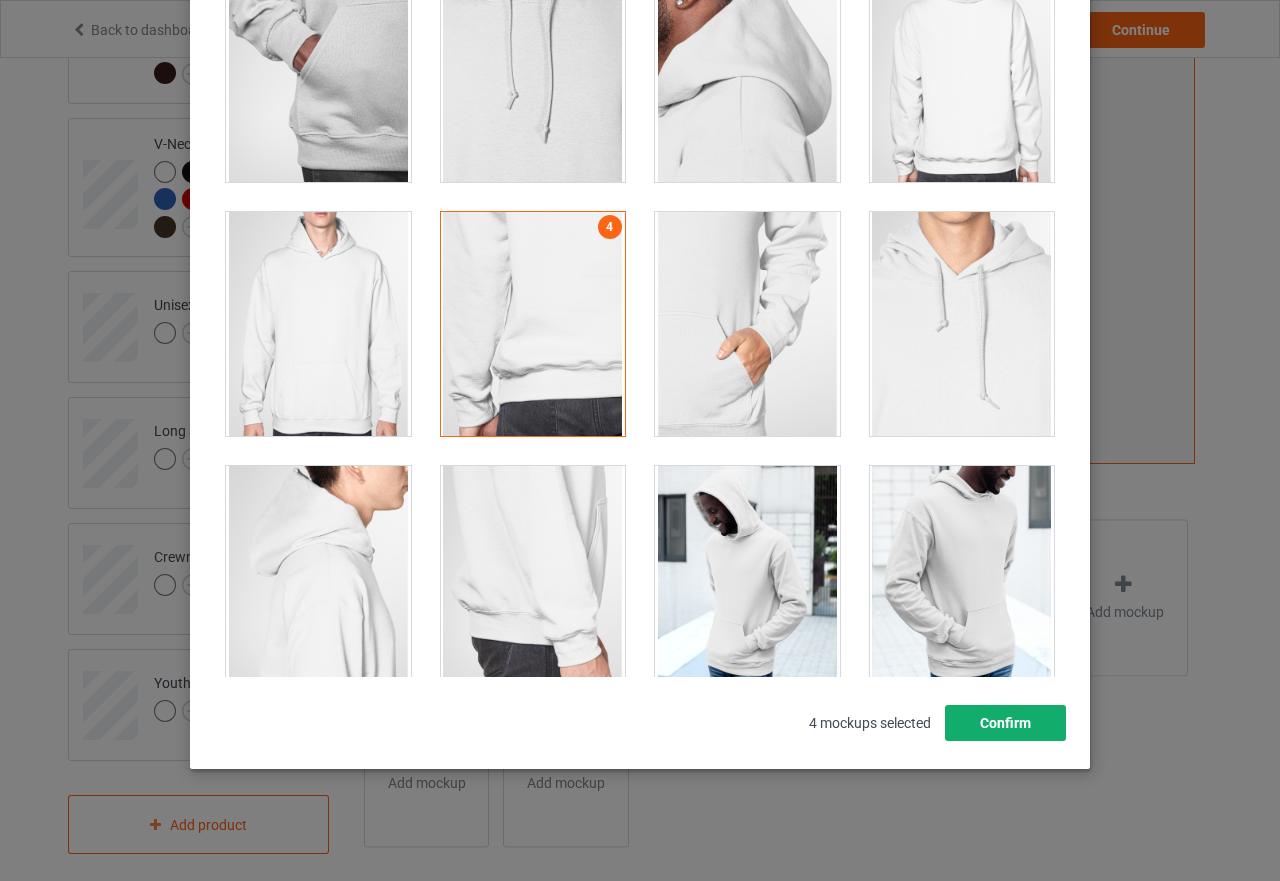 click on "Confirm" at bounding box center (1005, 723) 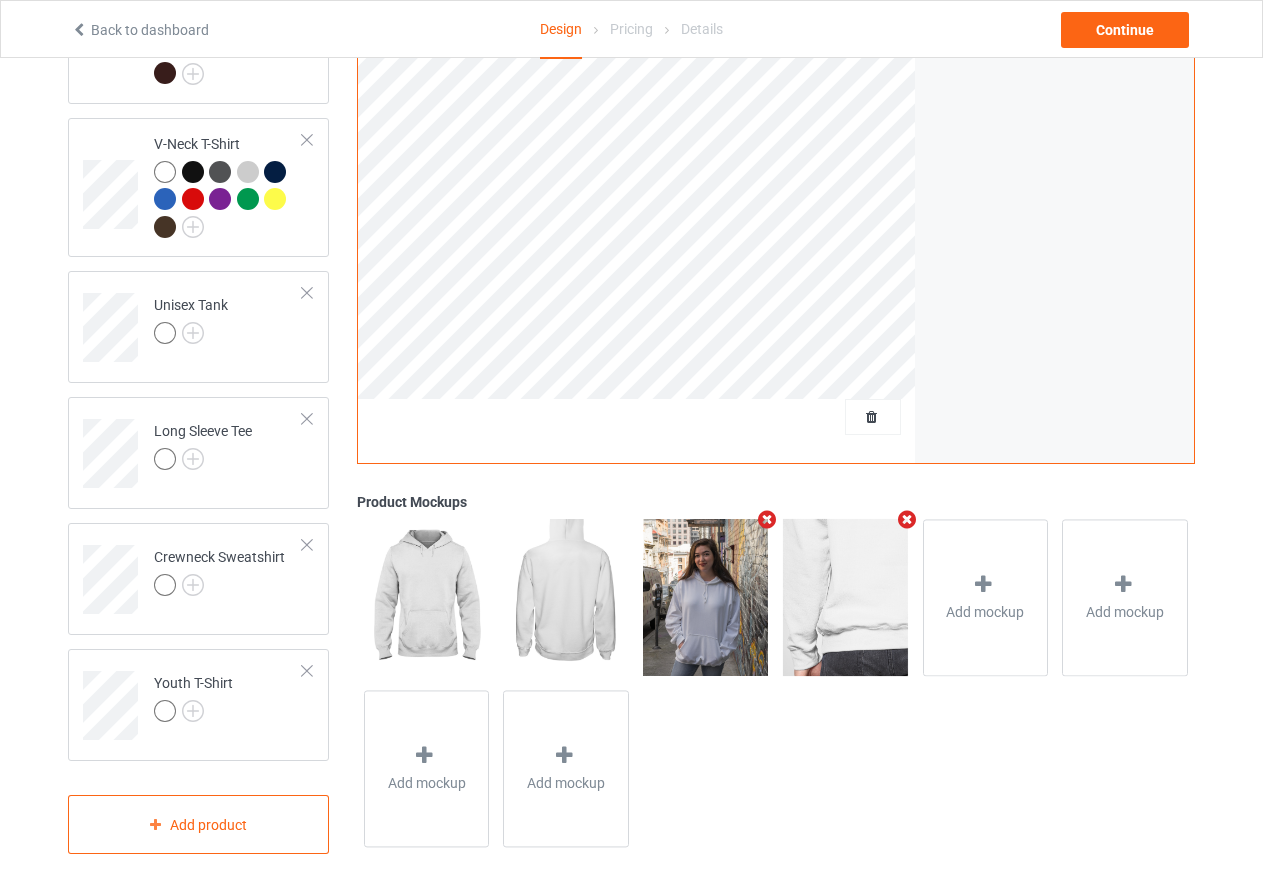 click at bounding box center [906, 519] 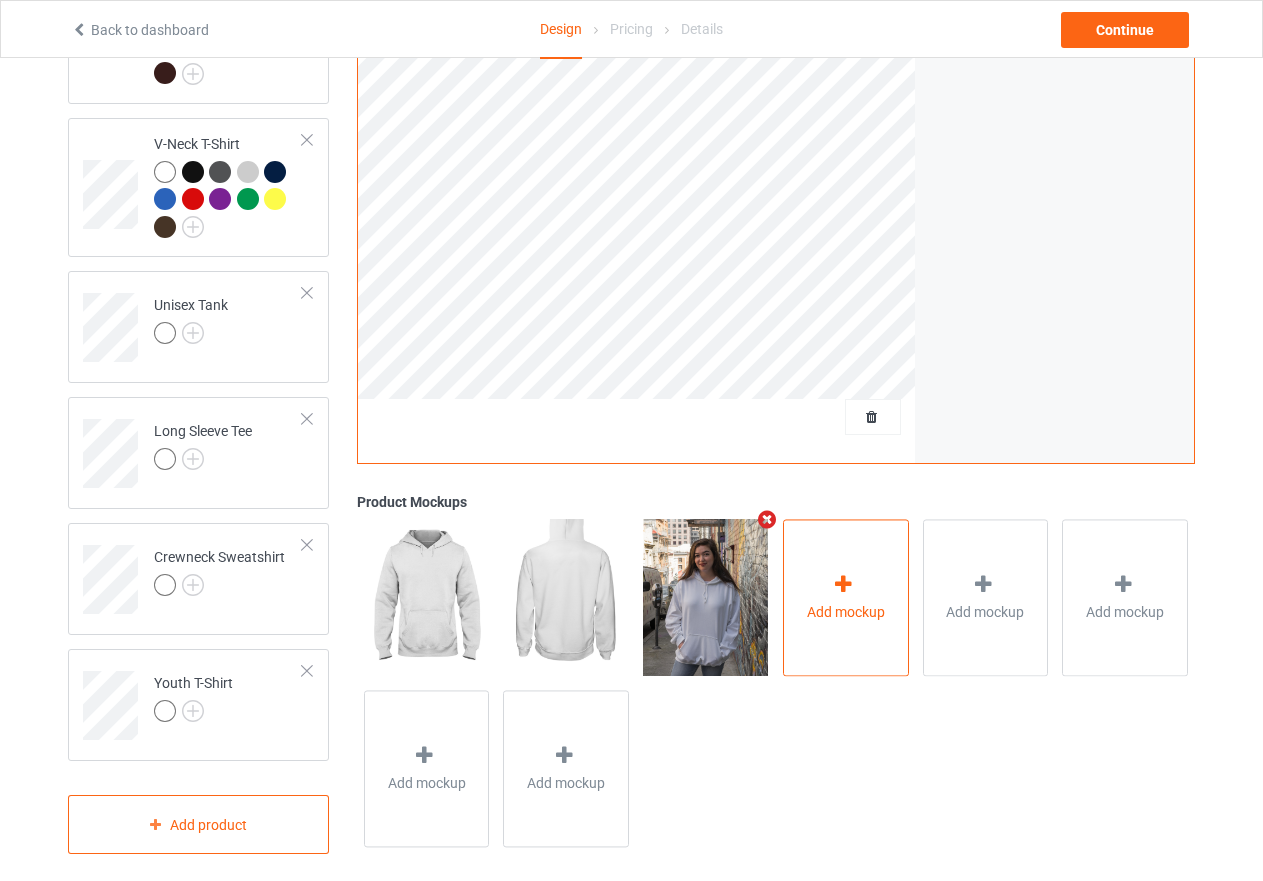 click at bounding box center [844, 584] 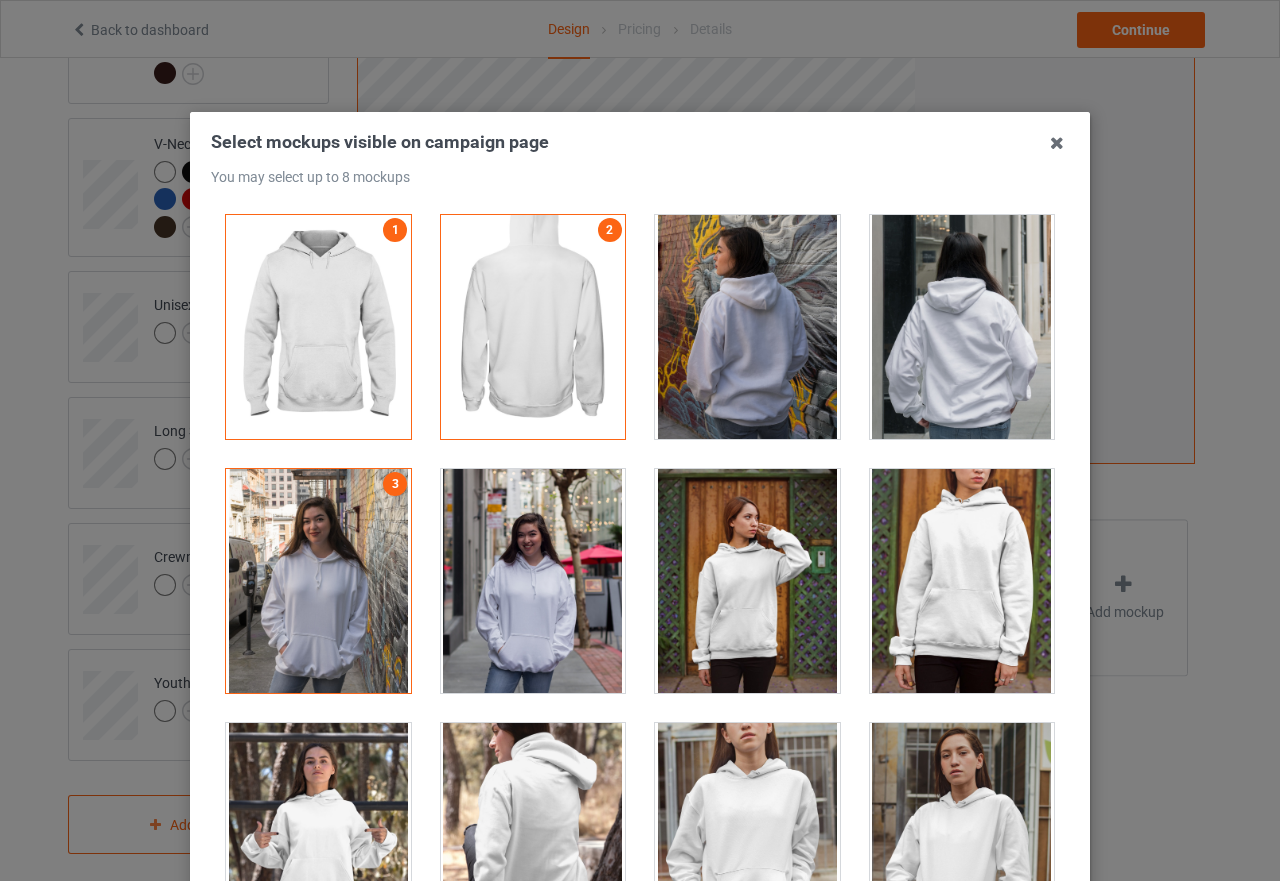 scroll, scrollTop: 500, scrollLeft: 0, axis: vertical 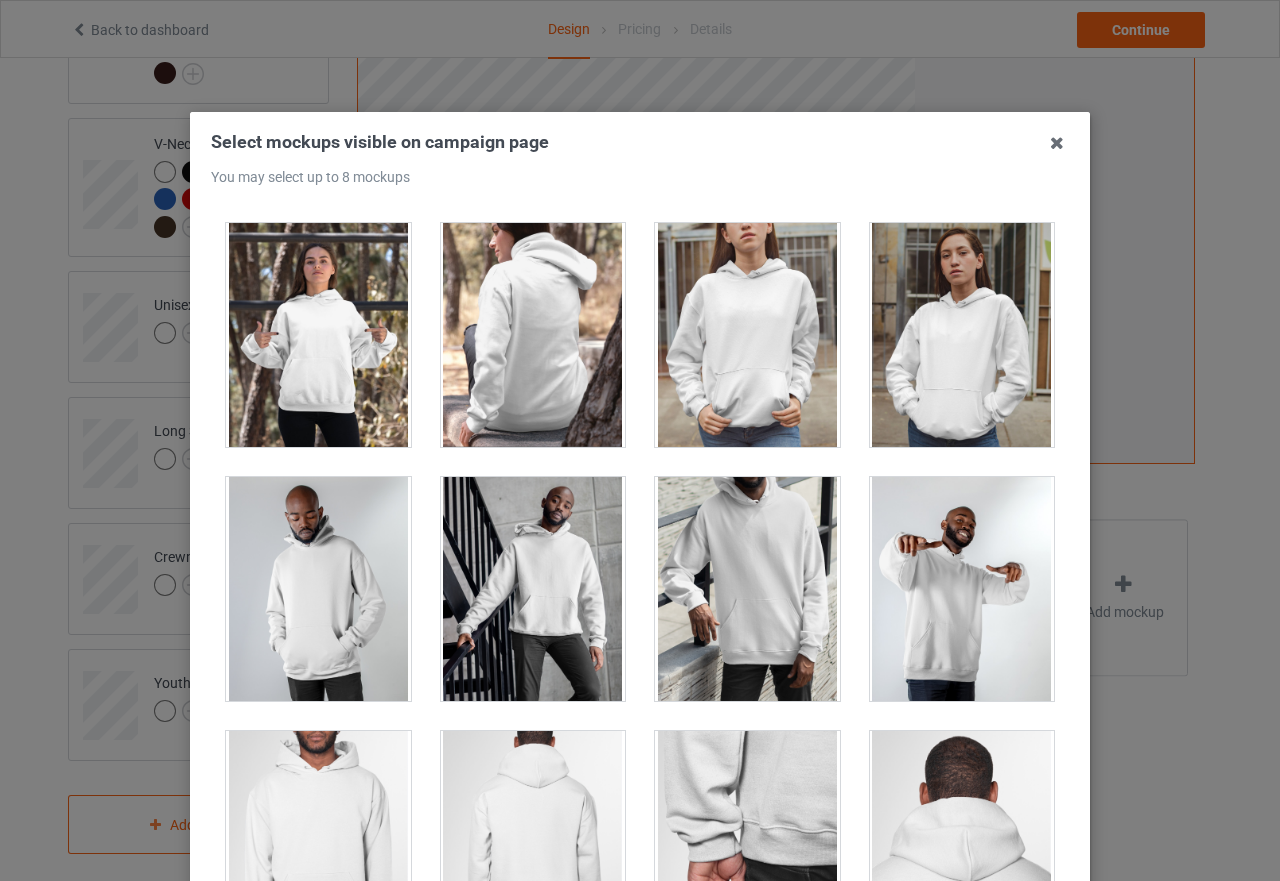 click at bounding box center [747, 843] 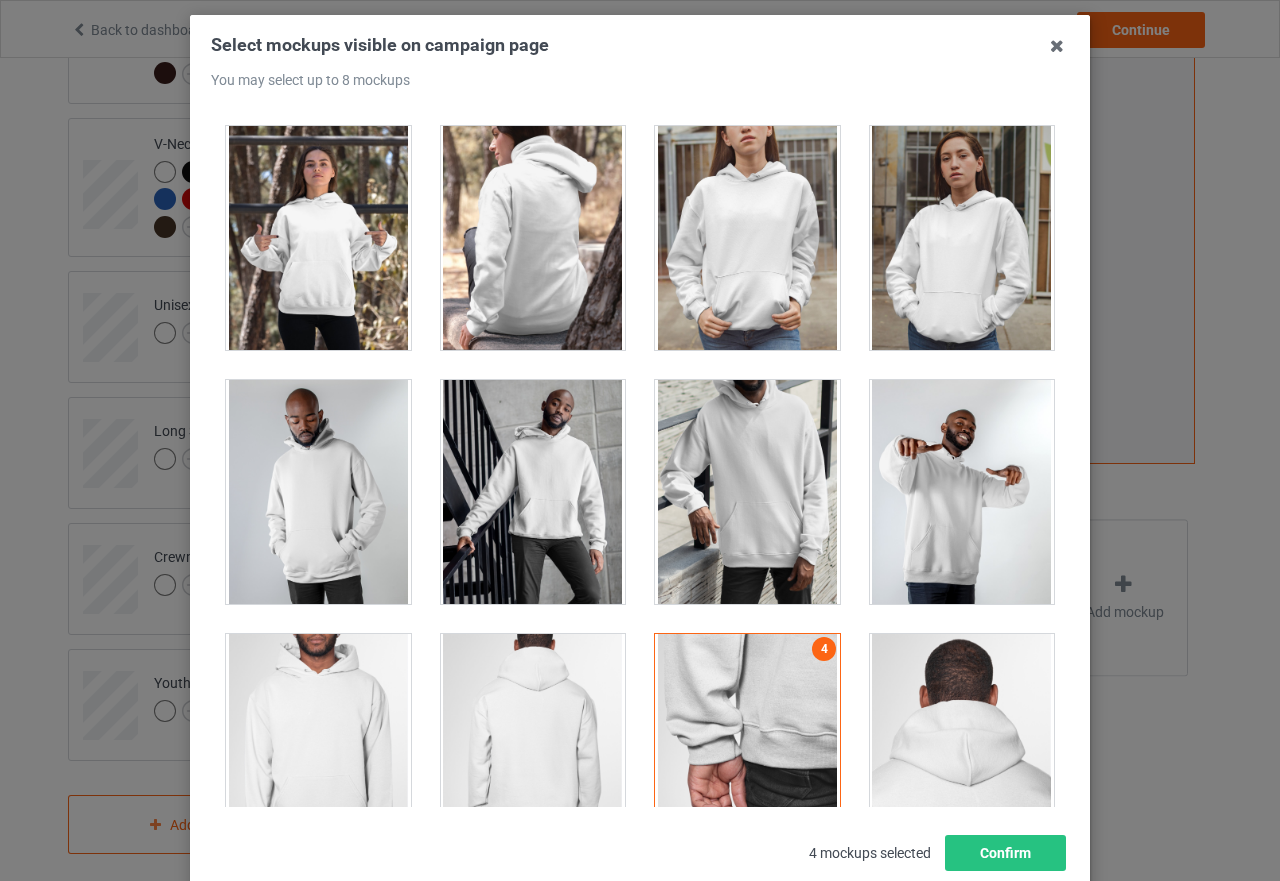 scroll, scrollTop: 227, scrollLeft: 0, axis: vertical 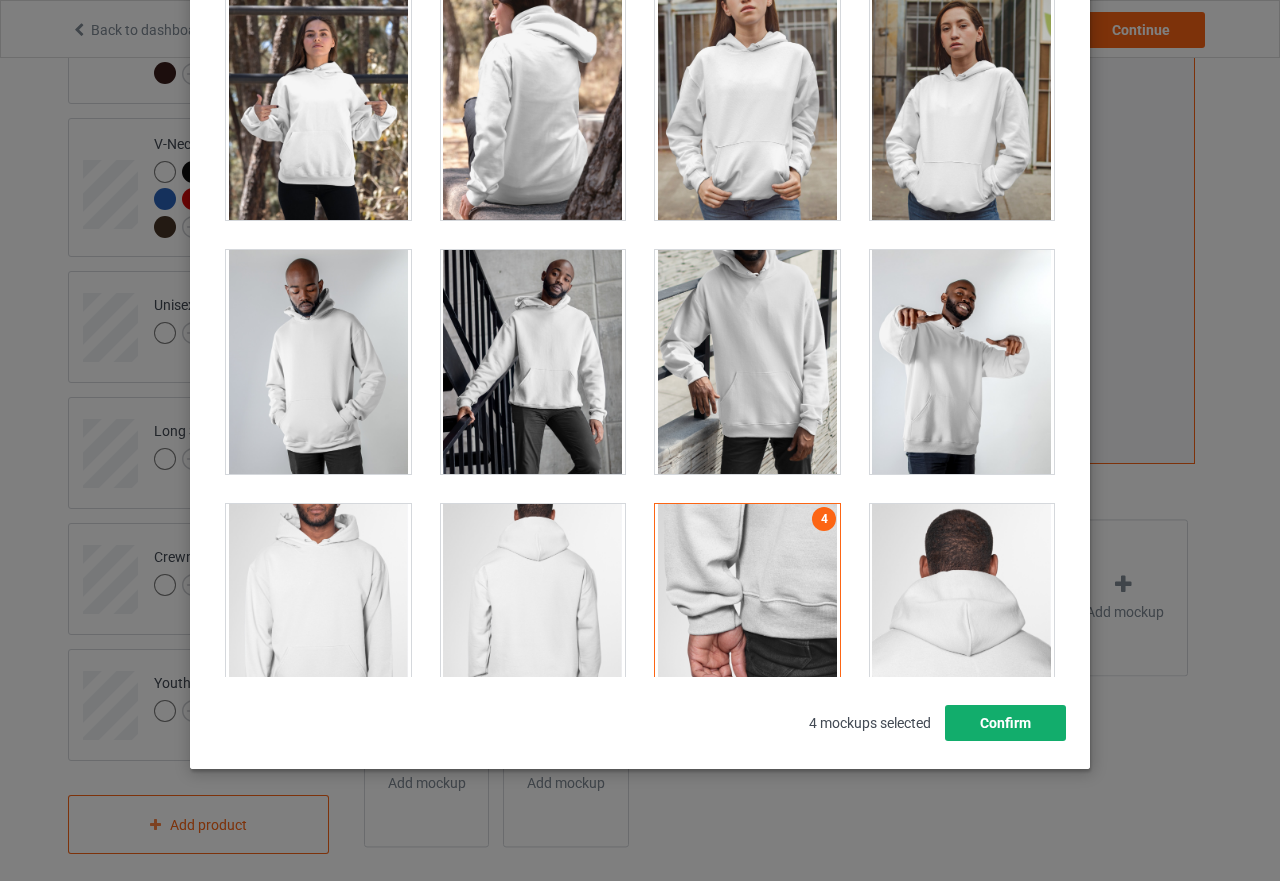 click on "Confirm" at bounding box center [1005, 723] 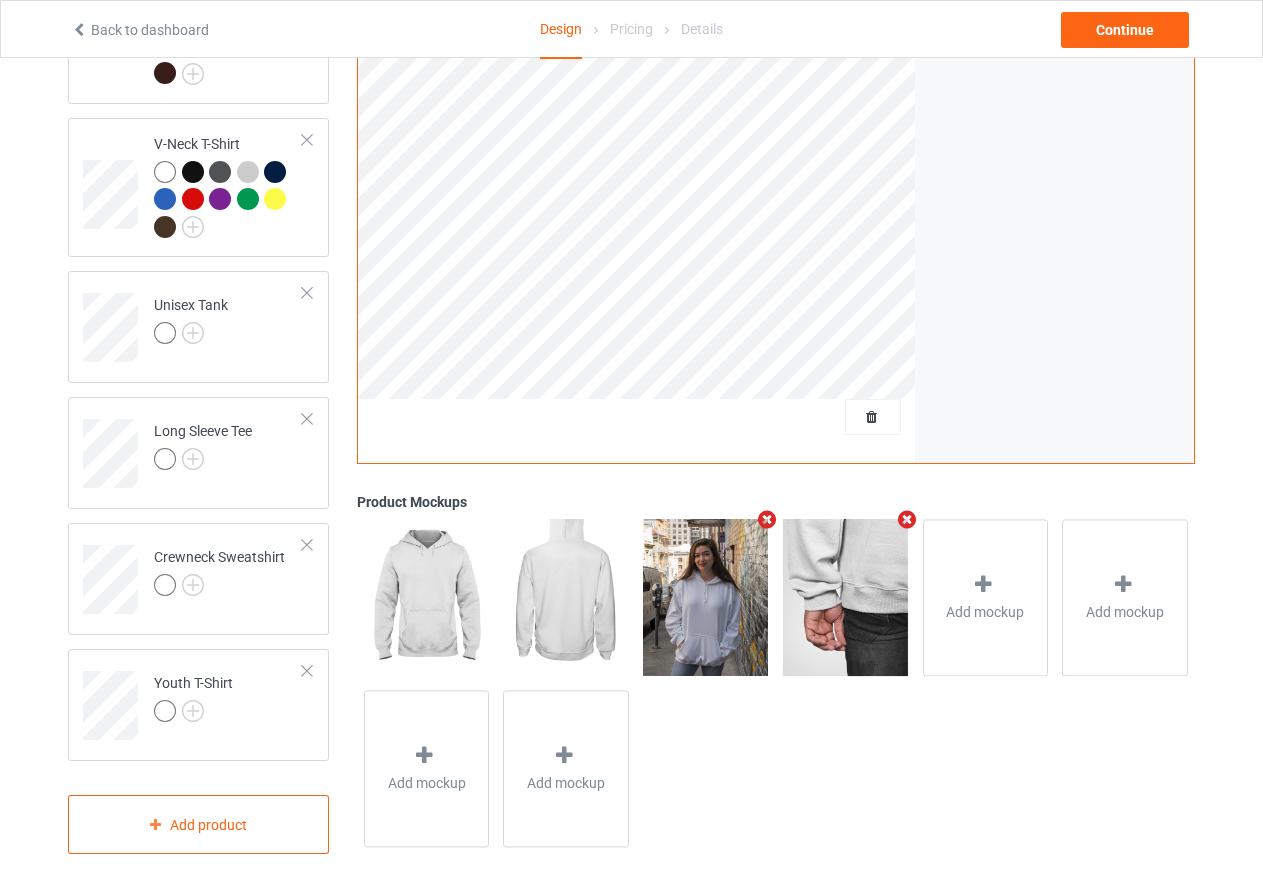 click at bounding box center (906, 519) 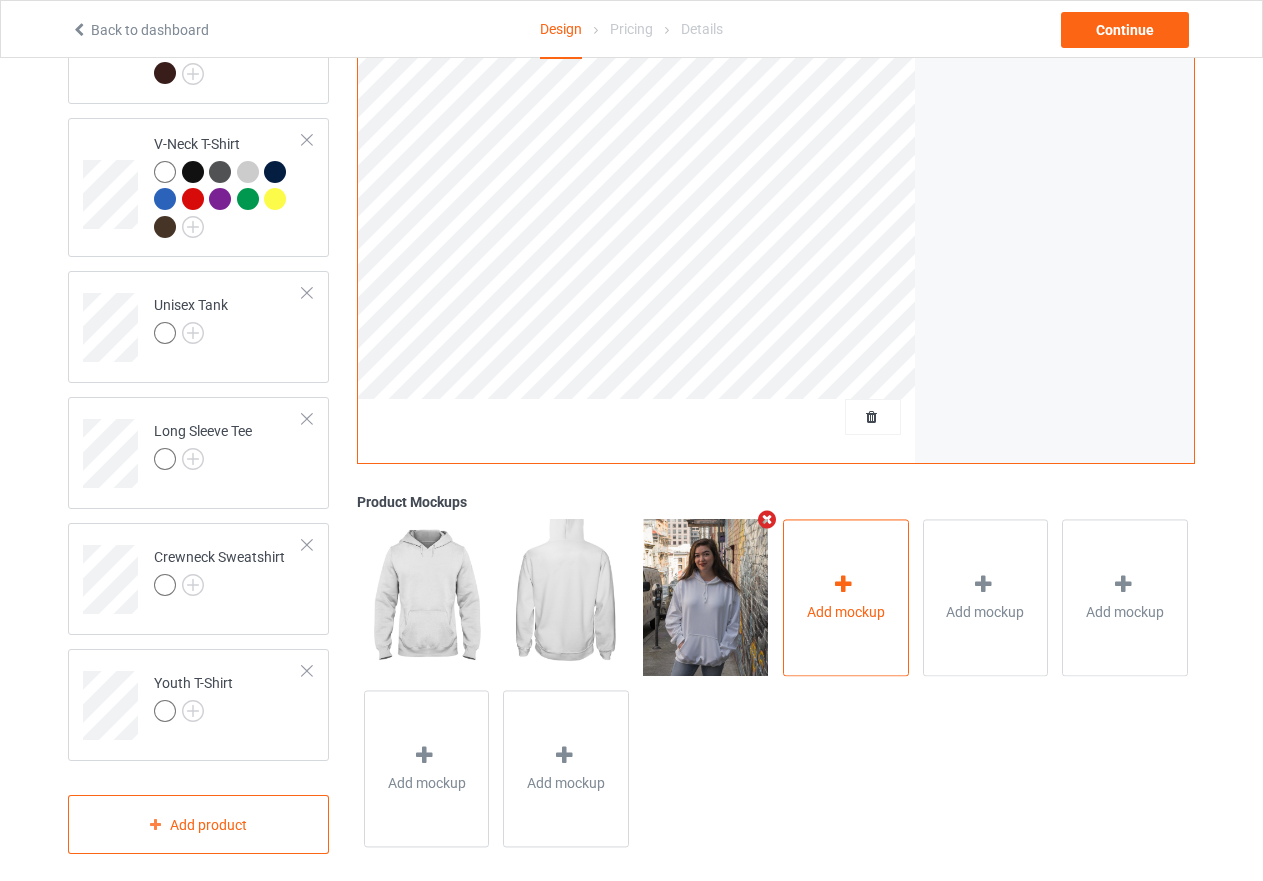 click at bounding box center [844, 584] 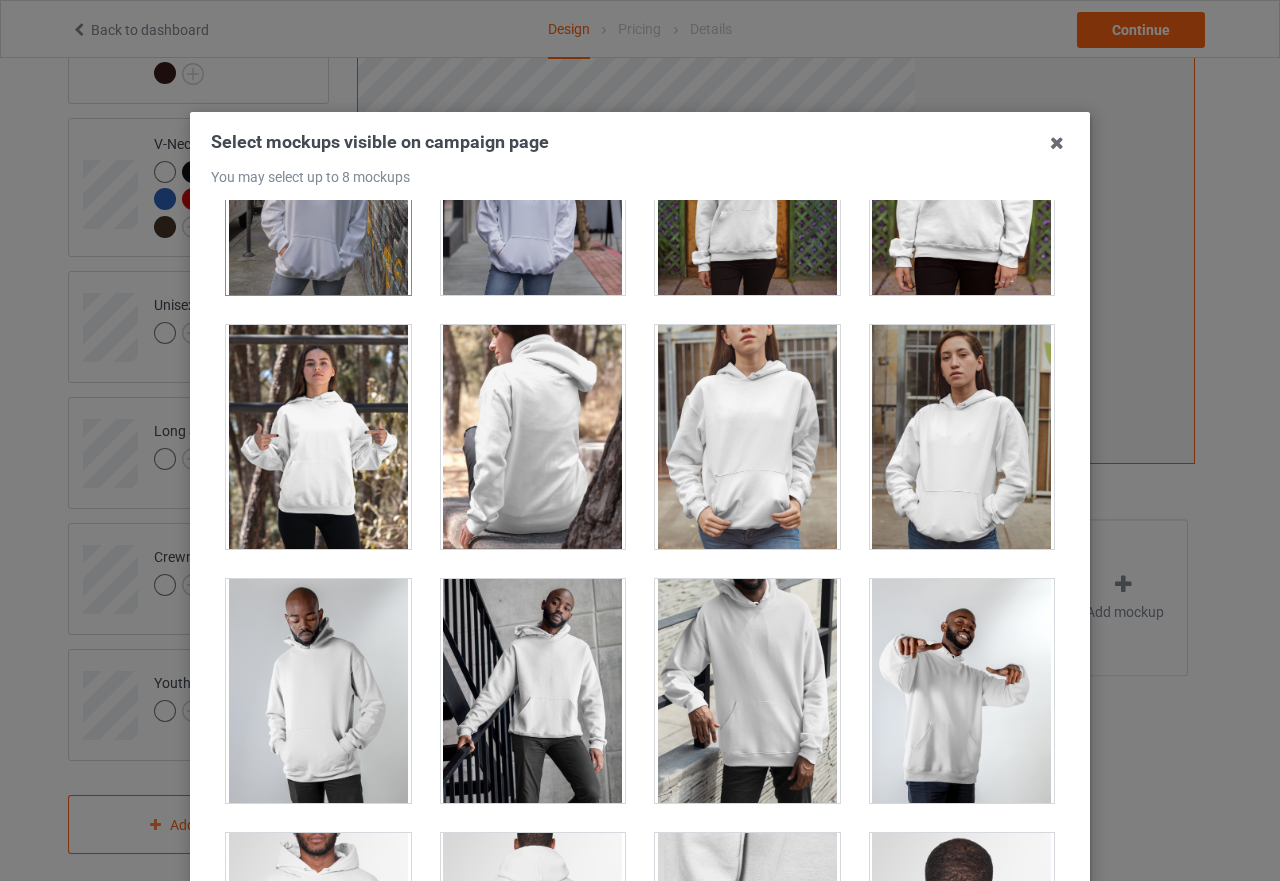 scroll, scrollTop: 400, scrollLeft: 0, axis: vertical 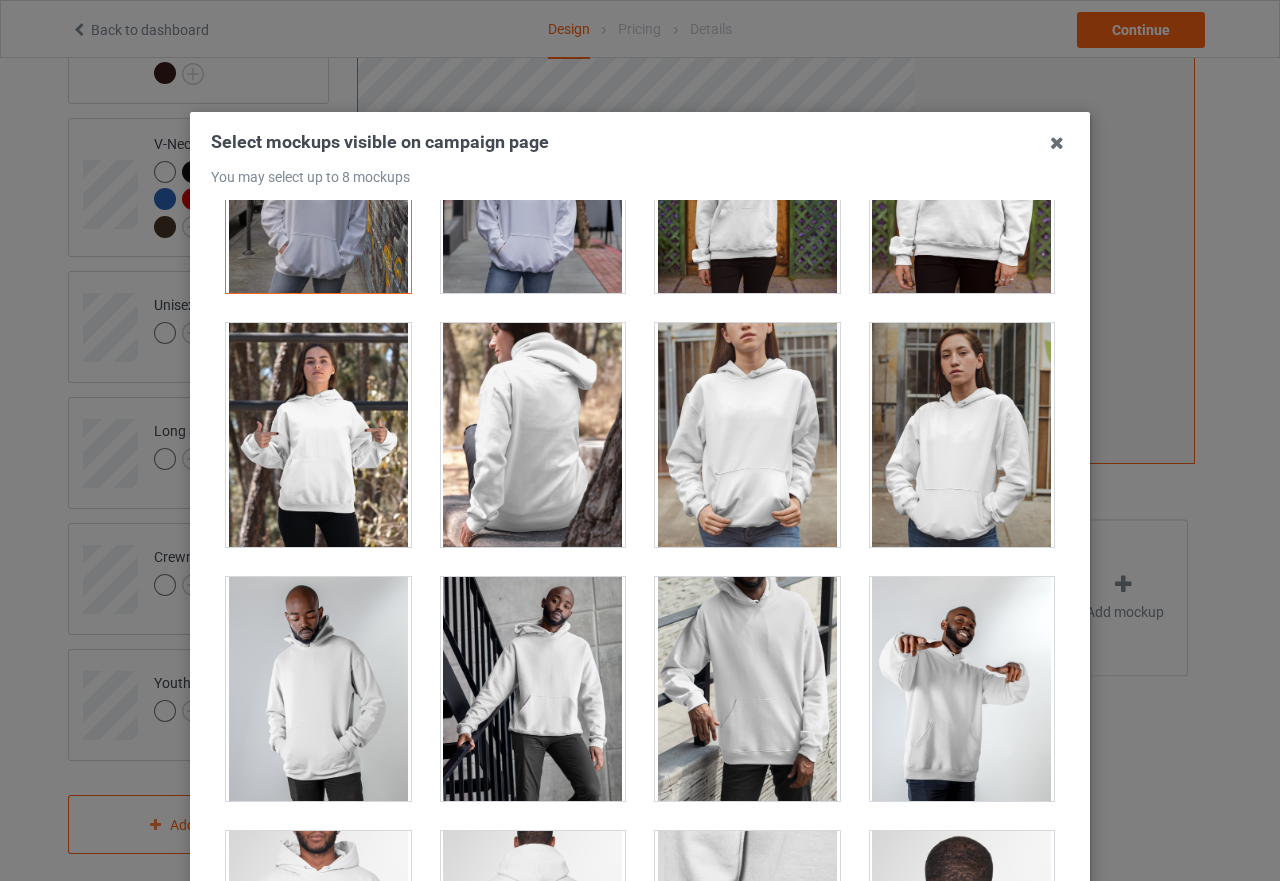 click at bounding box center (533, 181) 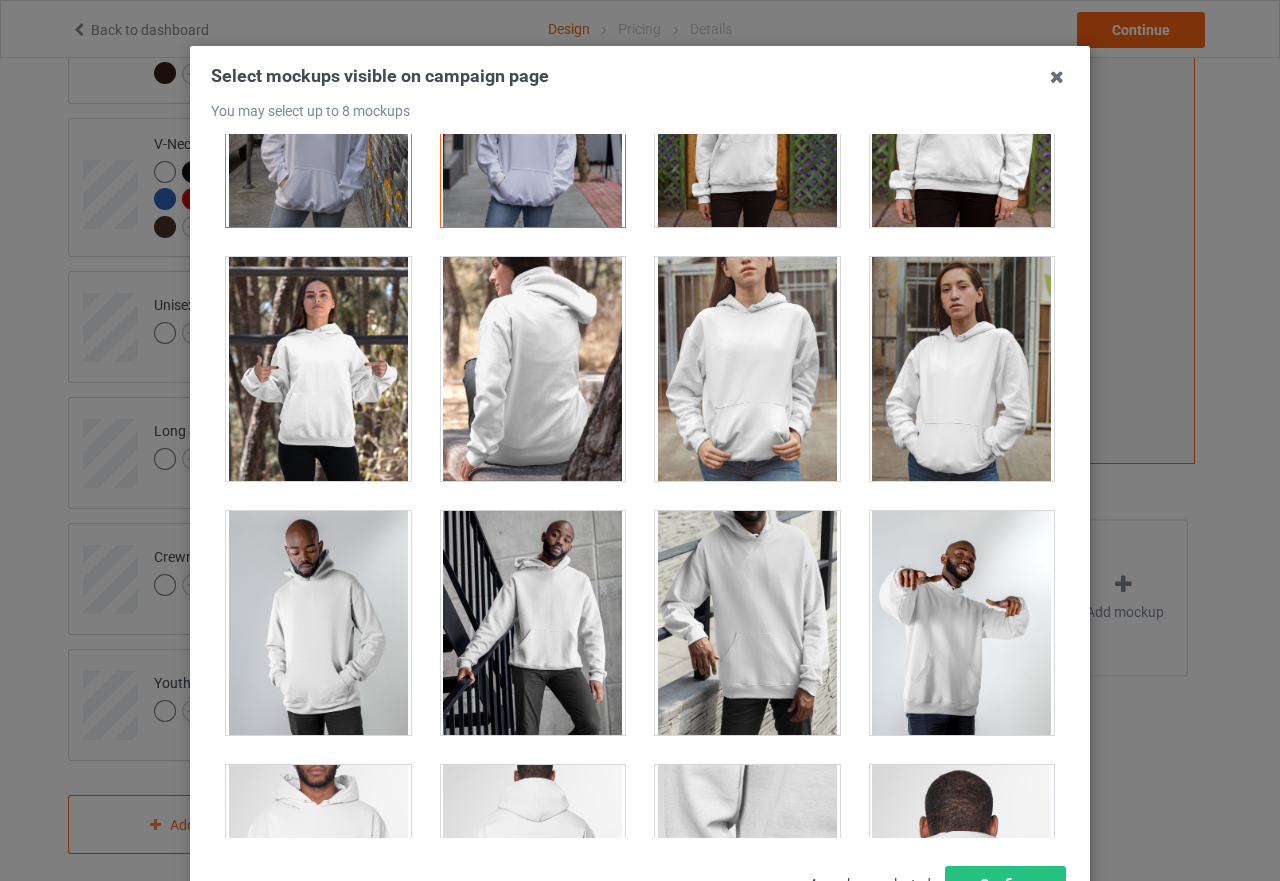 scroll, scrollTop: 227, scrollLeft: 0, axis: vertical 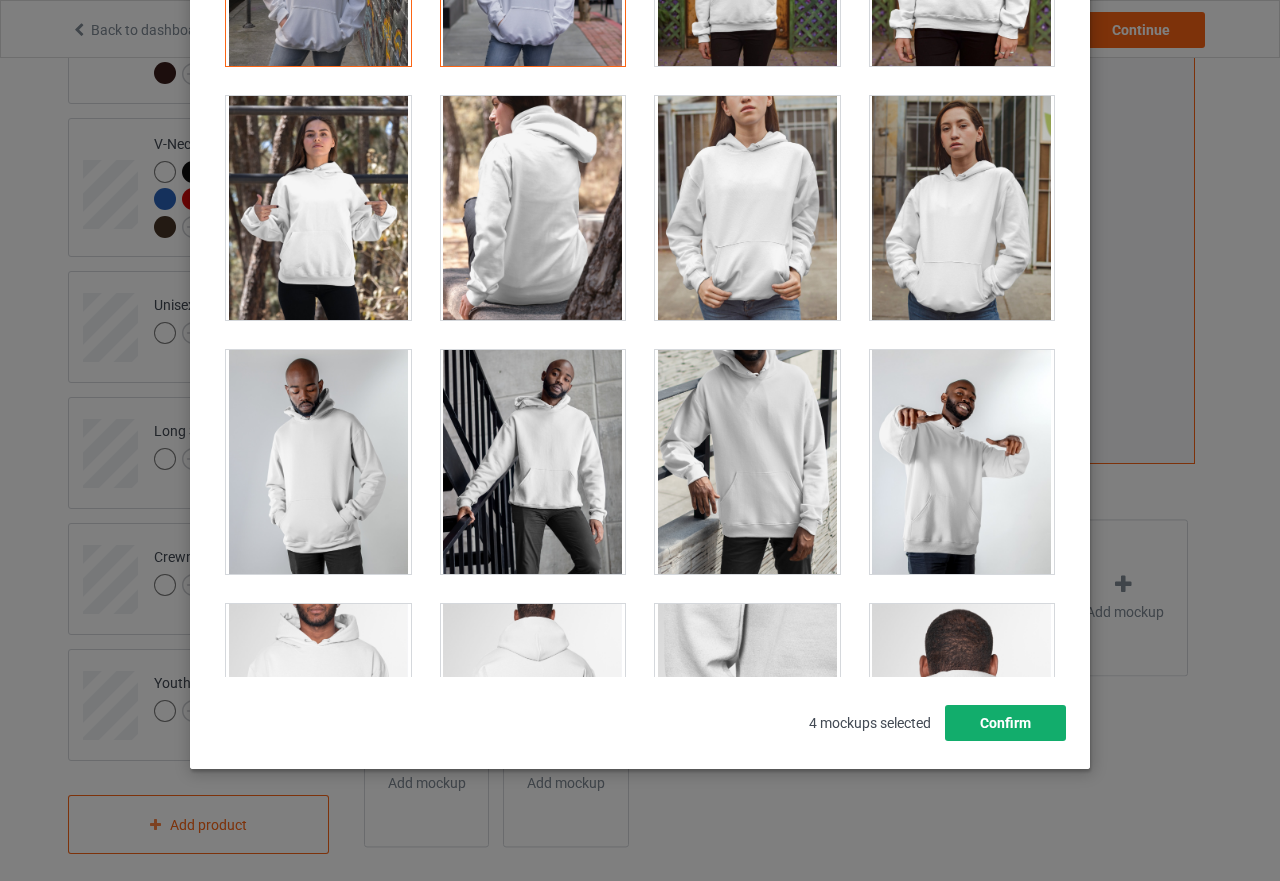 click on "Confirm" at bounding box center [1005, 723] 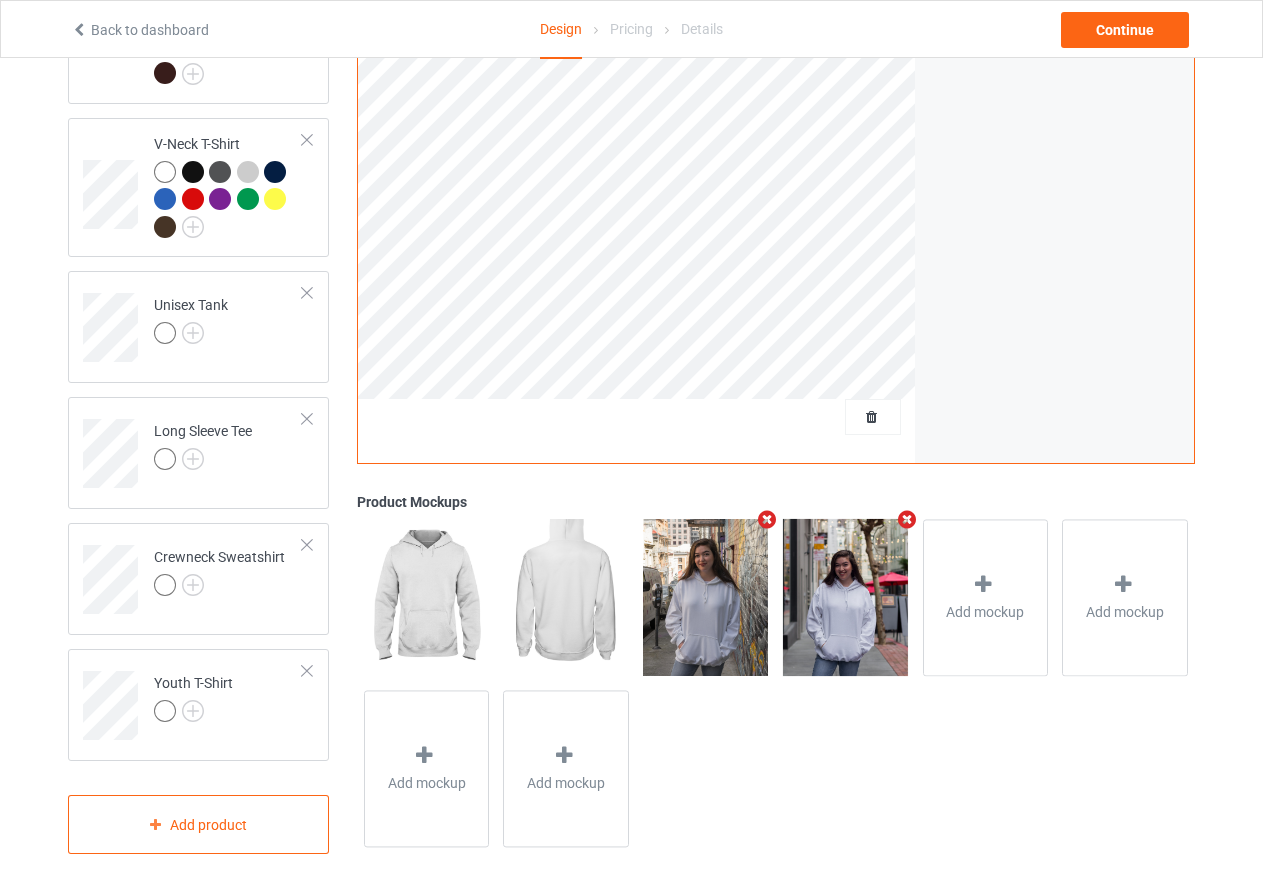 click at bounding box center (906, 519) 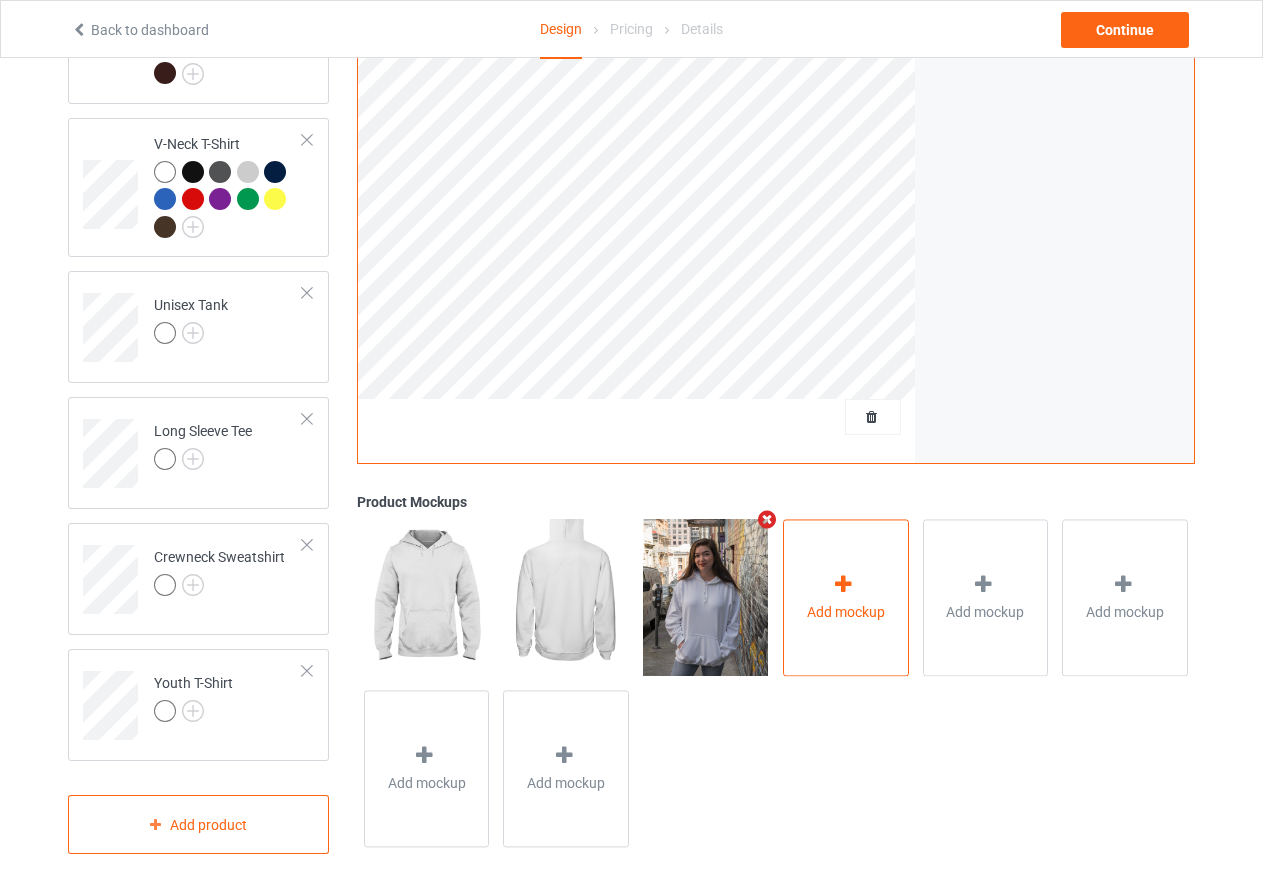 click on "Add mockup" at bounding box center (846, 597) 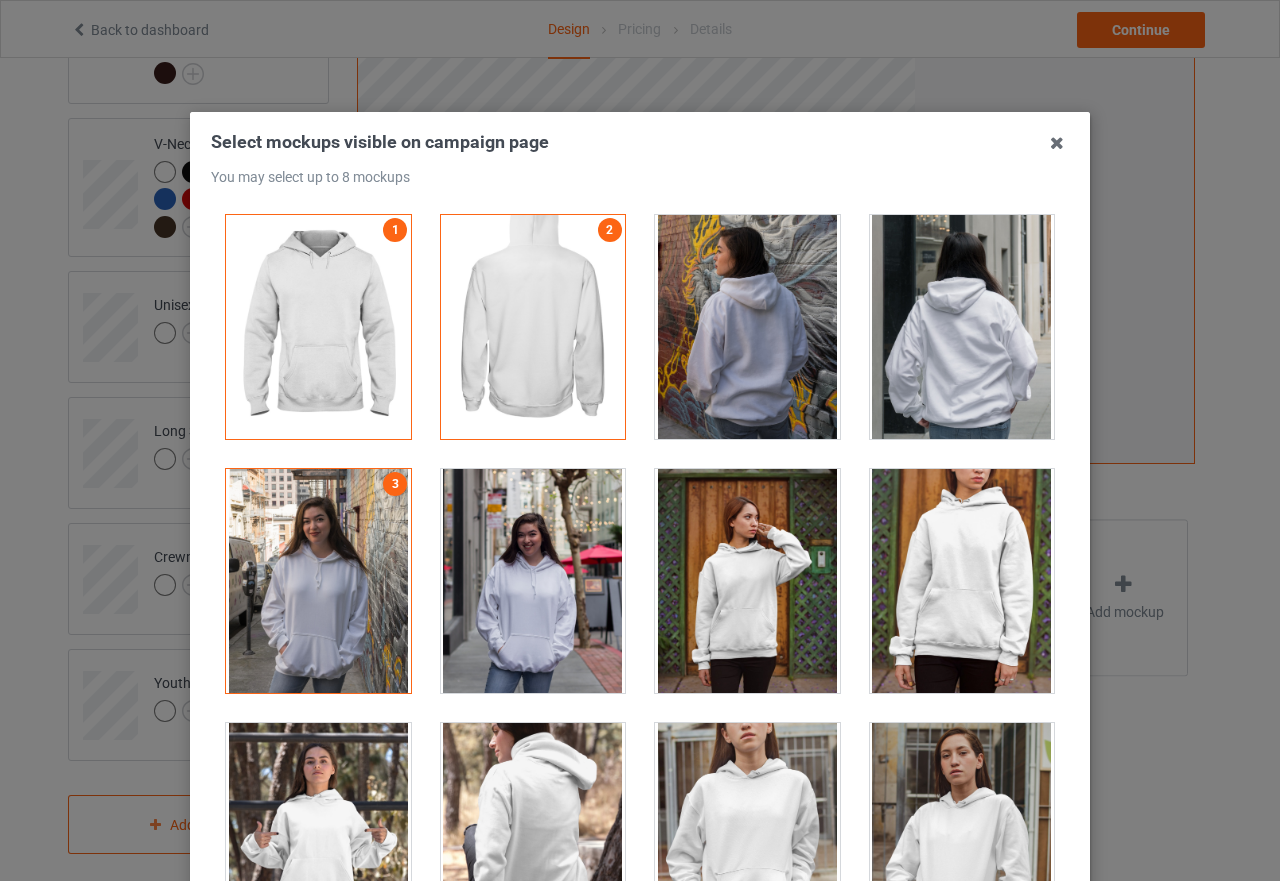 click at bounding box center [747, 581] 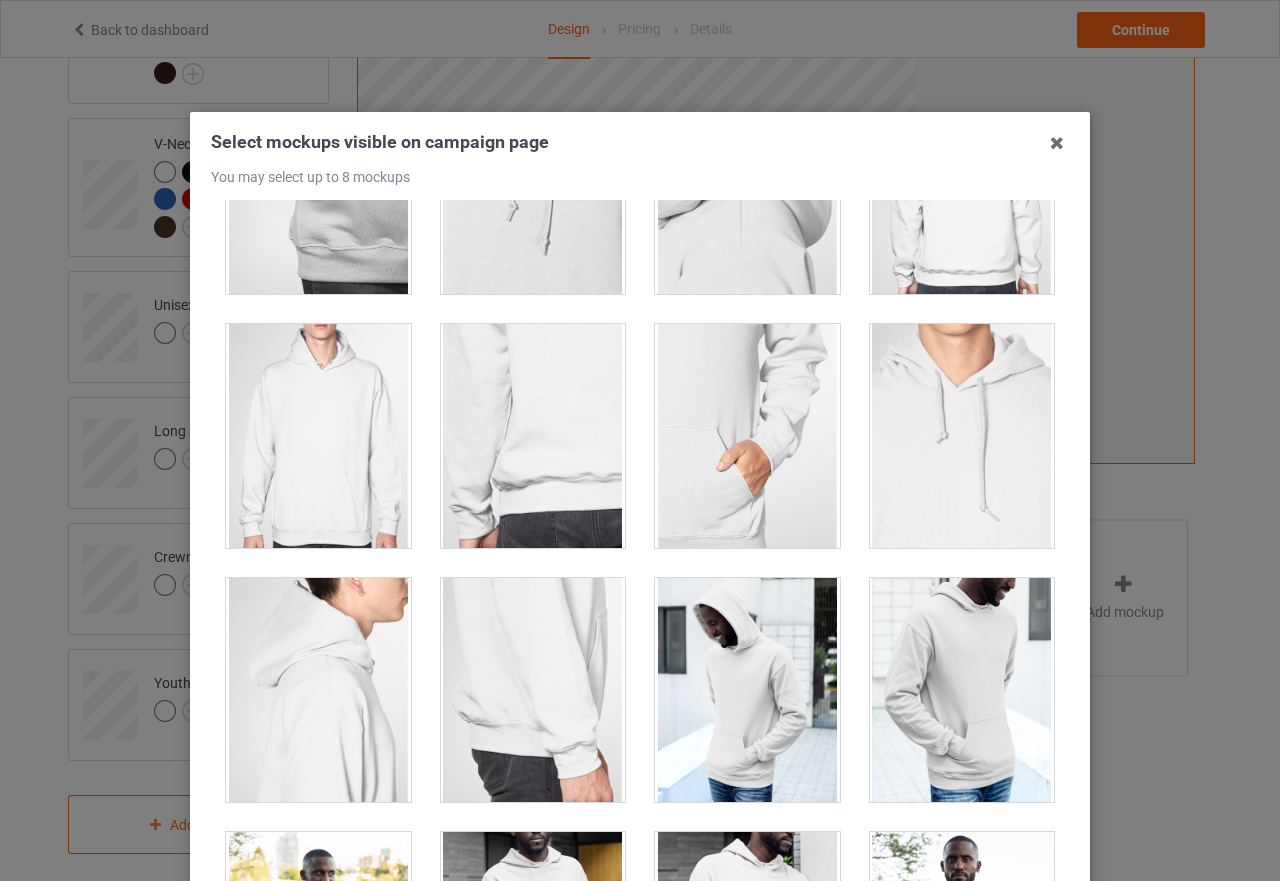 scroll, scrollTop: 1600, scrollLeft: 0, axis: vertical 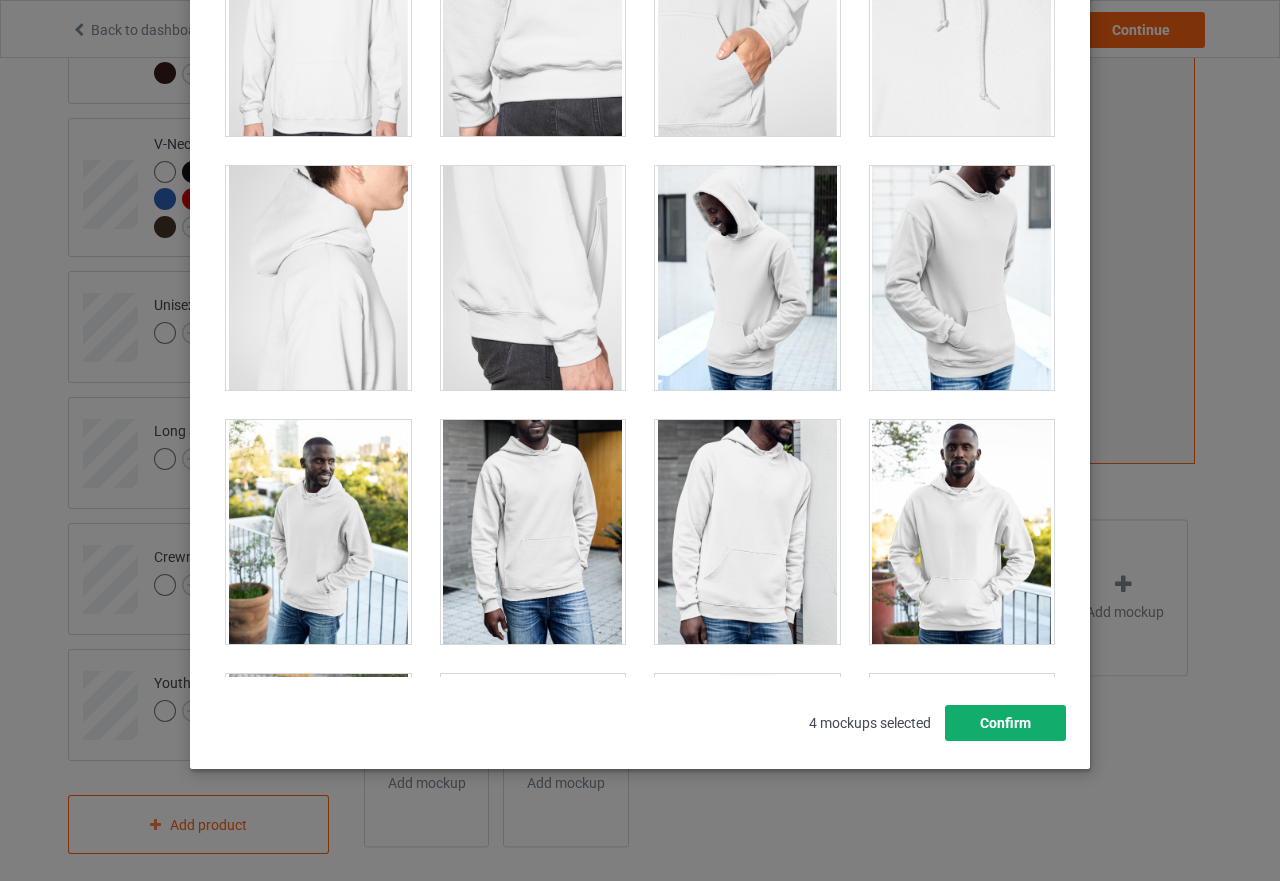click on "Confirm" at bounding box center (1005, 723) 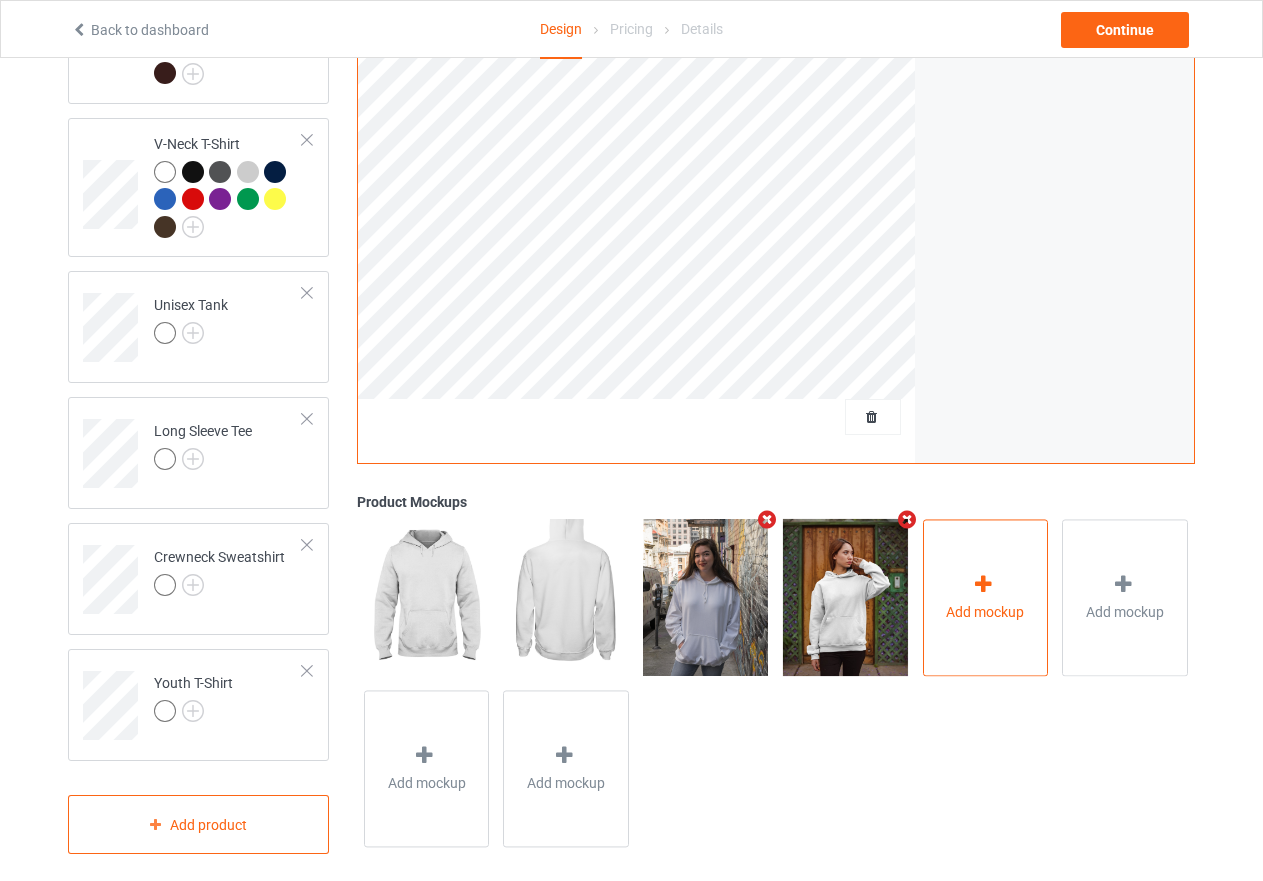 click at bounding box center [983, 584] 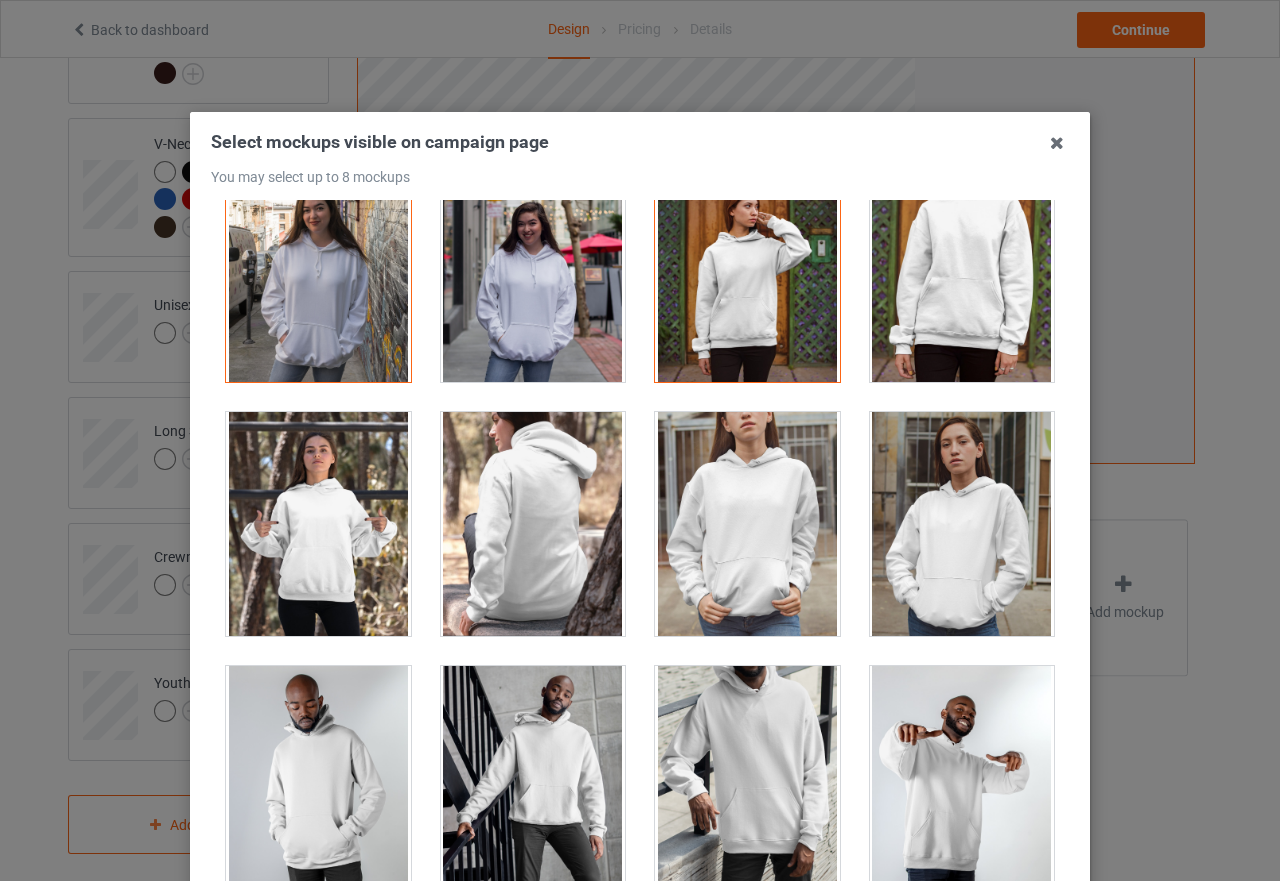 scroll, scrollTop: 400, scrollLeft: 0, axis: vertical 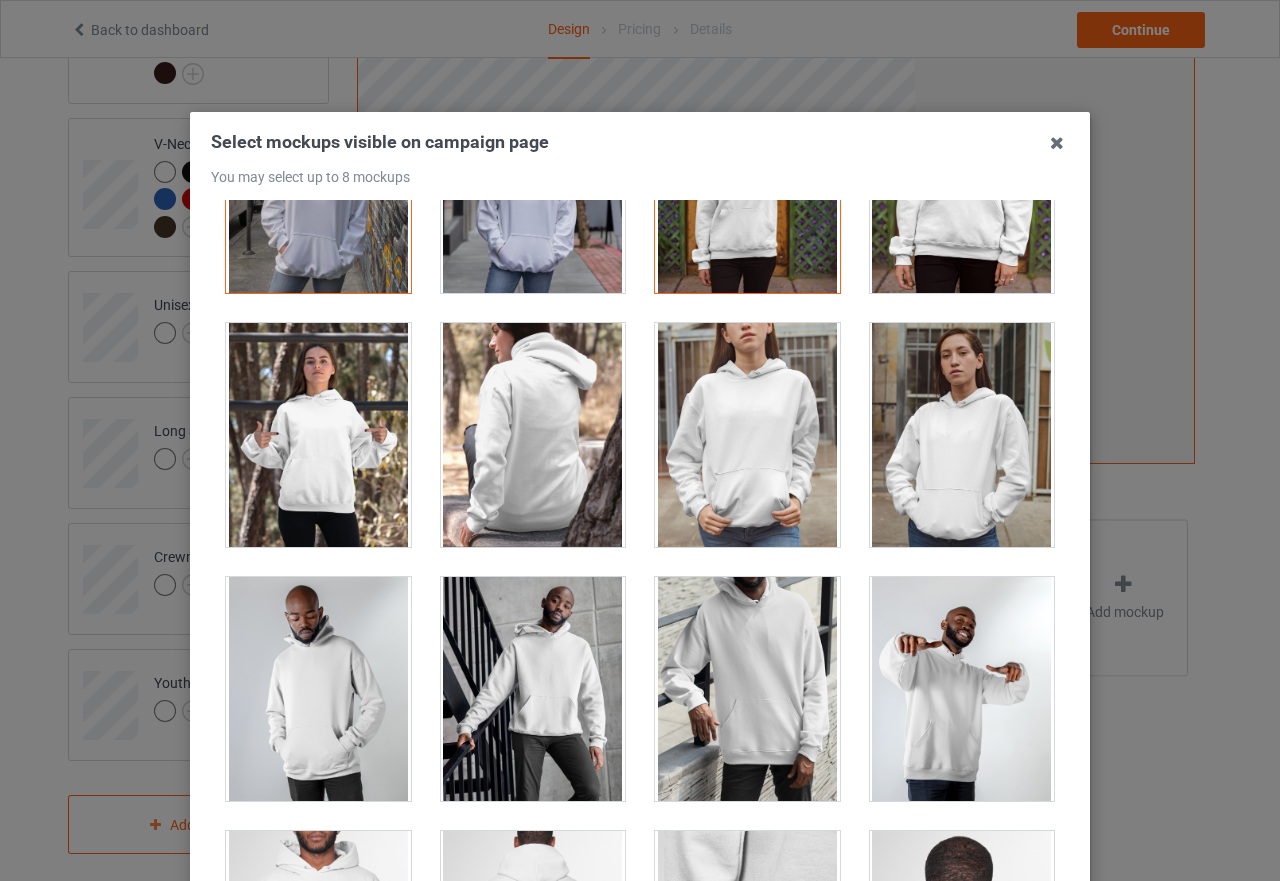 click at bounding box center [533, 435] 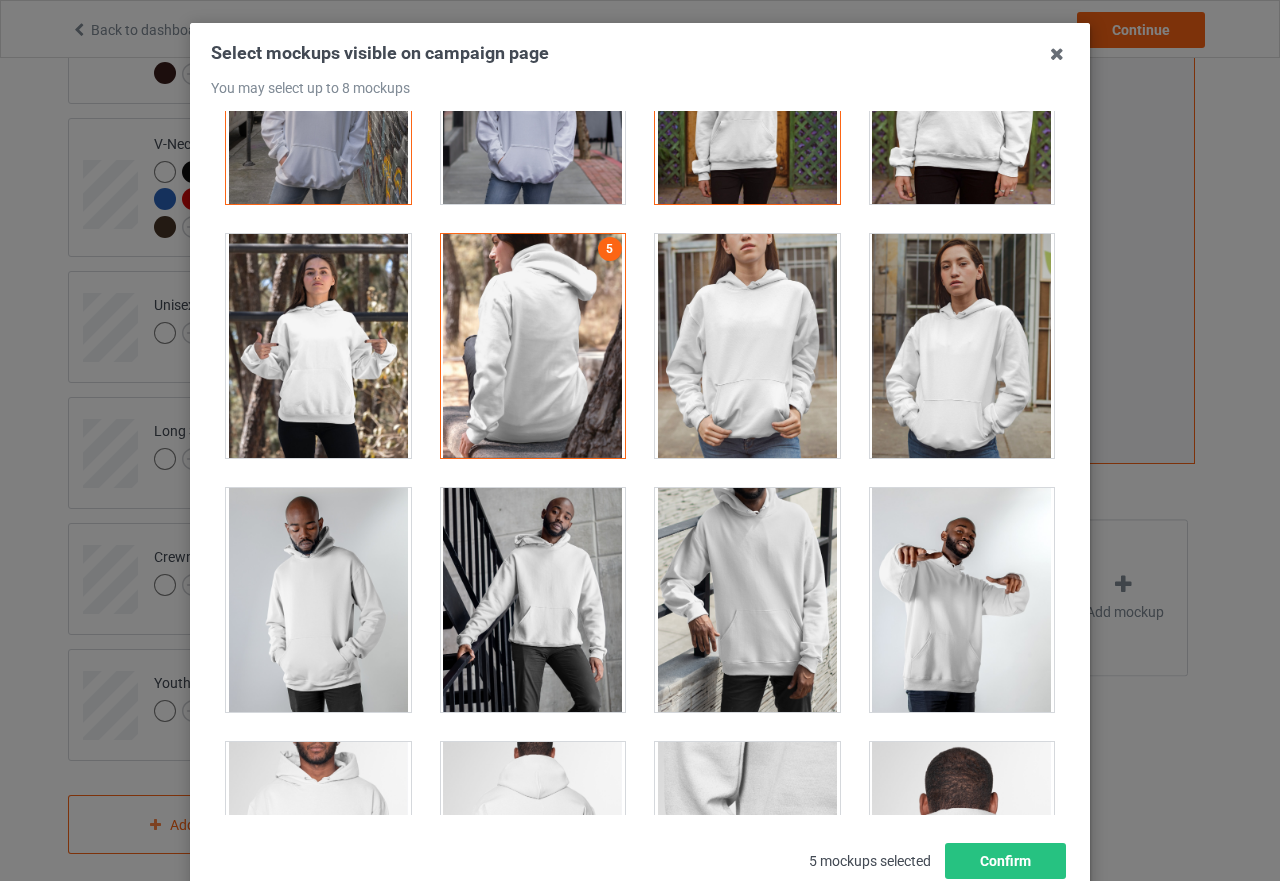 scroll, scrollTop: 227, scrollLeft: 0, axis: vertical 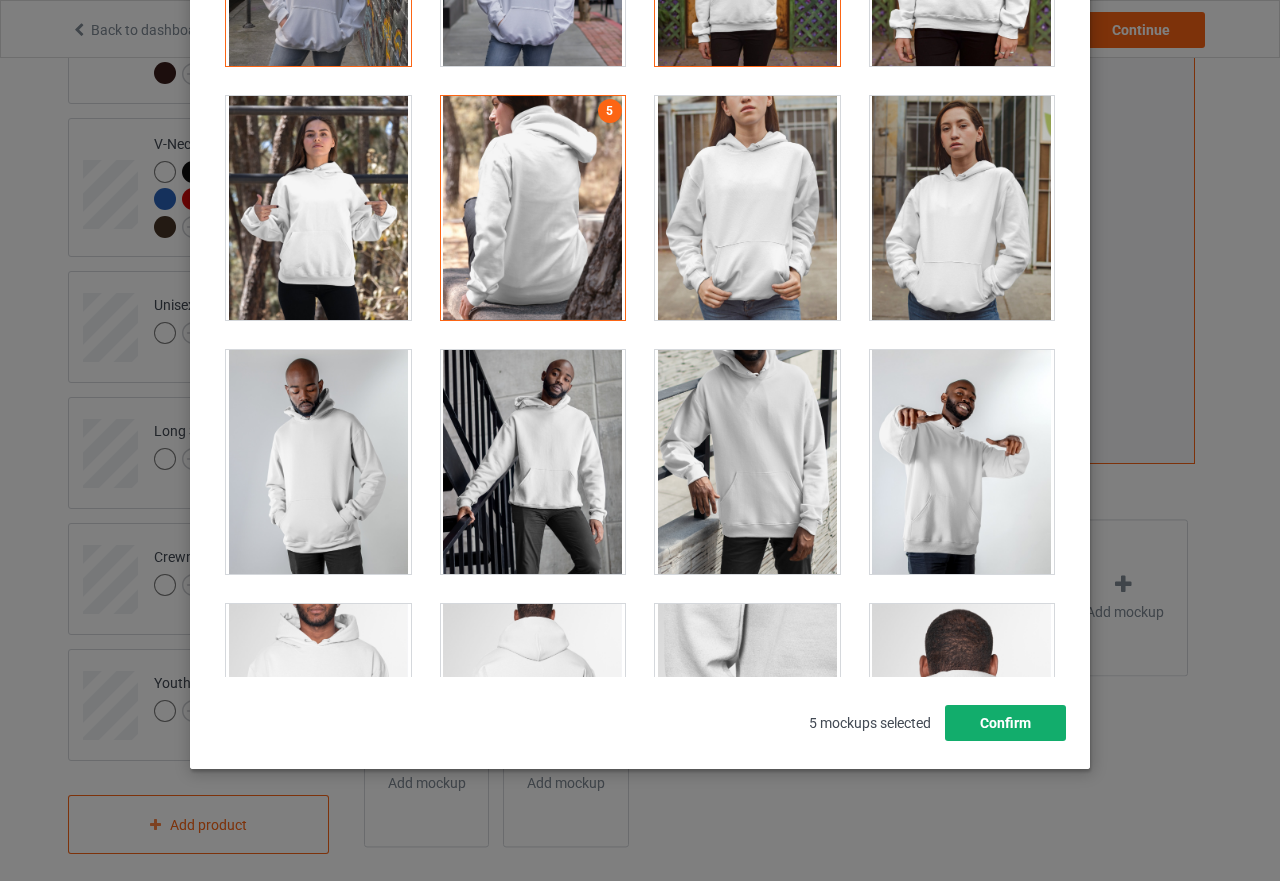 click on "Confirm" at bounding box center [1005, 723] 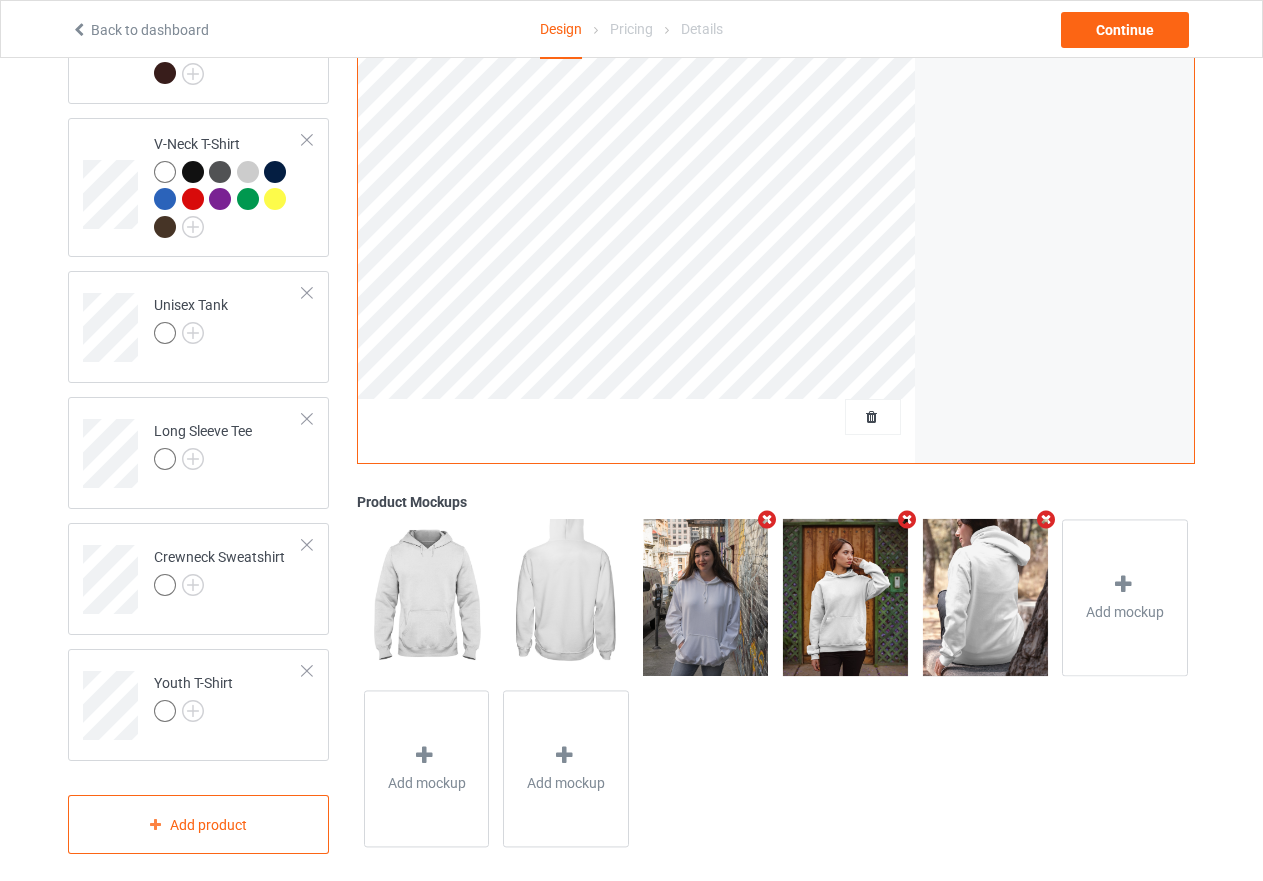 click at bounding box center (1046, 519) 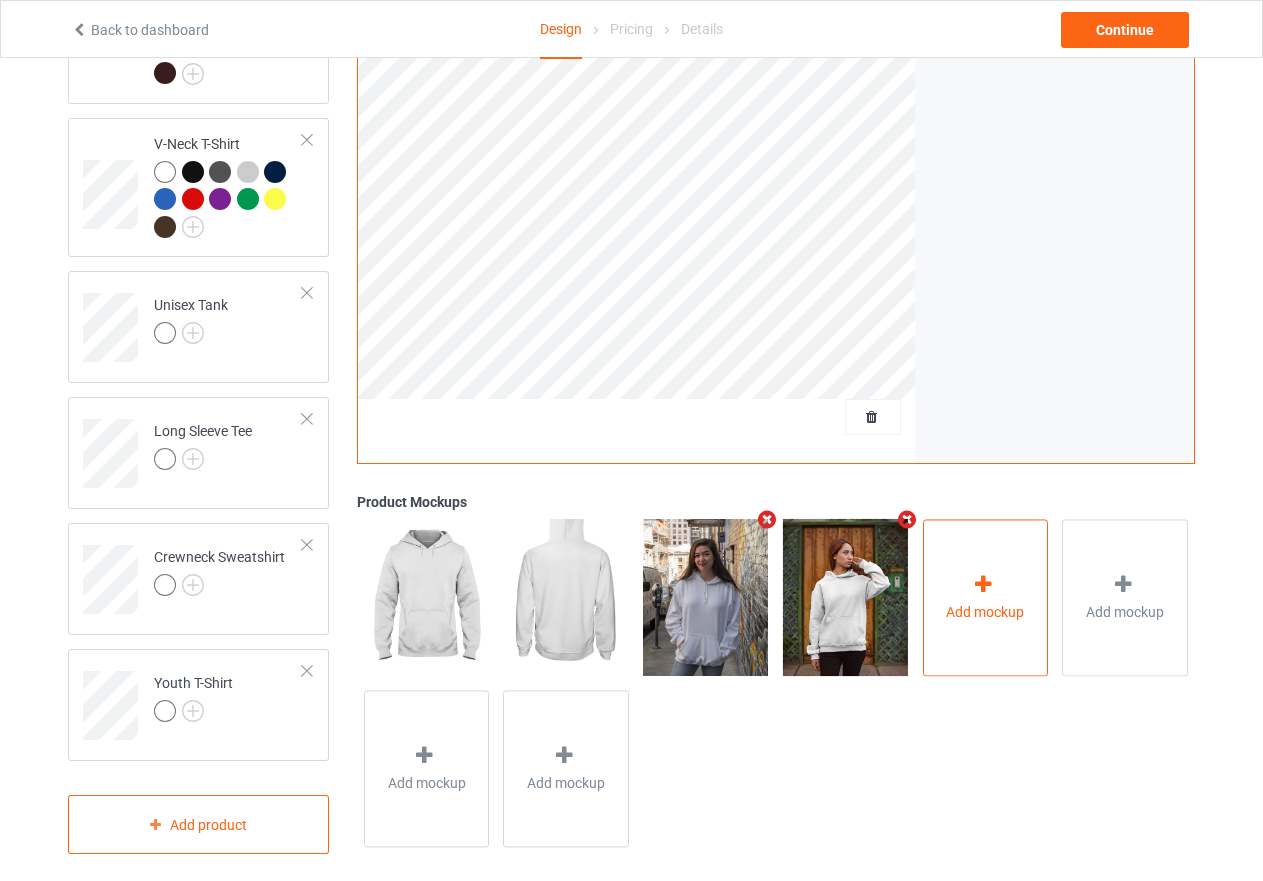 click at bounding box center [985, 587] 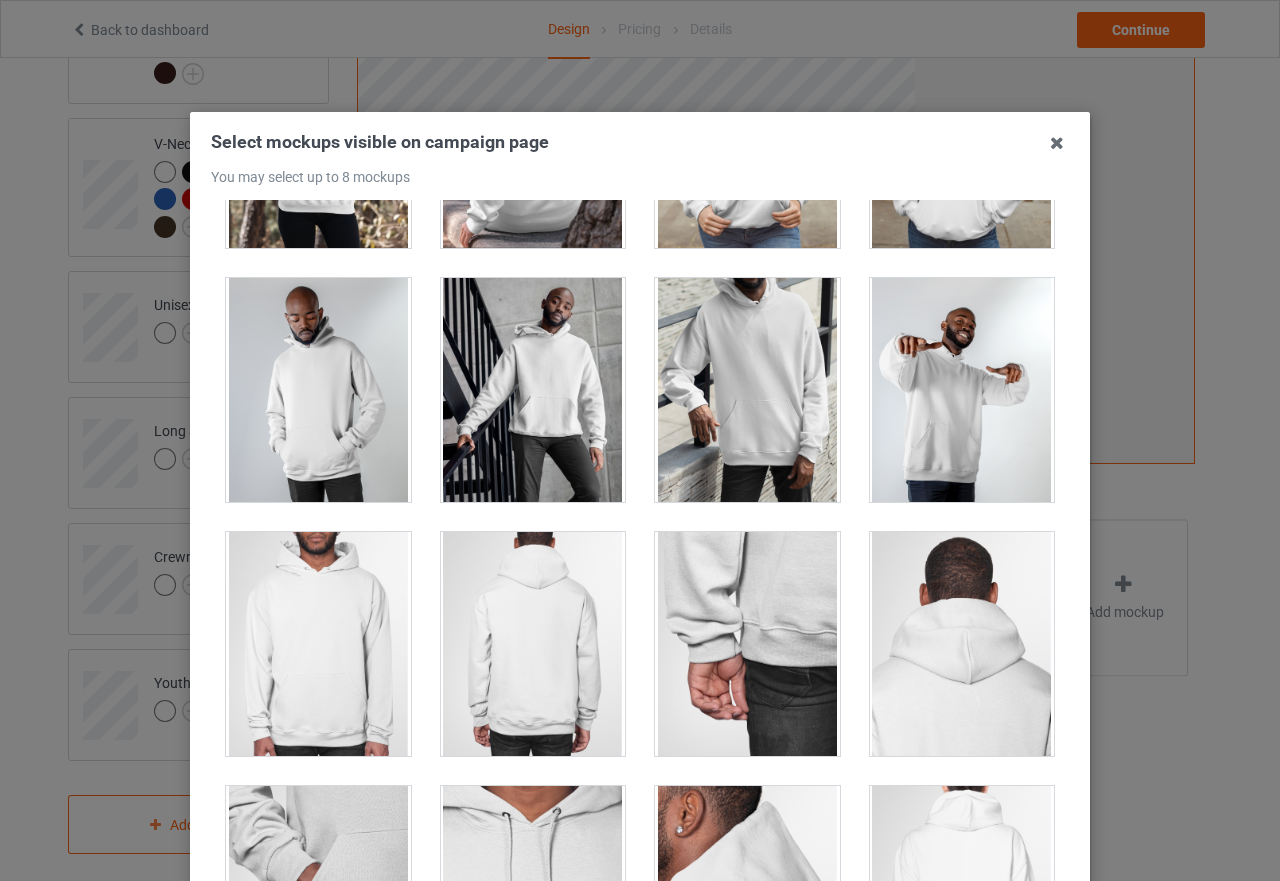 scroll, scrollTop: 700, scrollLeft: 0, axis: vertical 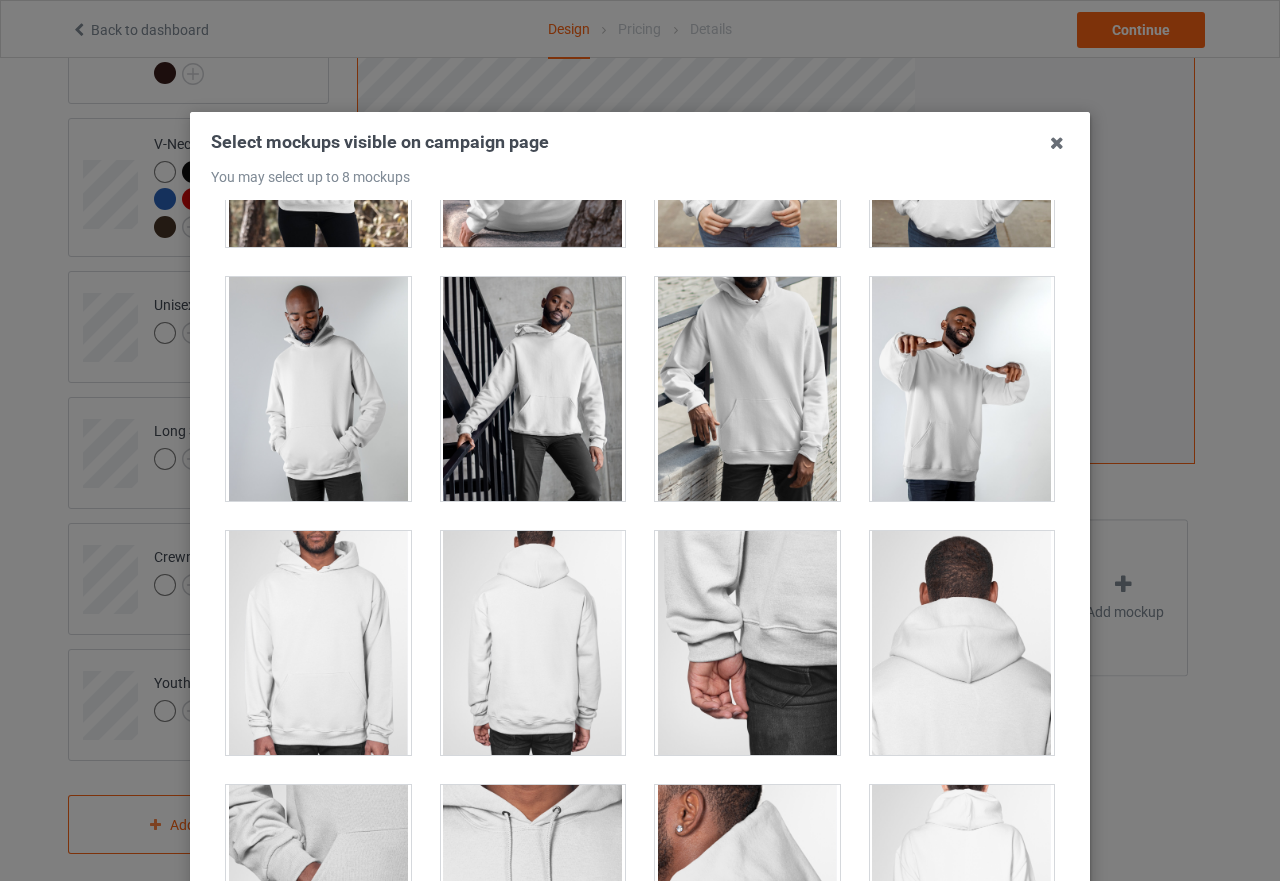 click at bounding box center (747, 643) 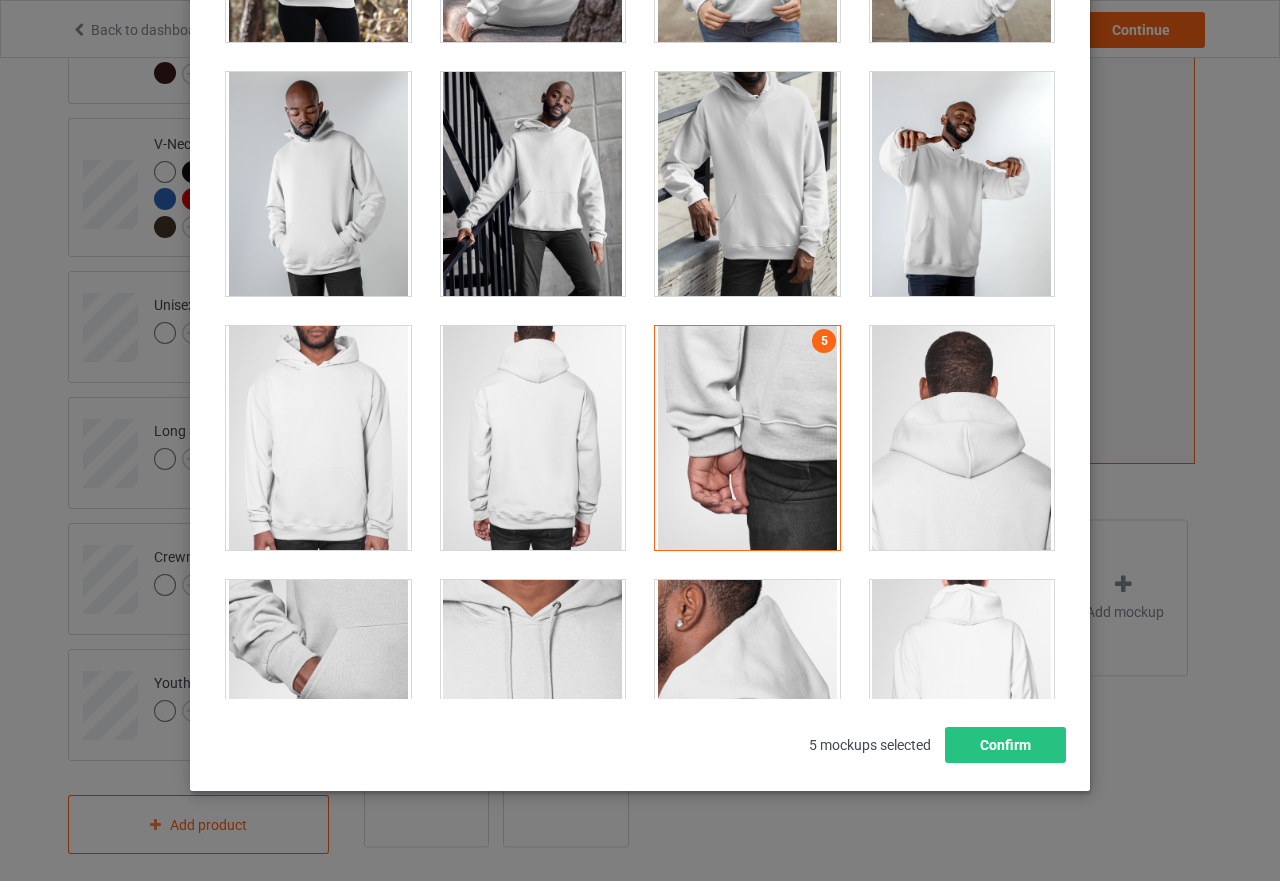 scroll, scrollTop: 227, scrollLeft: 0, axis: vertical 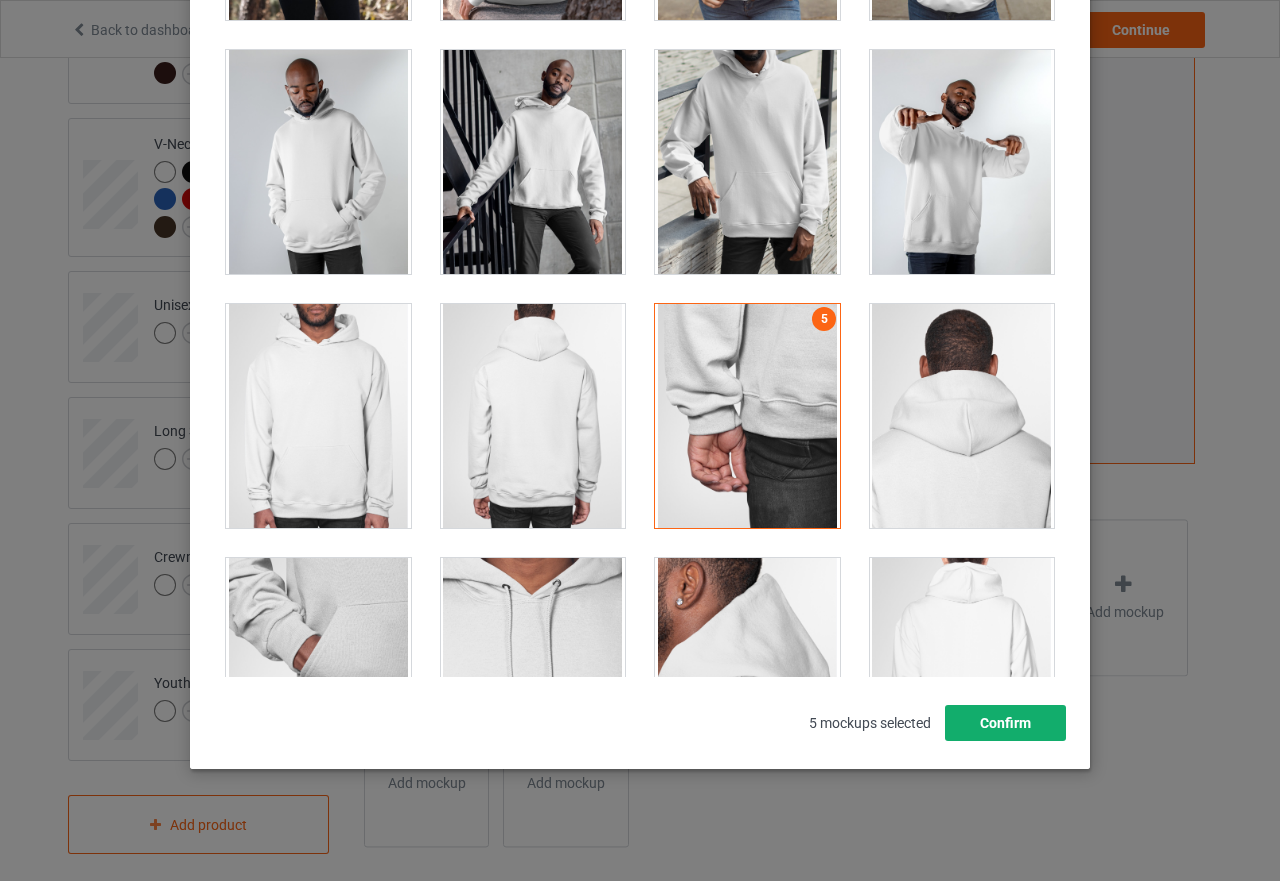 click on "Confirm" at bounding box center [1005, 723] 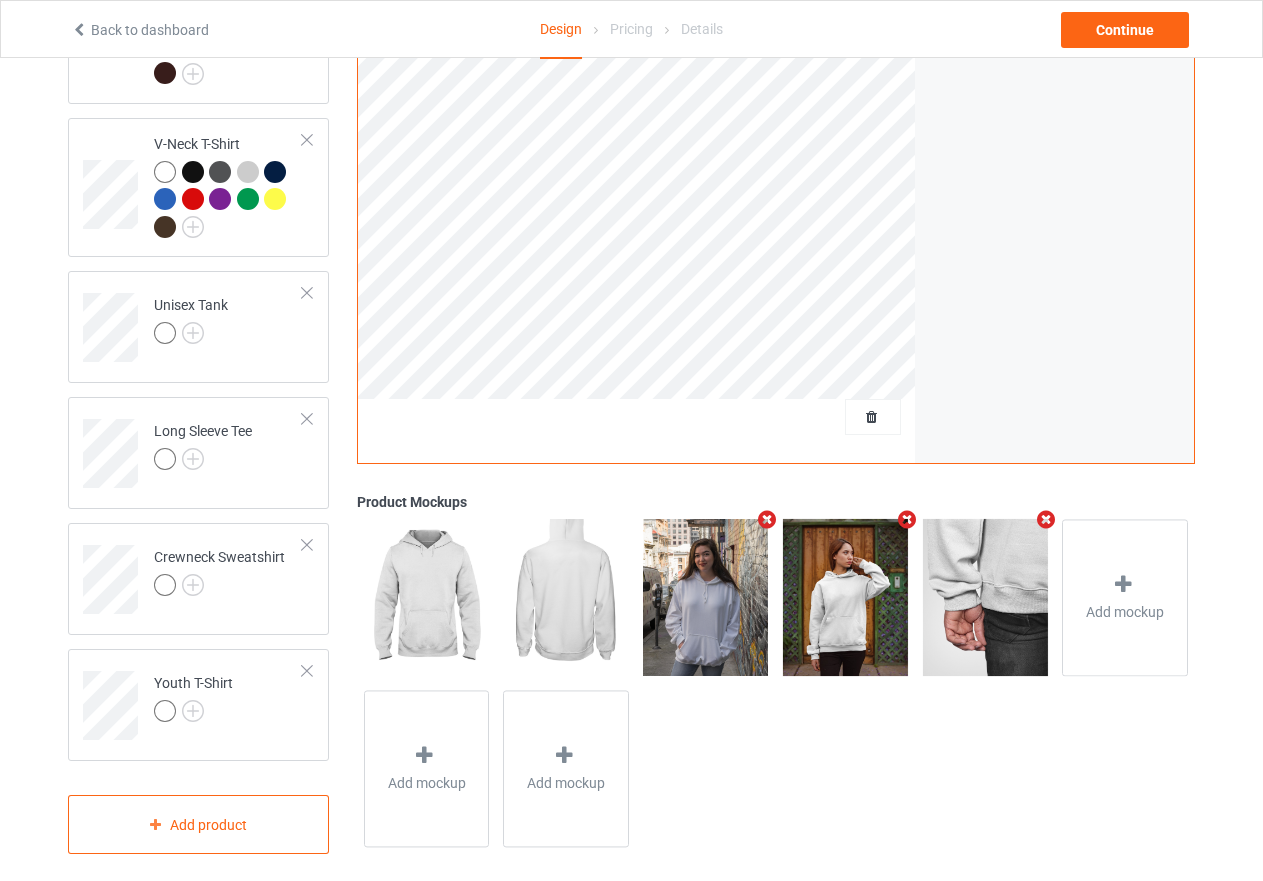 click at bounding box center (1046, 519) 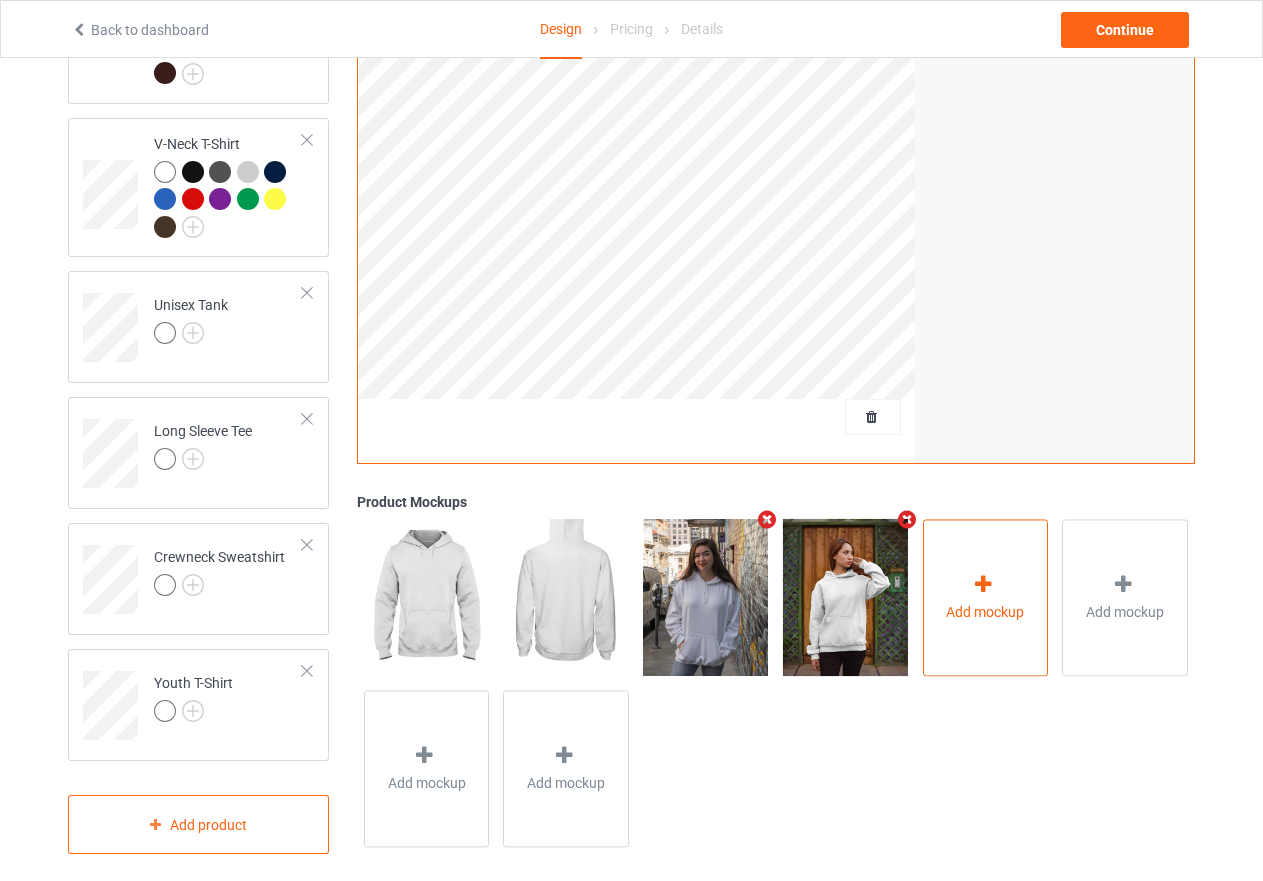 click on "Add mockup" at bounding box center [986, 597] 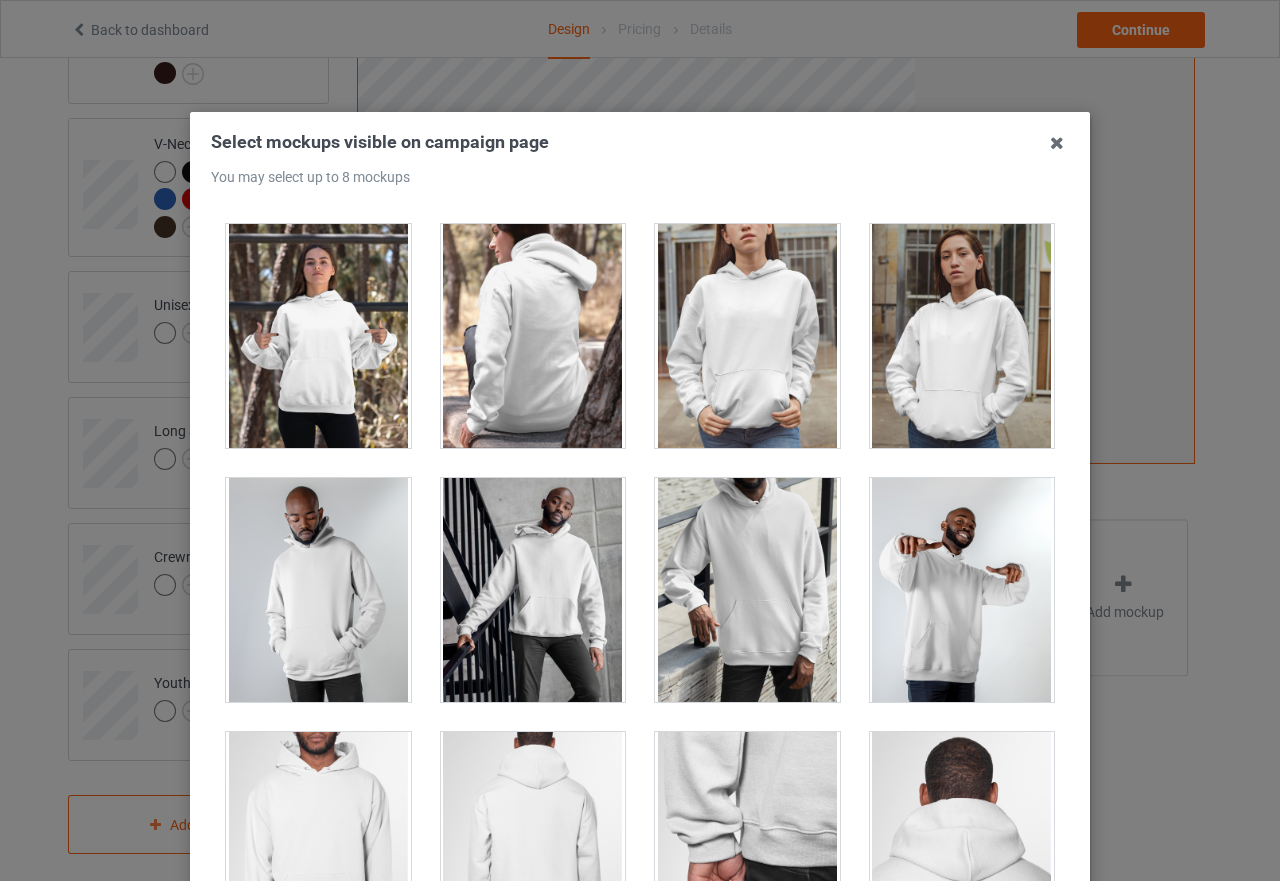 scroll, scrollTop: 500, scrollLeft: 0, axis: vertical 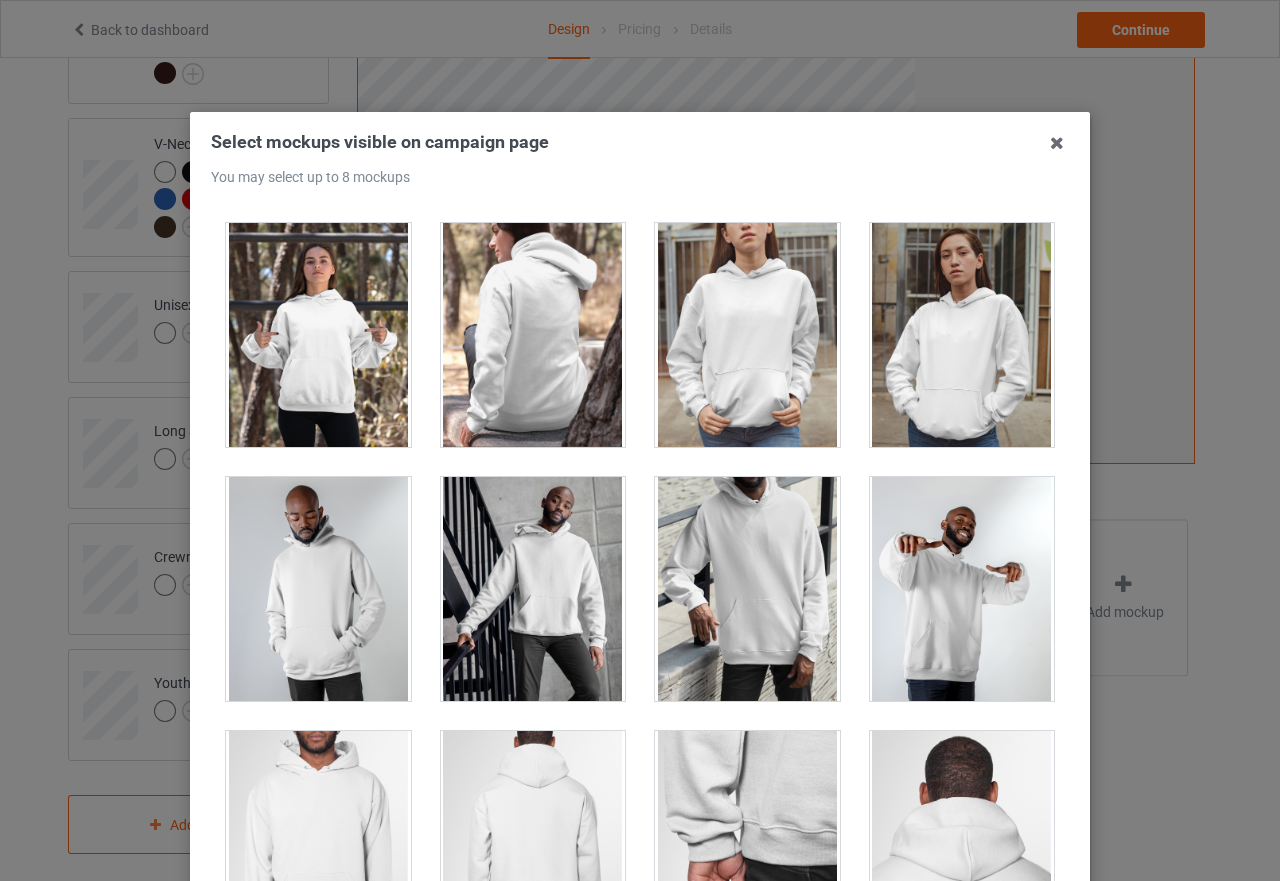 click at bounding box center [533, 589] 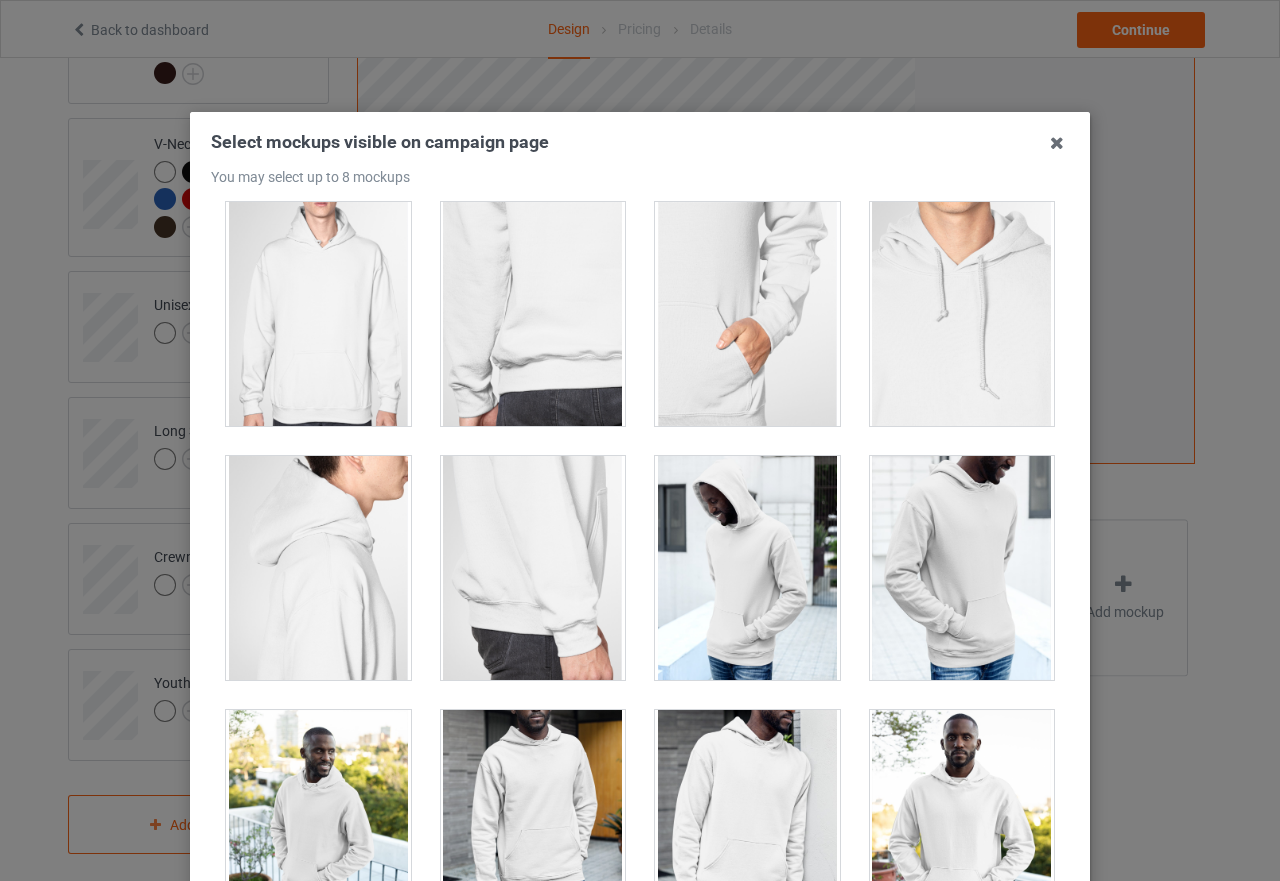 scroll, scrollTop: 1700, scrollLeft: 0, axis: vertical 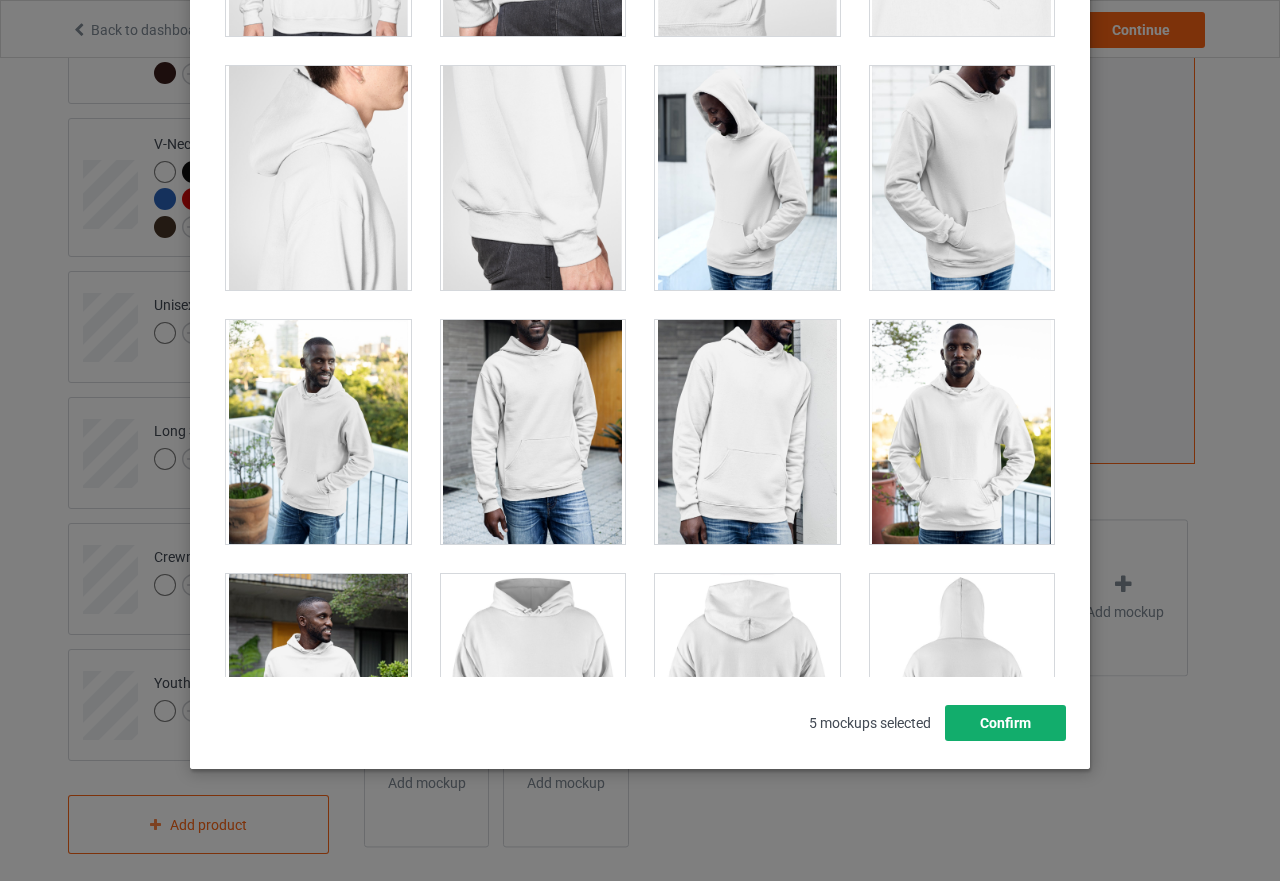 click on "Confirm" at bounding box center [1005, 723] 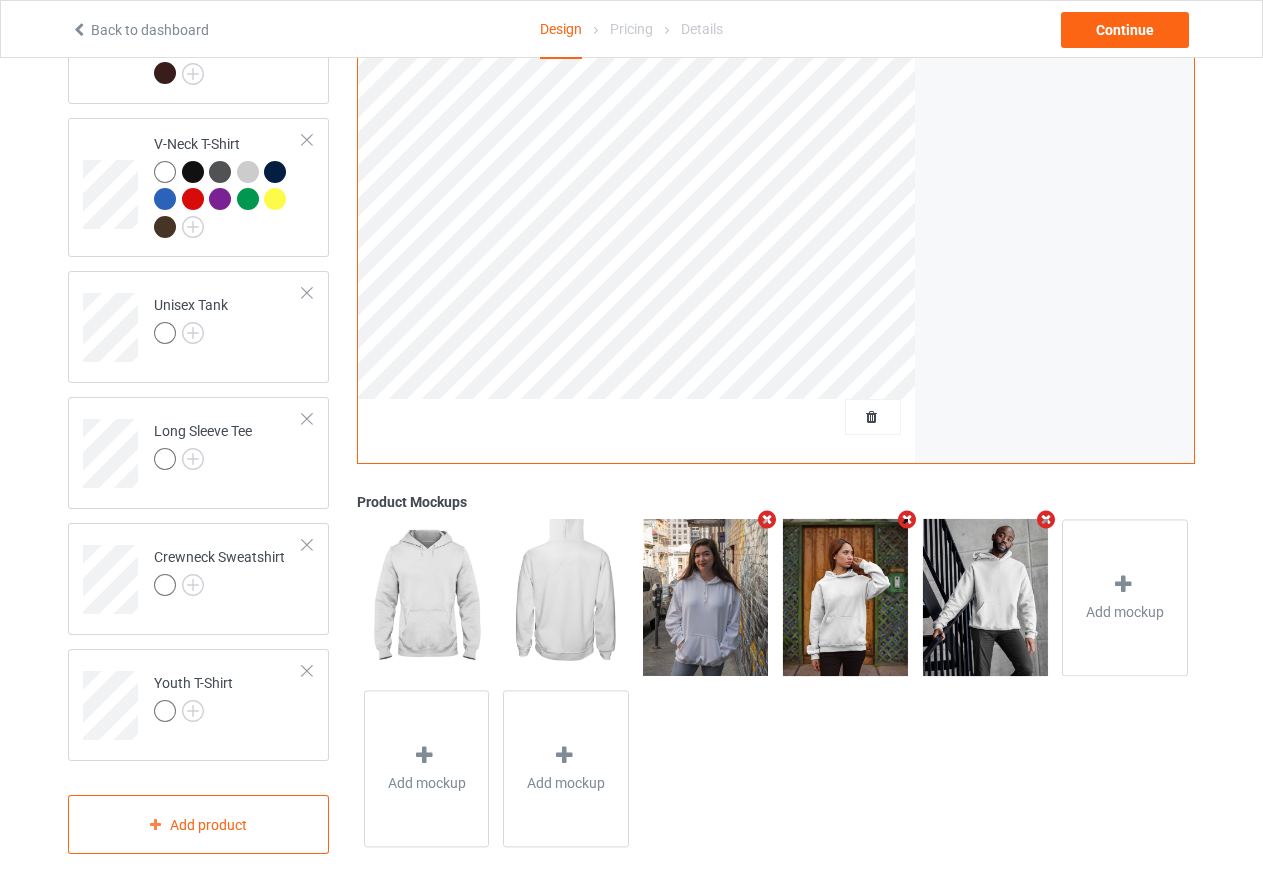 click at bounding box center (1046, 519) 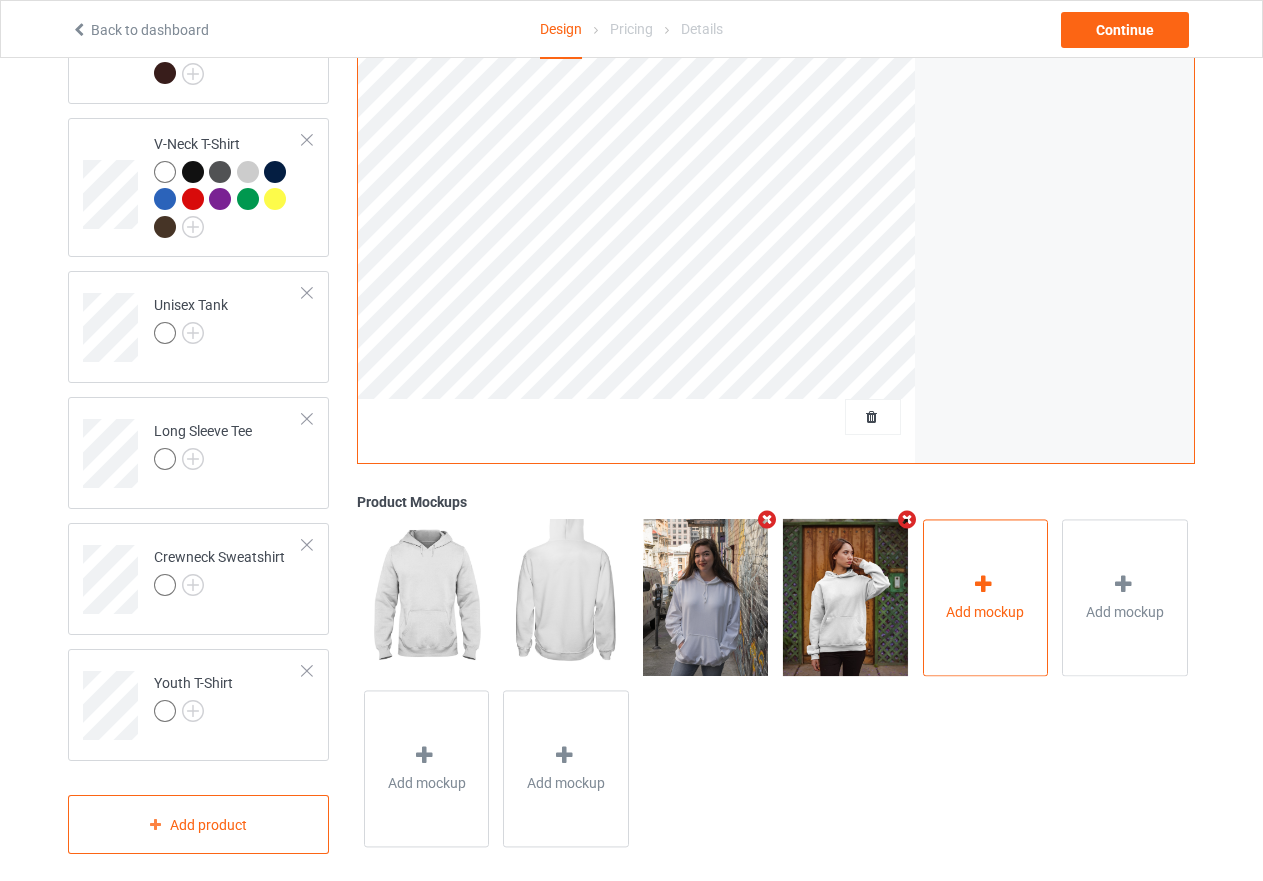click on "Add mockup" at bounding box center (985, 612) 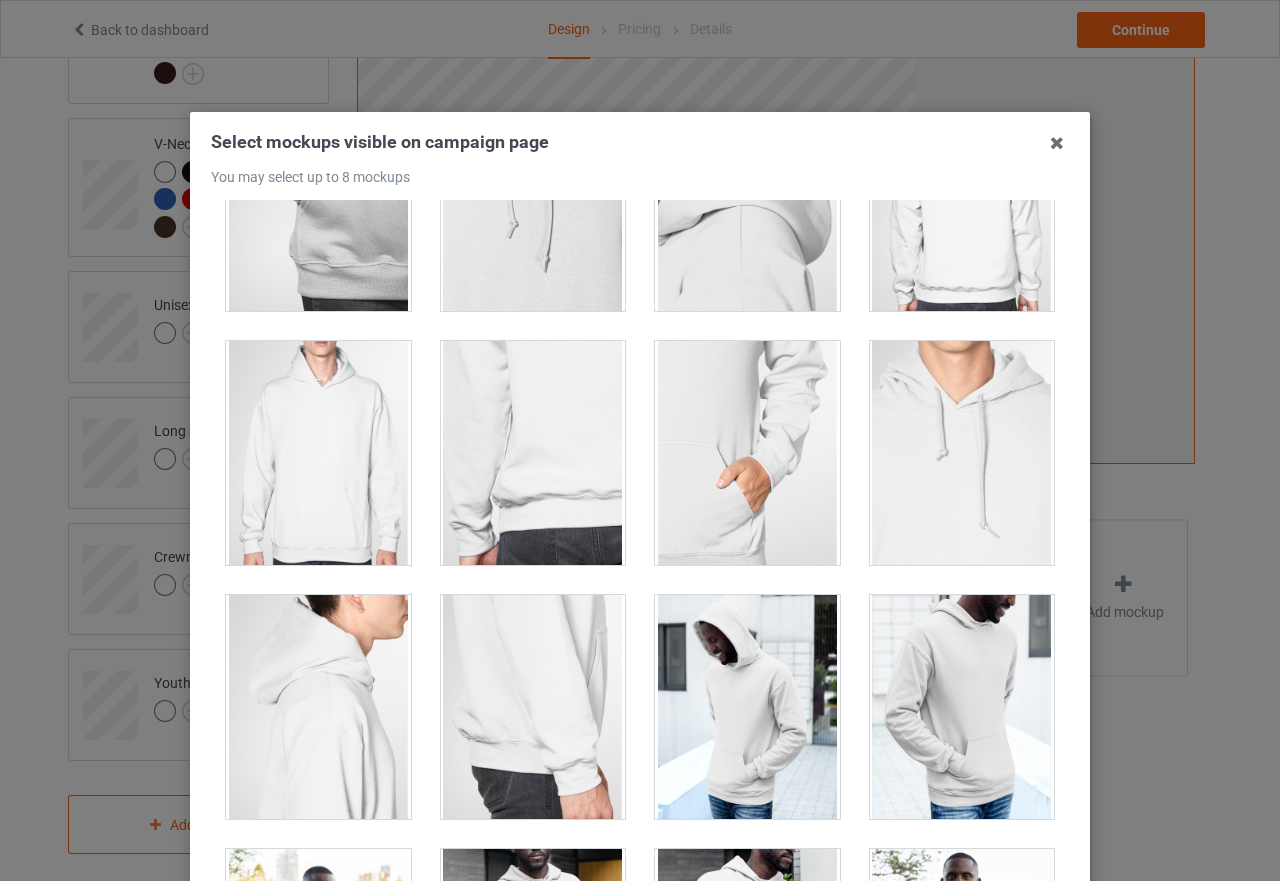 scroll, scrollTop: 1400, scrollLeft: 0, axis: vertical 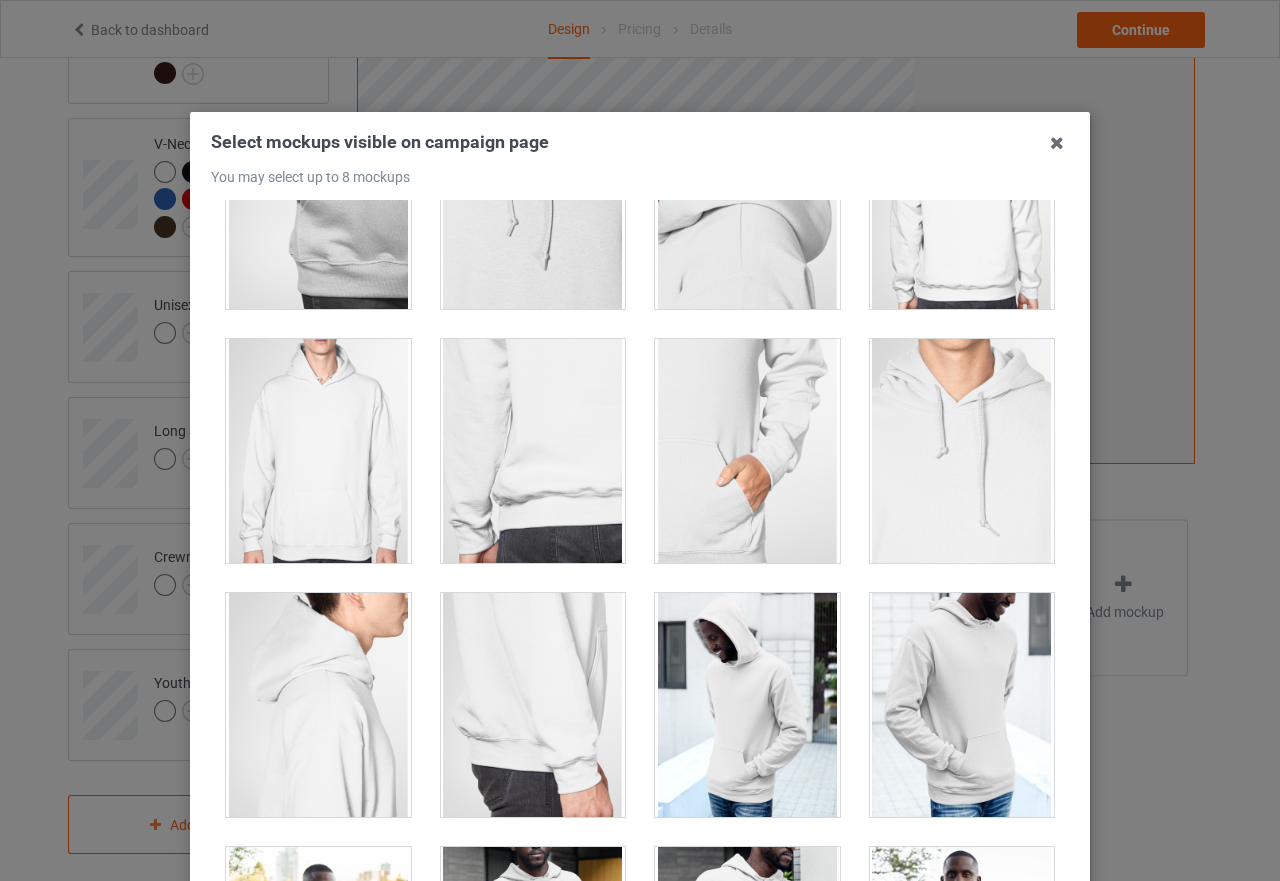 click at bounding box center (747, 705) 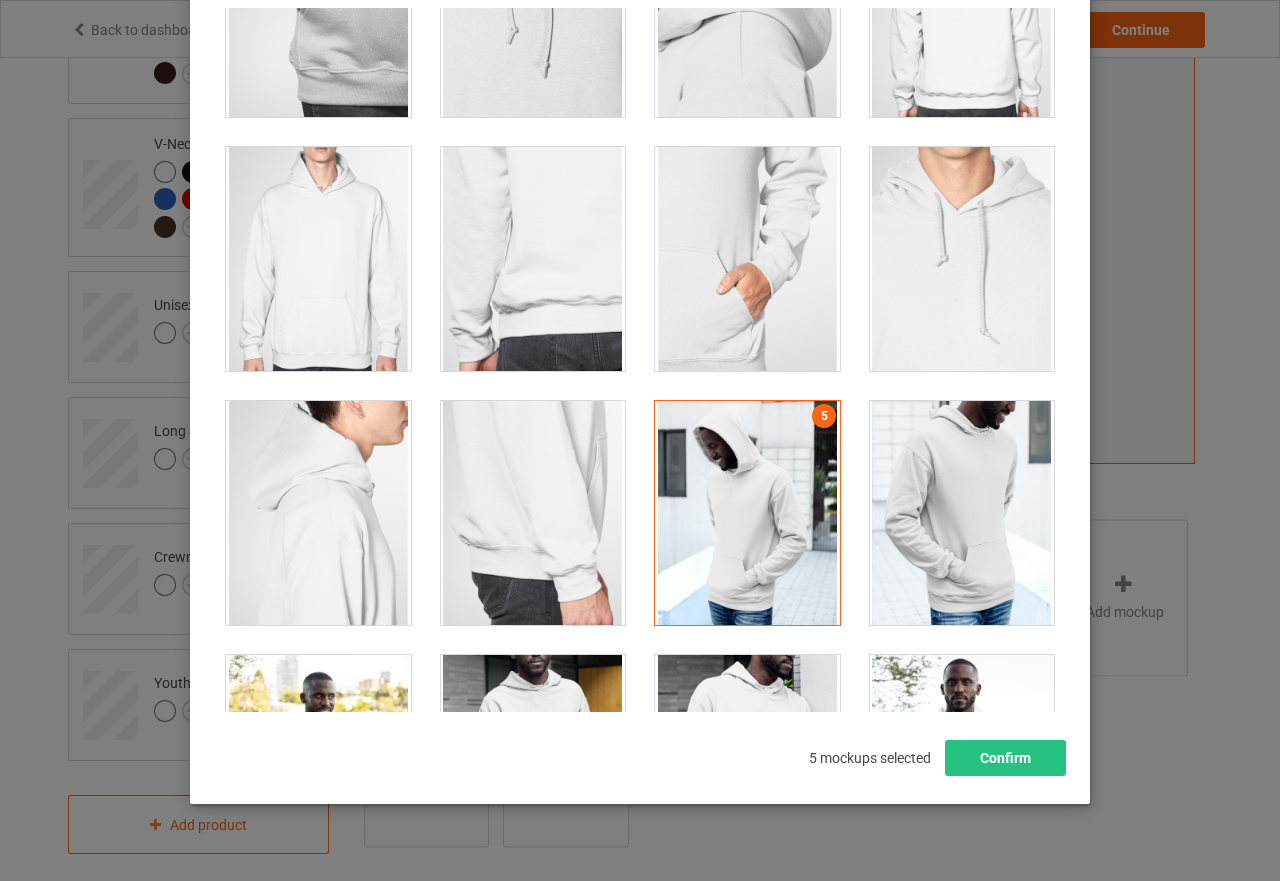 scroll, scrollTop: 227, scrollLeft: 0, axis: vertical 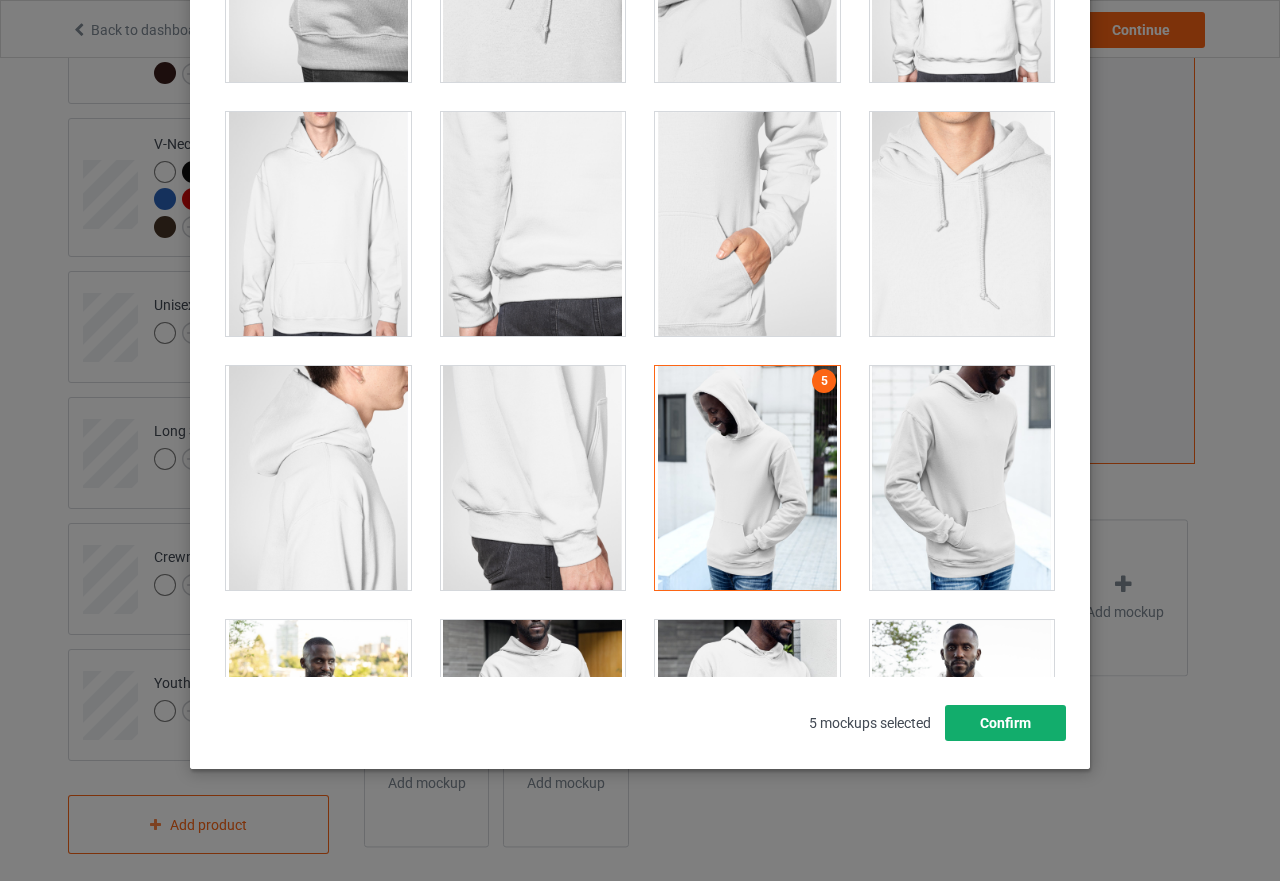 click on "Confirm" at bounding box center (1005, 723) 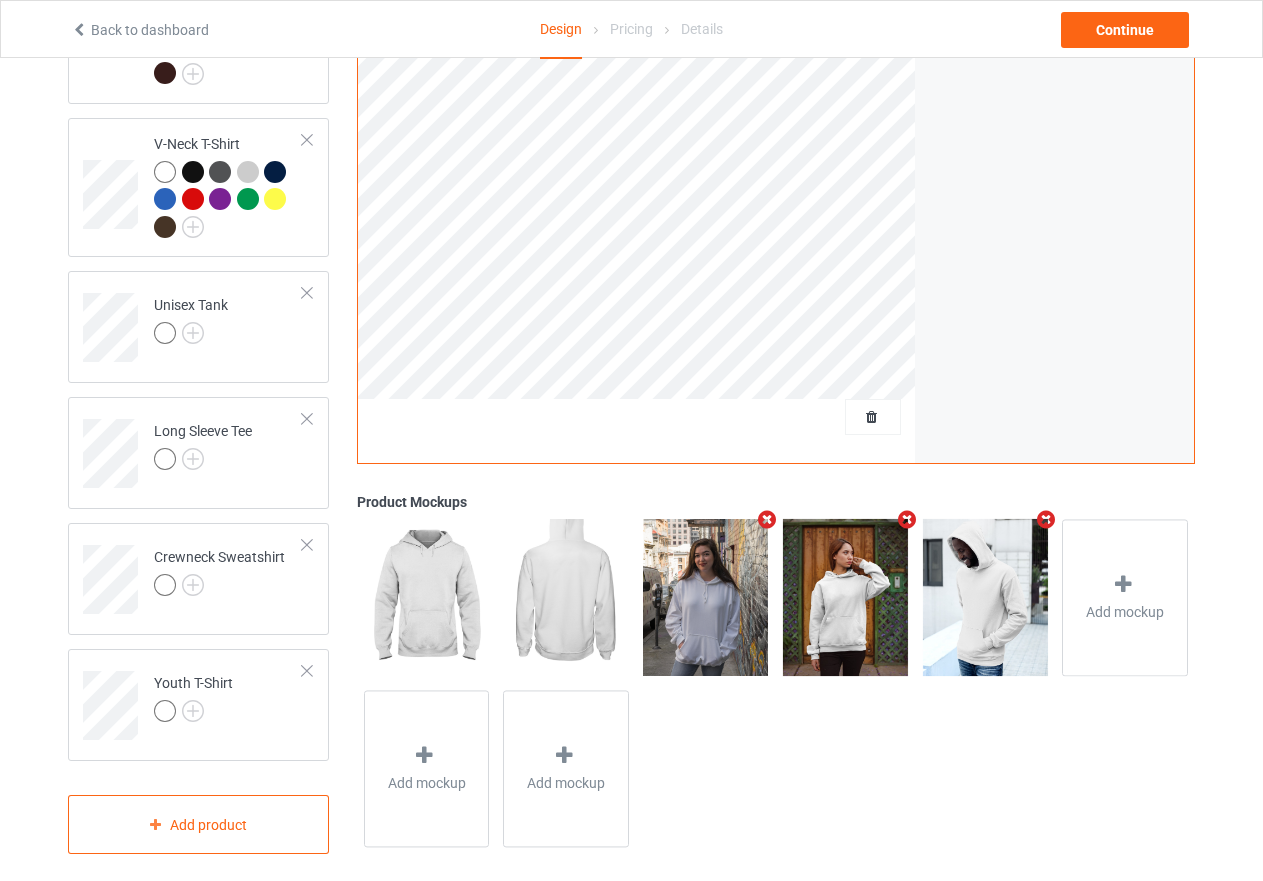 click at bounding box center (1046, 519) 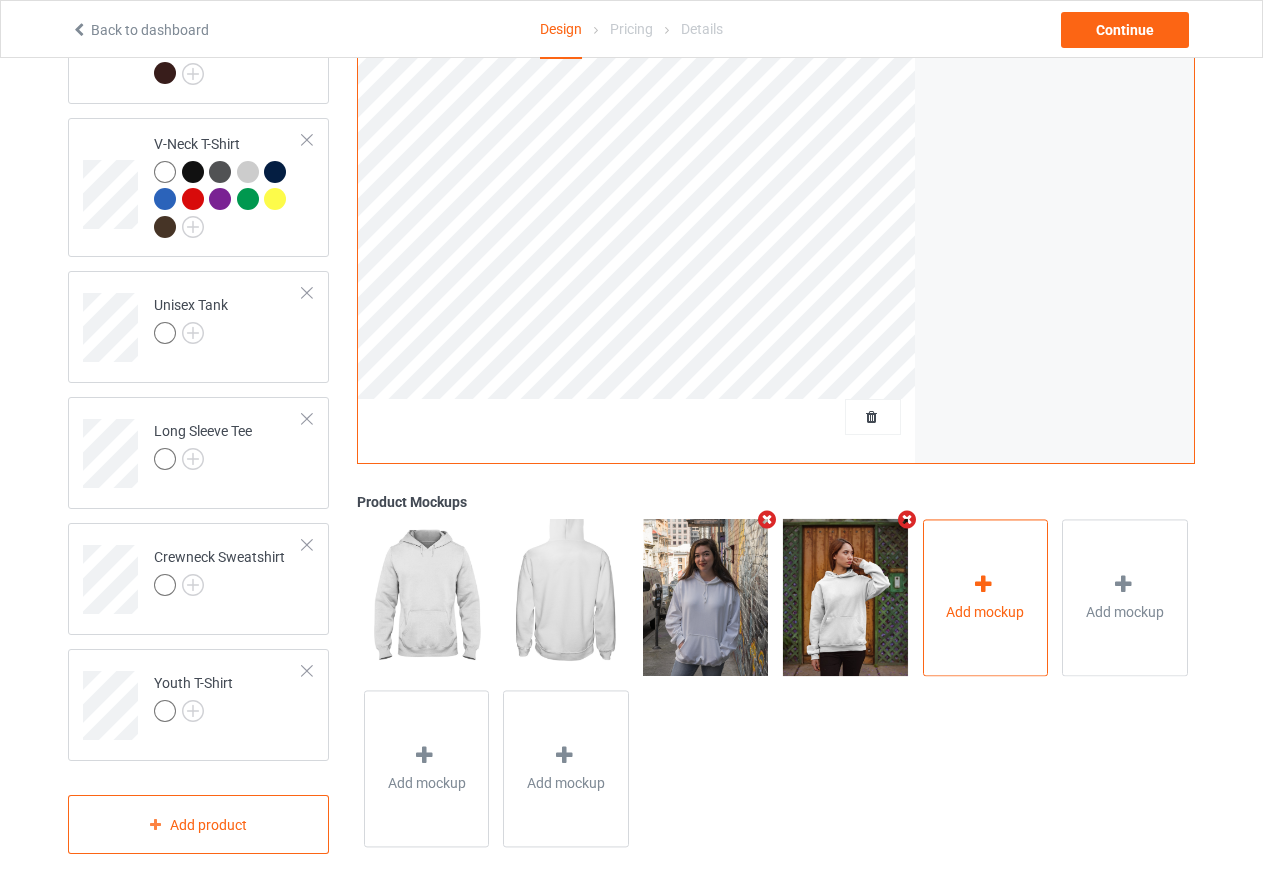 click at bounding box center [983, 584] 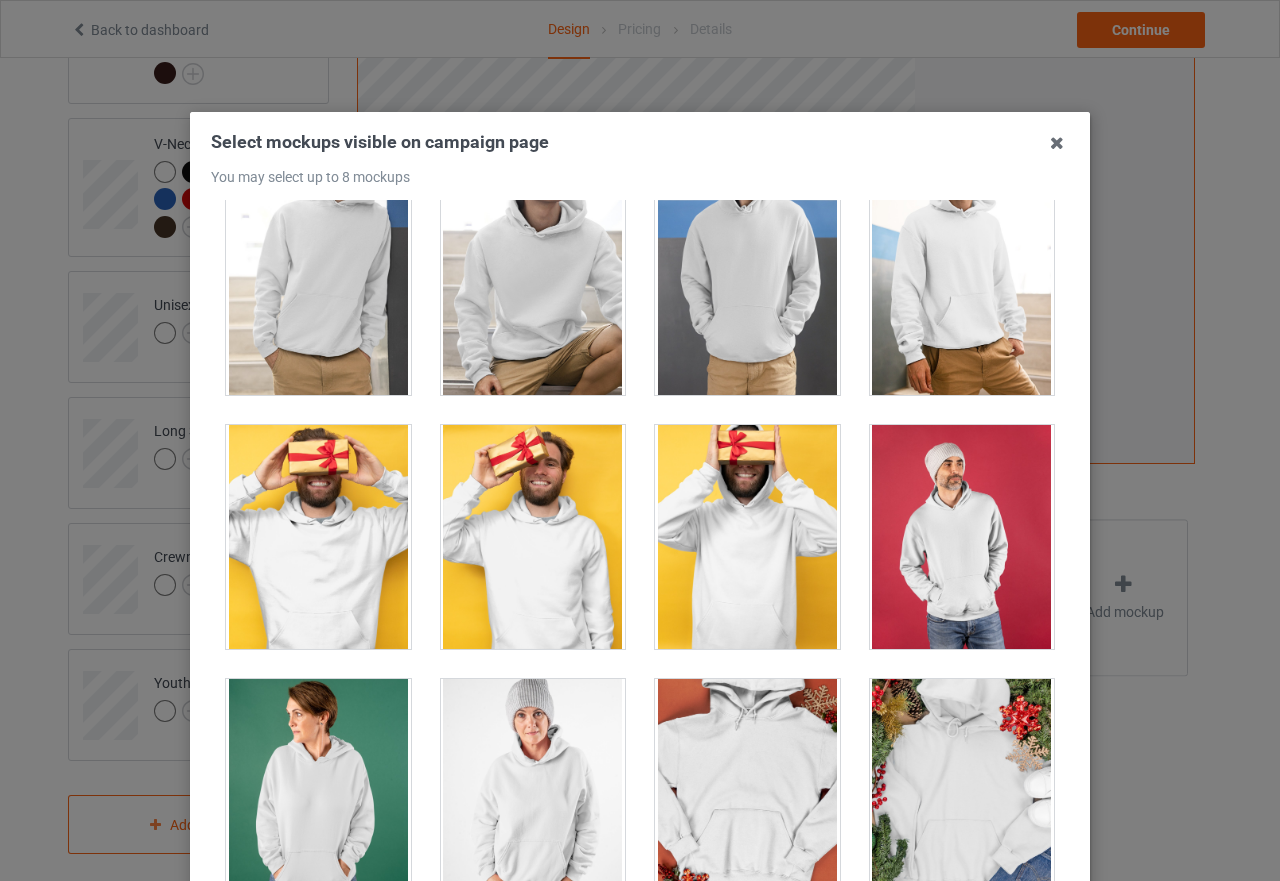 scroll, scrollTop: 3900, scrollLeft: 0, axis: vertical 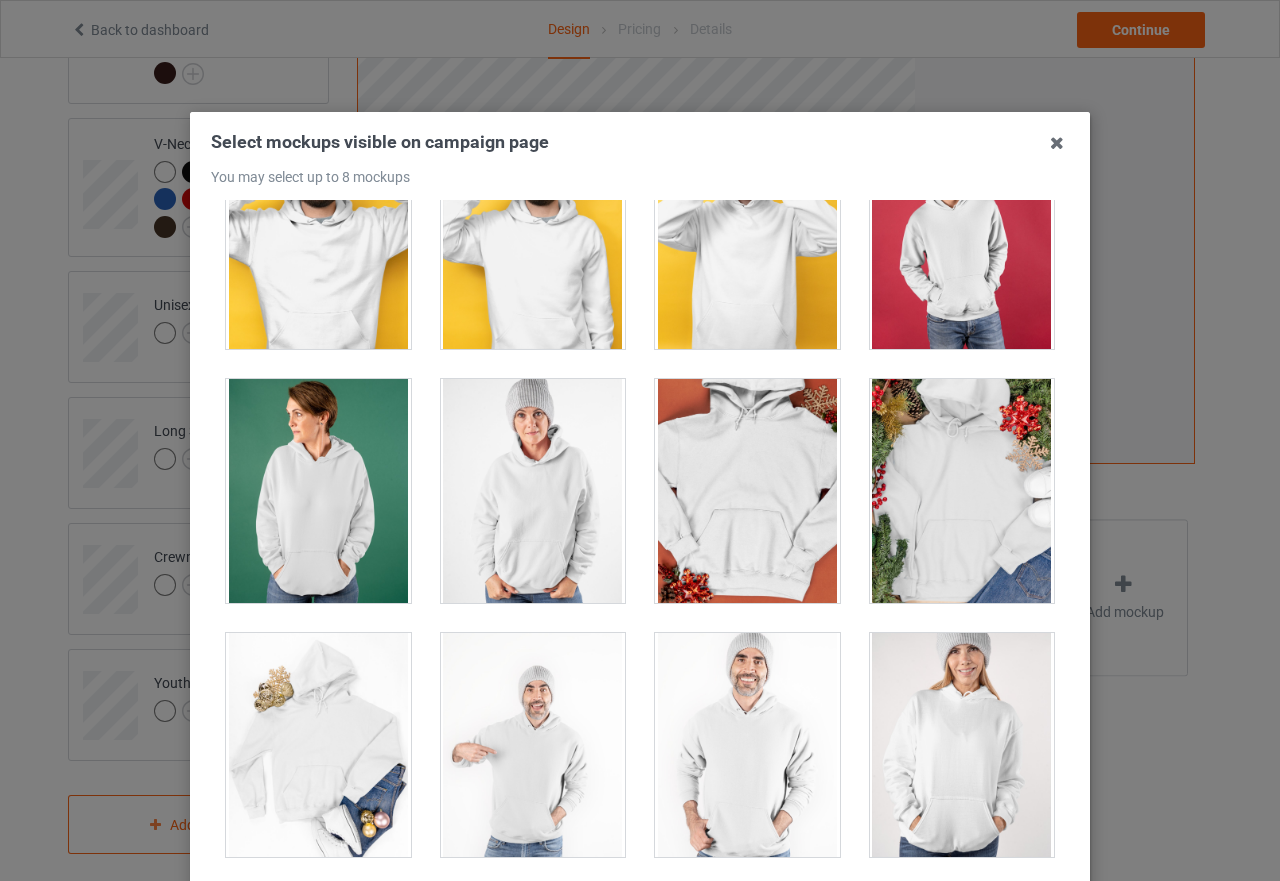 click at bounding box center [533, 491] 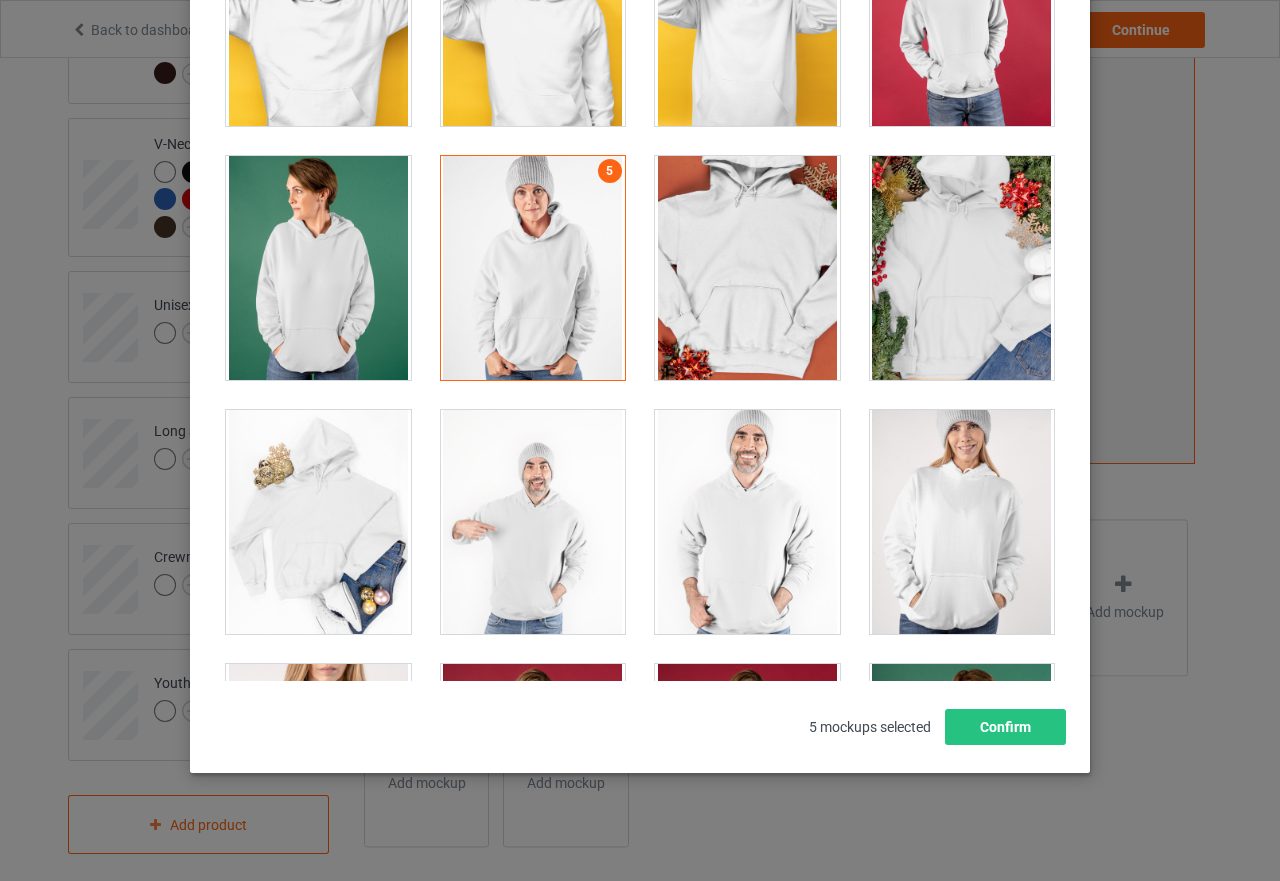 scroll, scrollTop: 227, scrollLeft: 0, axis: vertical 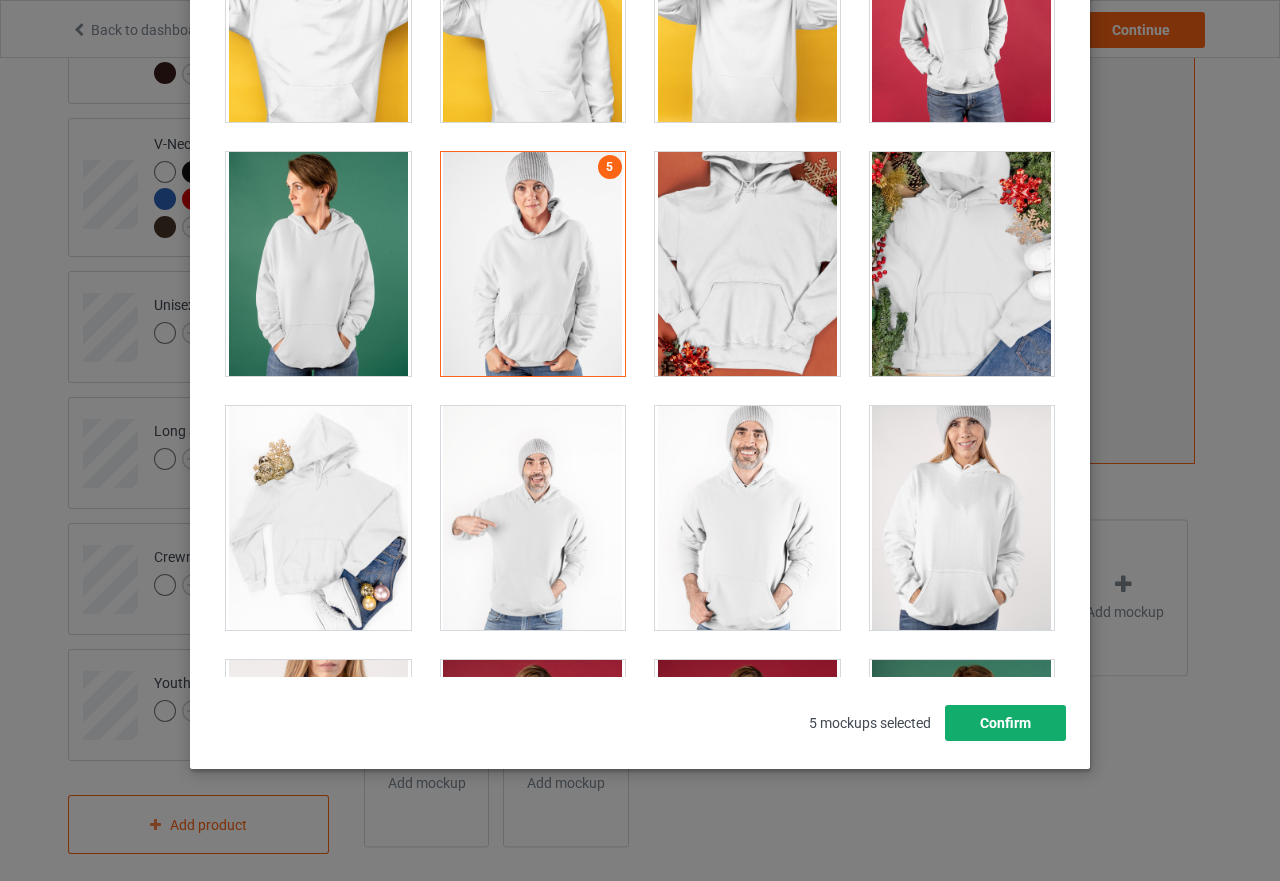 click on "Confirm" at bounding box center [1005, 723] 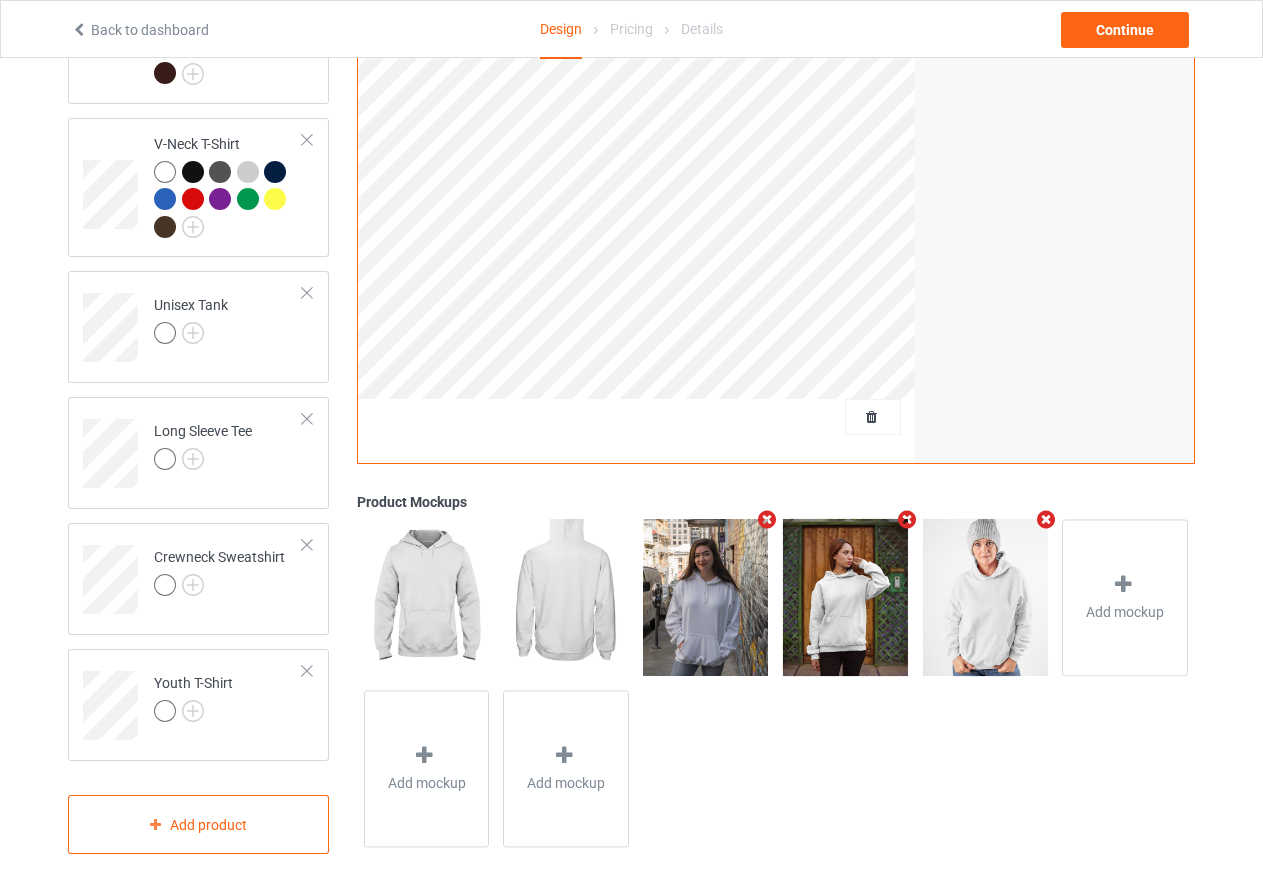 click at bounding box center [1046, 519] 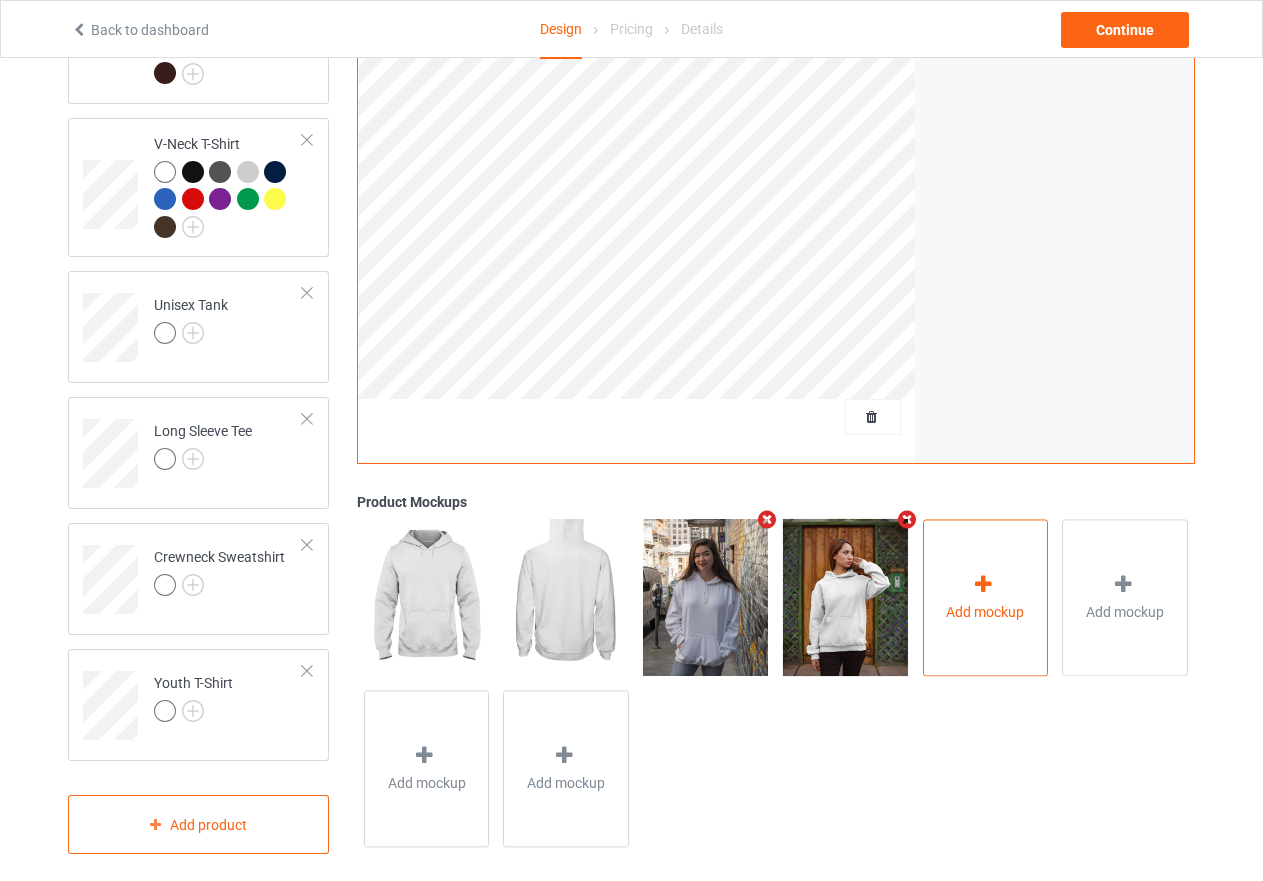 click on "Add mockup" at bounding box center (985, 612) 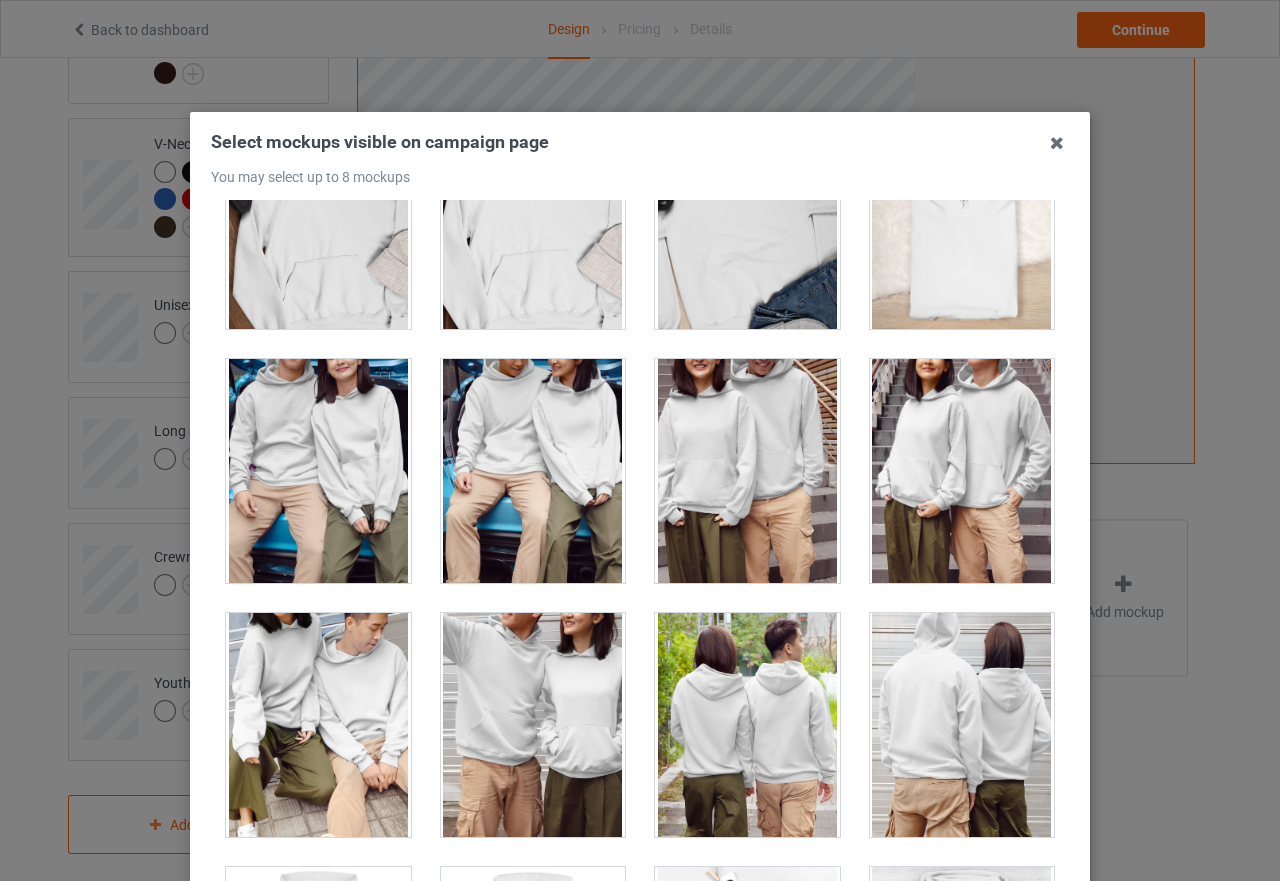 scroll, scrollTop: 9400, scrollLeft: 0, axis: vertical 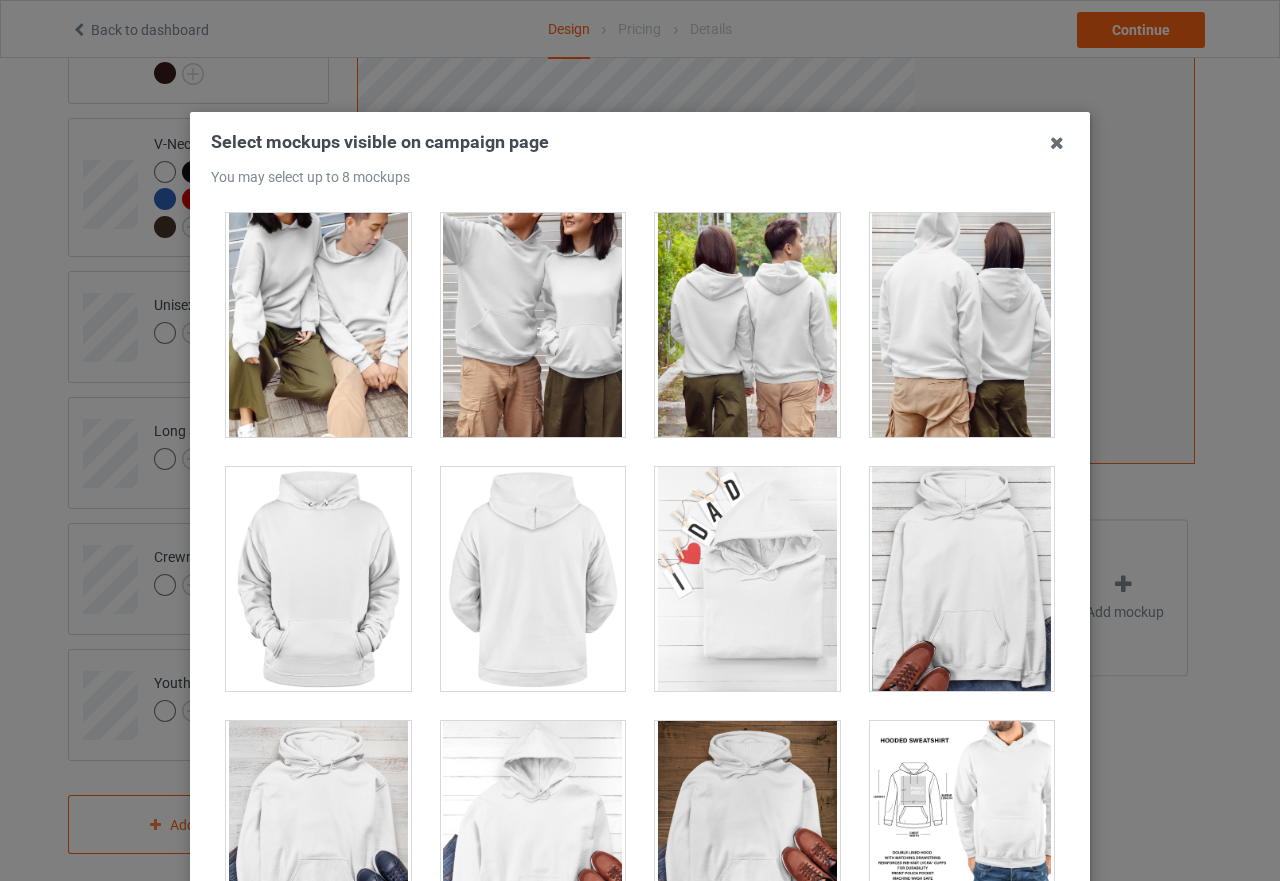 click at bounding box center [533, 579] 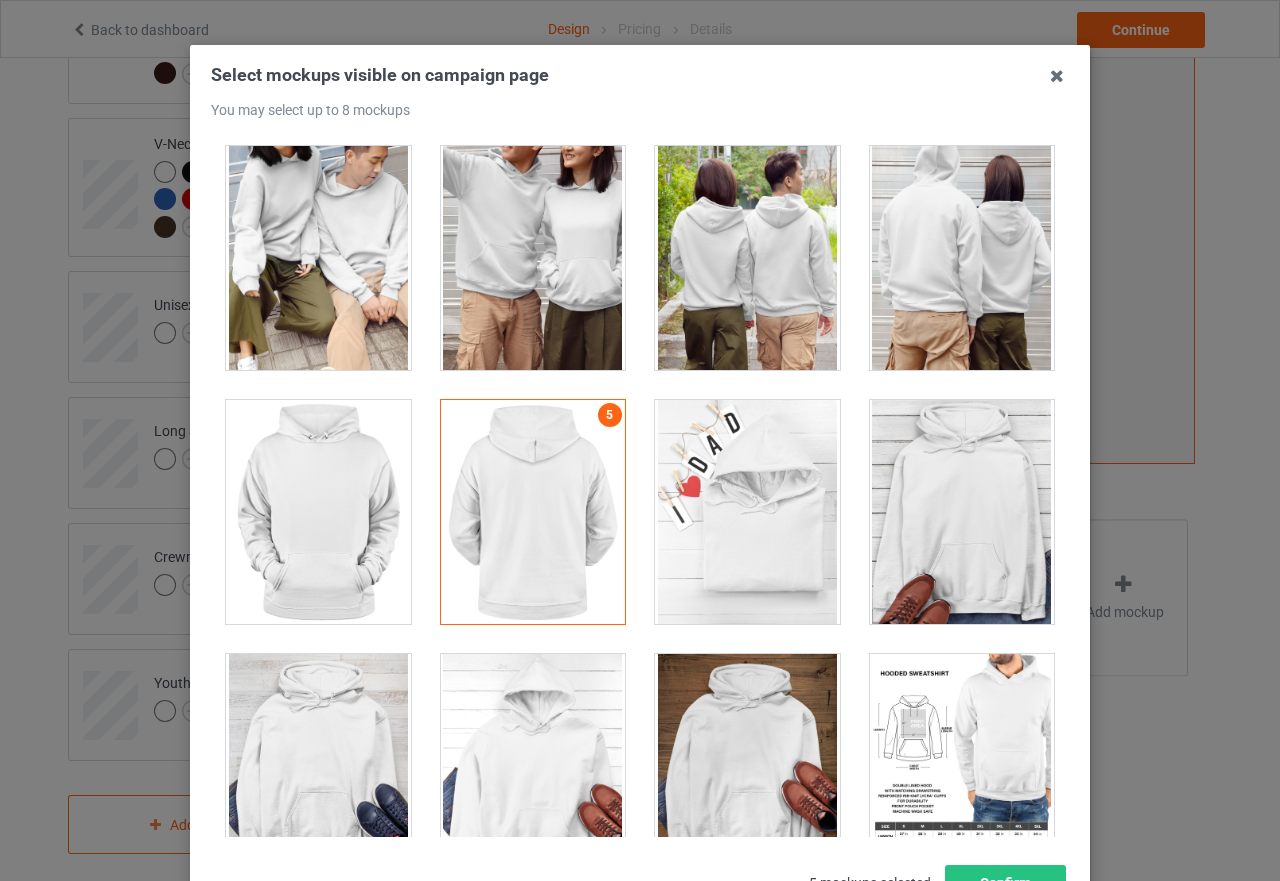 scroll, scrollTop: 227, scrollLeft: 0, axis: vertical 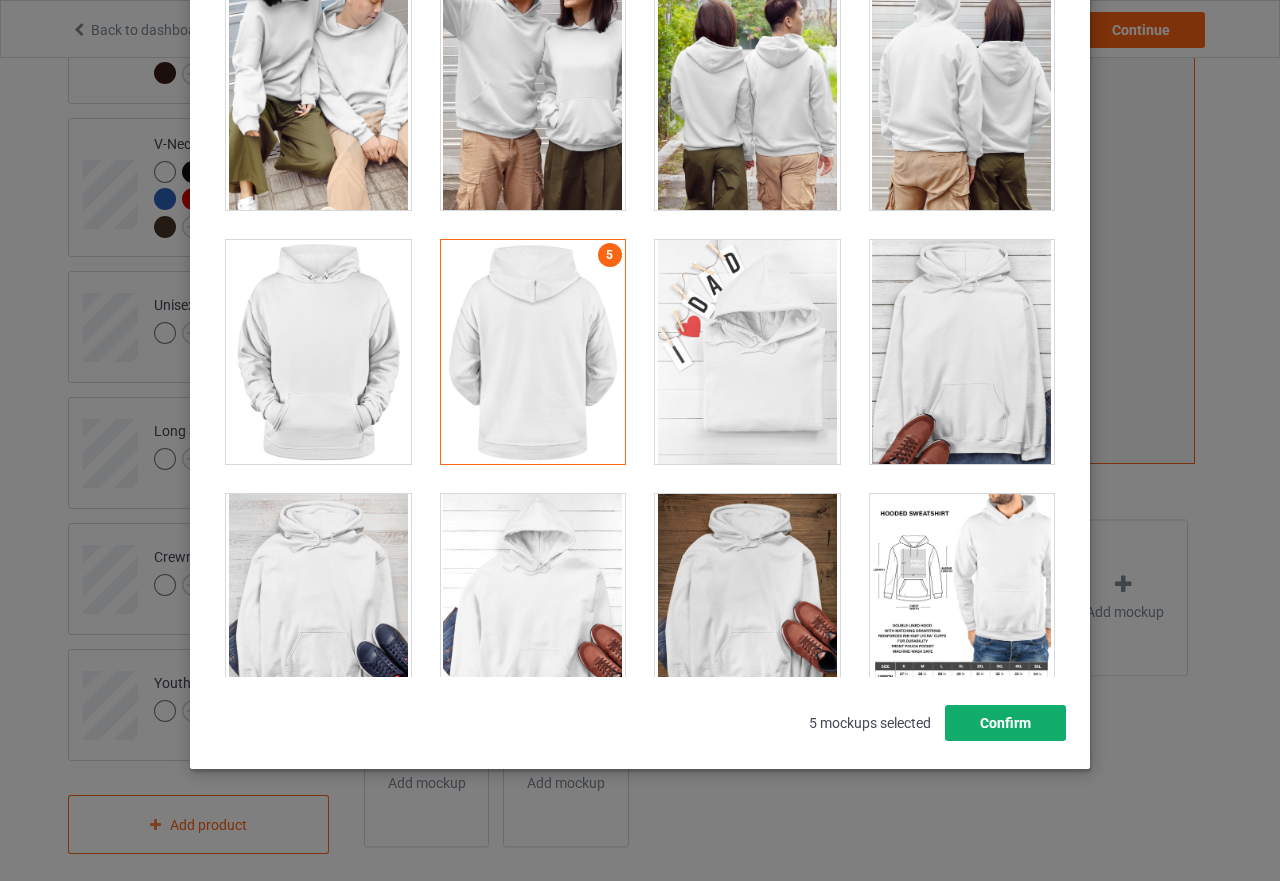 click on "Confirm" at bounding box center (1005, 723) 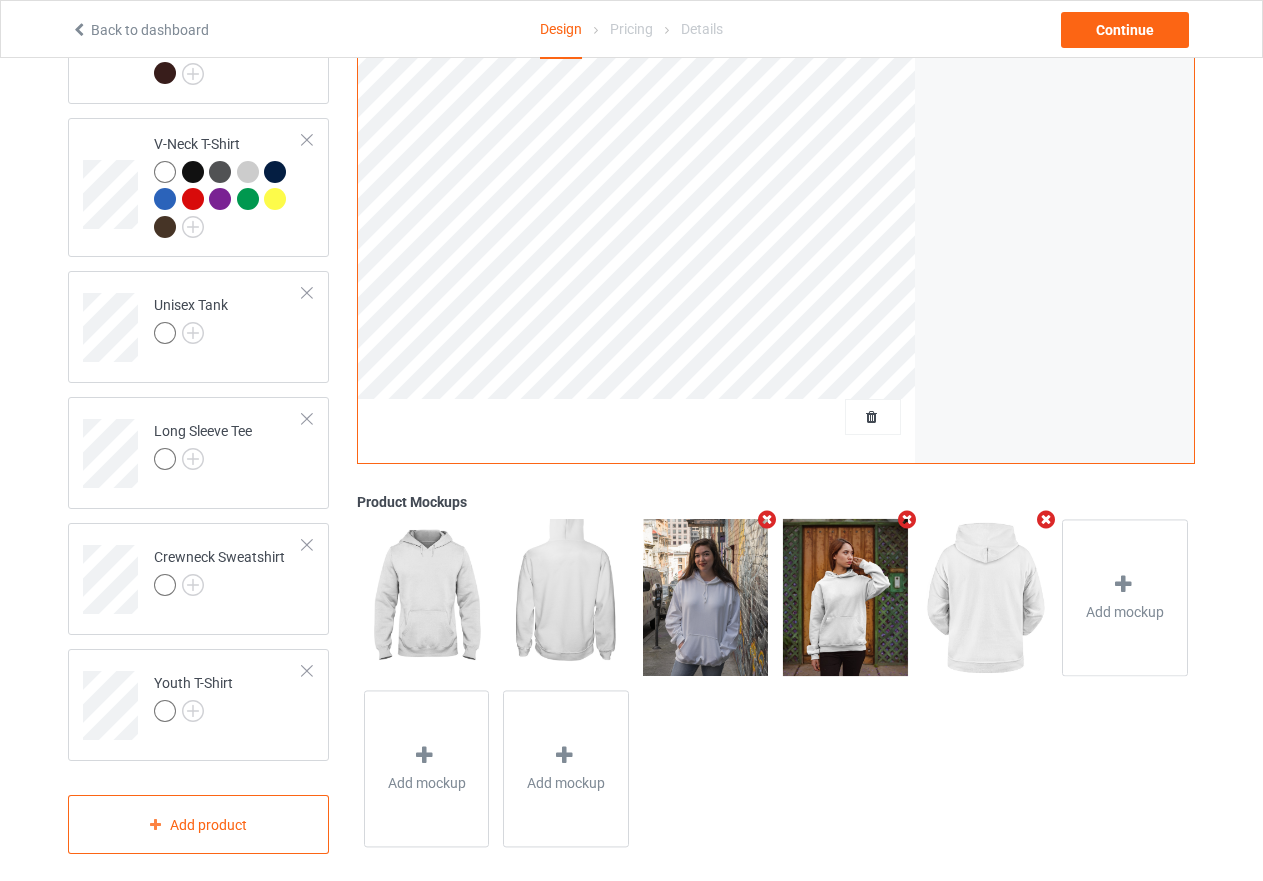 click at bounding box center (985, 597) 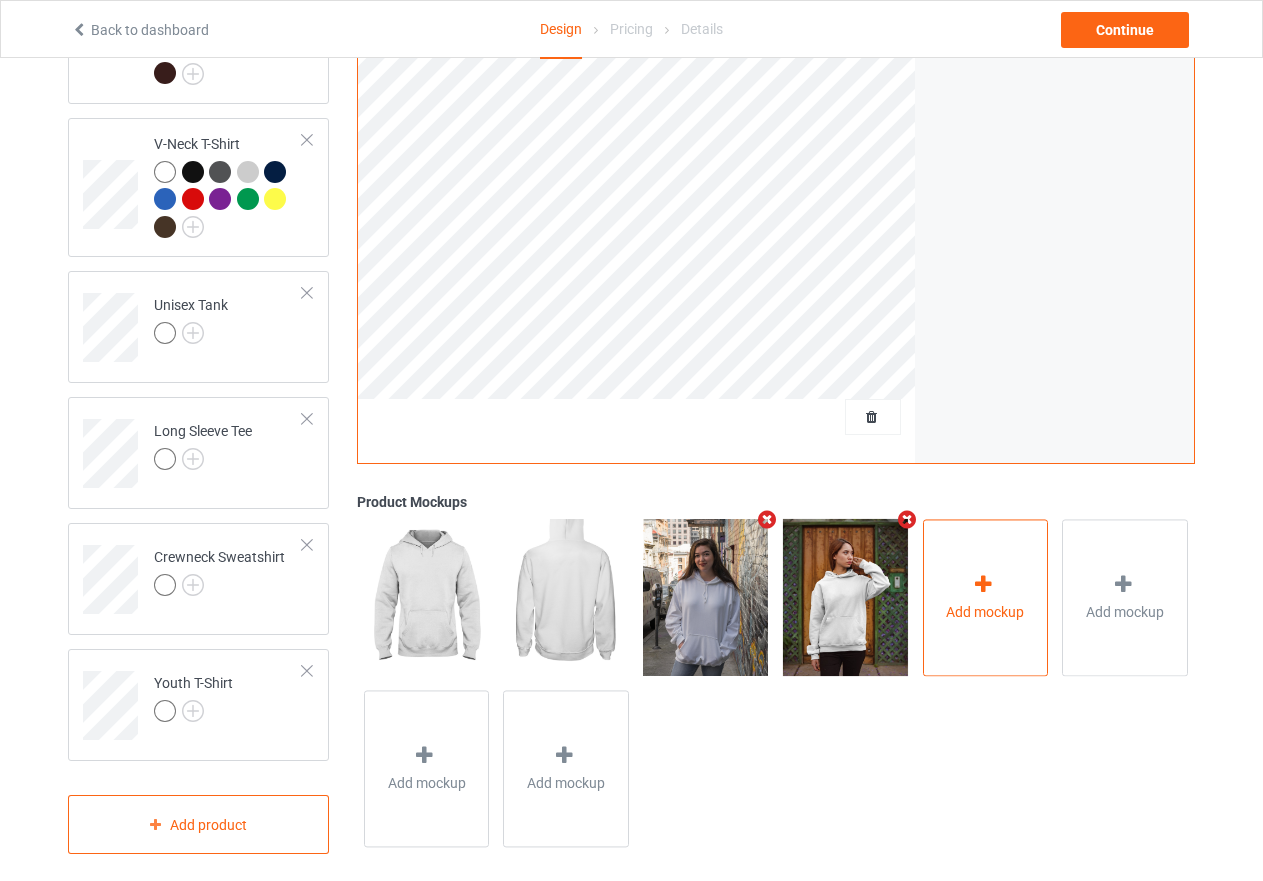 click on "Add mockup" at bounding box center (985, 612) 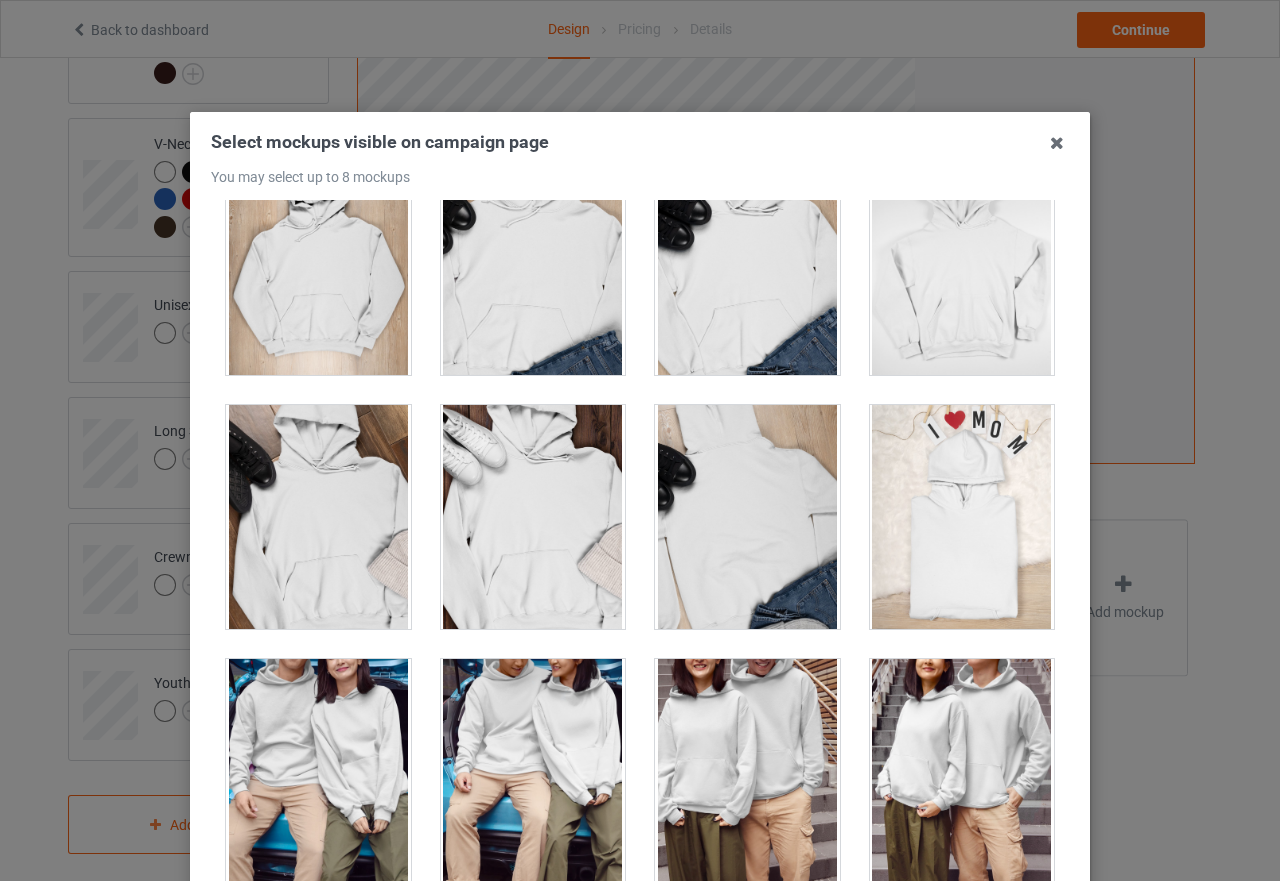 scroll, scrollTop: 9400, scrollLeft: 0, axis: vertical 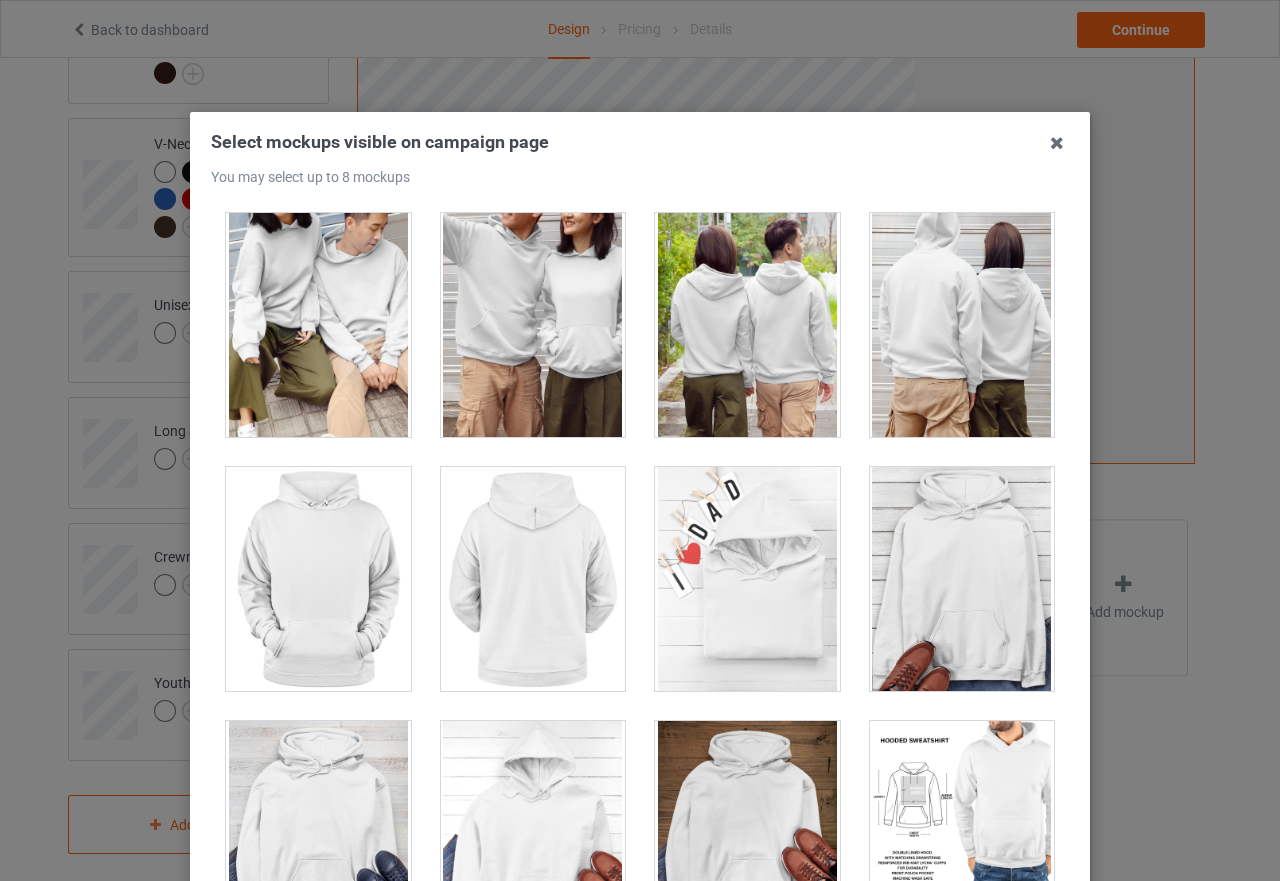 click at bounding box center [318, 325] 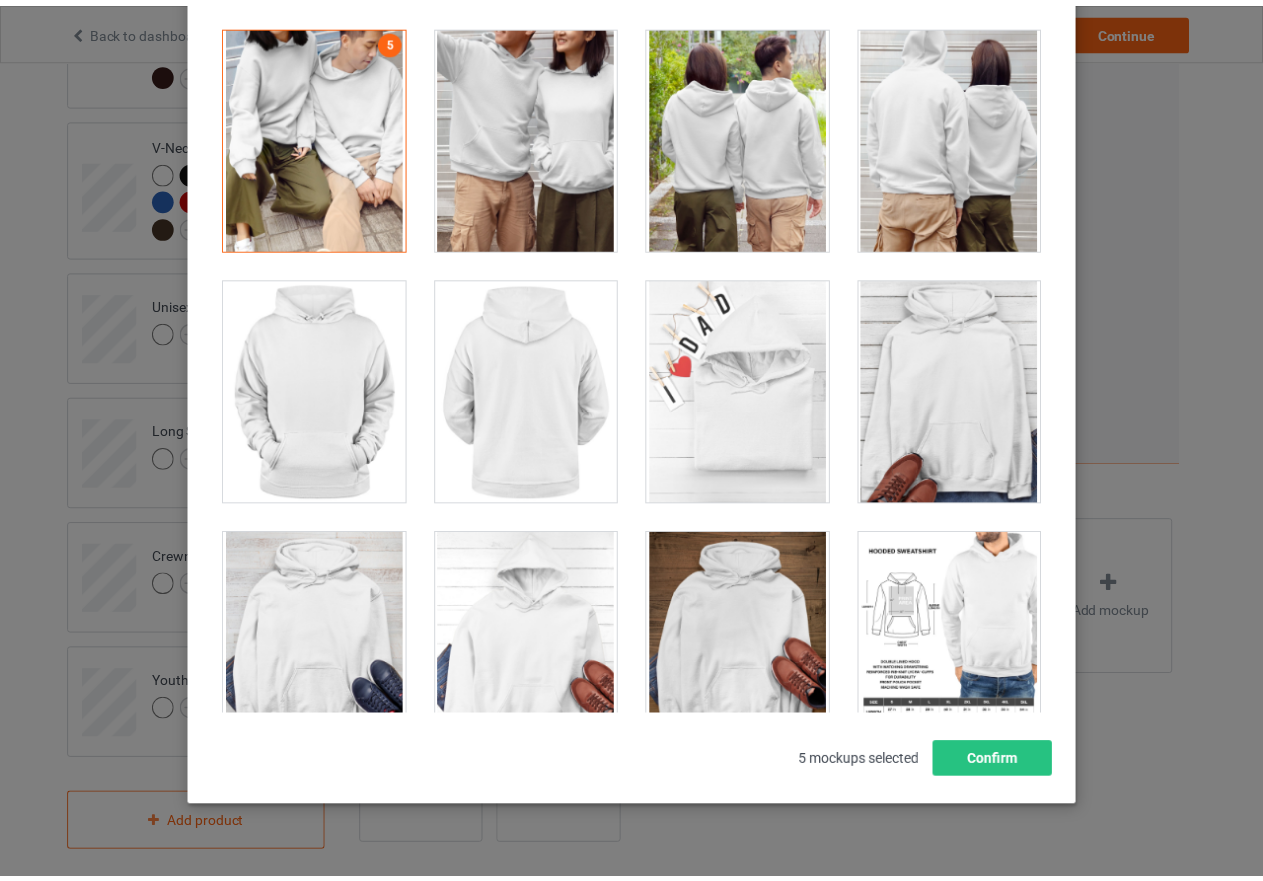 scroll, scrollTop: 227, scrollLeft: 0, axis: vertical 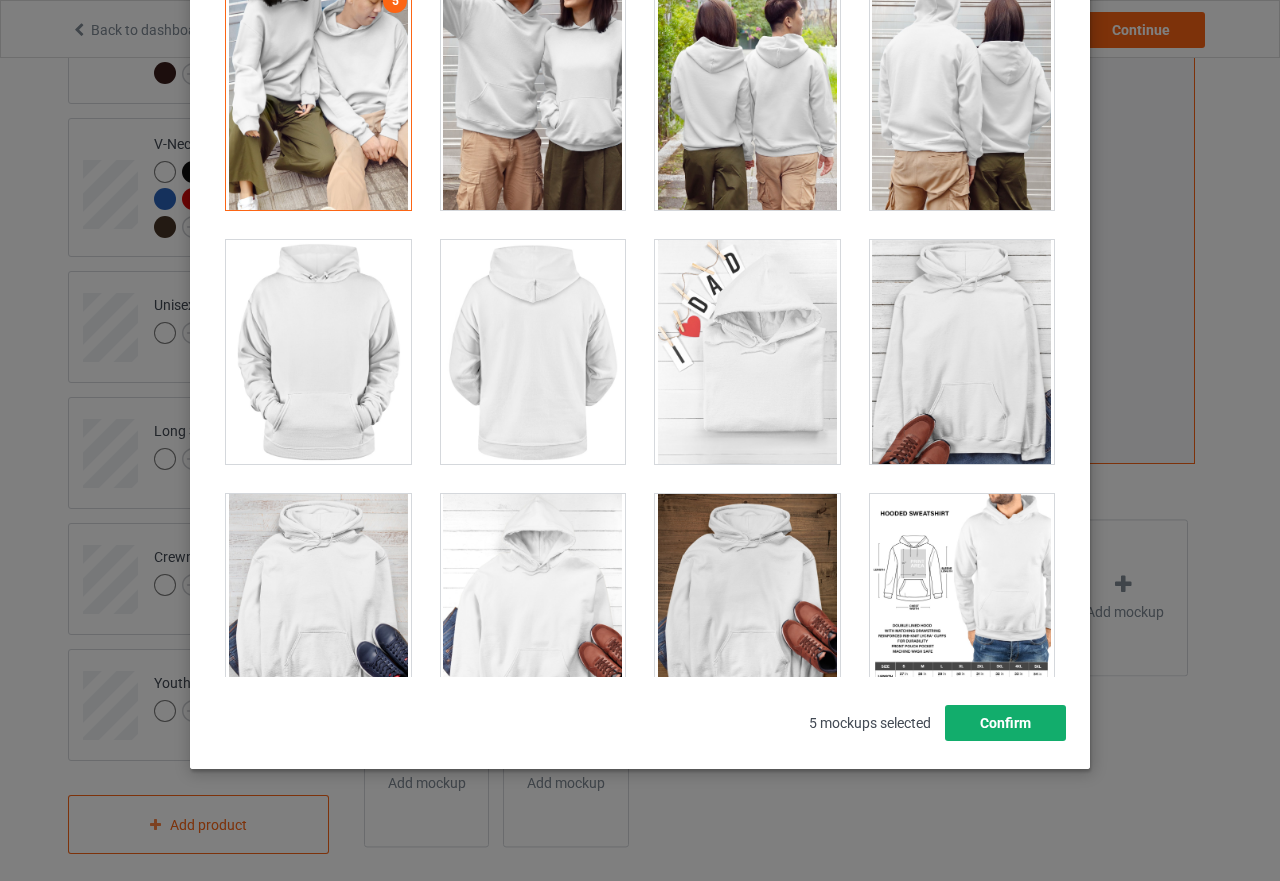 click on "Confirm" at bounding box center (1005, 723) 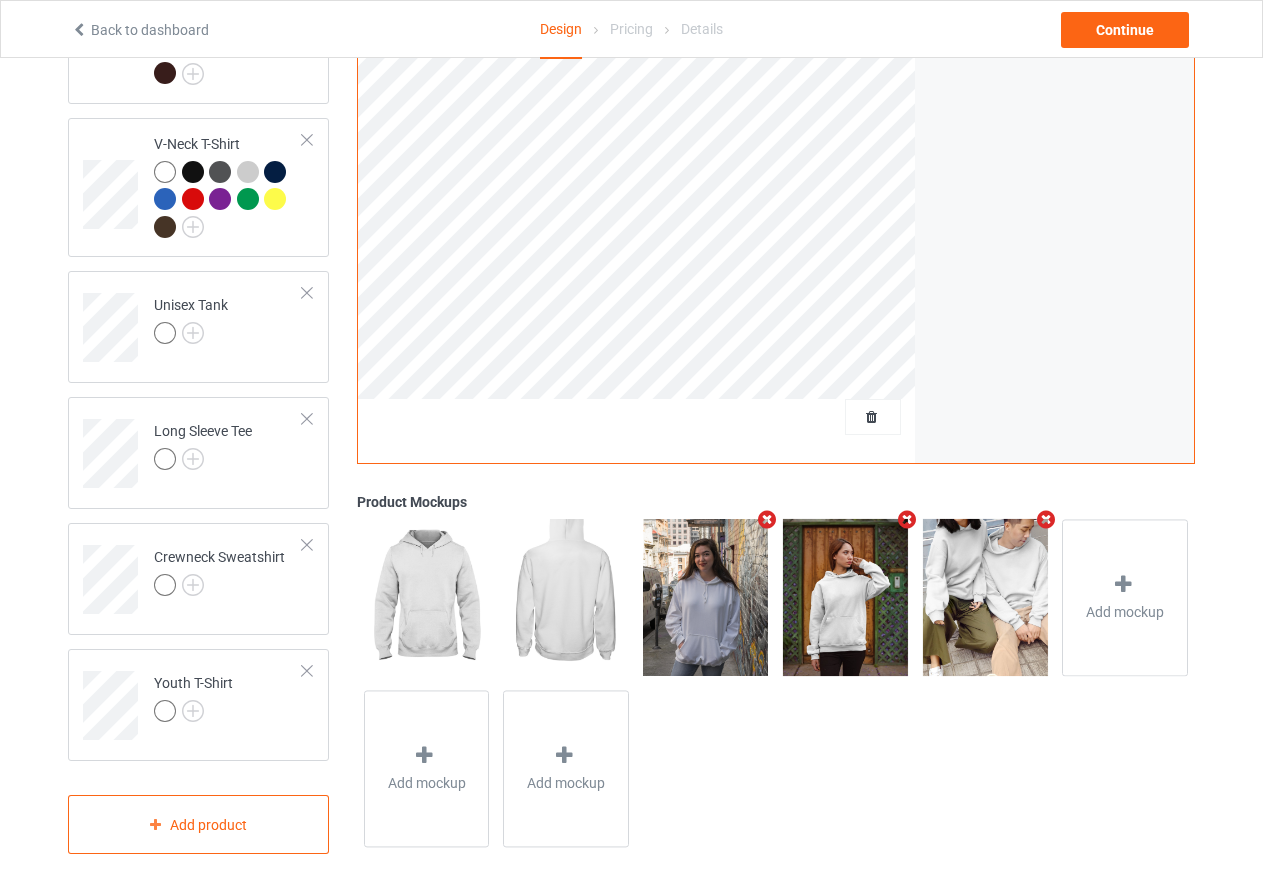 click at bounding box center (1046, 519) 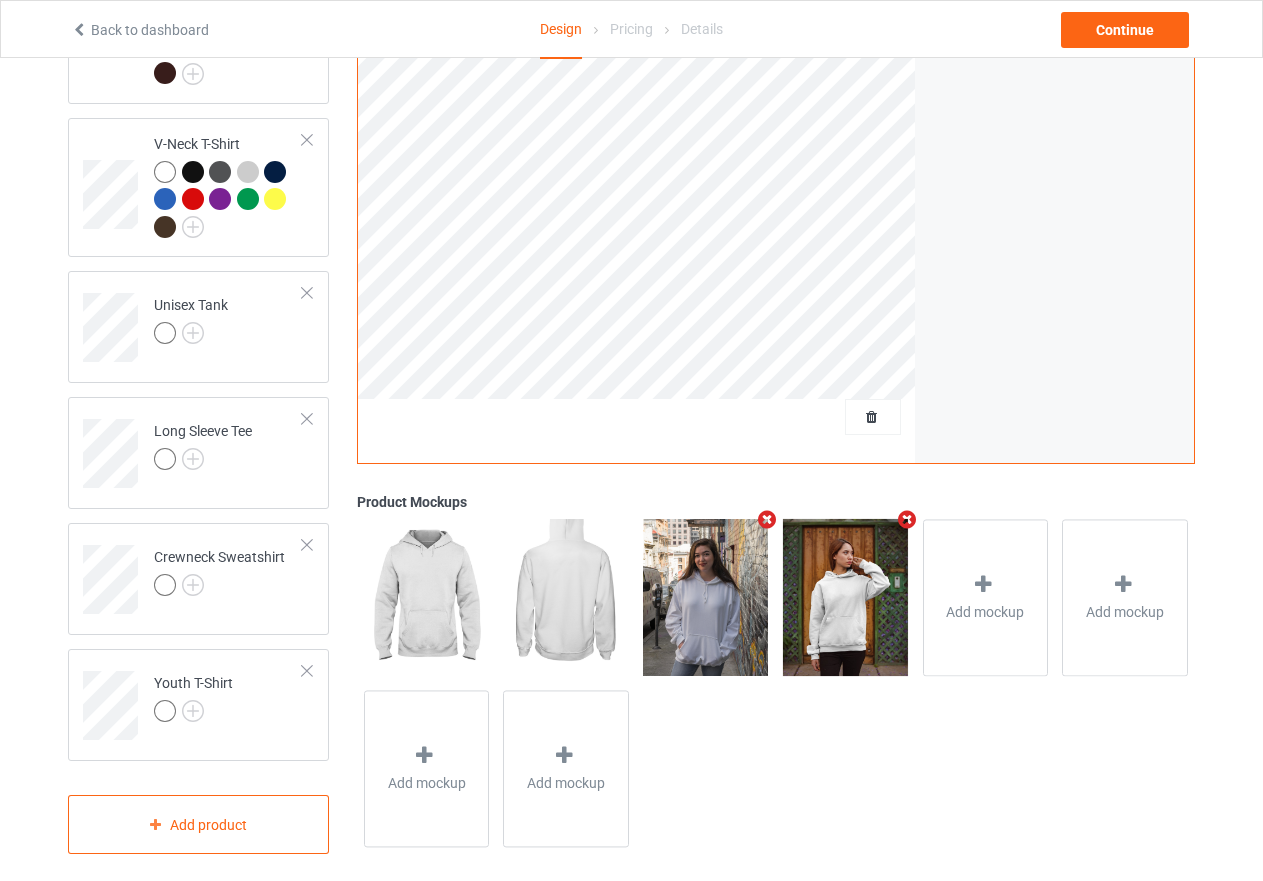click at bounding box center (906, 519) 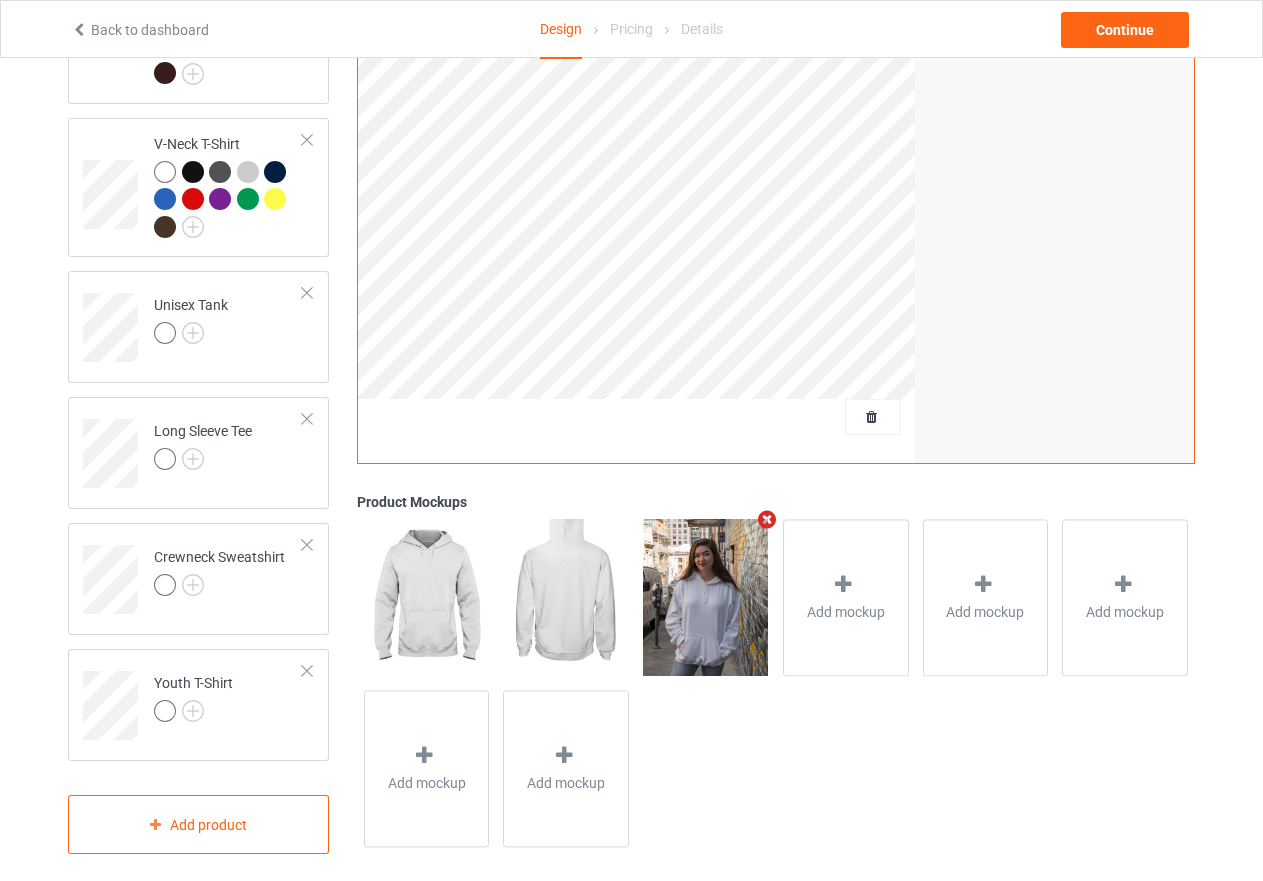 click at bounding box center (767, 519) 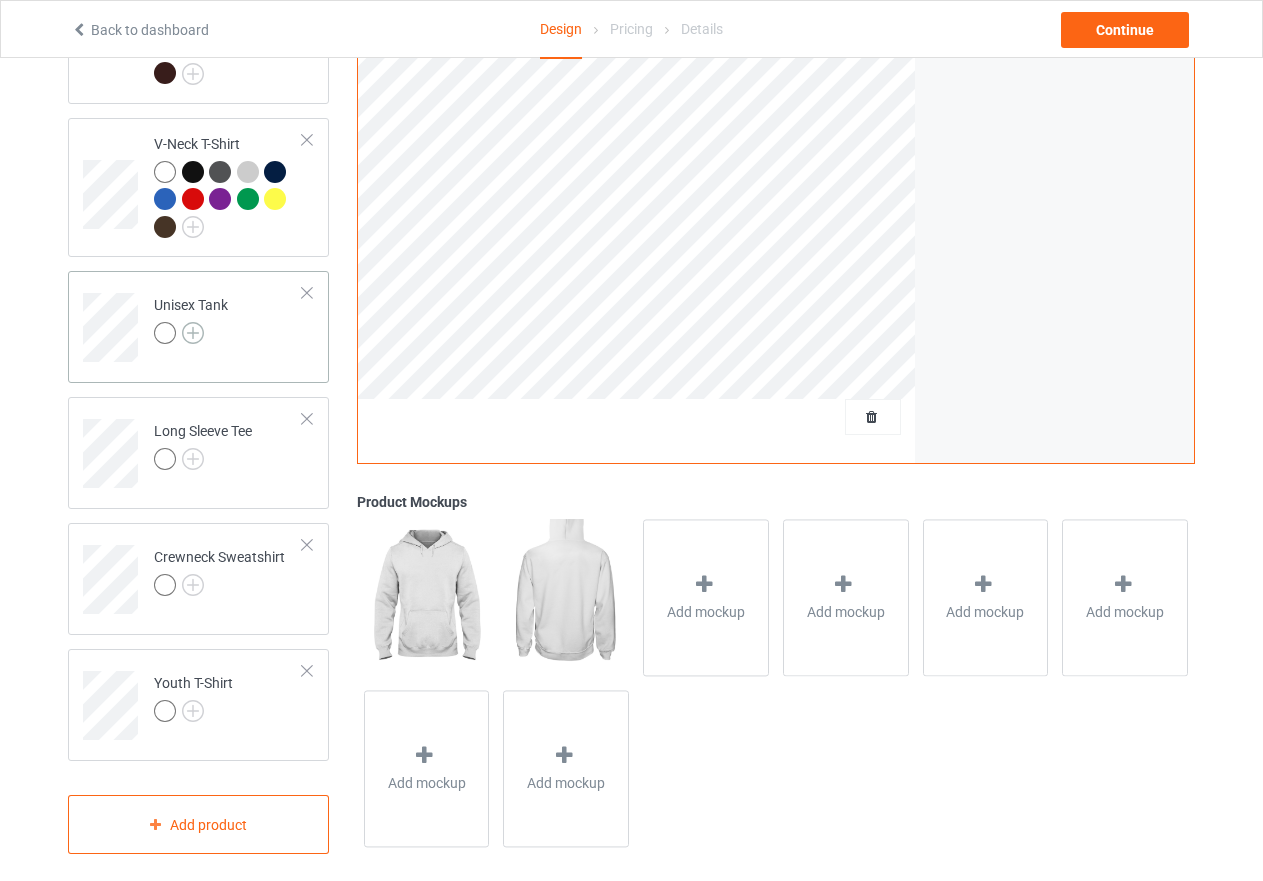 click at bounding box center [193, 333] 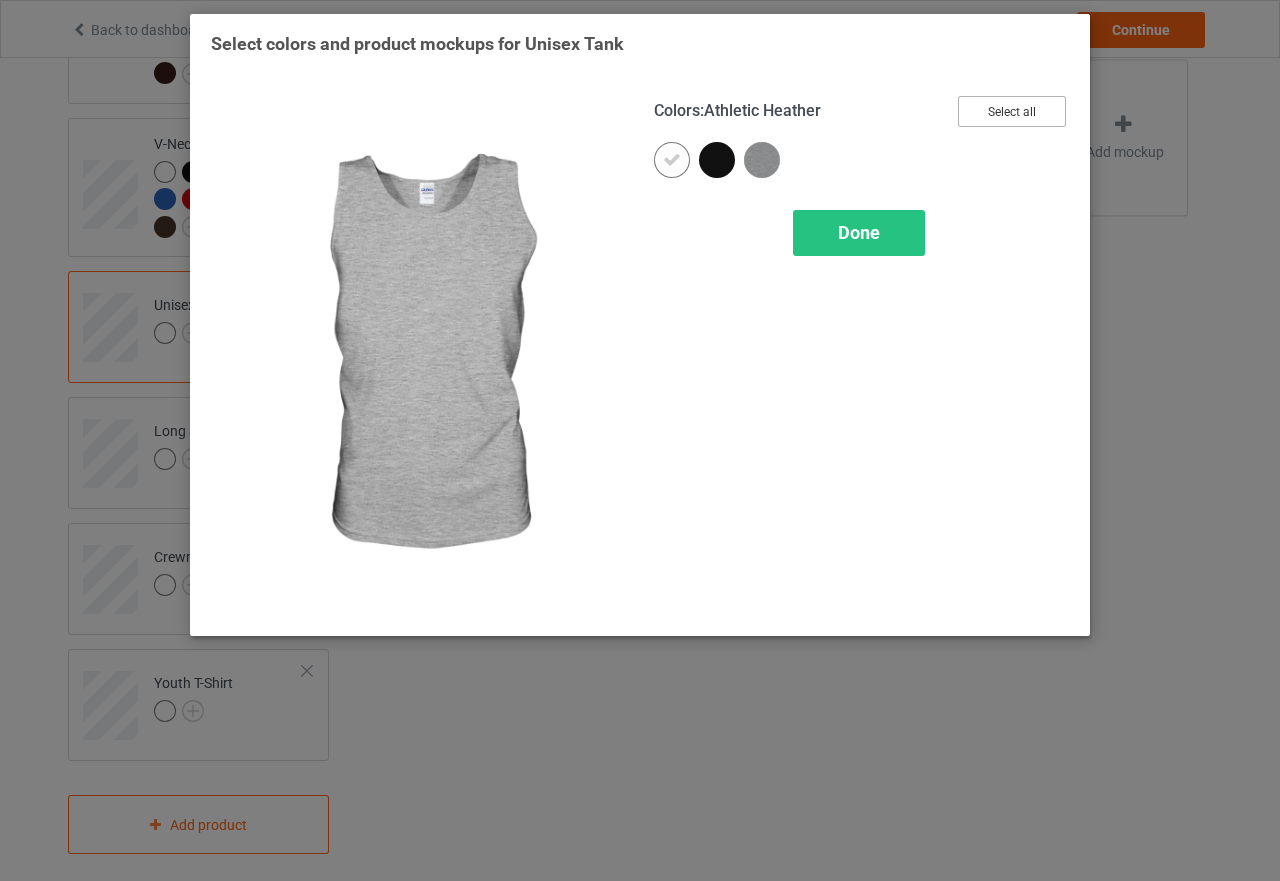 click on "Select all" at bounding box center (1012, 111) 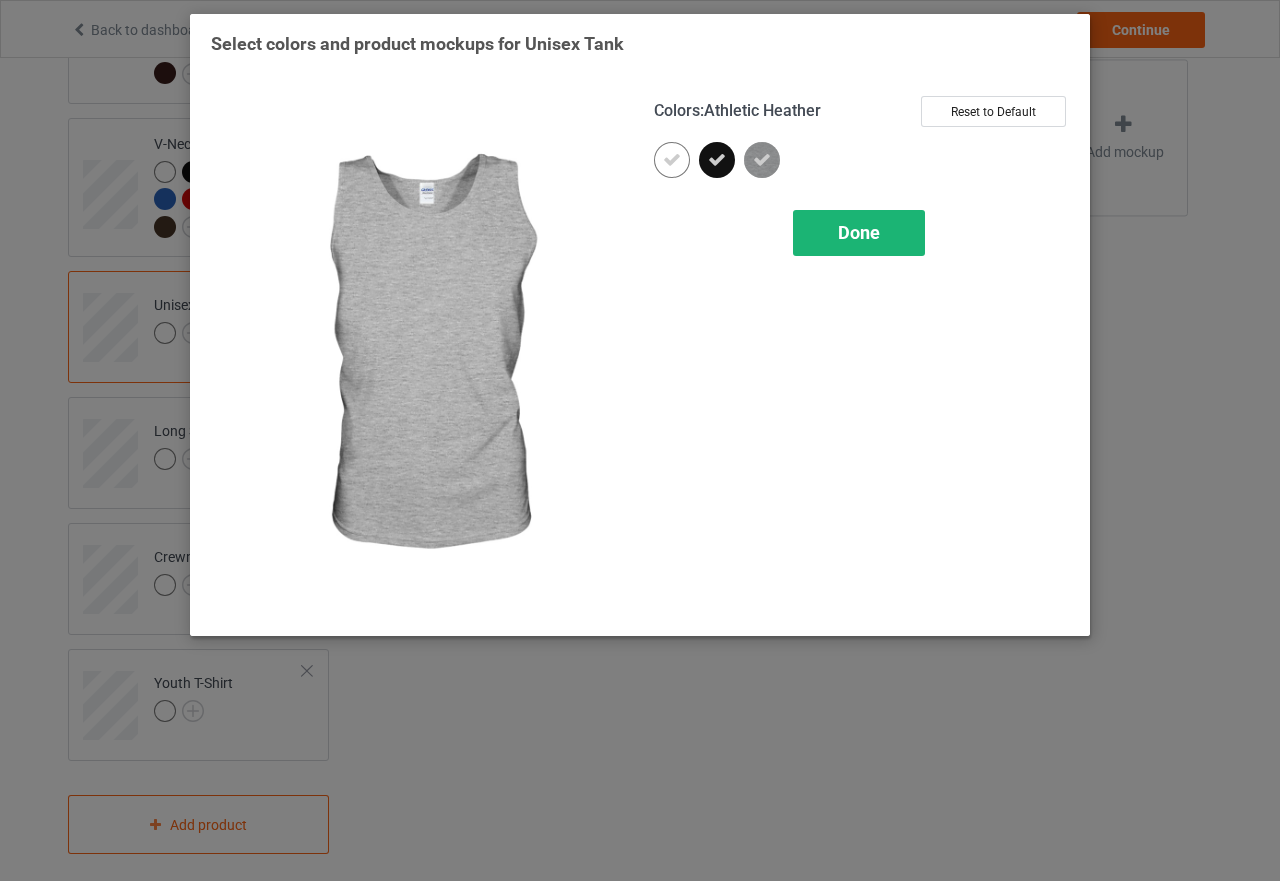 click on "Done" at bounding box center (859, 232) 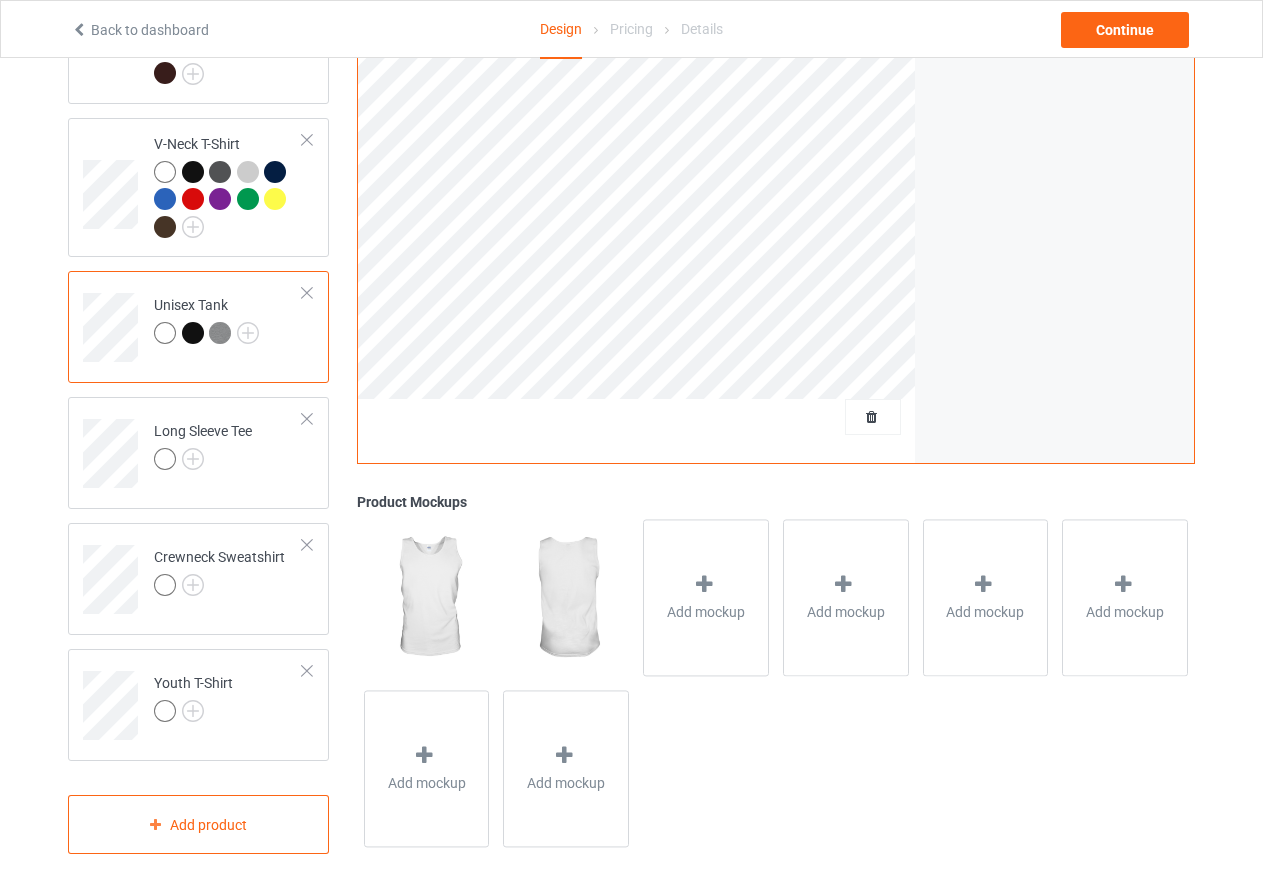 click on "Unisex Tank" at bounding box center (198, 327) 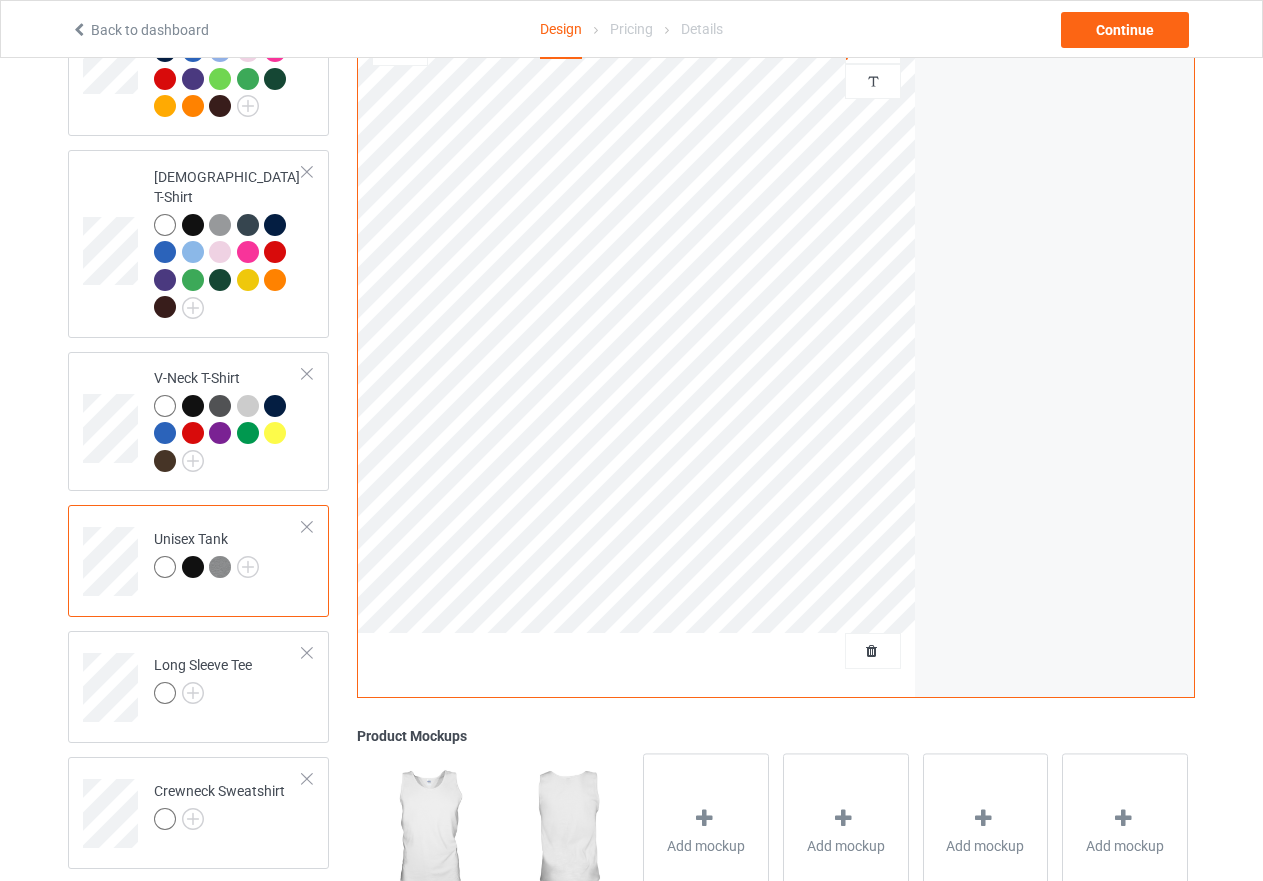 scroll, scrollTop: 558, scrollLeft: 0, axis: vertical 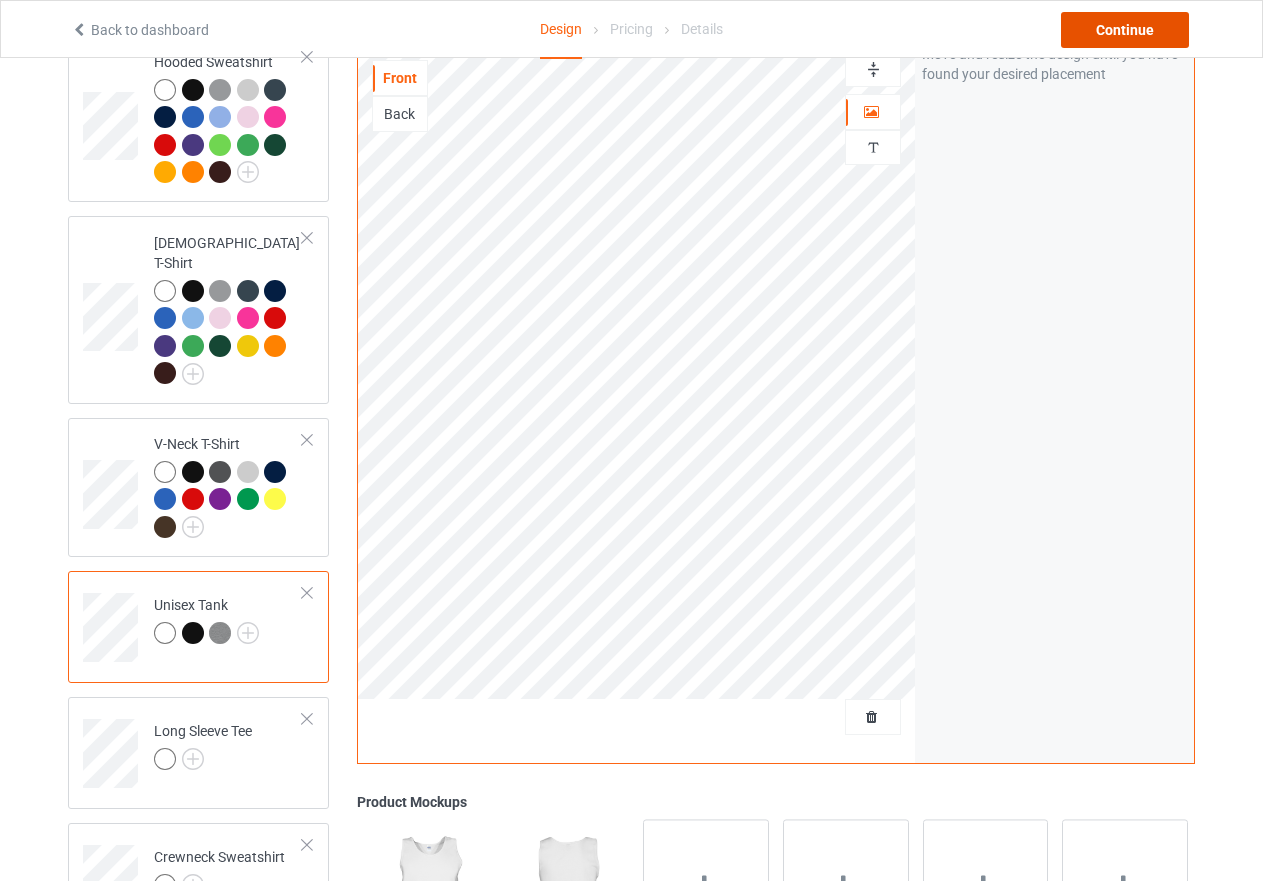 click on "Continue" at bounding box center [1125, 30] 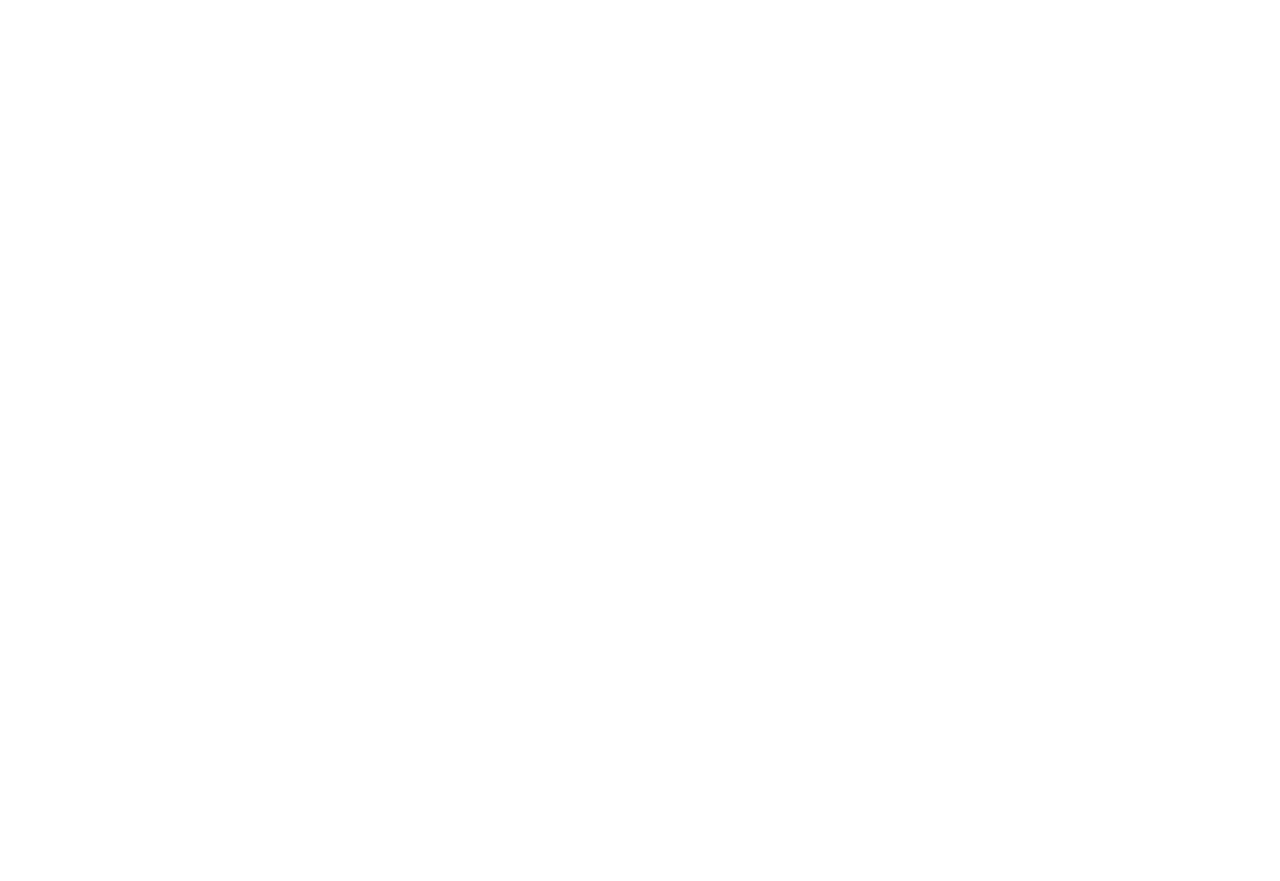 scroll, scrollTop: 0, scrollLeft: 0, axis: both 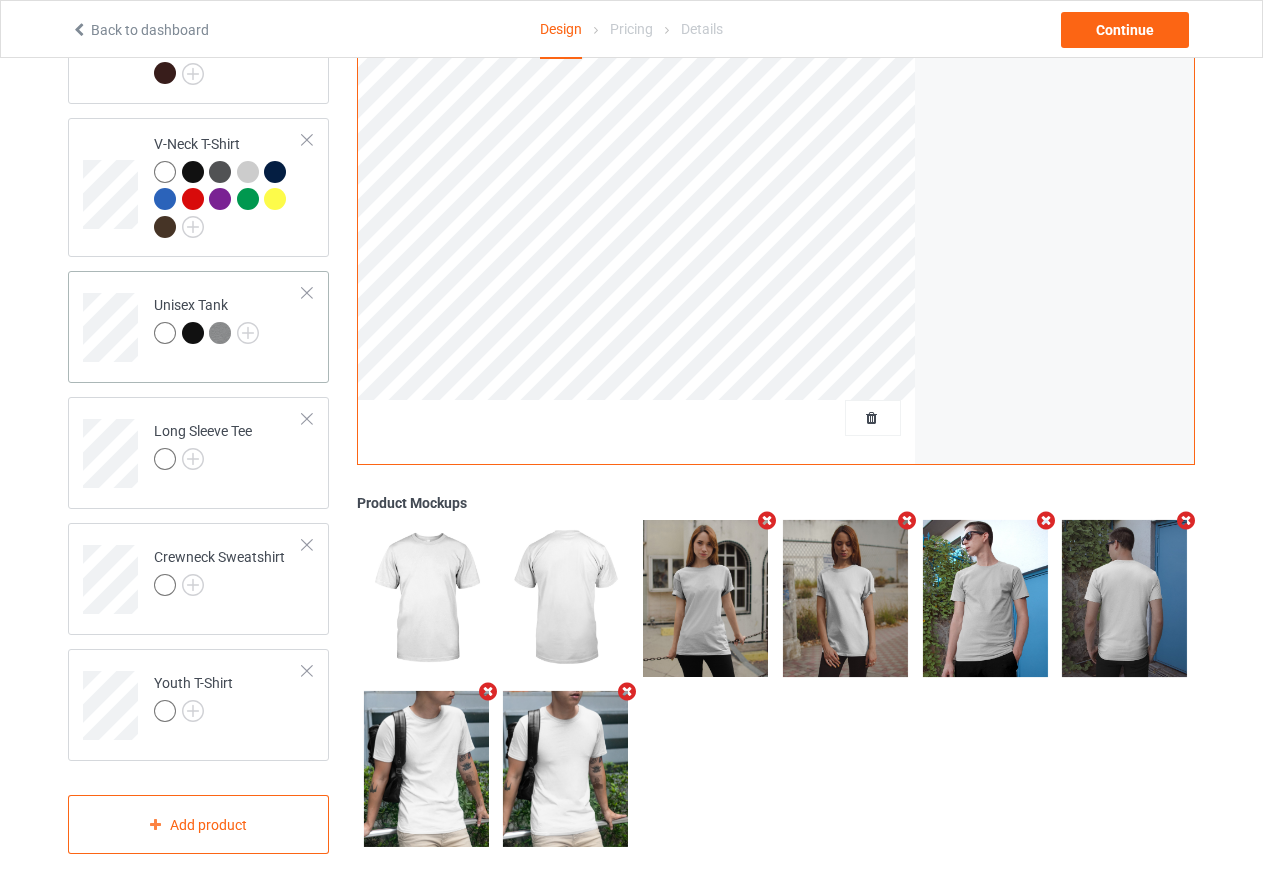 click on "Unisex Tank" at bounding box center (198, 327) 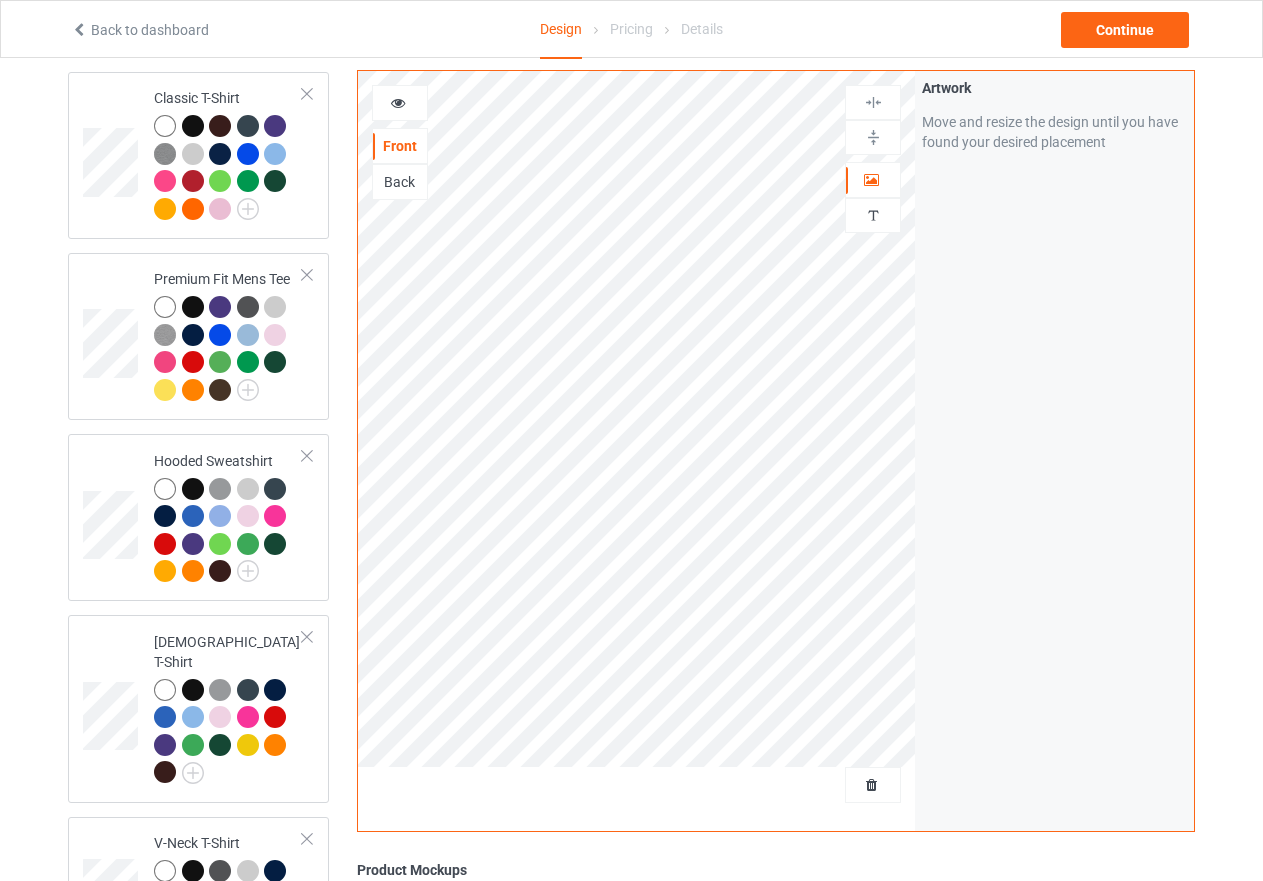 scroll, scrollTop: 158, scrollLeft: 0, axis: vertical 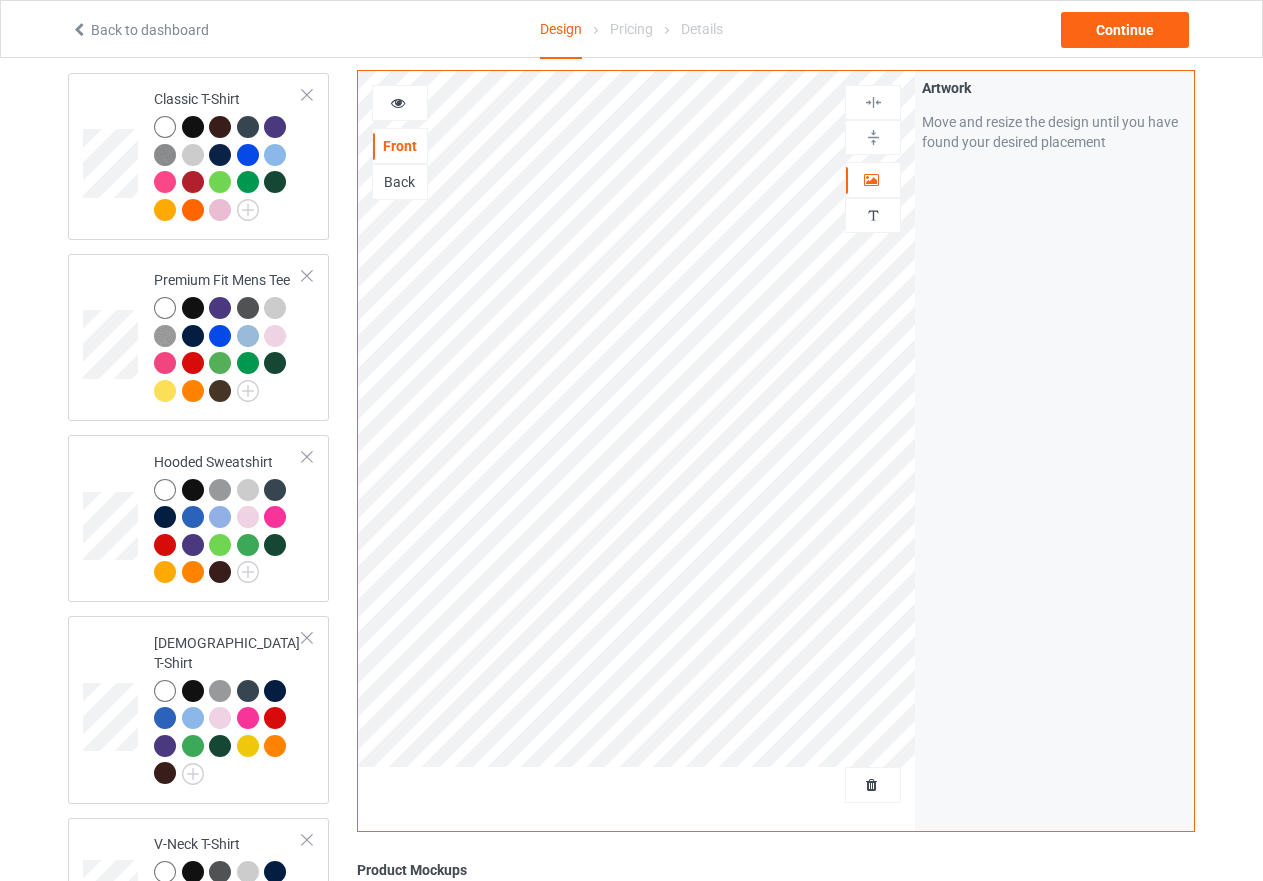 click at bounding box center (873, 137) 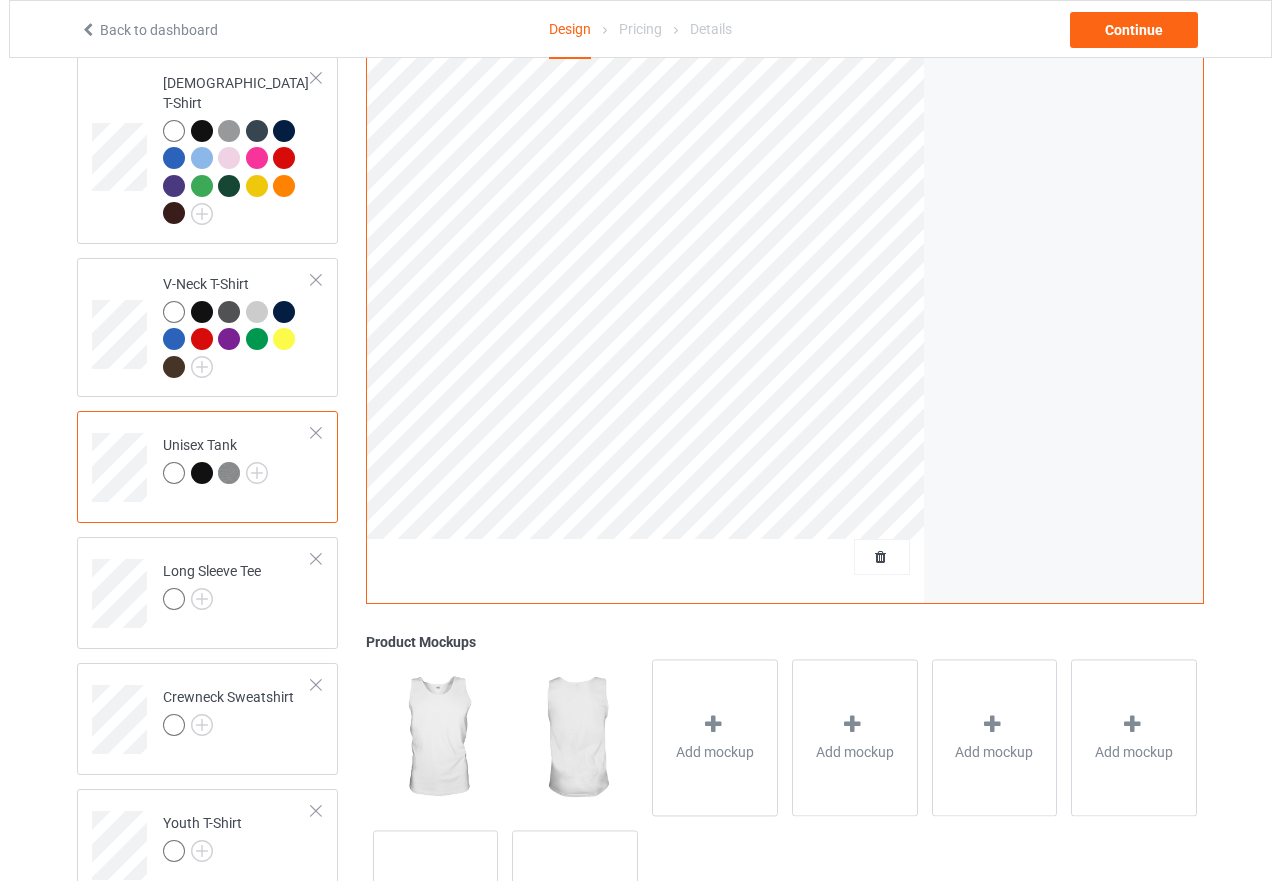 scroll, scrollTop: 858, scrollLeft: 0, axis: vertical 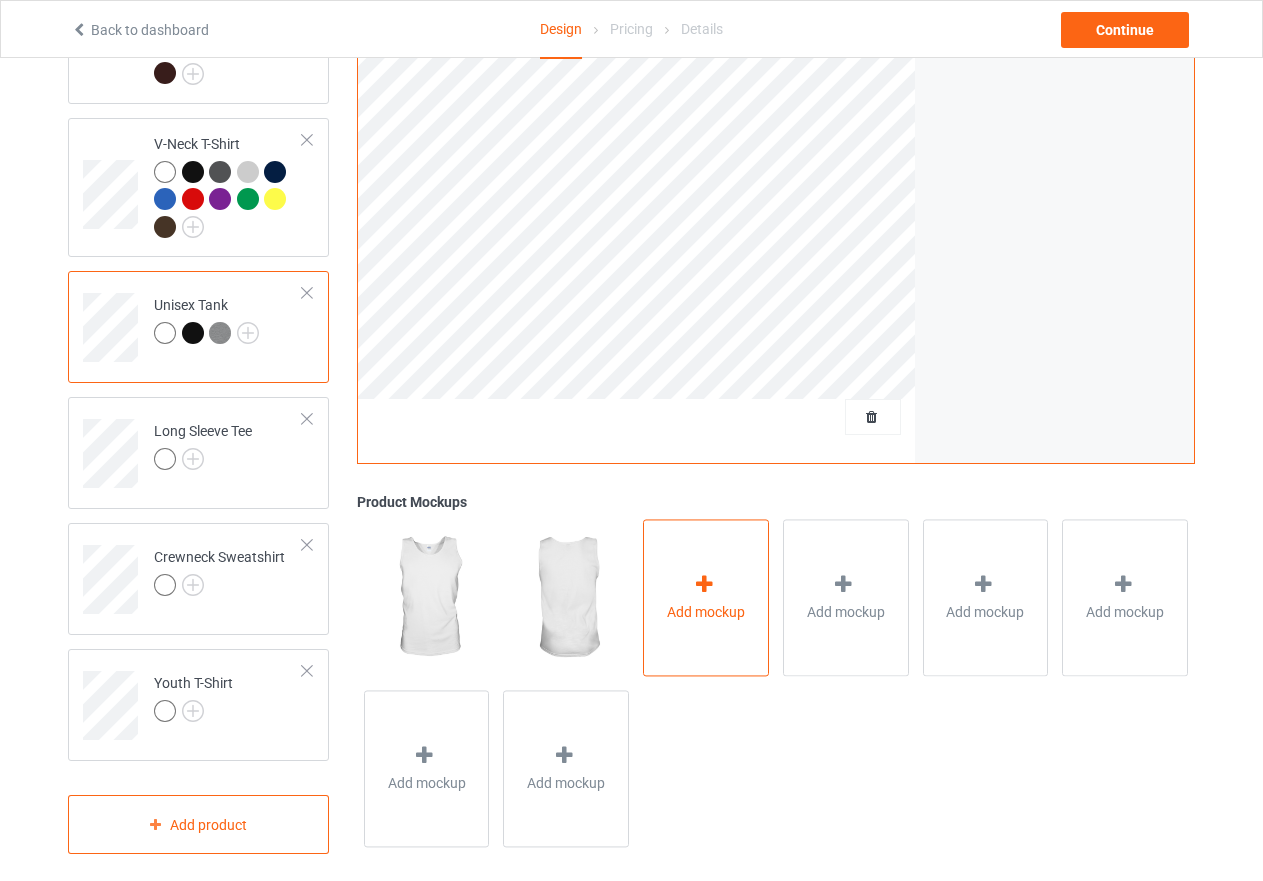 click on "Add mockup" at bounding box center [706, 612] 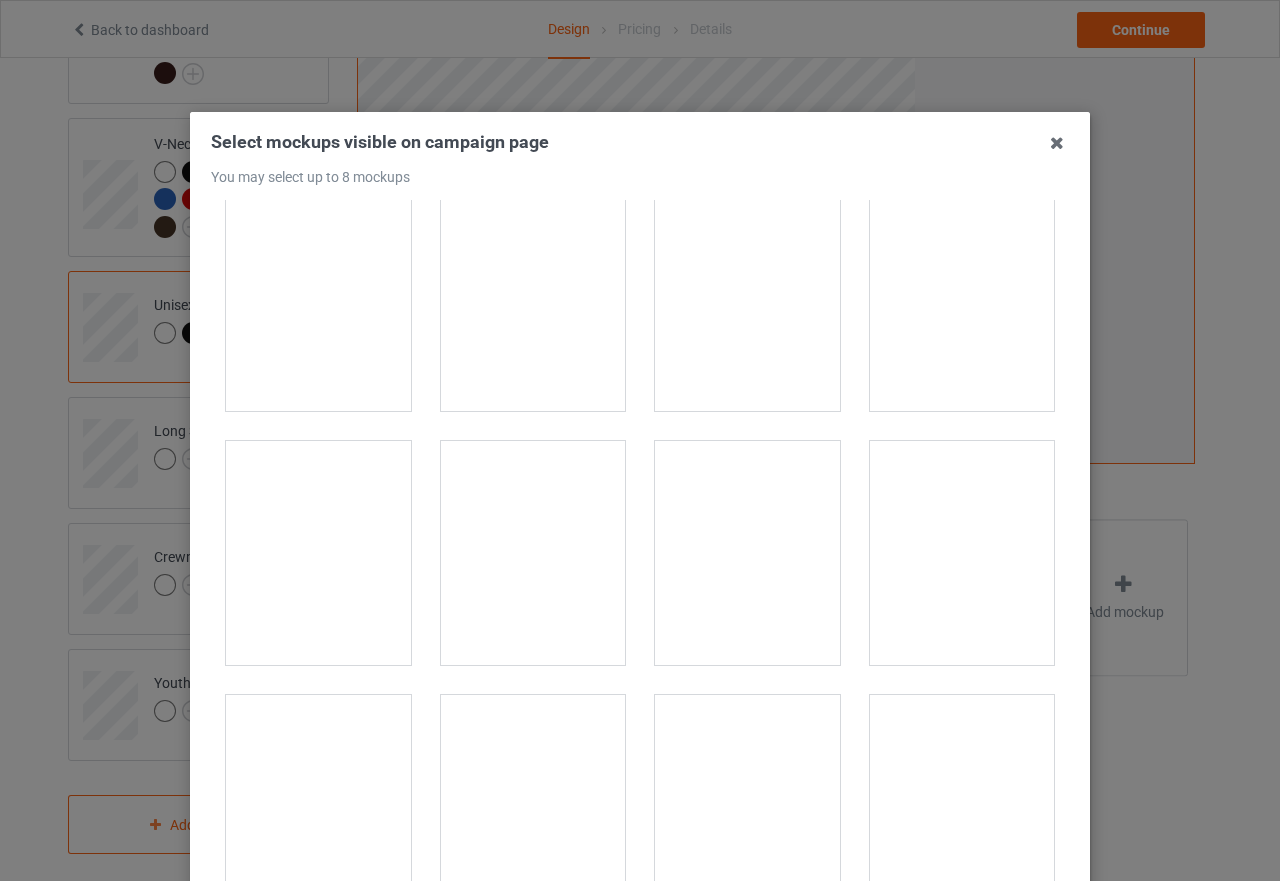 scroll, scrollTop: 4883, scrollLeft: 0, axis: vertical 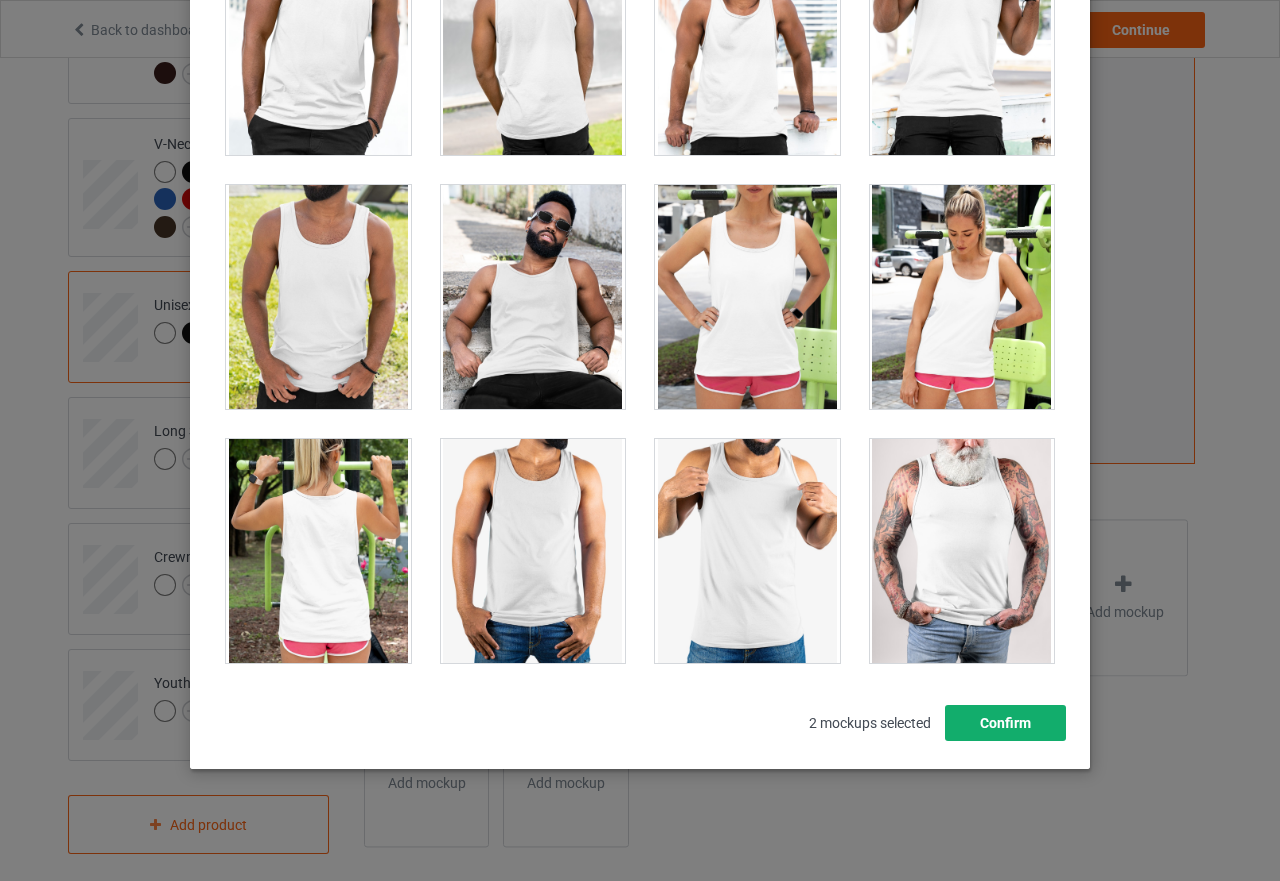 click on "Confirm" at bounding box center (1005, 723) 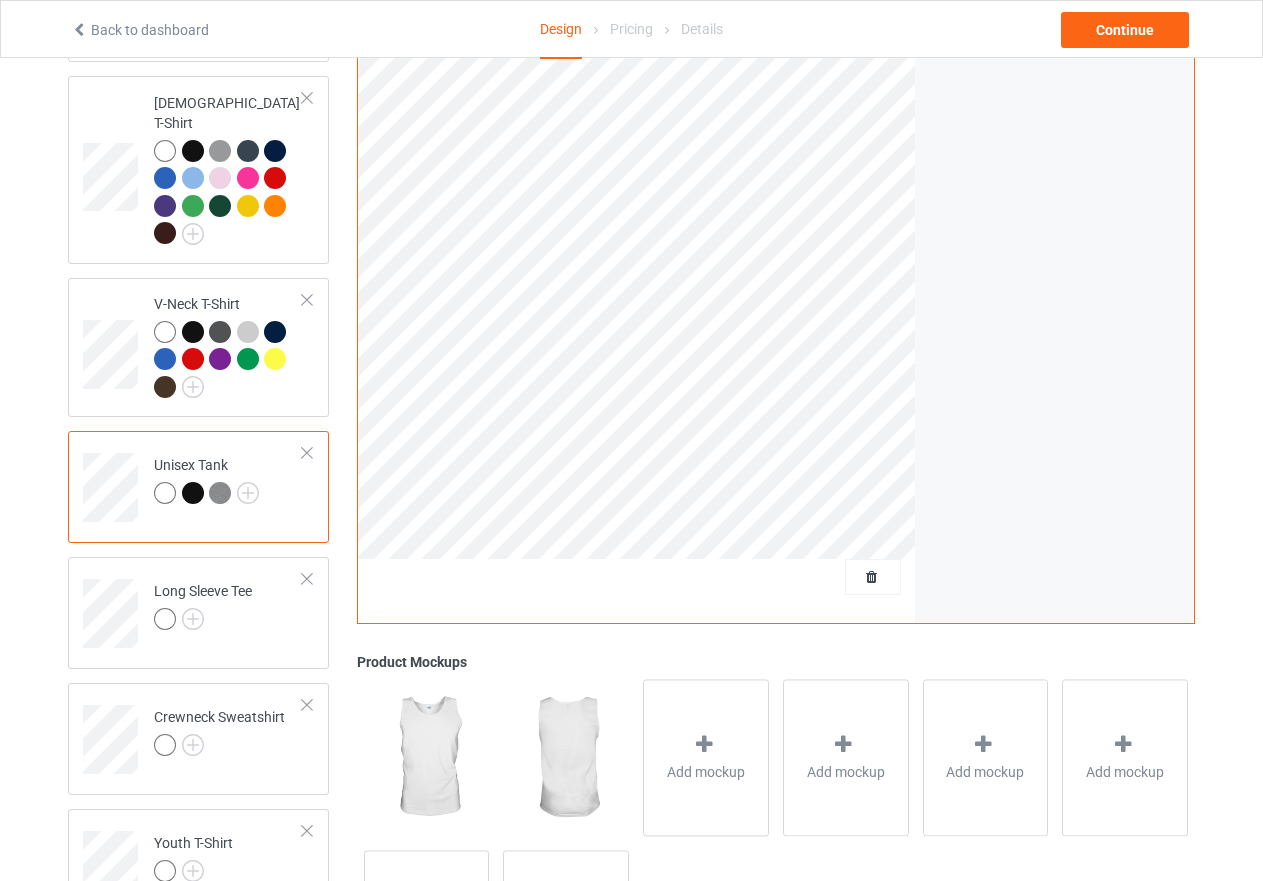 scroll, scrollTop: 758, scrollLeft: 0, axis: vertical 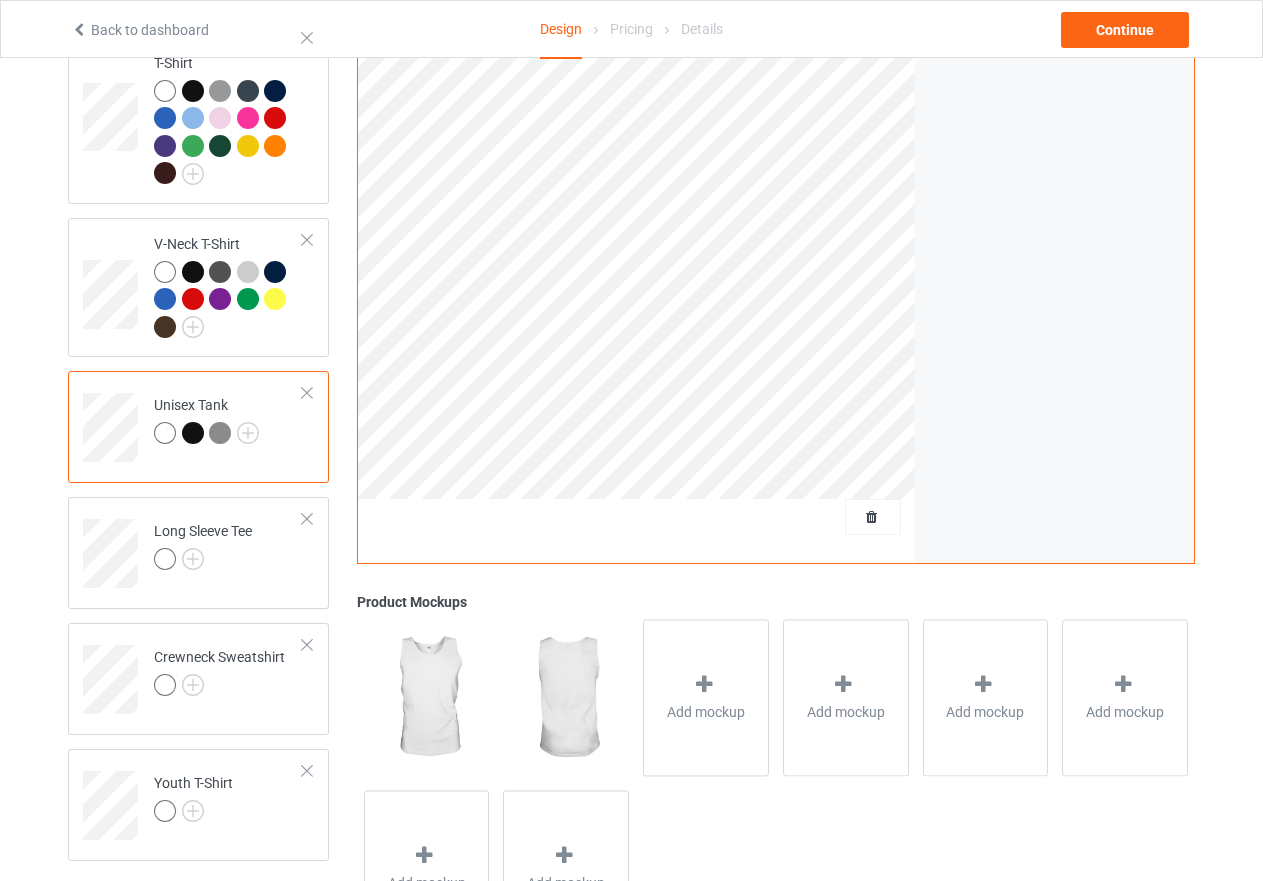 click at bounding box center (307, 393) 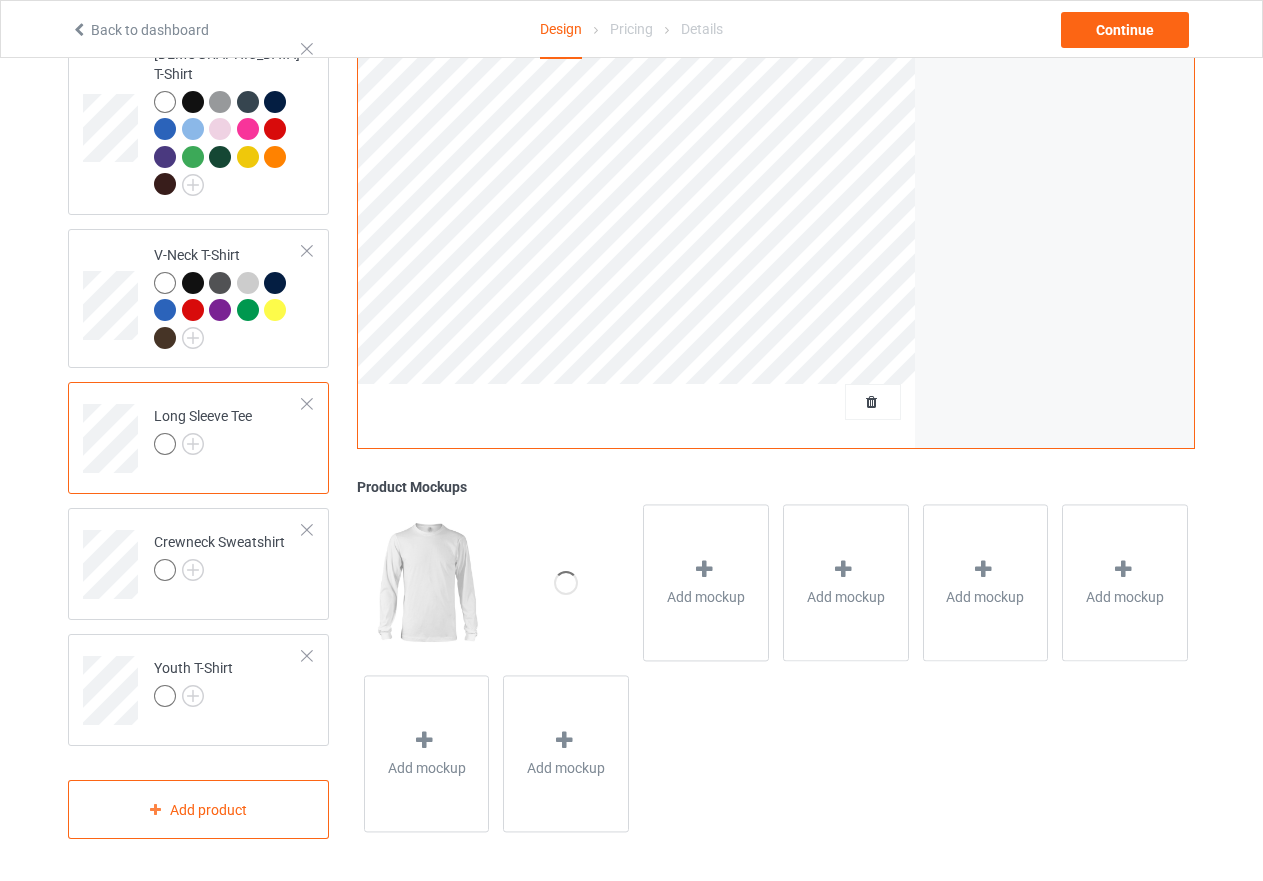 scroll, scrollTop: 732, scrollLeft: 0, axis: vertical 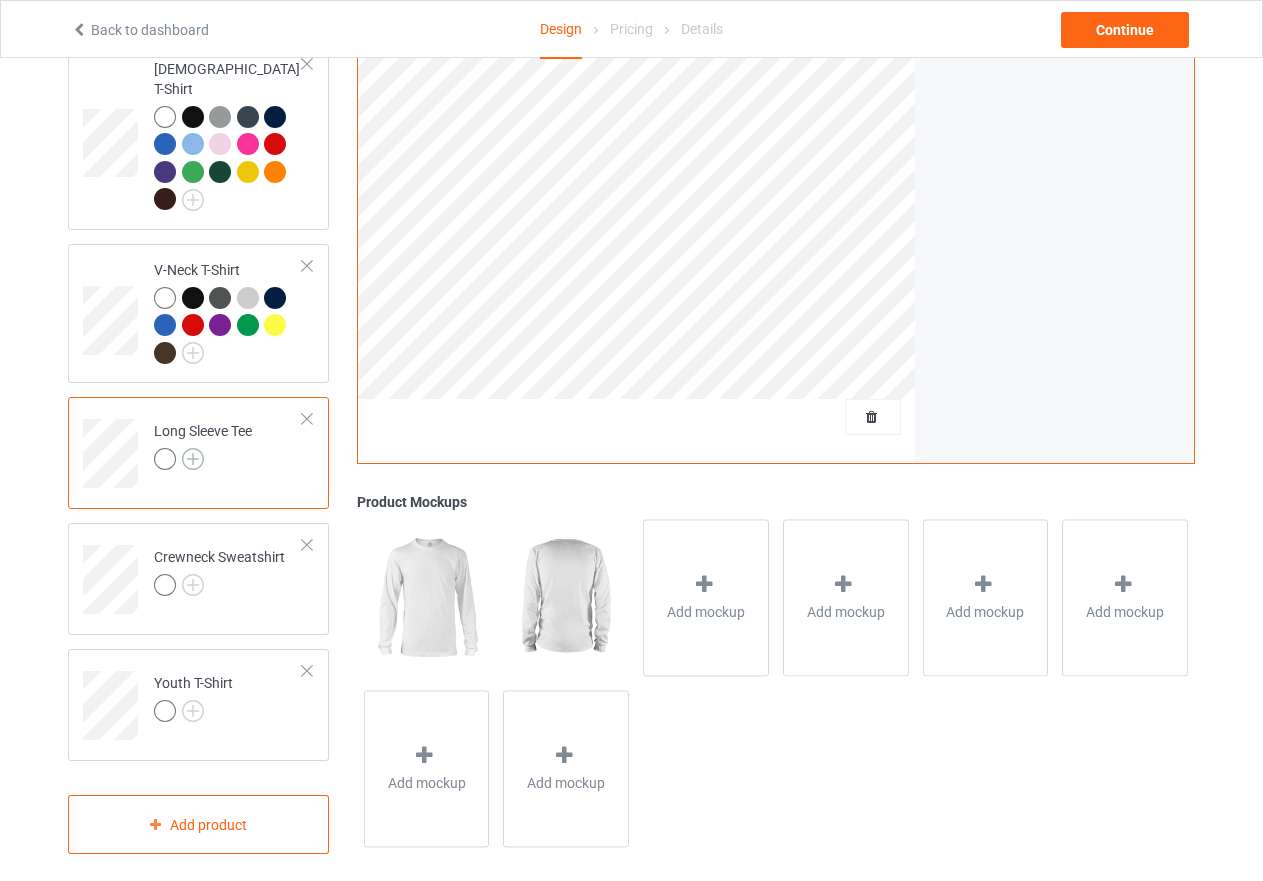 click at bounding box center (193, 459) 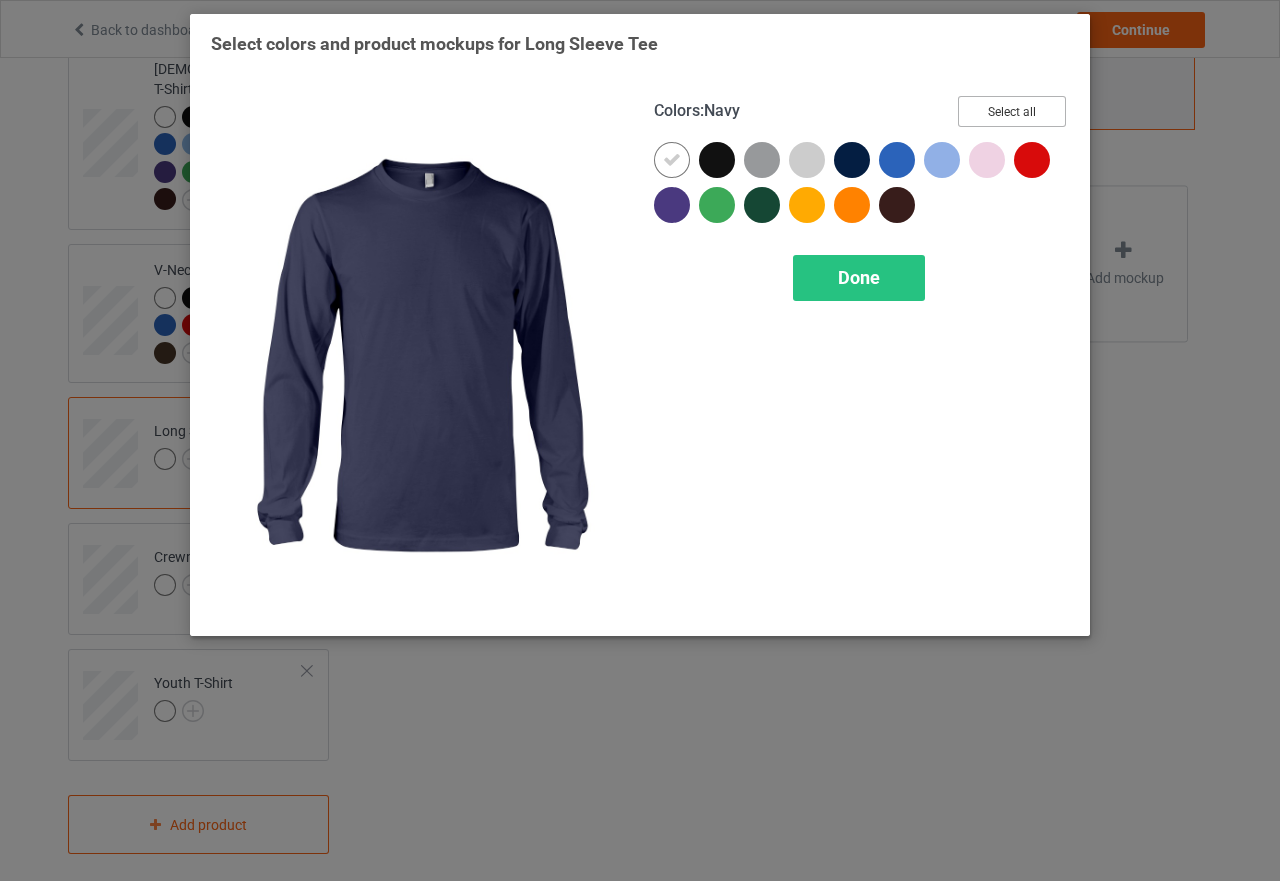 click on "Select all" at bounding box center (1012, 111) 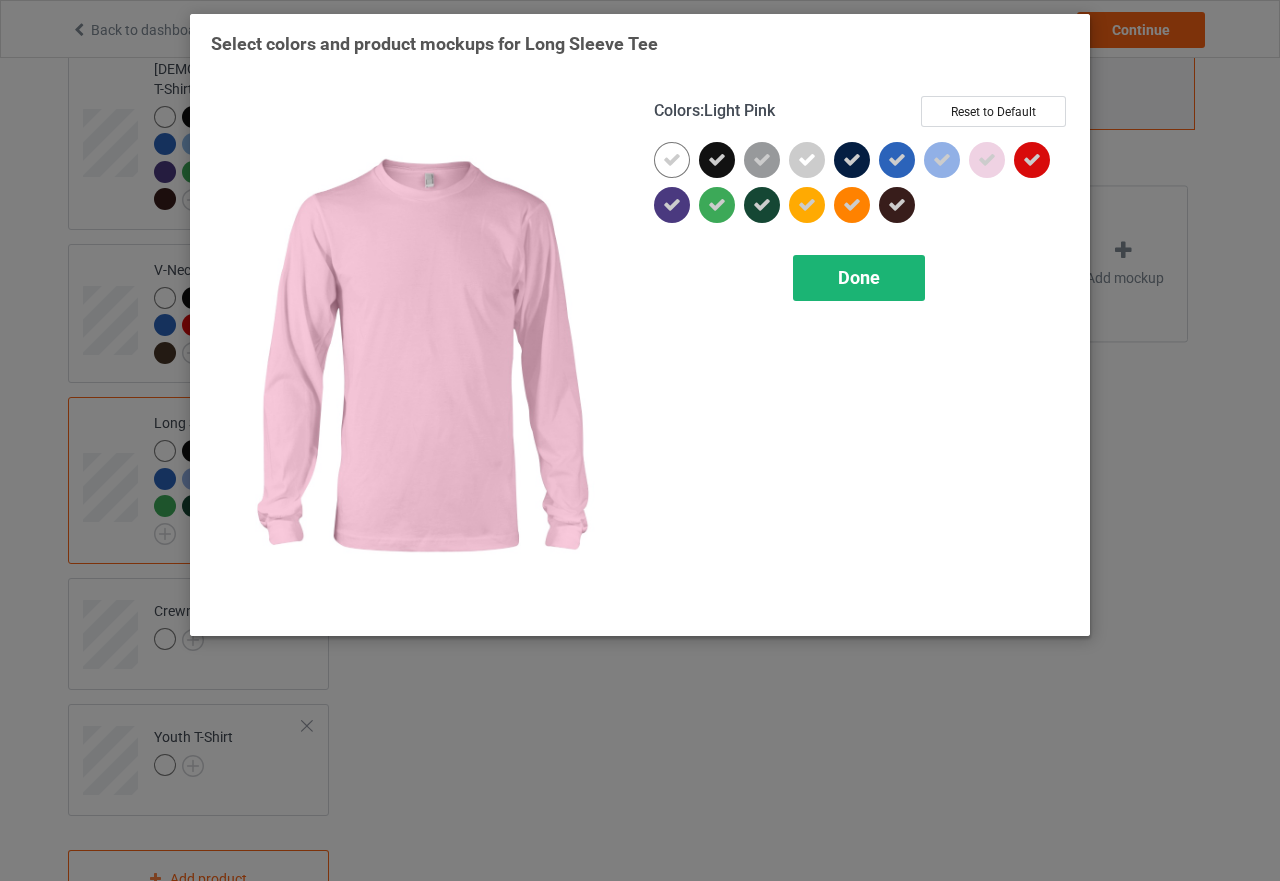 click on "Done" at bounding box center (859, 278) 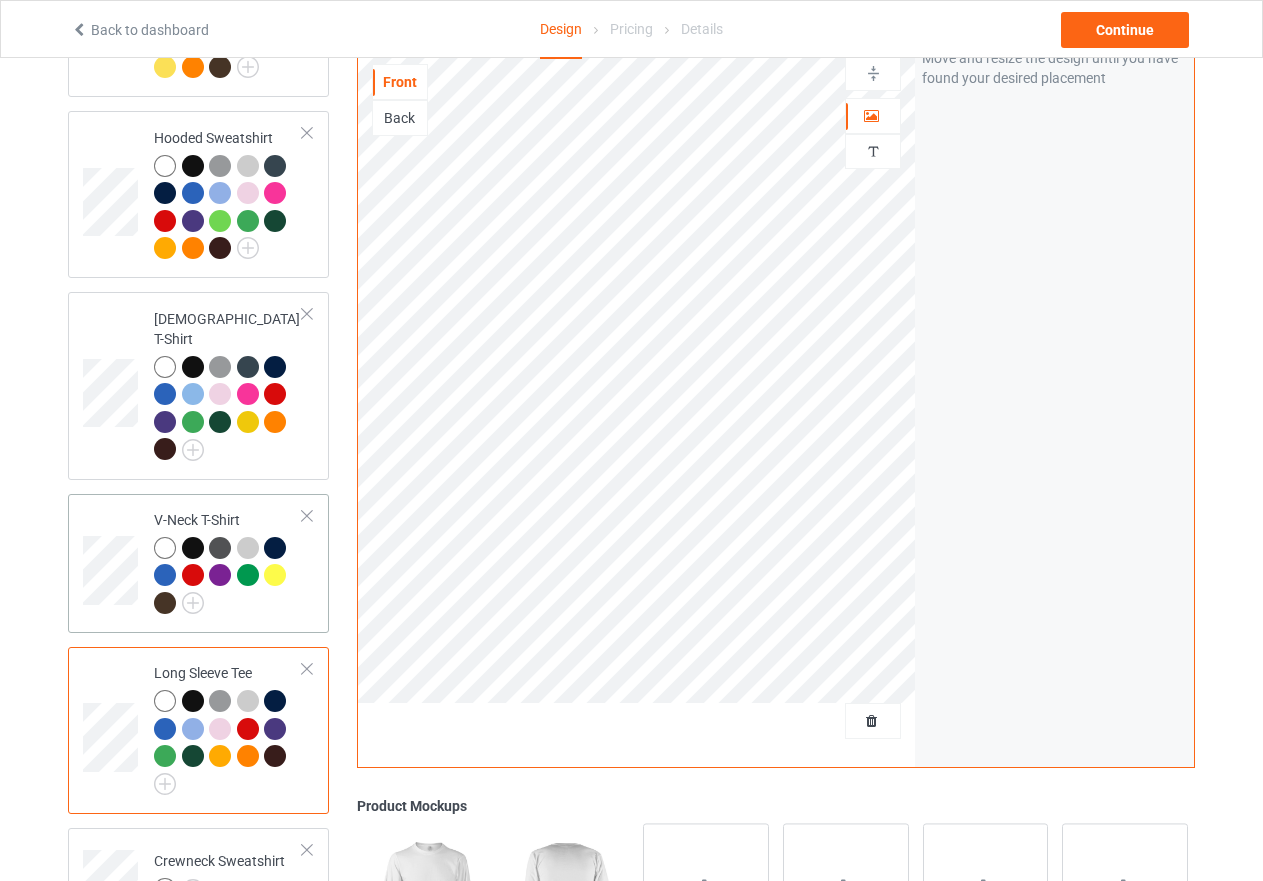 scroll, scrollTop: 432, scrollLeft: 0, axis: vertical 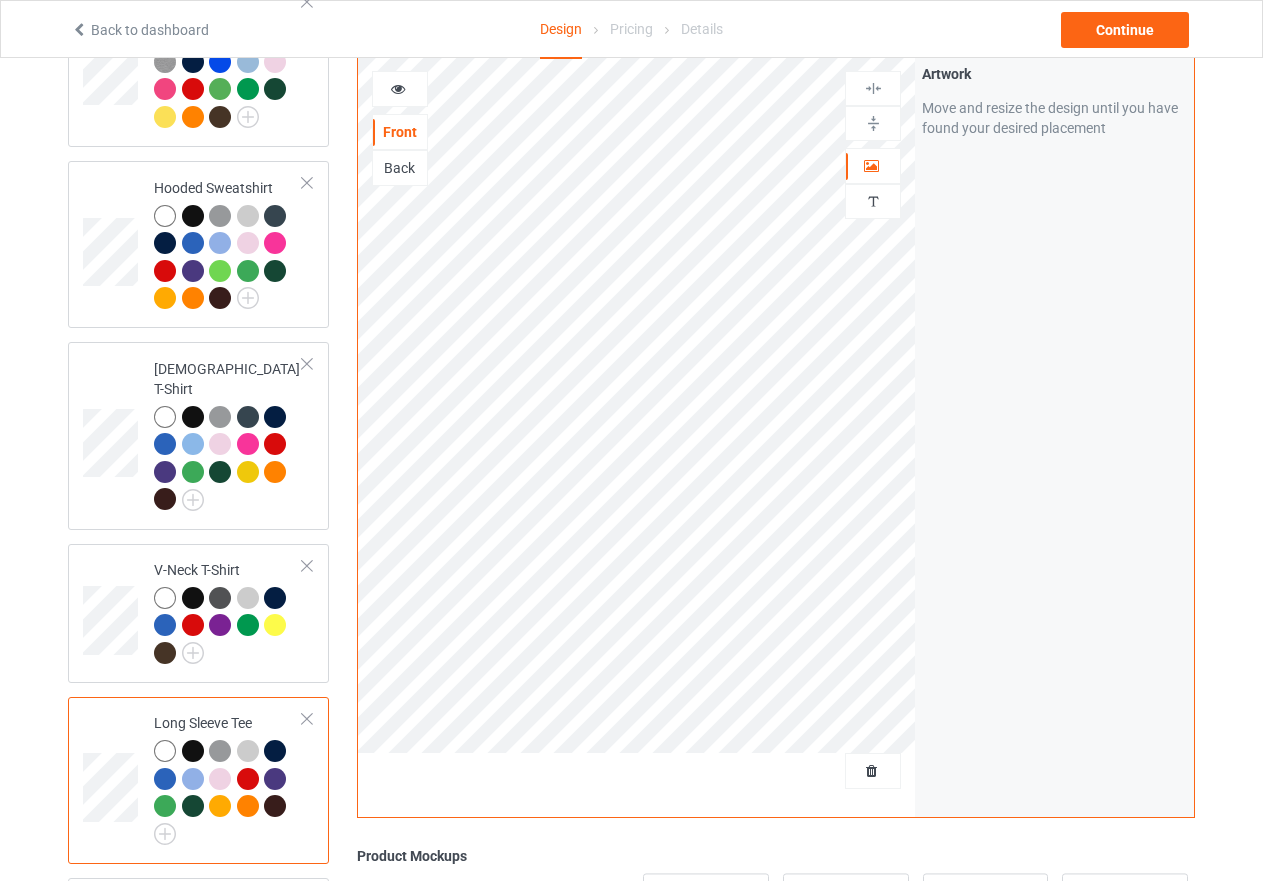 click at bounding box center [873, 123] 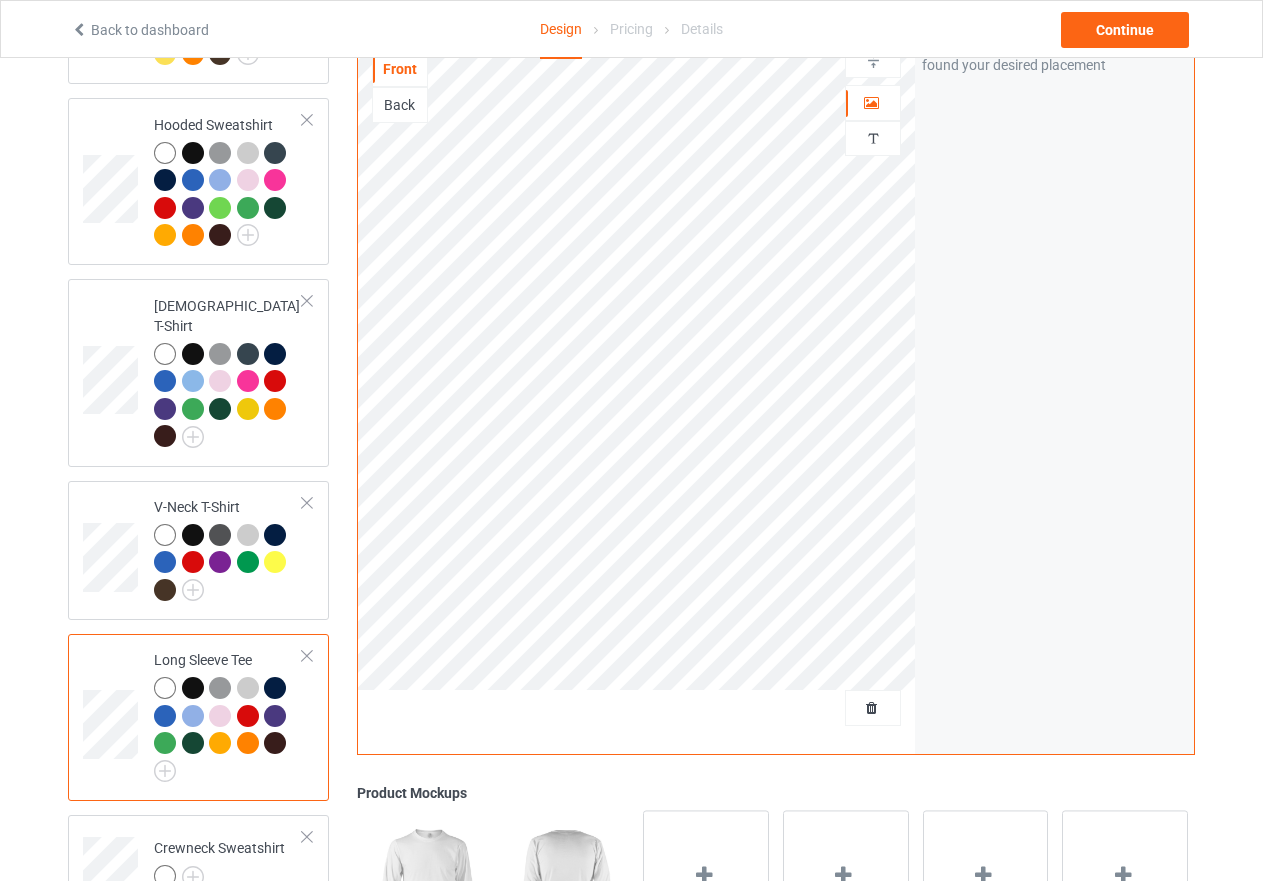 scroll, scrollTop: 732, scrollLeft: 0, axis: vertical 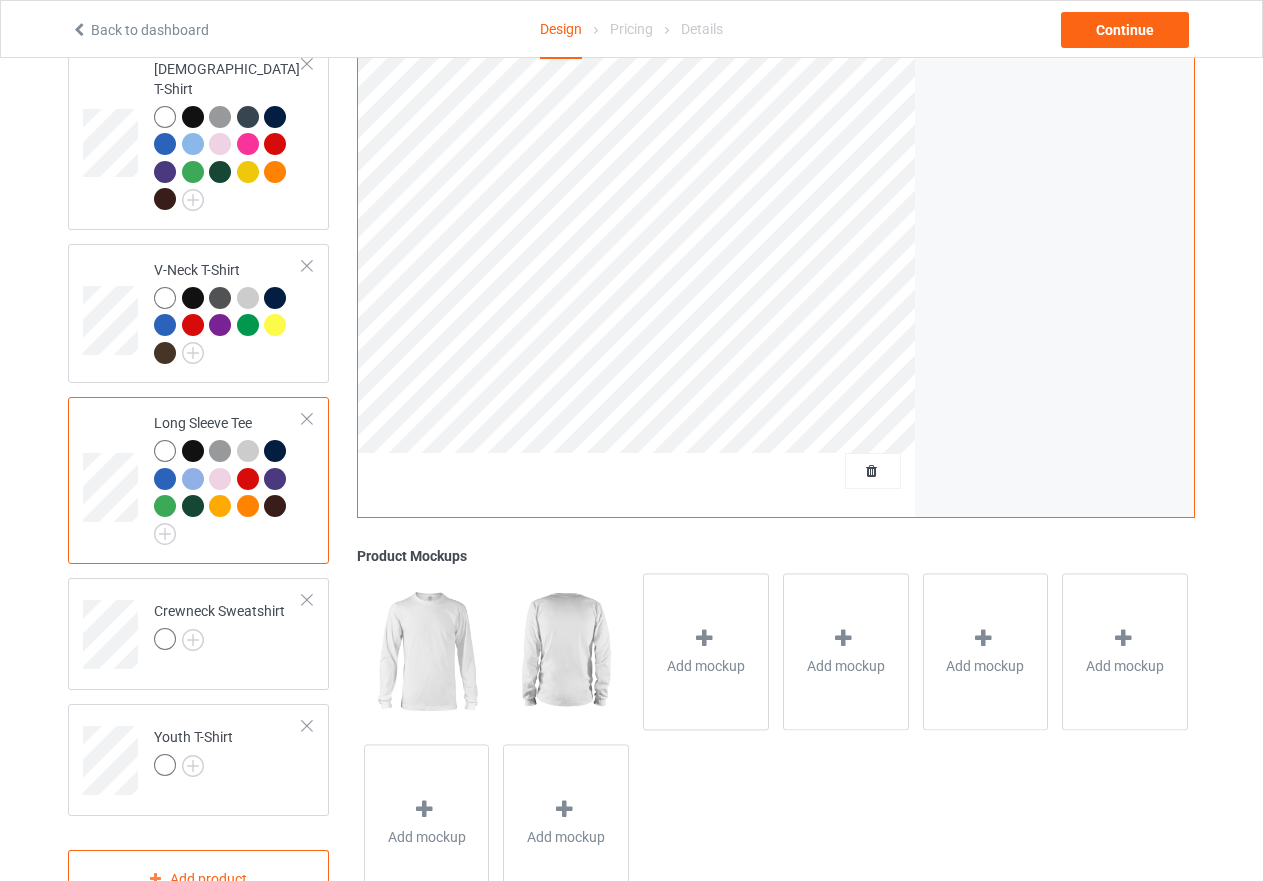 click at bounding box center [248, 506] 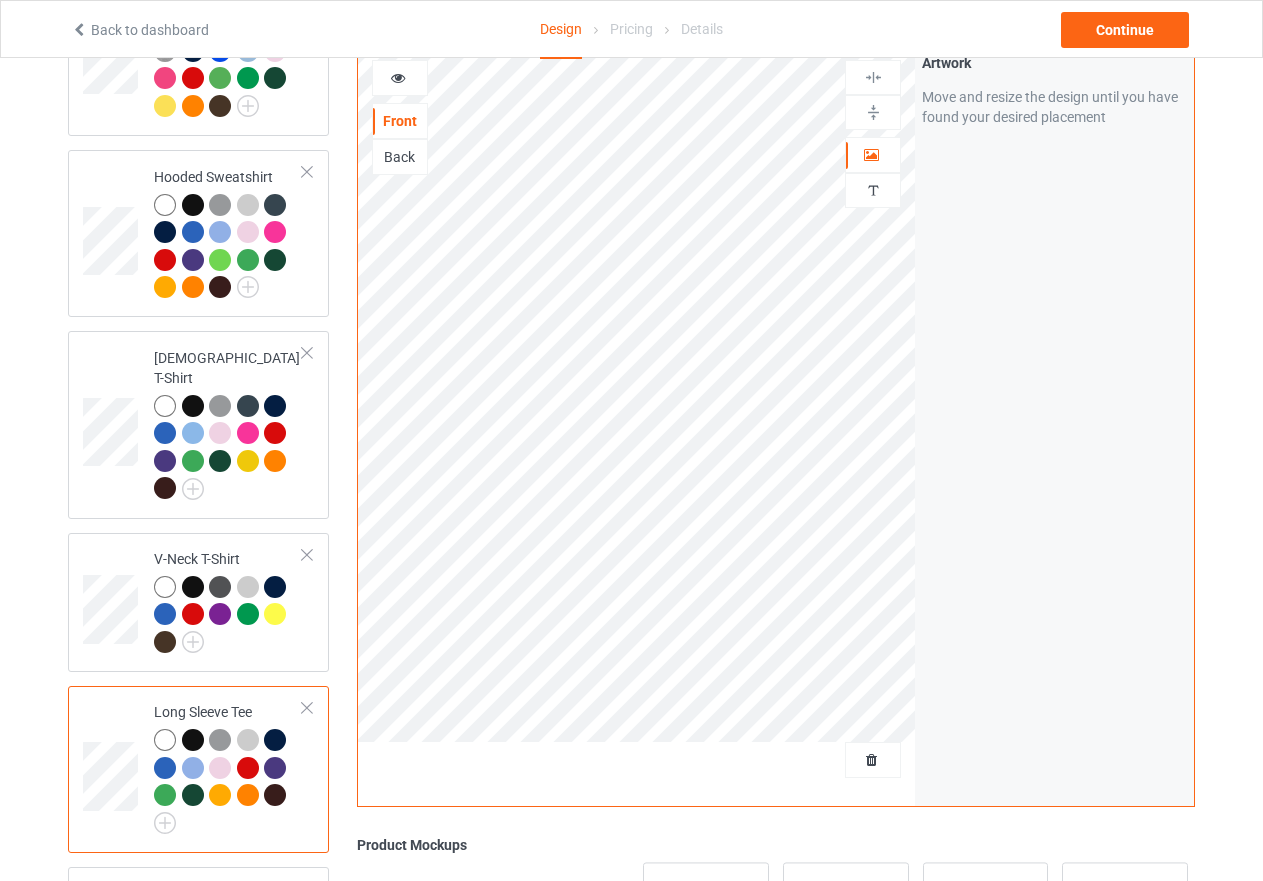 scroll, scrollTop: 432, scrollLeft: 0, axis: vertical 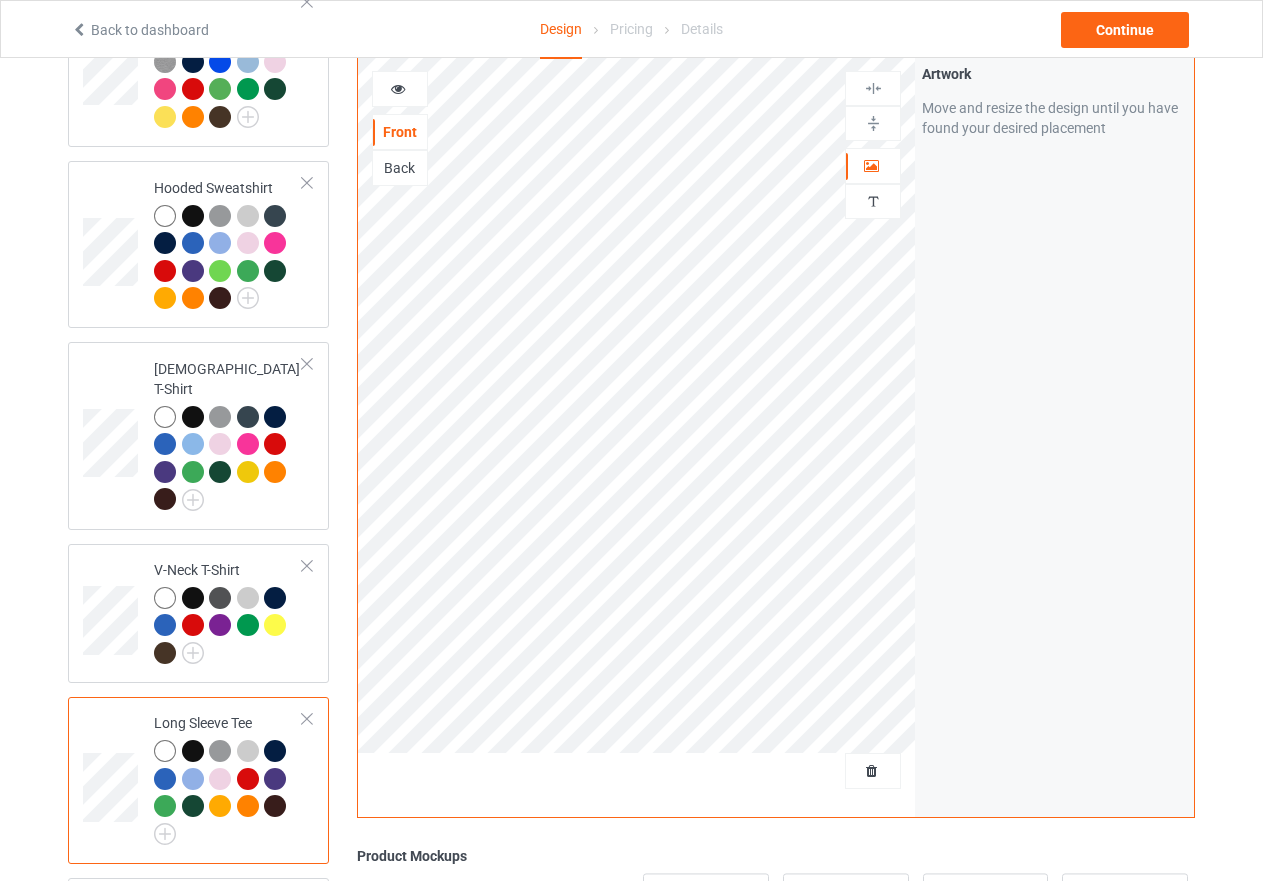 click at bounding box center [193, 751] 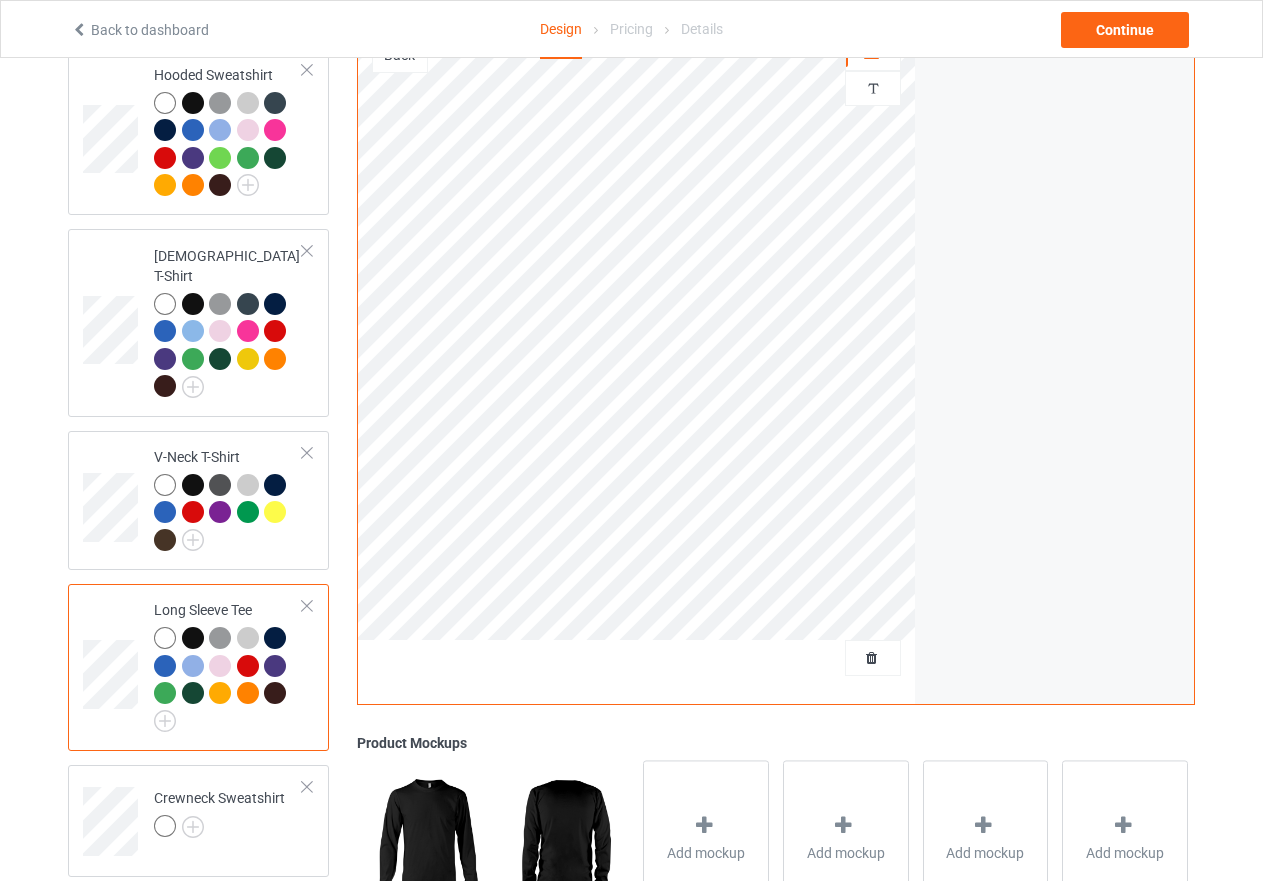 scroll, scrollTop: 432, scrollLeft: 0, axis: vertical 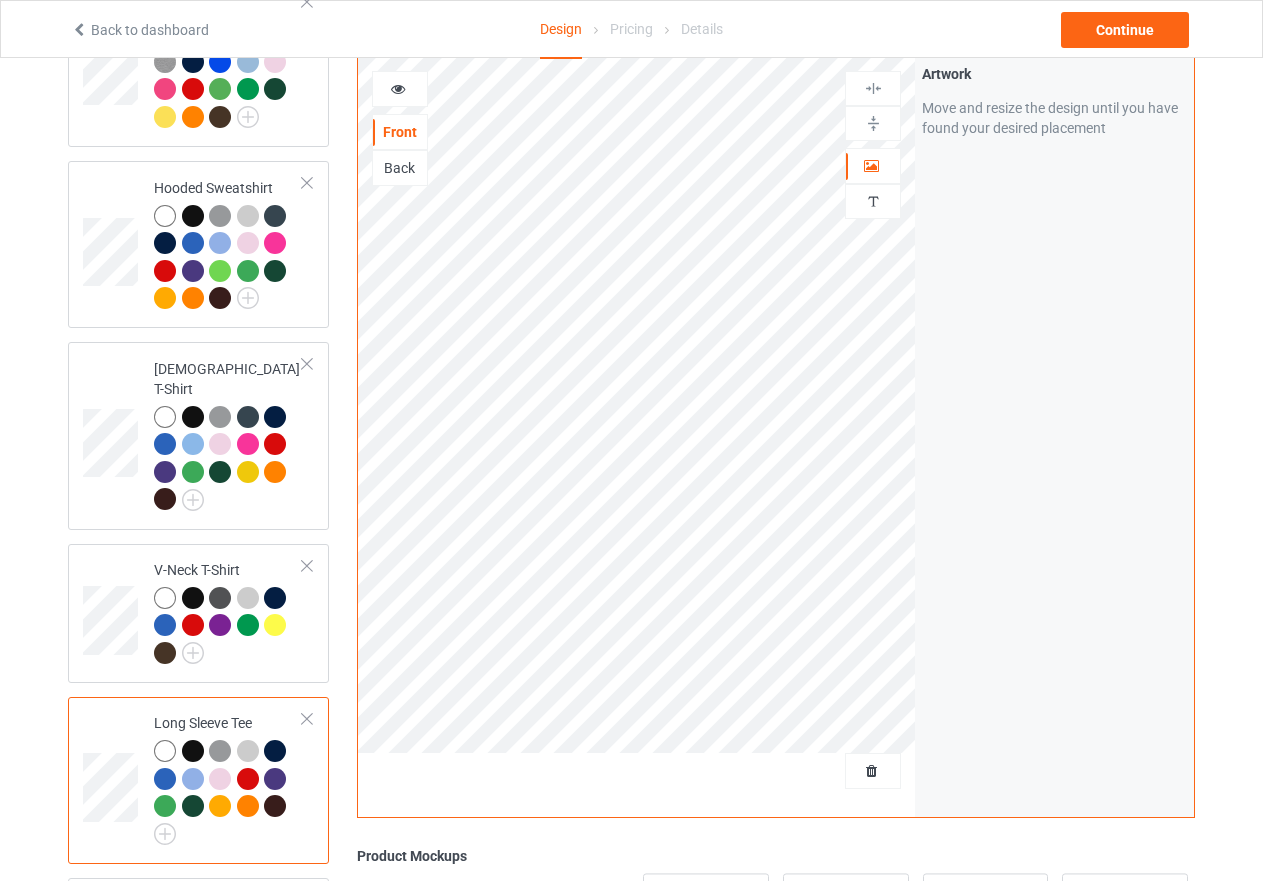 click at bounding box center [165, 751] 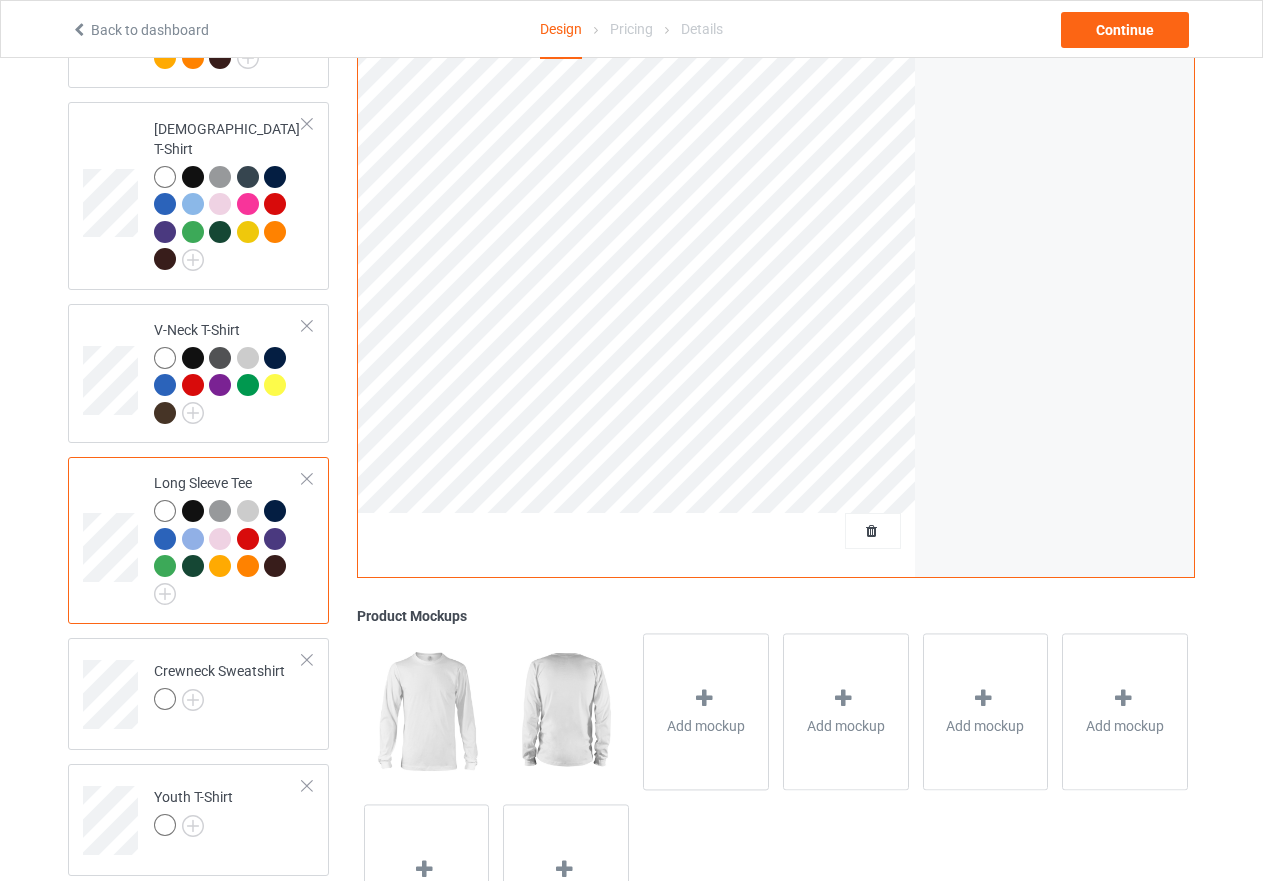scroll, scrollTop: 788, scrollLeft: 0, axis: vertical 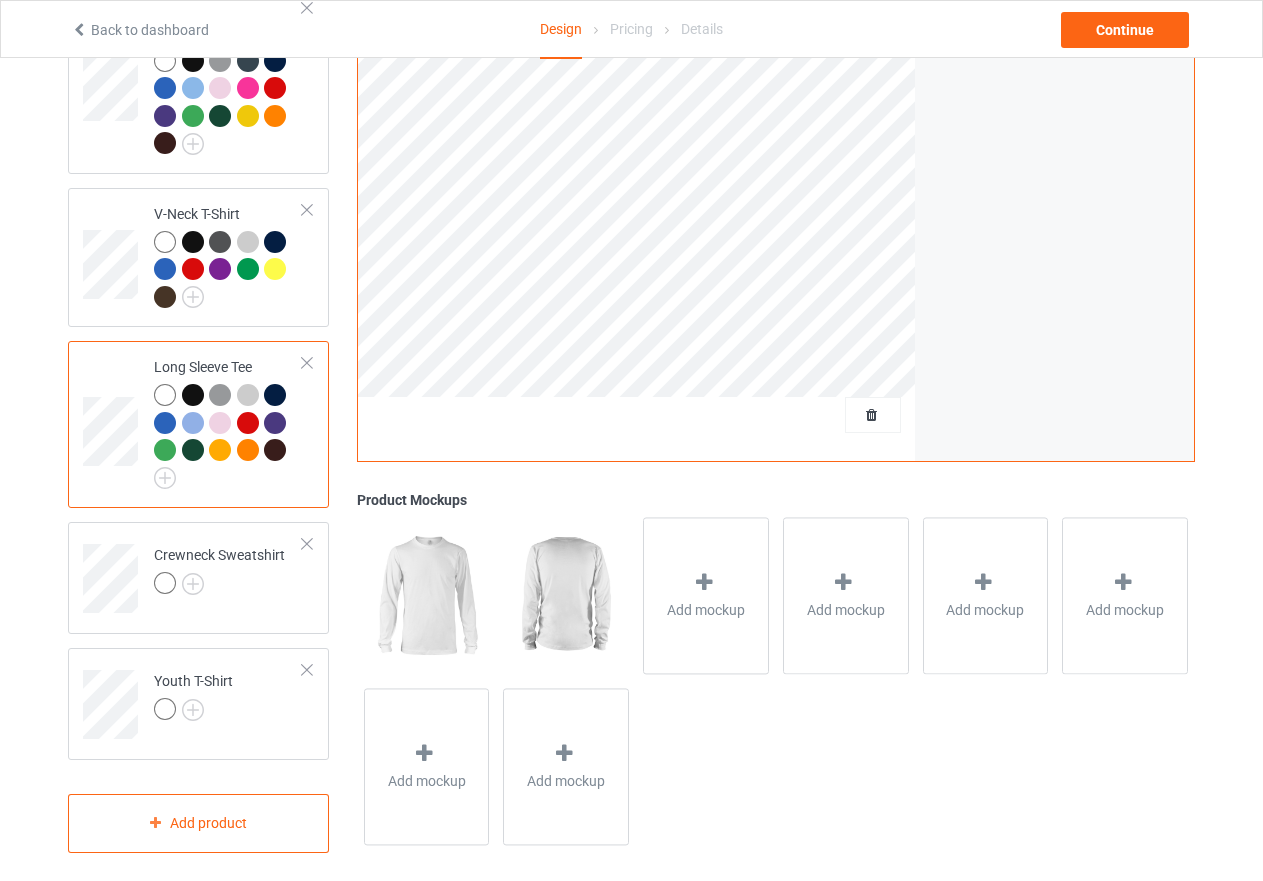 click at bounding box center (248, 395) 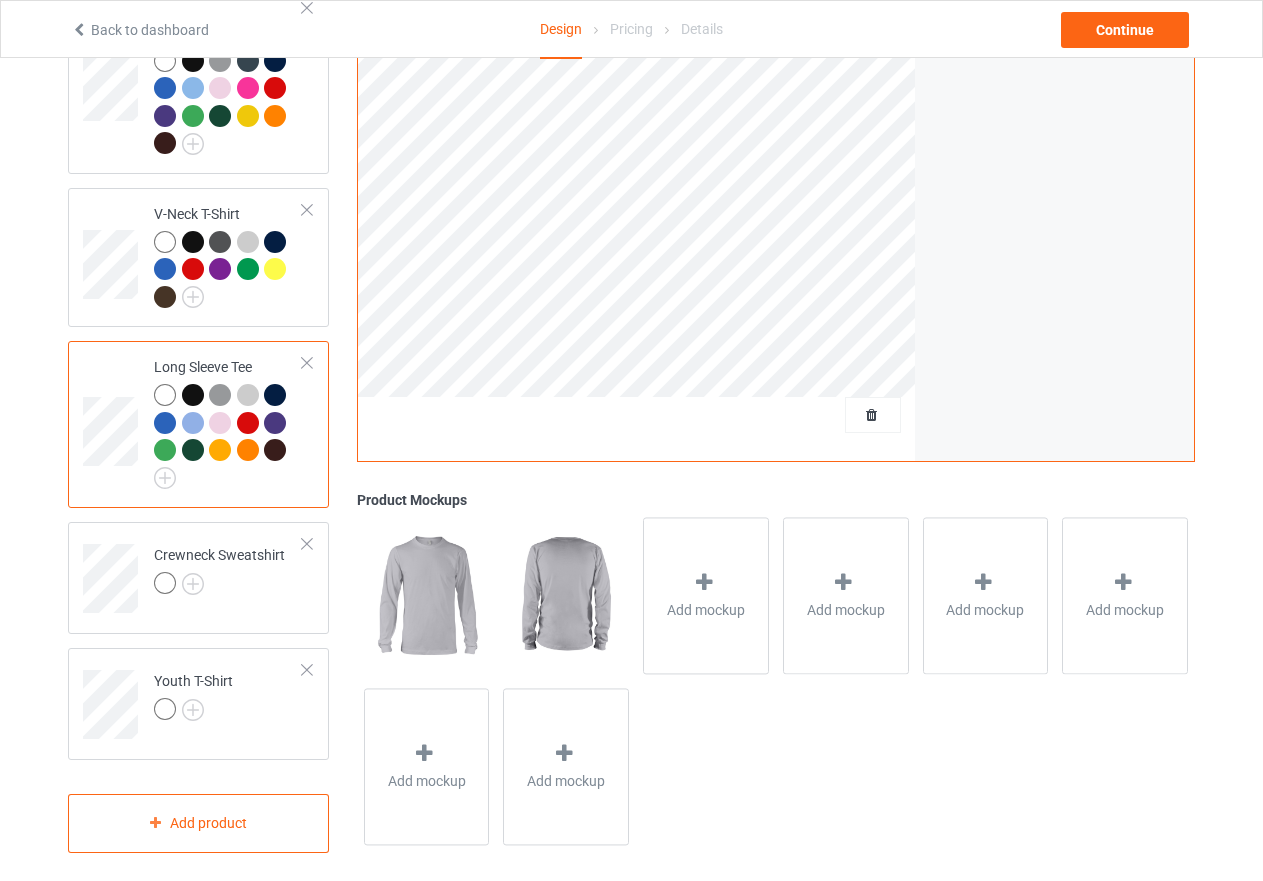 click at bounding box center (275, 395) 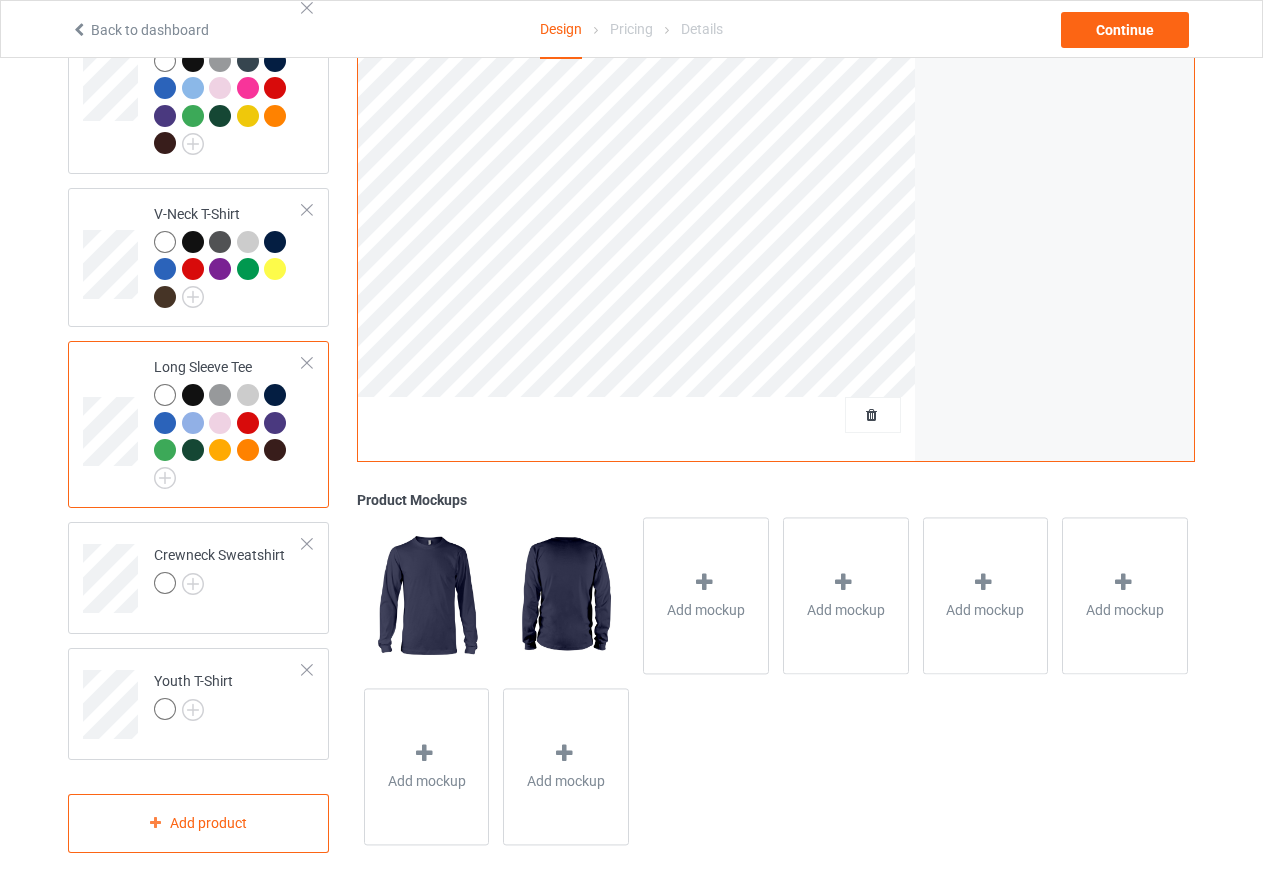 click at bounding box center [165, 395] 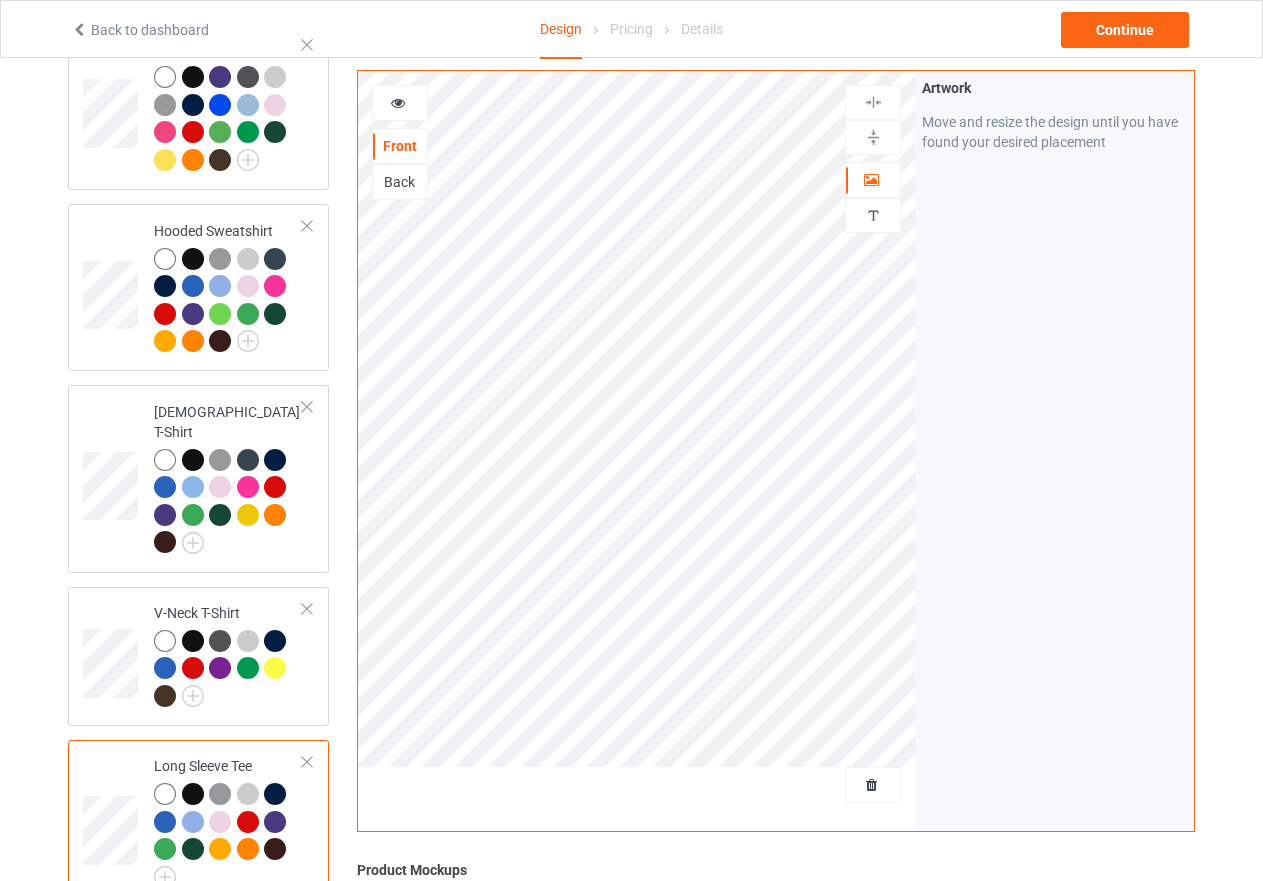 scroll, scrollTop: 388, scrollLeft: 0, axis: vertical 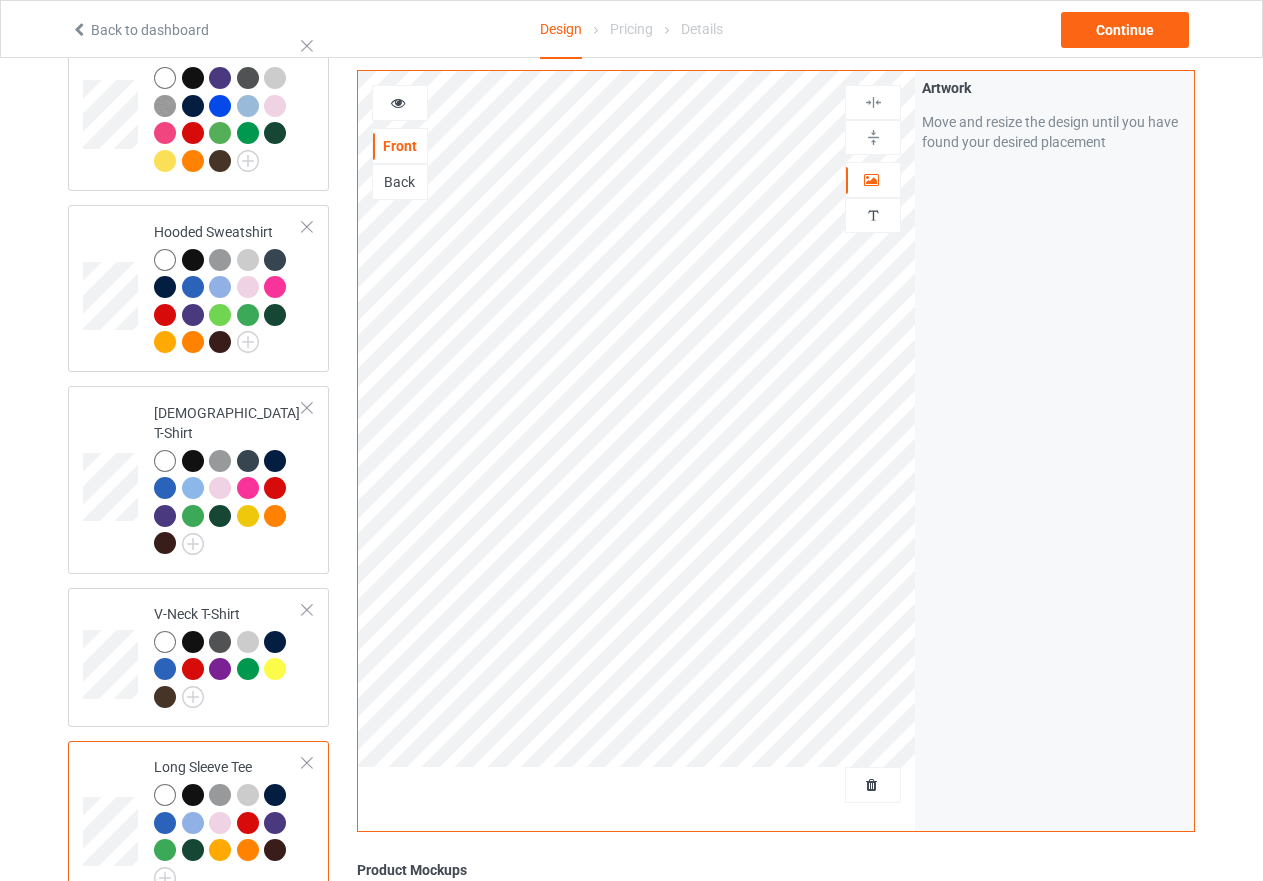 click at bounding box center [873, 137] 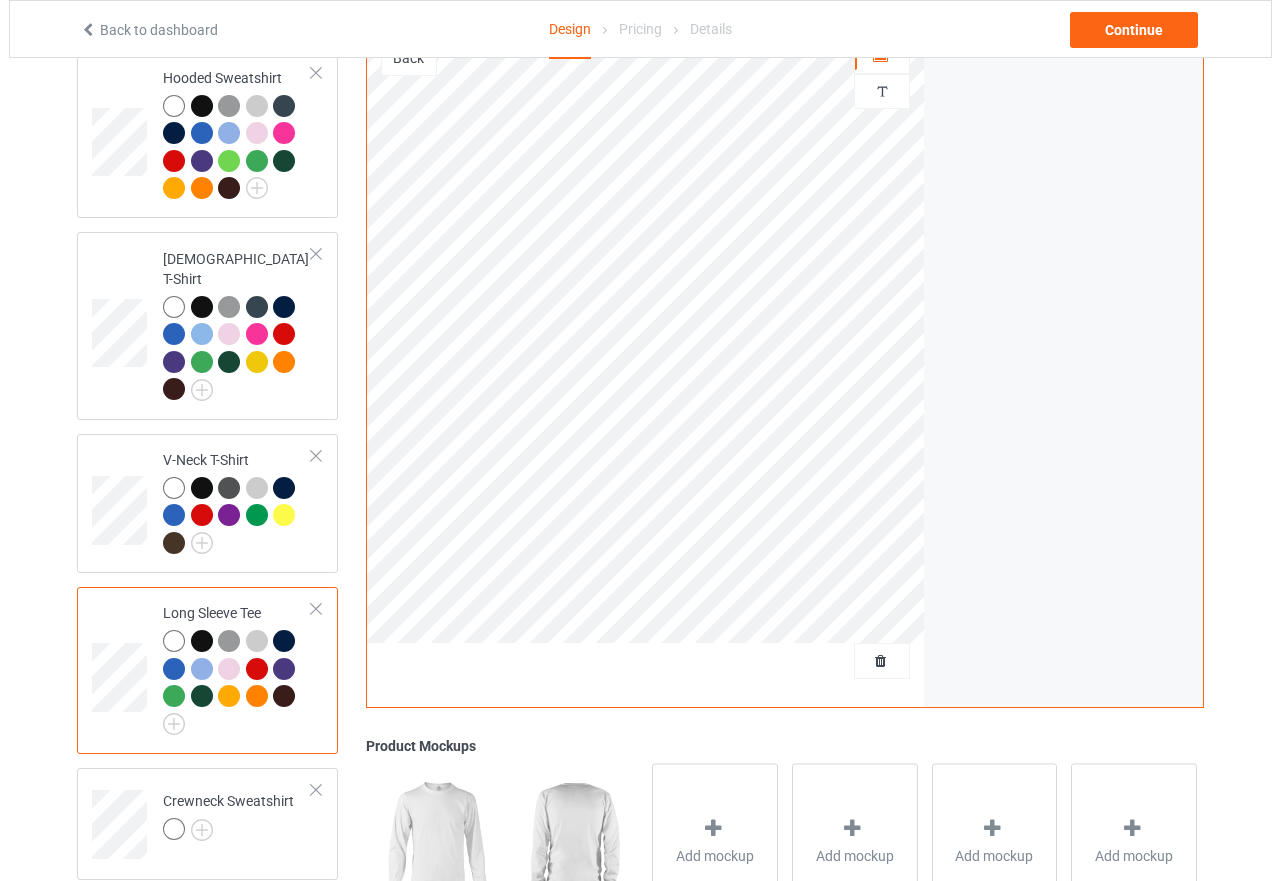 scroll, scrollTop: 788, scrollLeft: 0, axis: vertical 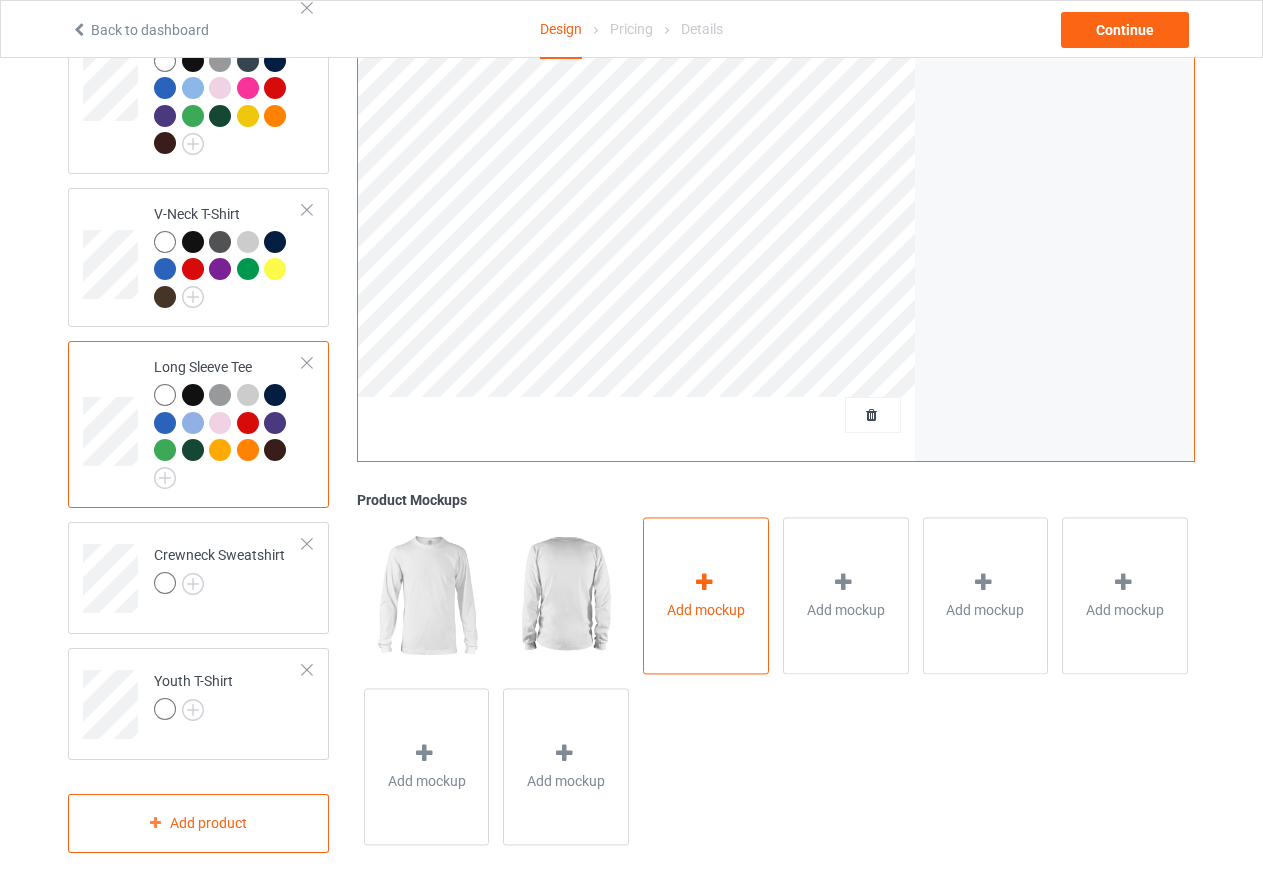 click at bounding box center [704, 583] 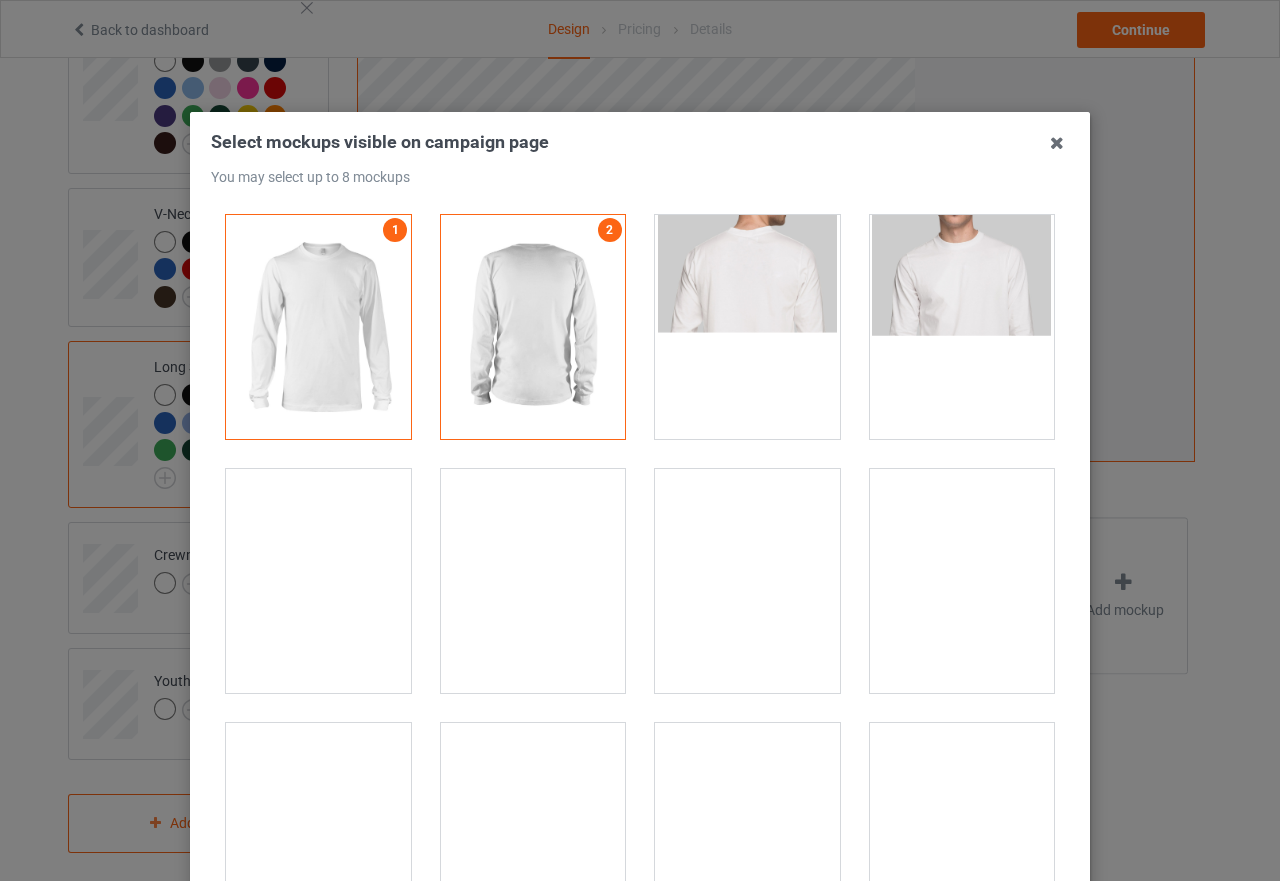 click at bounding box center [747, 581] 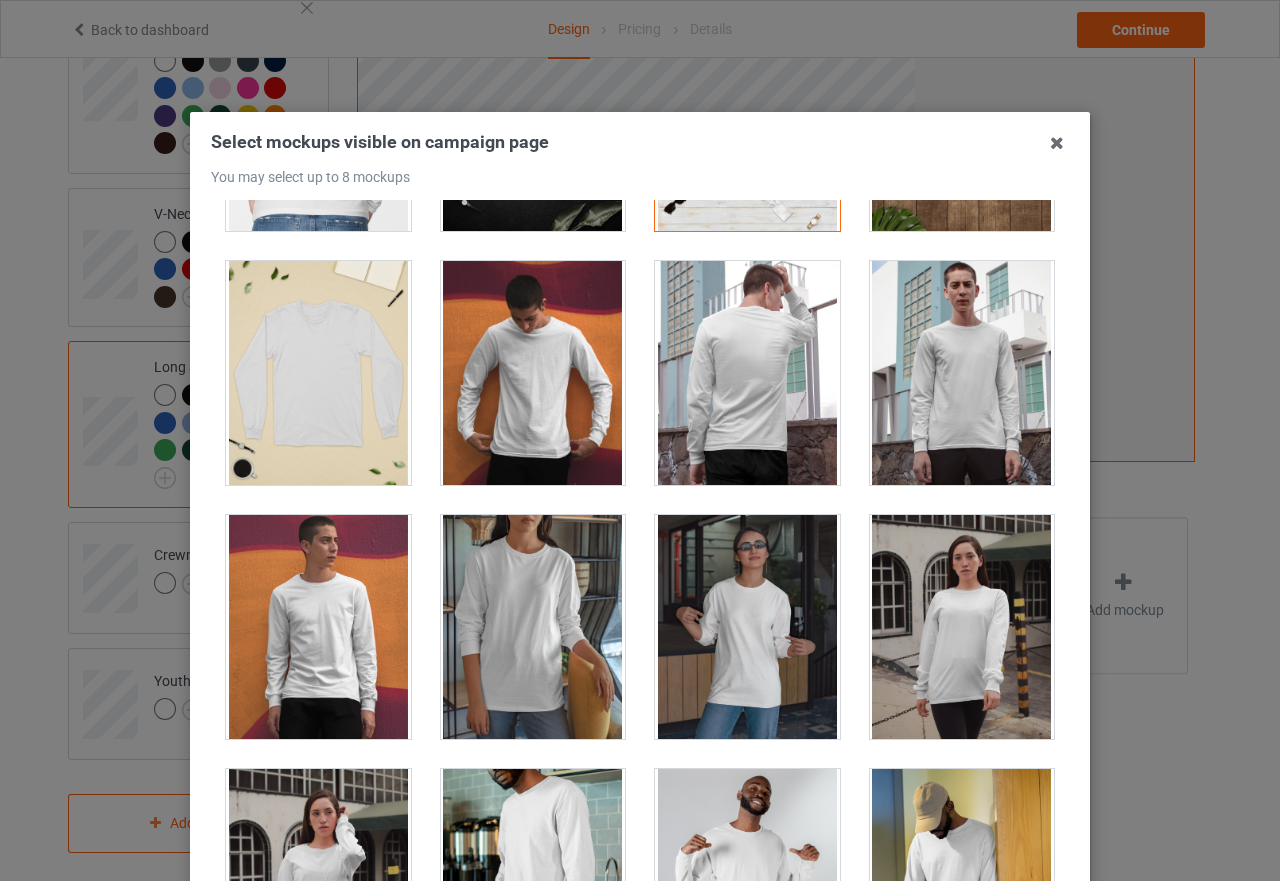 scroll, scrollTop: 500, scrollLeft: 0, axis: vertical 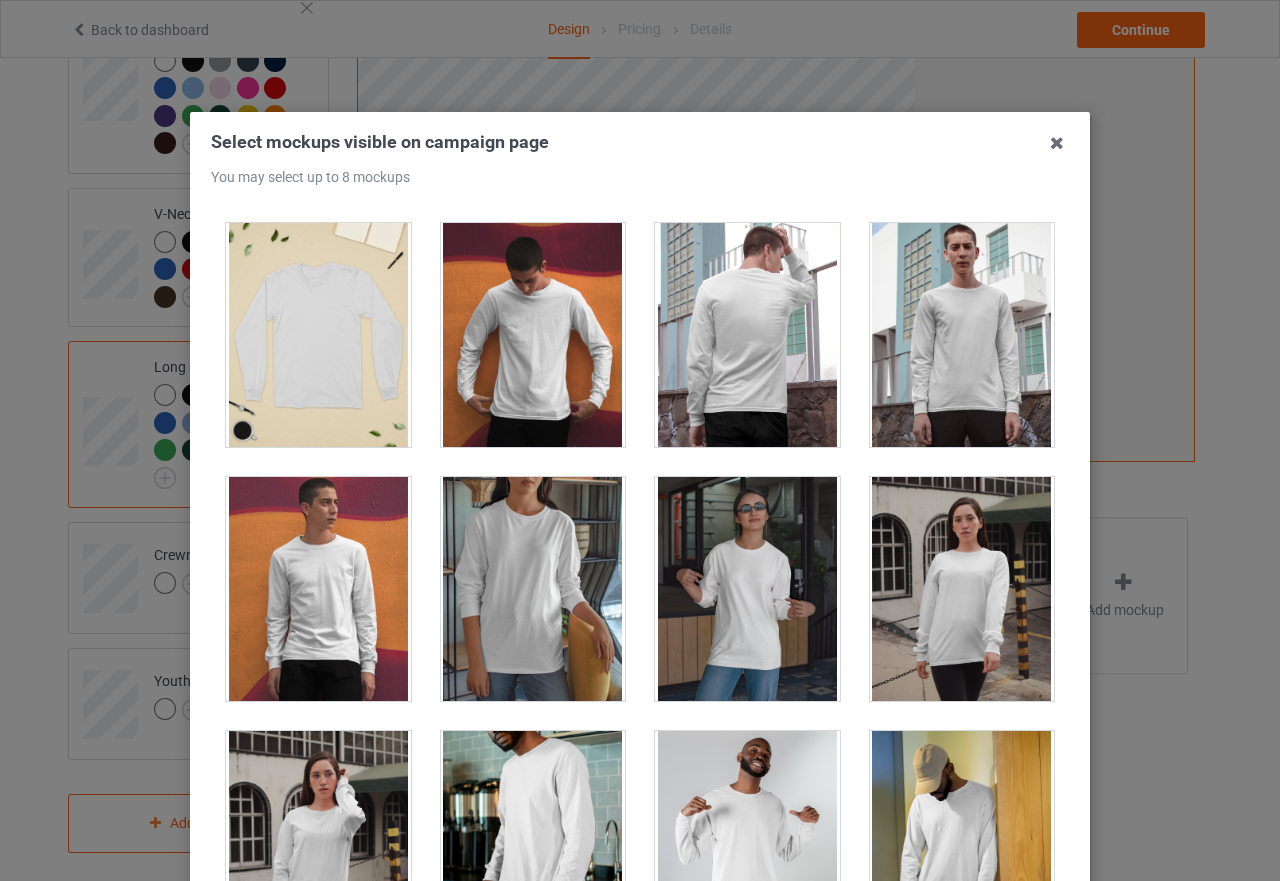 click at bounding box center (962, 335) 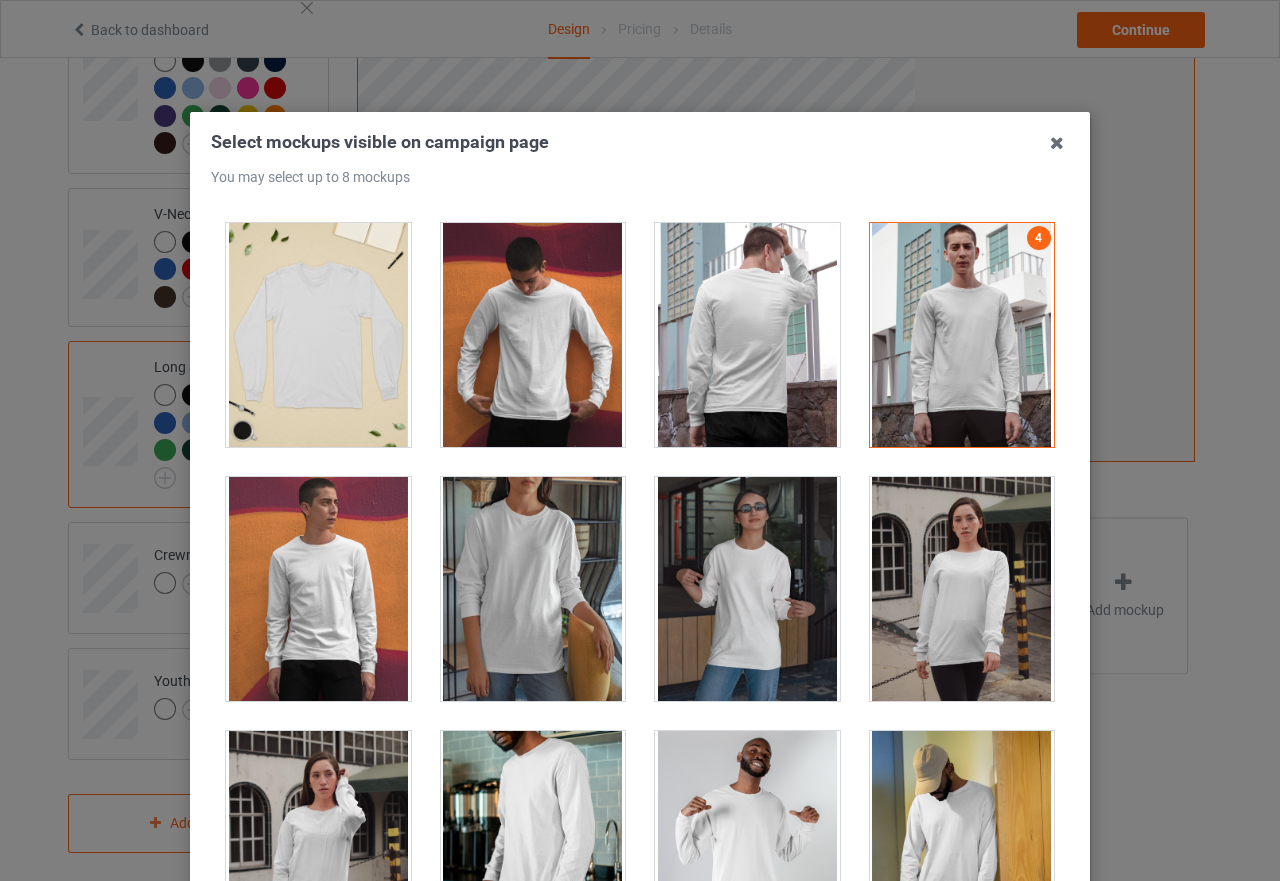 click at bounding box center (747, 335) 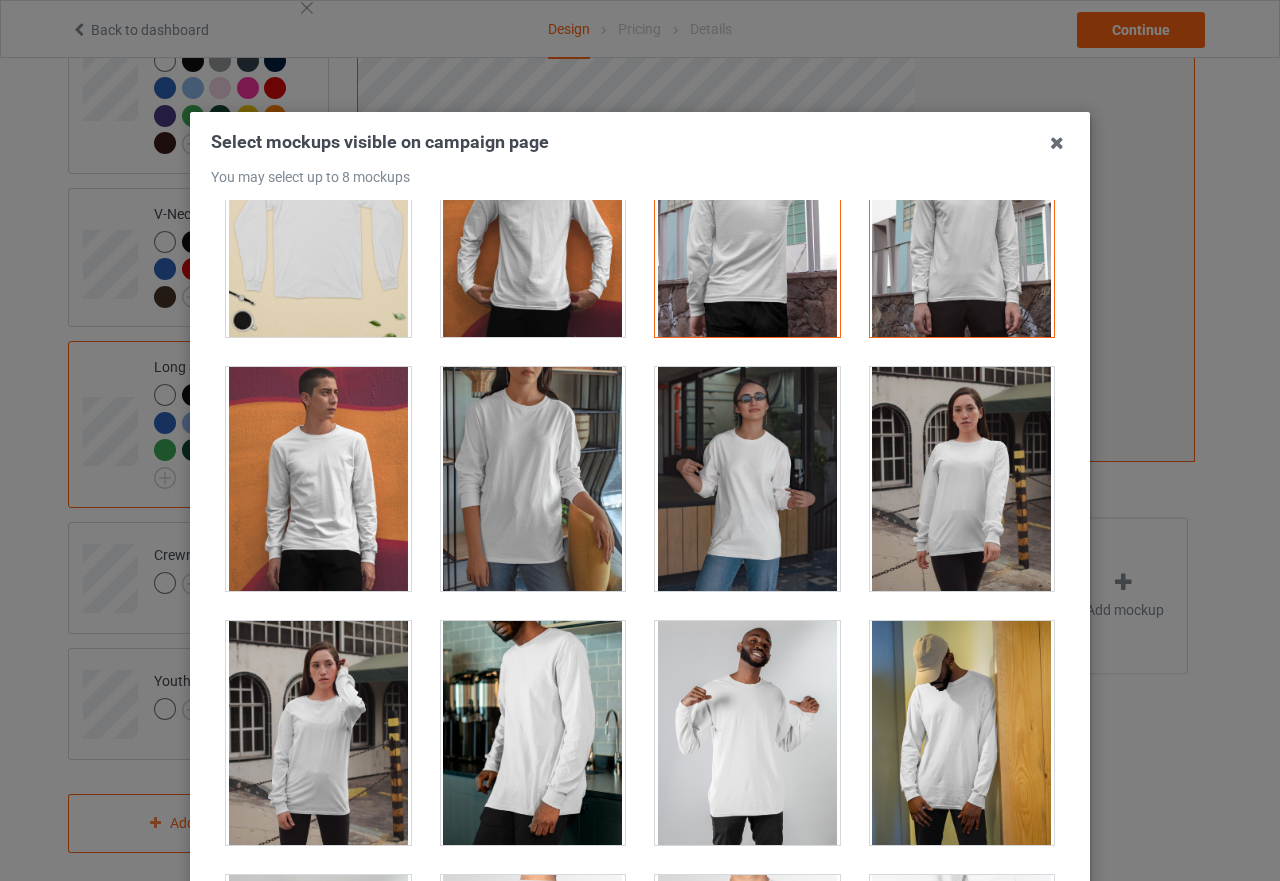 scroll, scrollTop: 800, scrollLeft: 0, axis: vertical 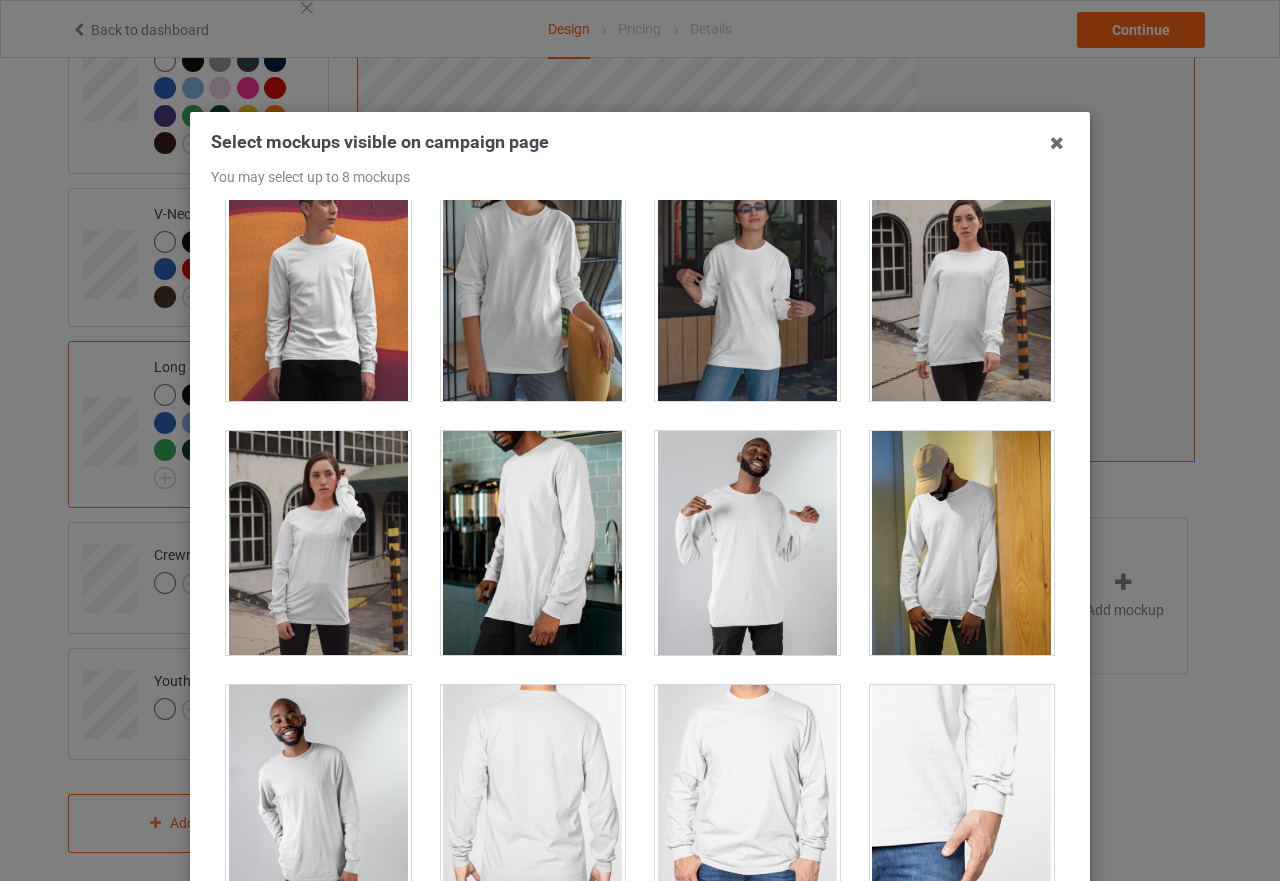 click at bounding box center (318, 543) 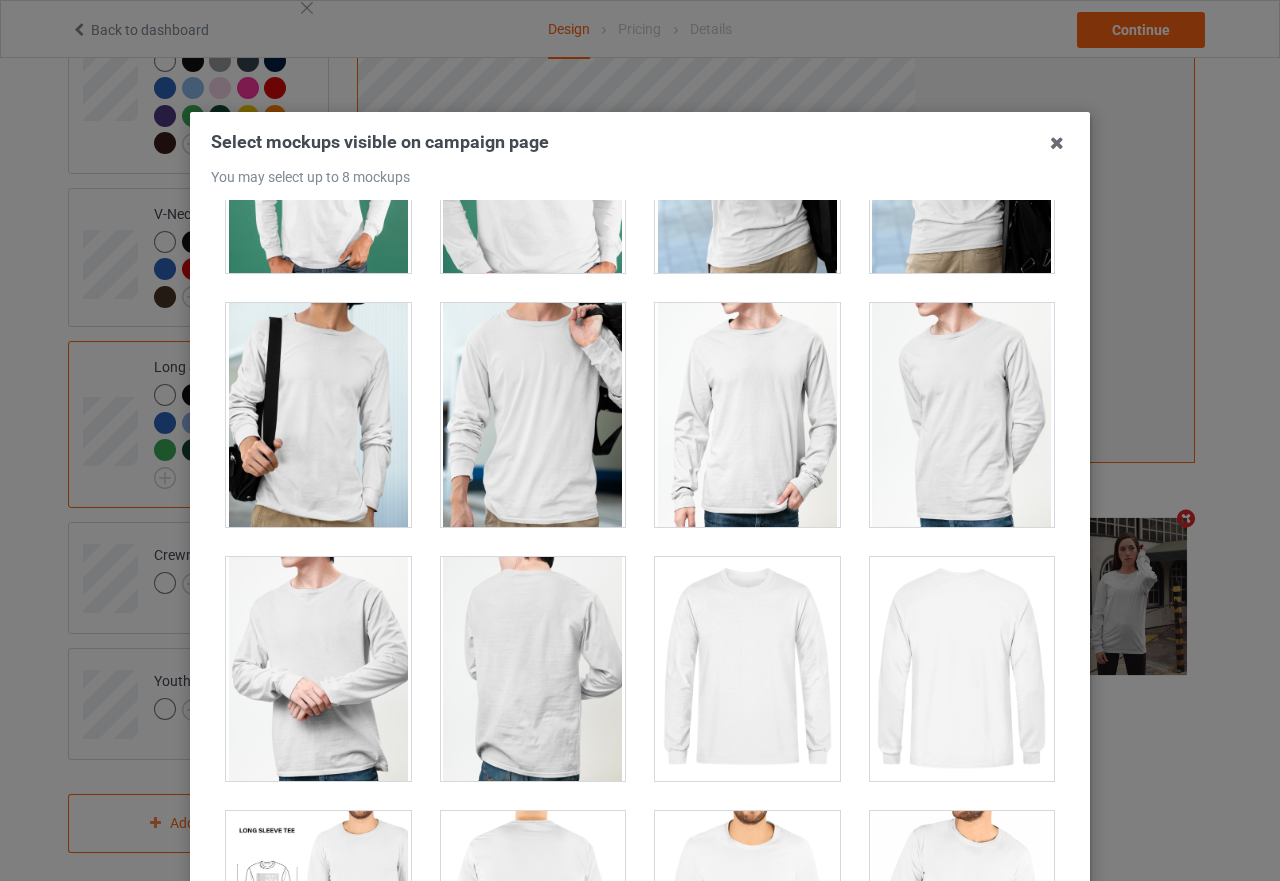 scroll, scrollTop: 3700, scrollLeft: 0, axis: vertical 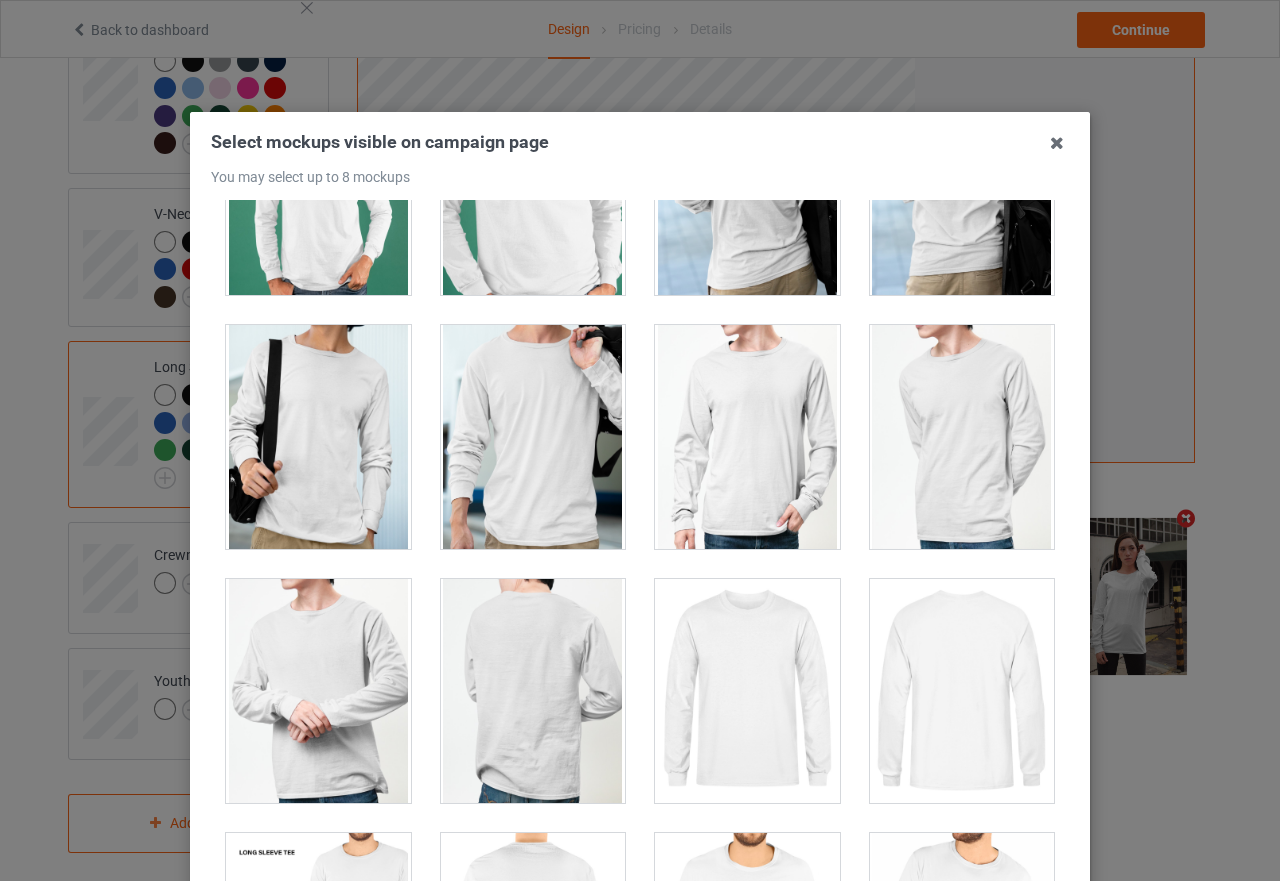 click at bounding box center [318, 437] 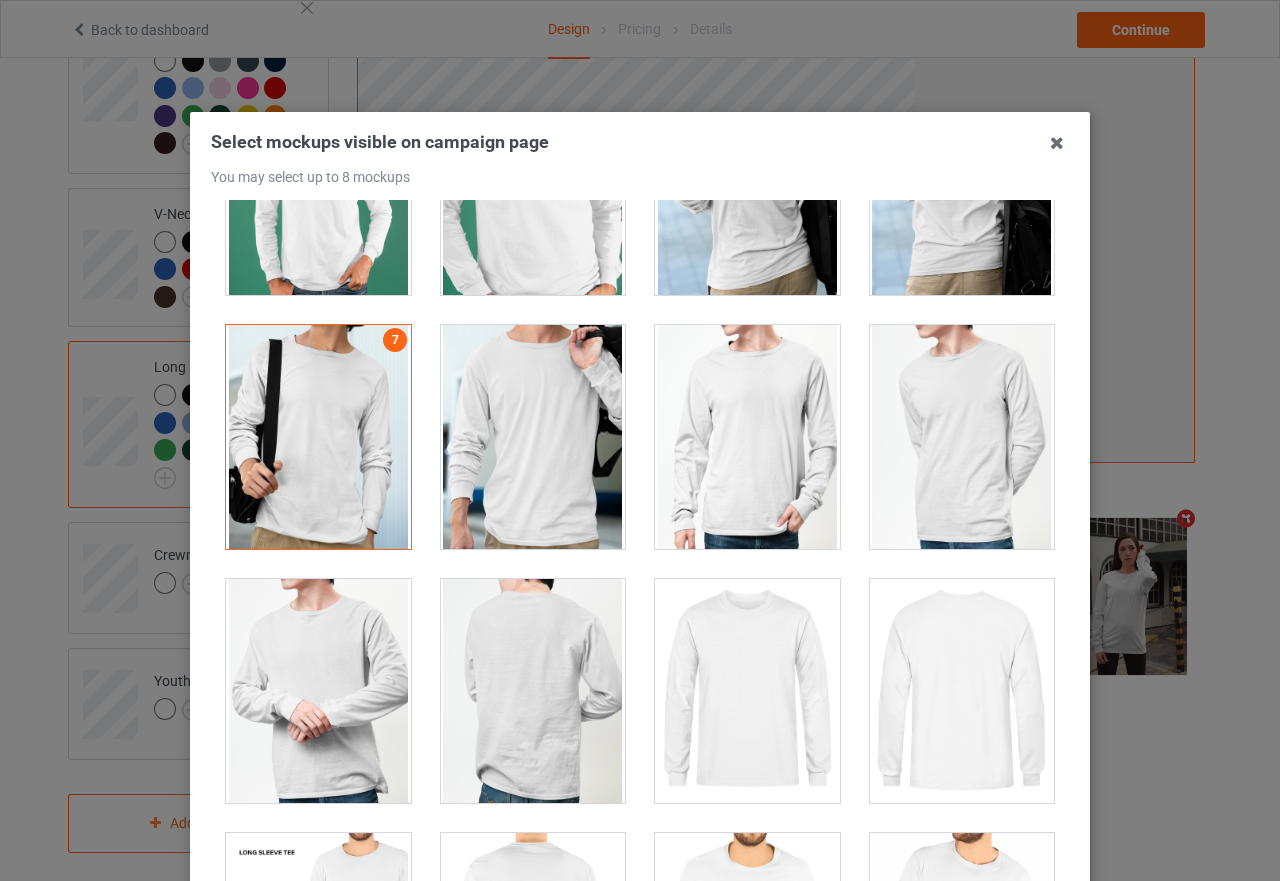 click at bounding box center (533, 437) 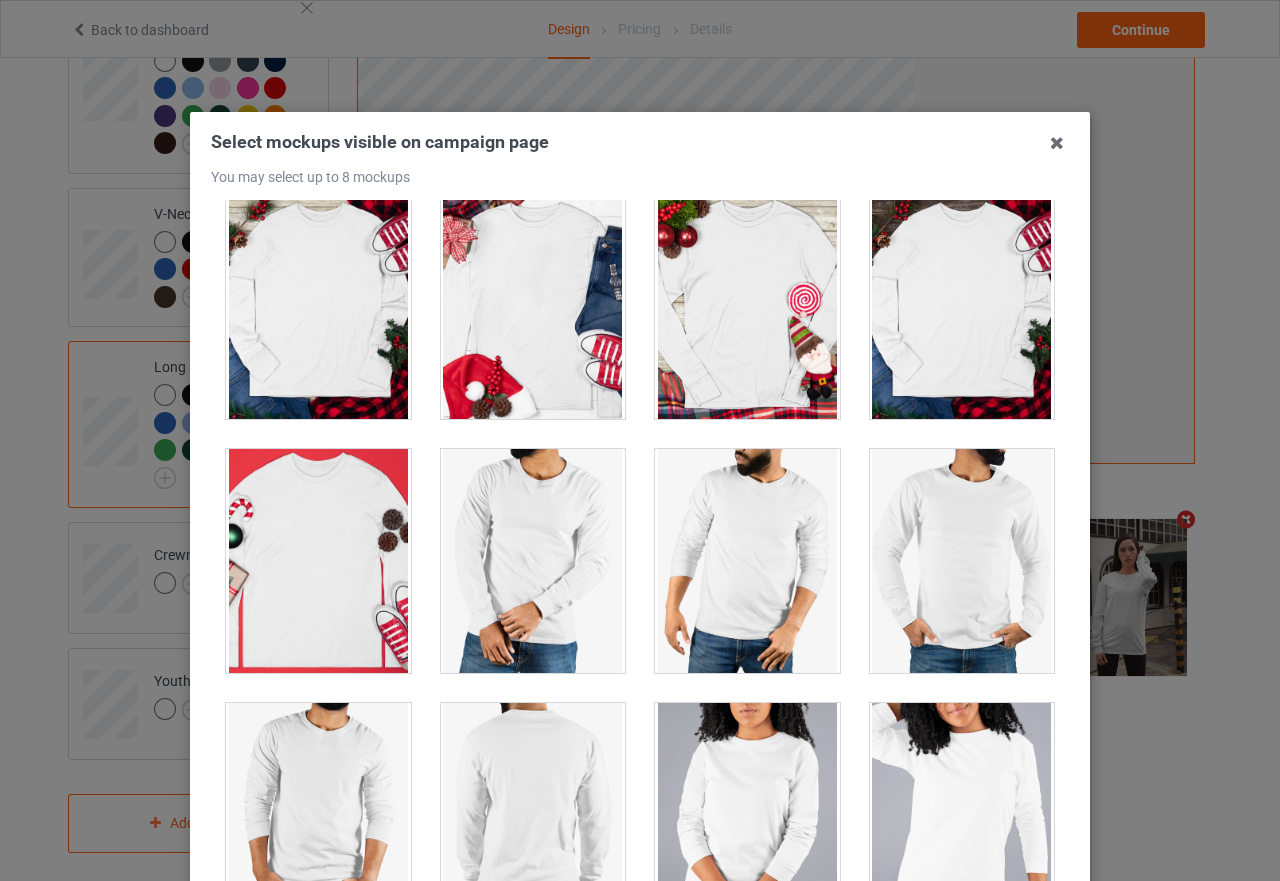 scroll, scrollTop: 5391, scrollLeft: 0, axis: vertical 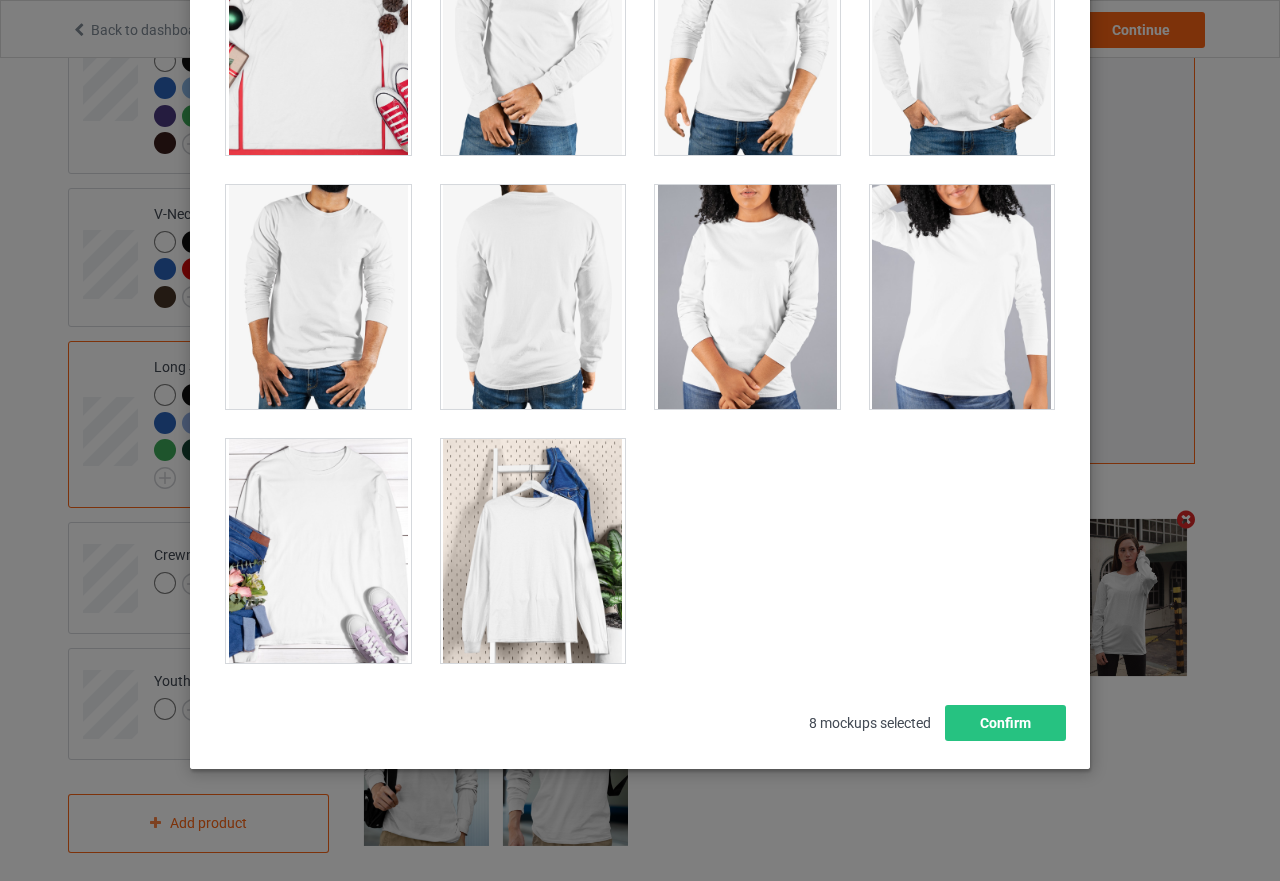 click at bounding box center [318, 551] 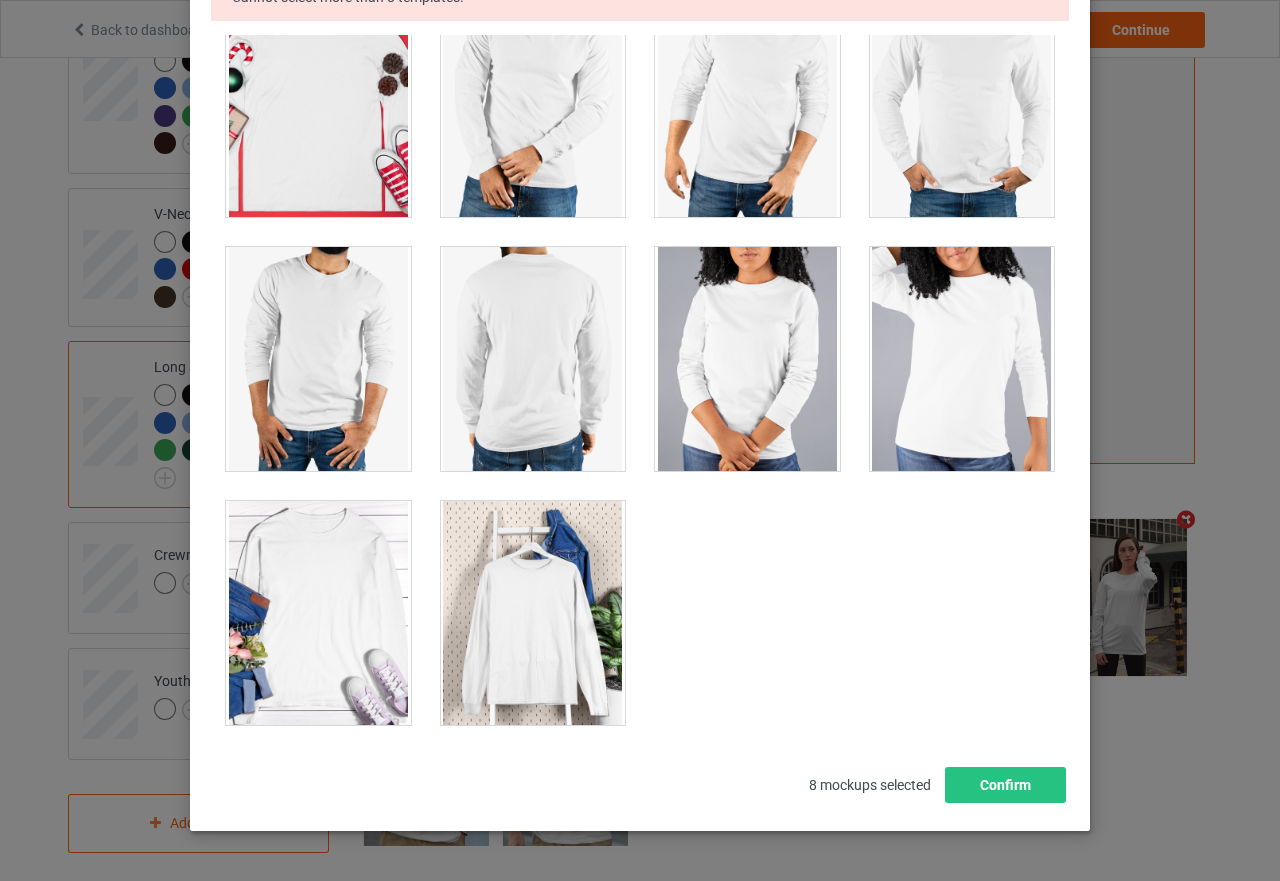 scroll, scrollTop: 289, scrollLeft: 0, axis: vertical 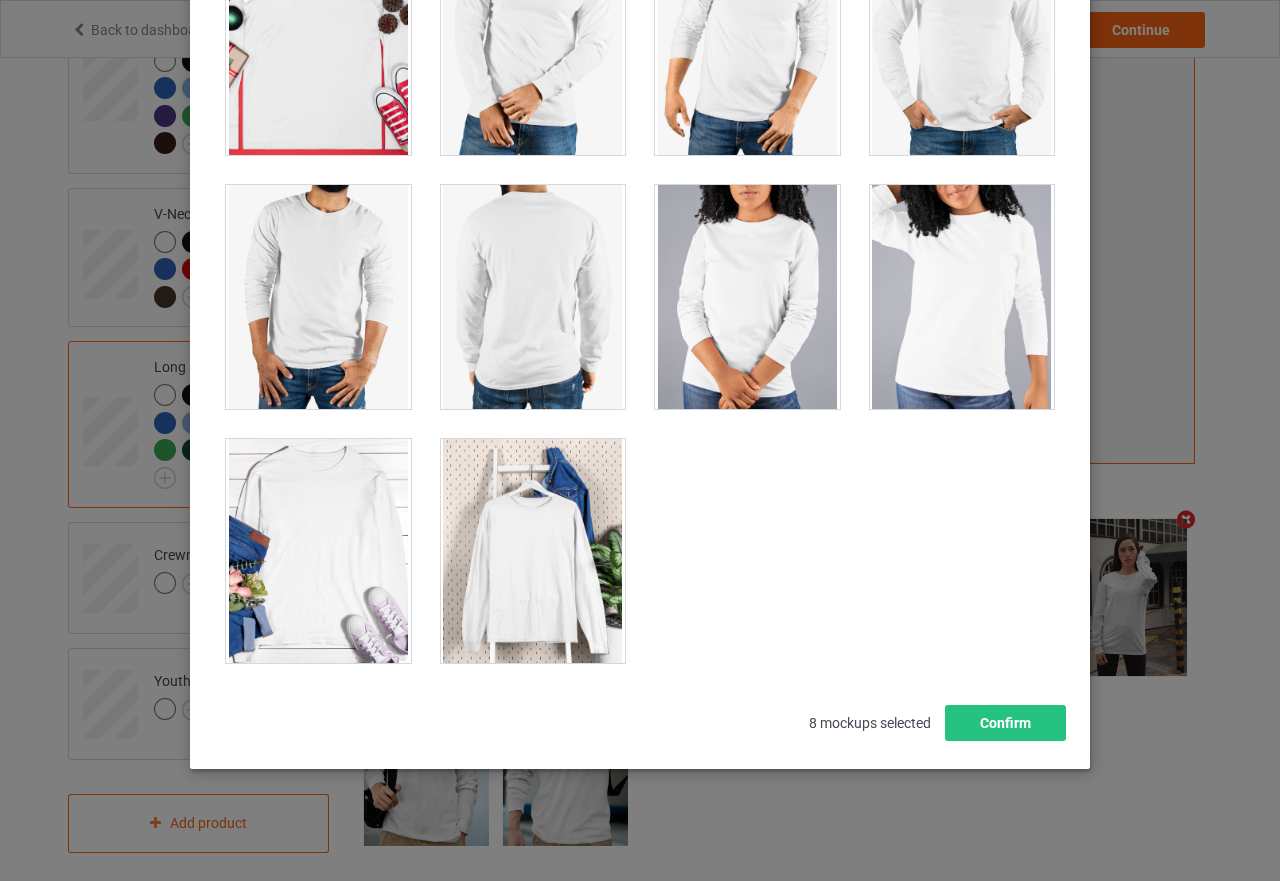 click at bounding box center [533, 551] 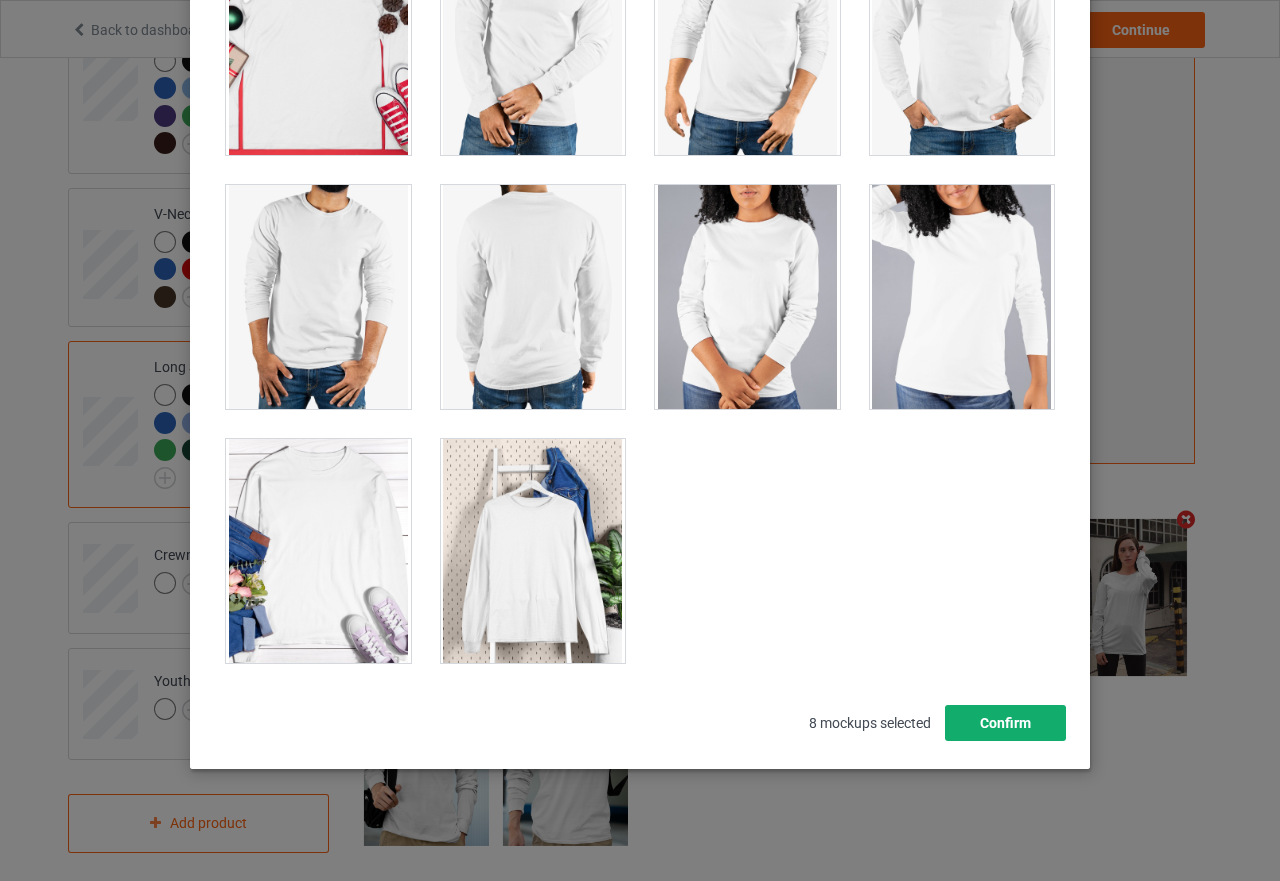 click on "Confirm" at bounding box center (1005, 723) 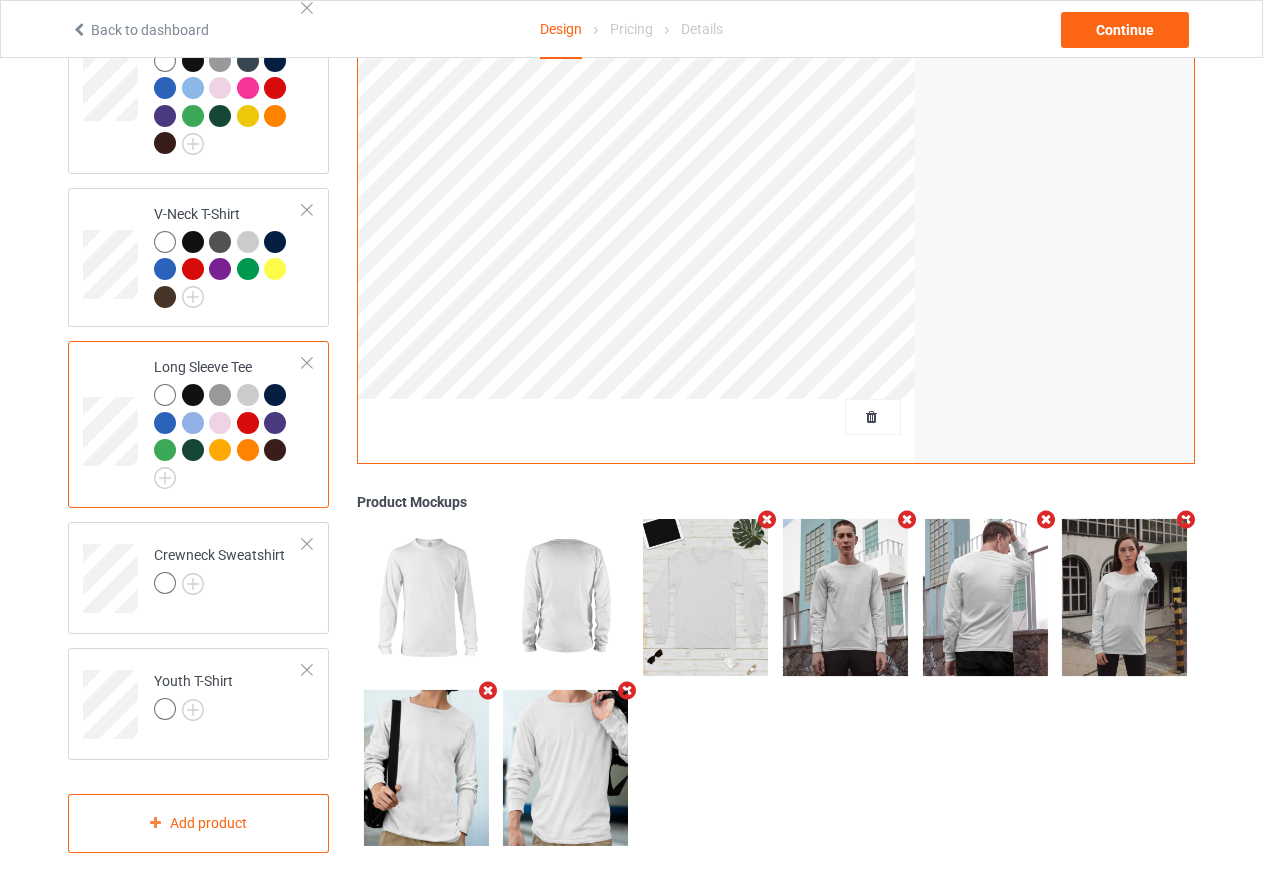 click at bounding box center (1046, 520) 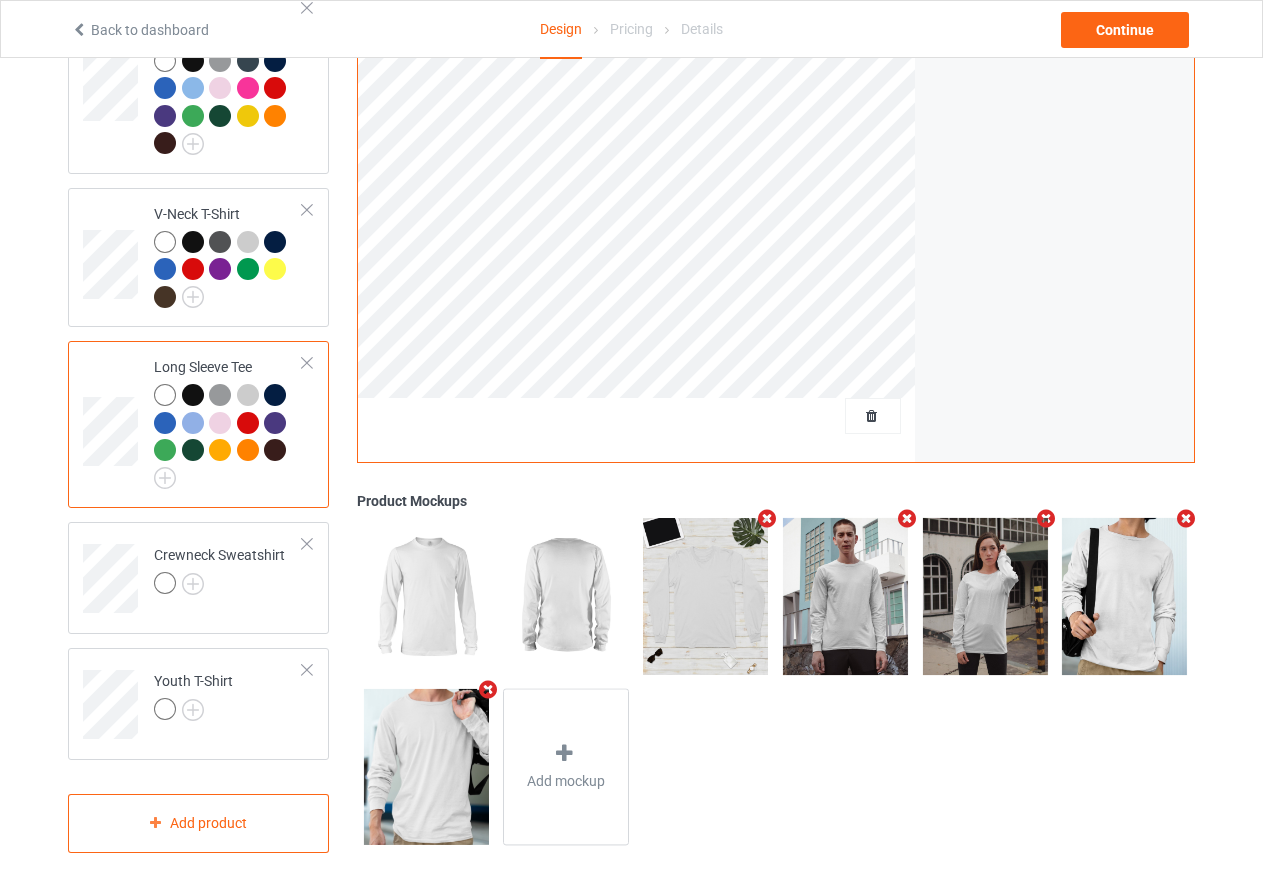 click on "Long Sleeve Tee" at bounding box center [228, 424] 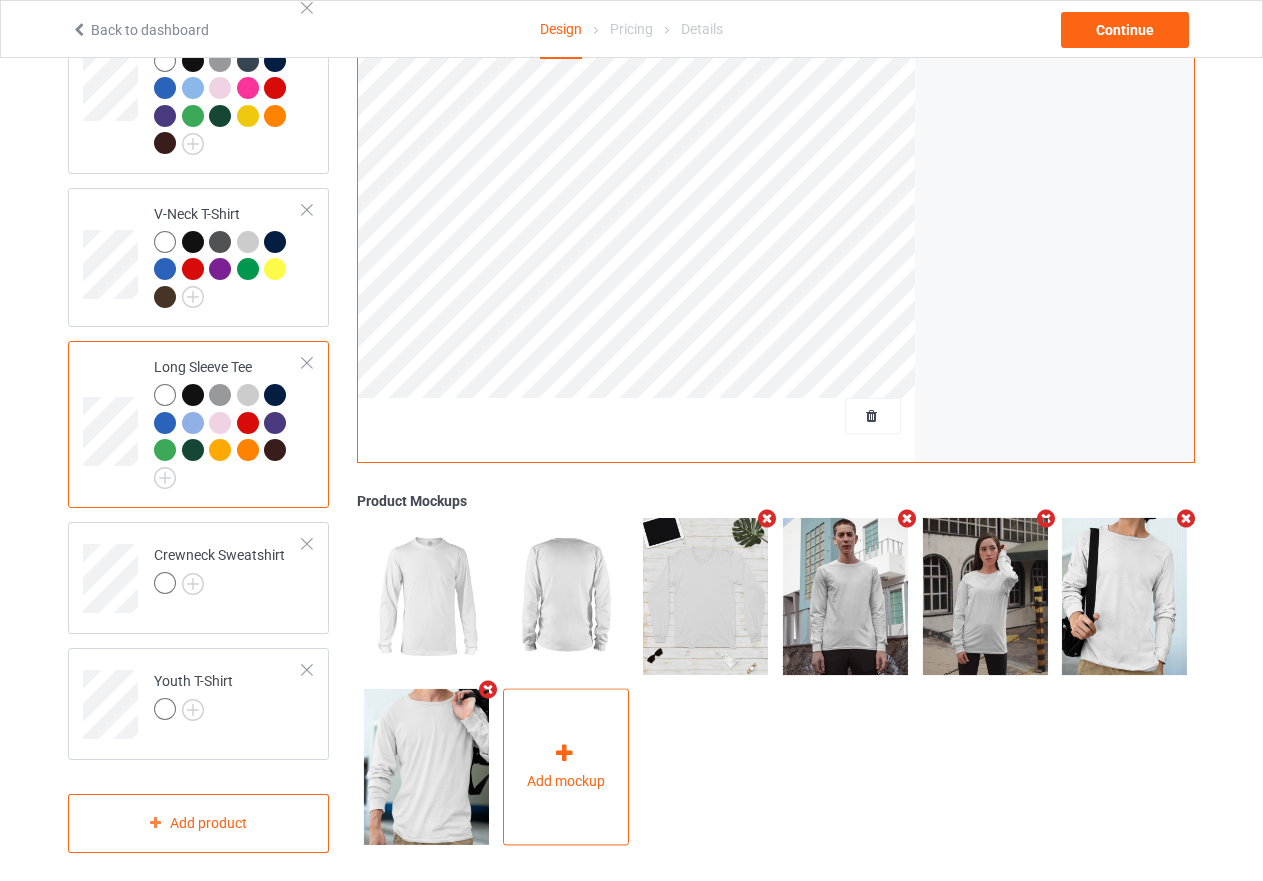 click at bounding box center (564, 754) 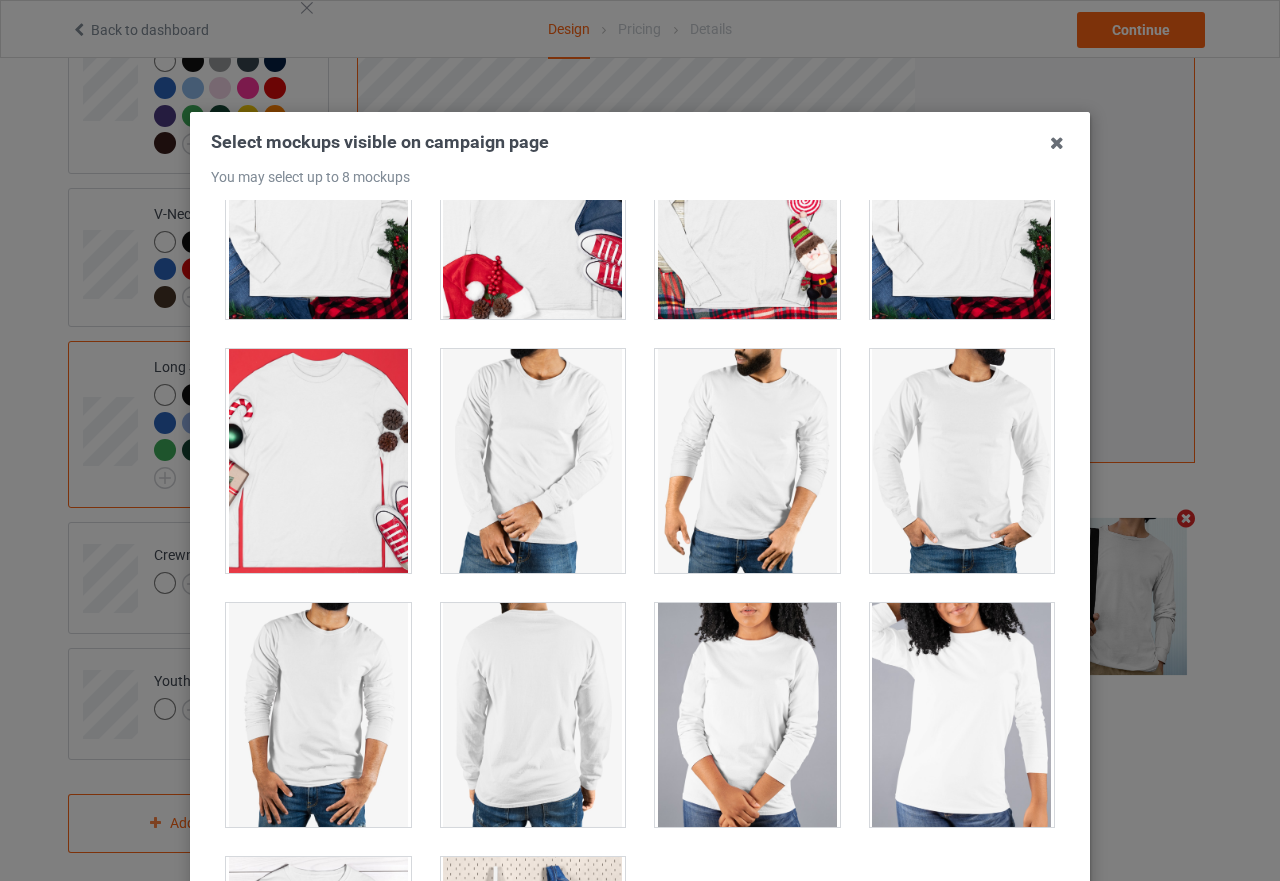 scroll, scrollTop: 5391, scrollLeft: 0, axis: vertical 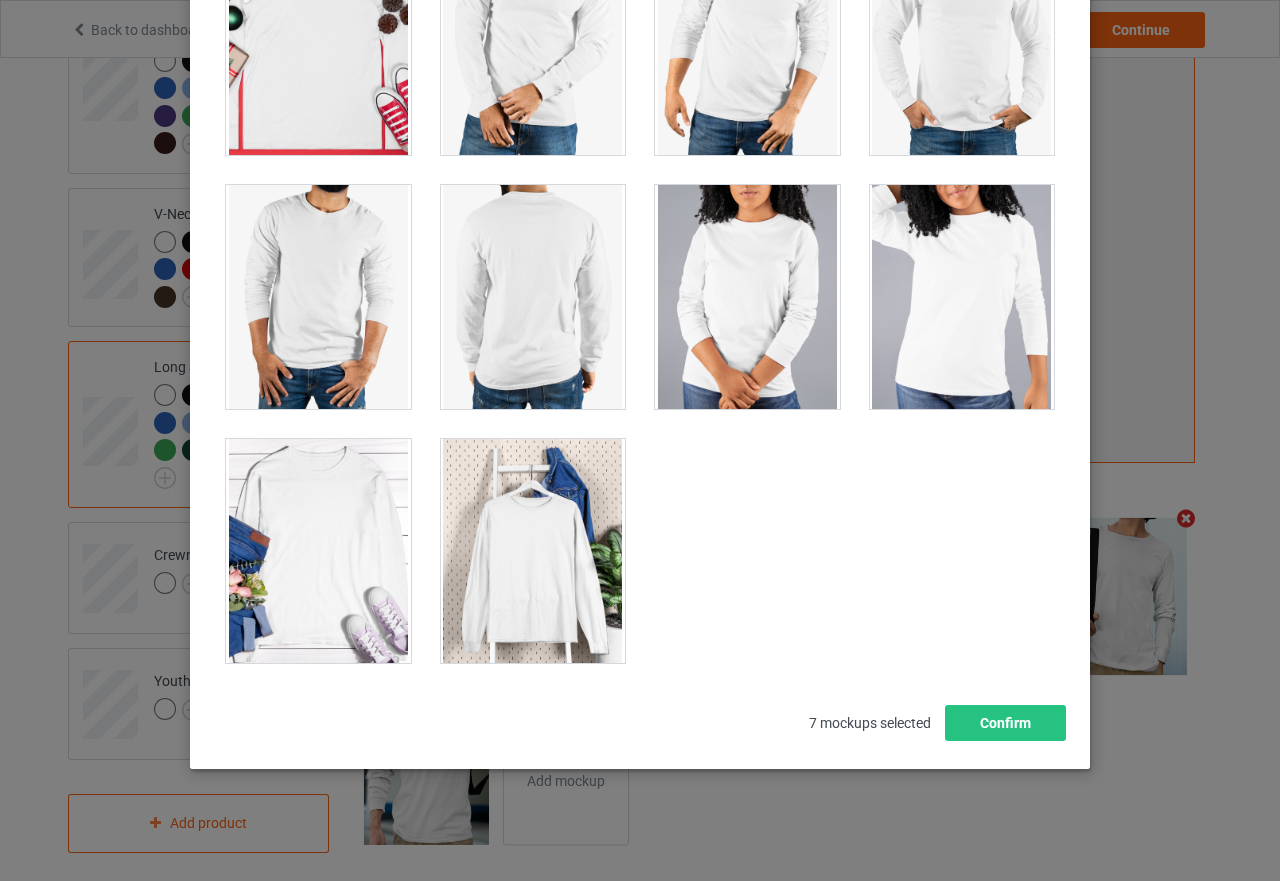 click at bounding box center [533, 551] 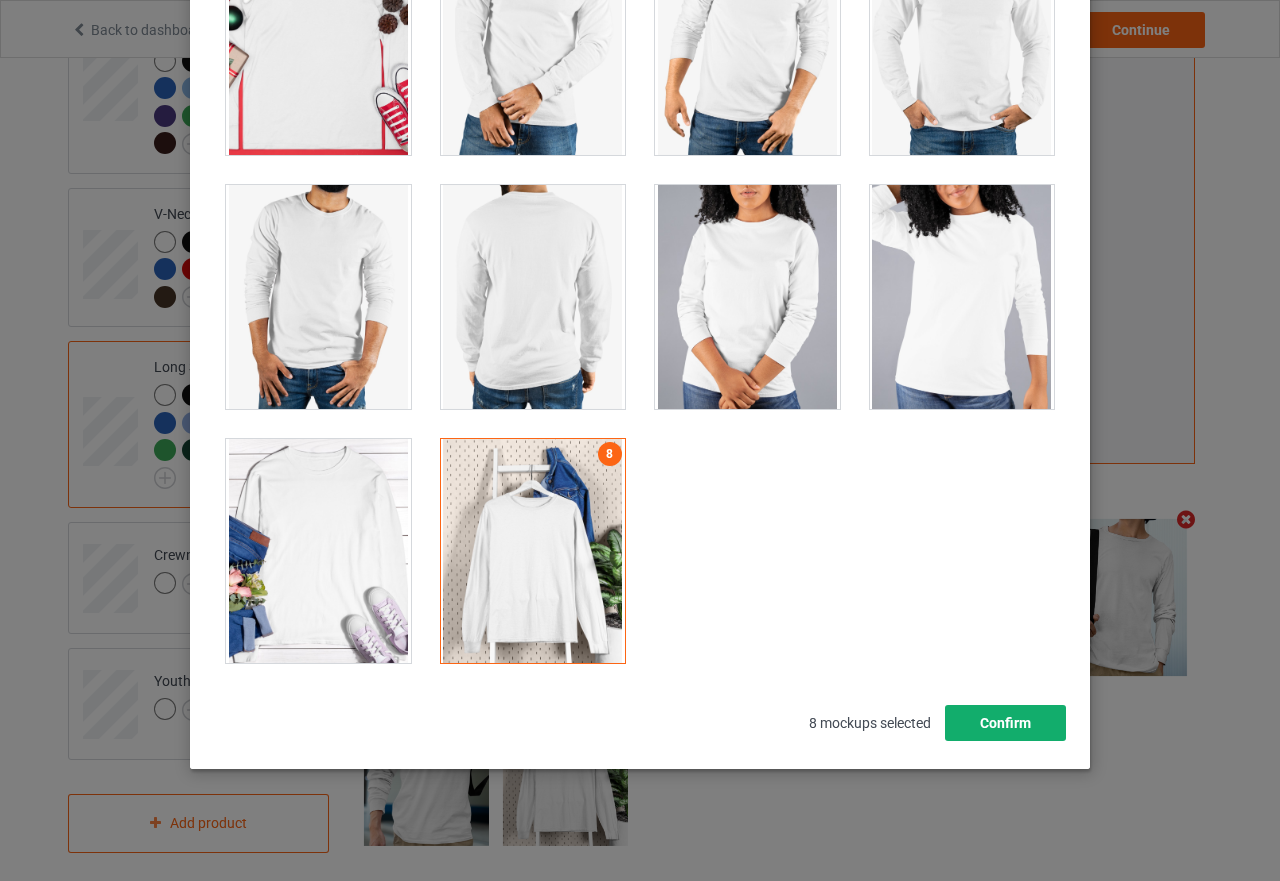click on "Confirm" at bounding box center [1005, 723] 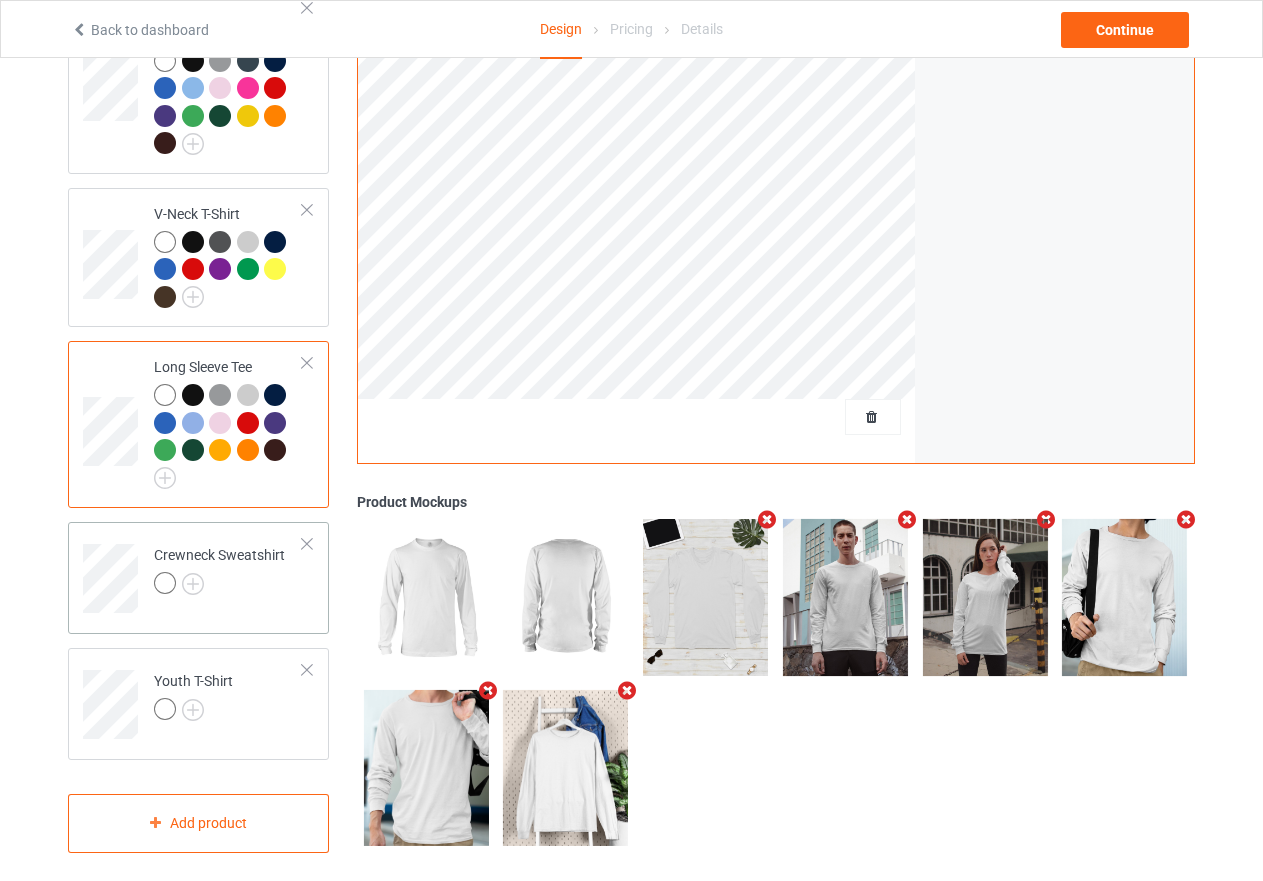 click at bounding box center [219, 586] 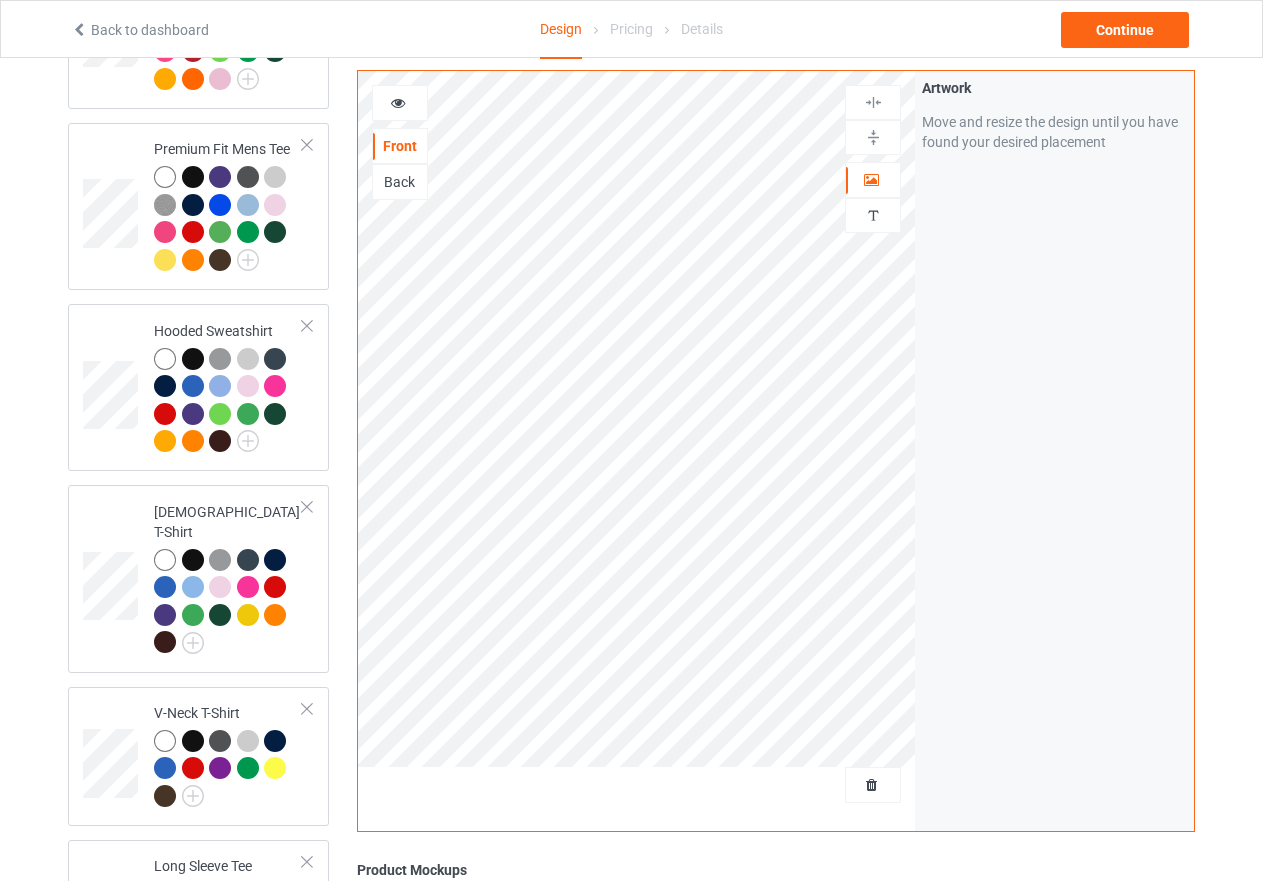 scroll, scrollTop: 288, scrollLeft: 0, axis: vertical 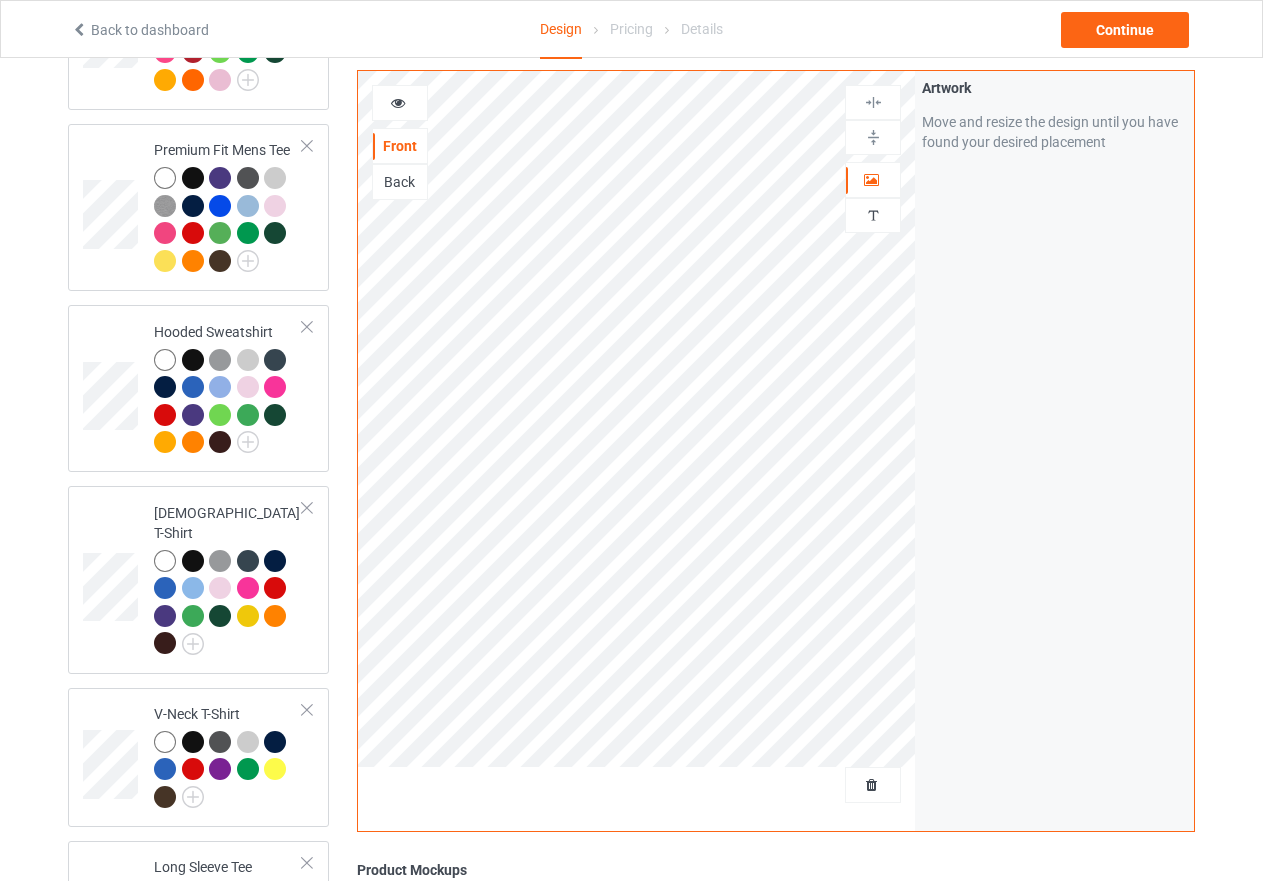 click at bounding box center (873, 137) 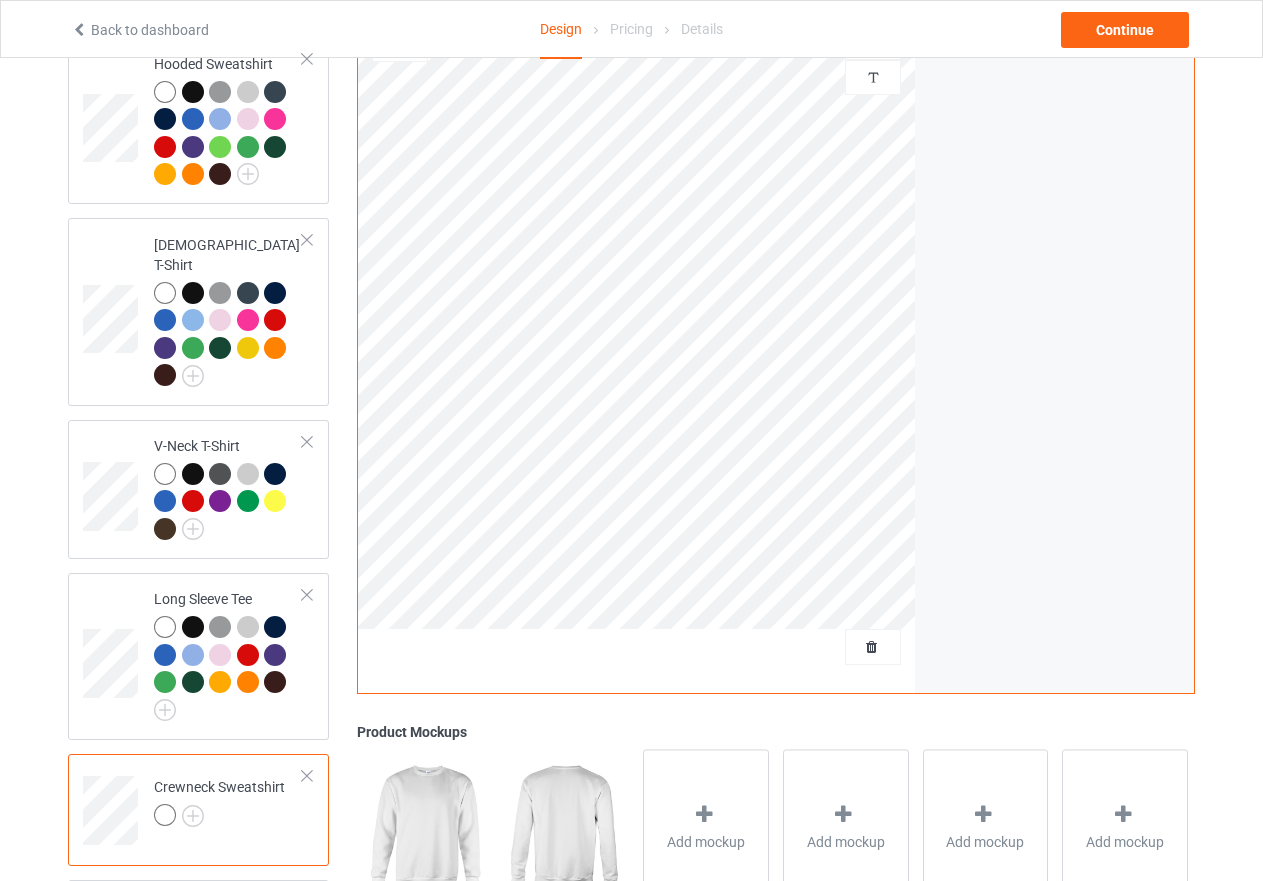 scroll, scrollTop: 588, scrollLeft: 0, axis: vertical 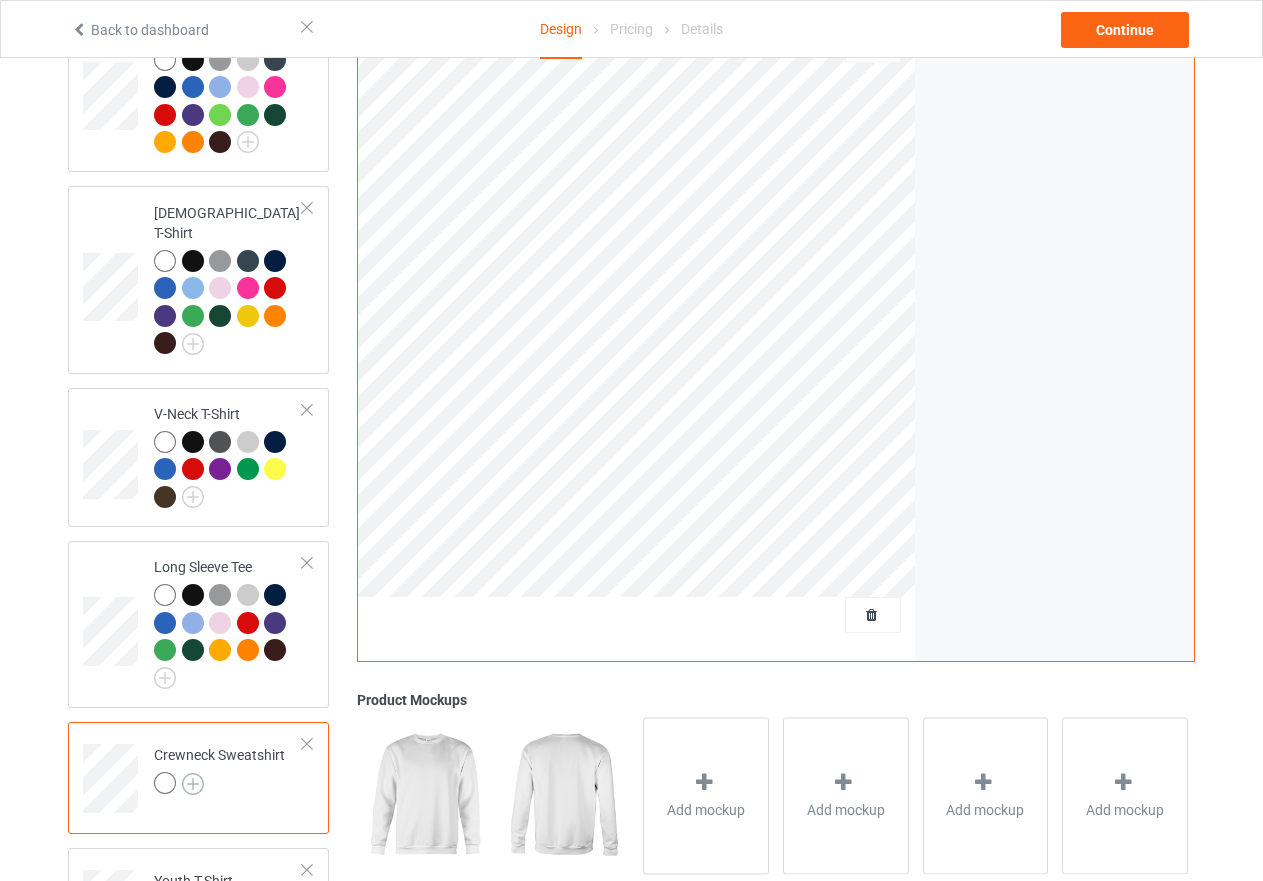 click at bounding box center (193, 784) 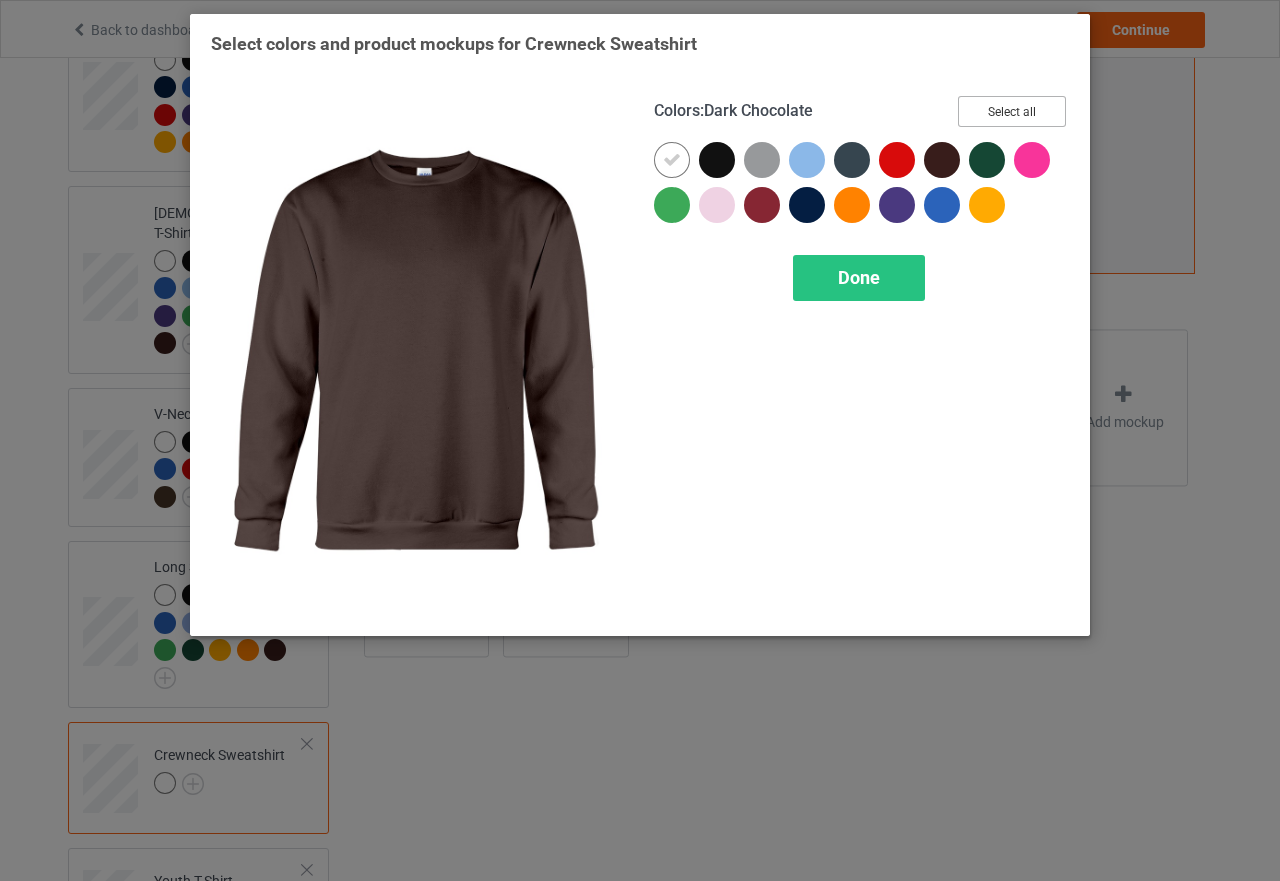 click on "Select all" at bounding box center (1012, 111) 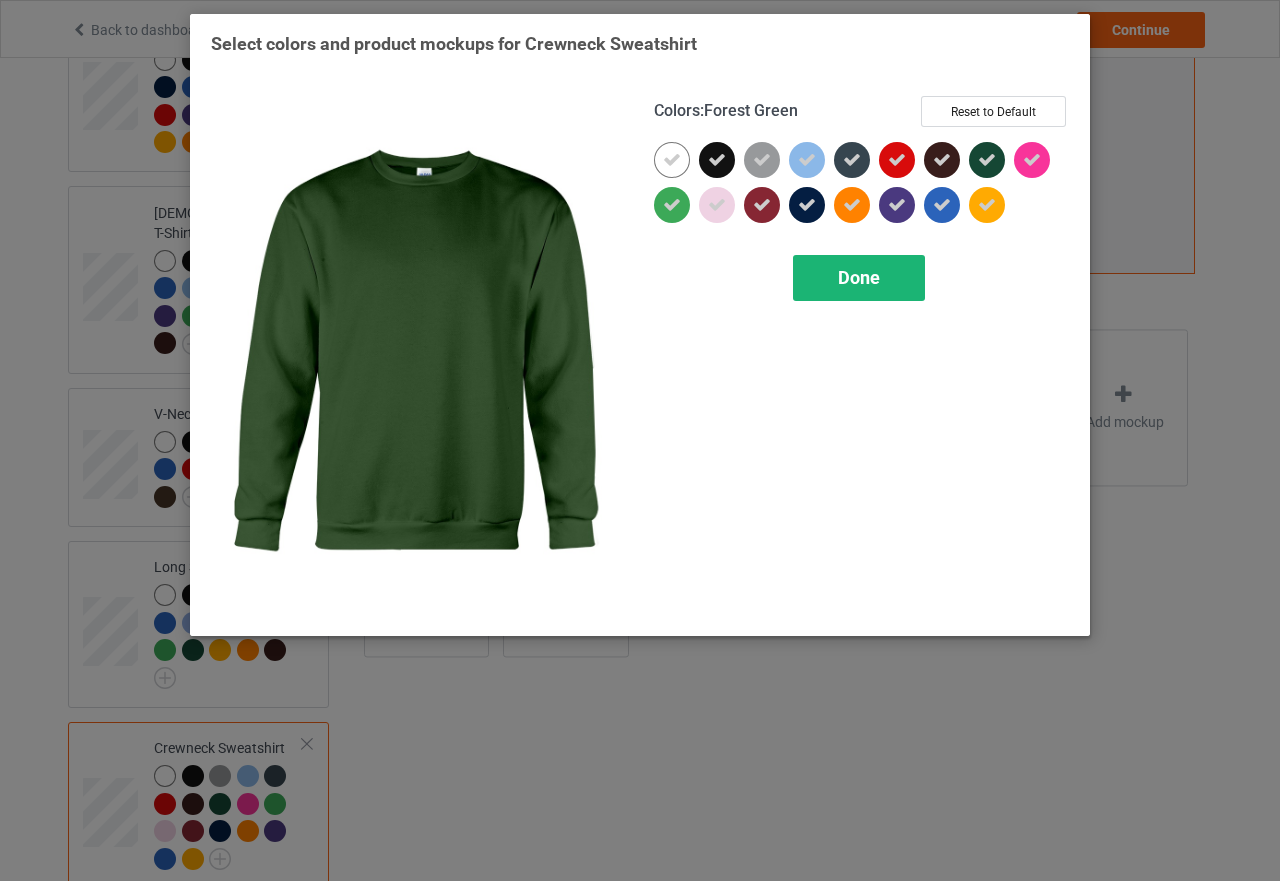 click on "Done" at bounding box center (859, 277) 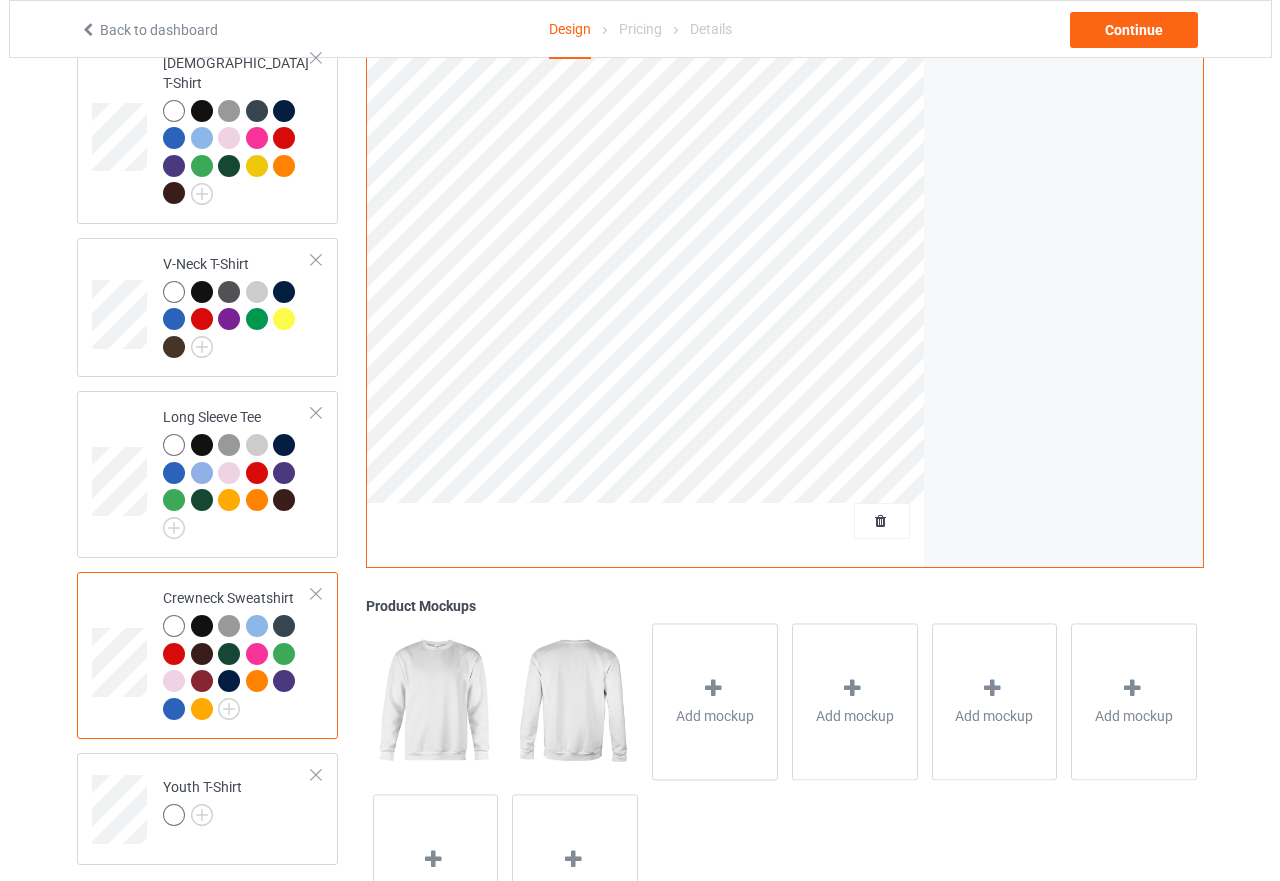scroll, scrollTop: 788, scrollLeft: 0, axis: vertical 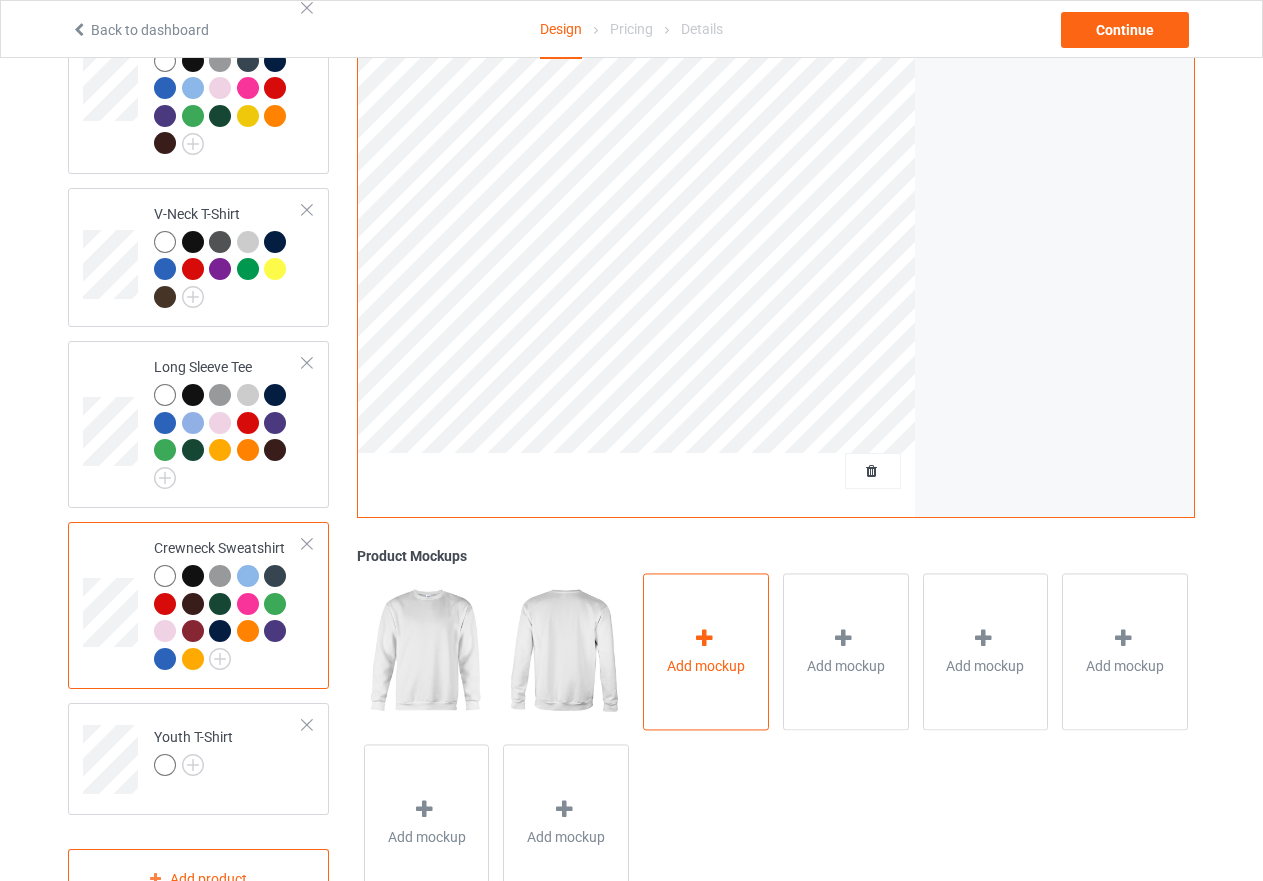 click on "Add mockup" at bounding box center (706, 651) 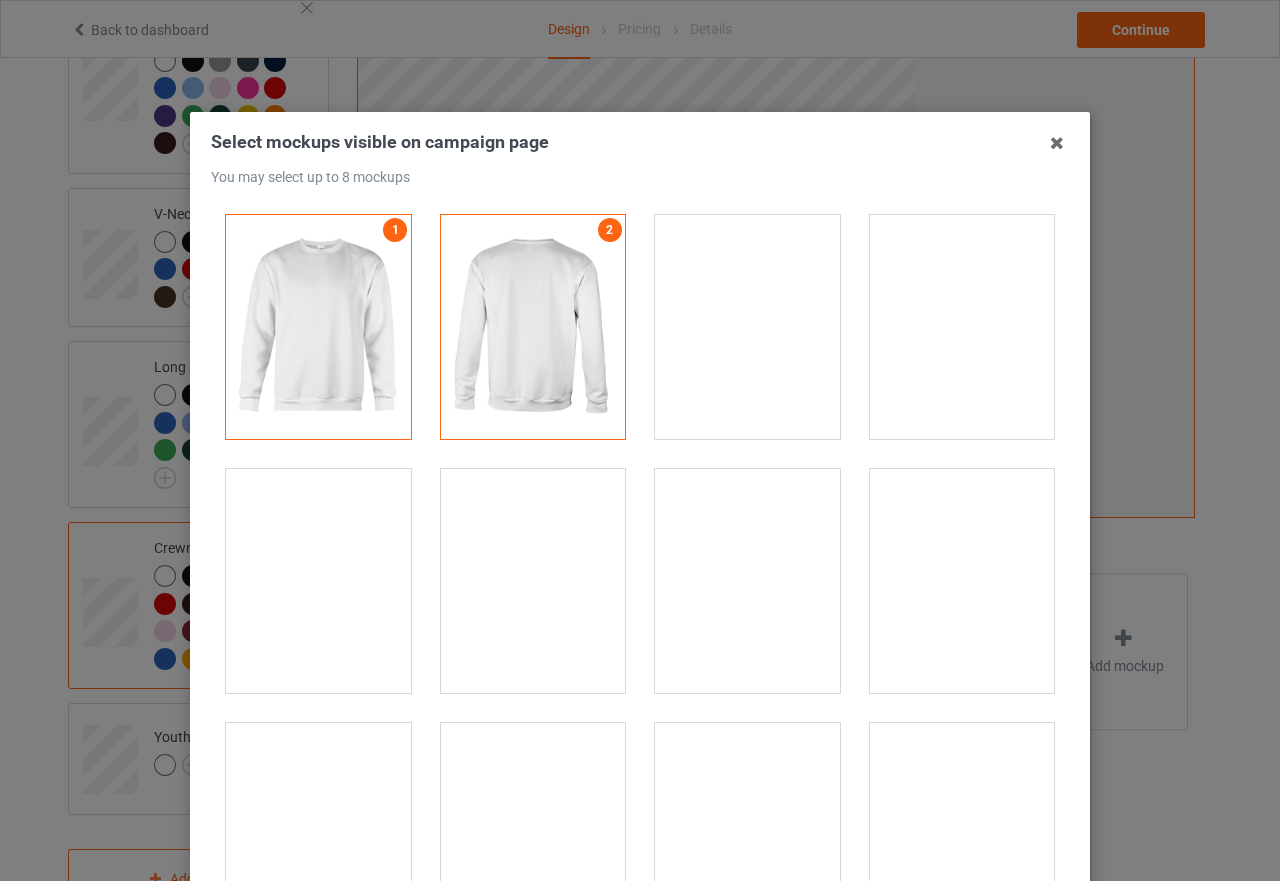 scroll, scrollTop: 300, scrollLeft: 0, axis: vertical 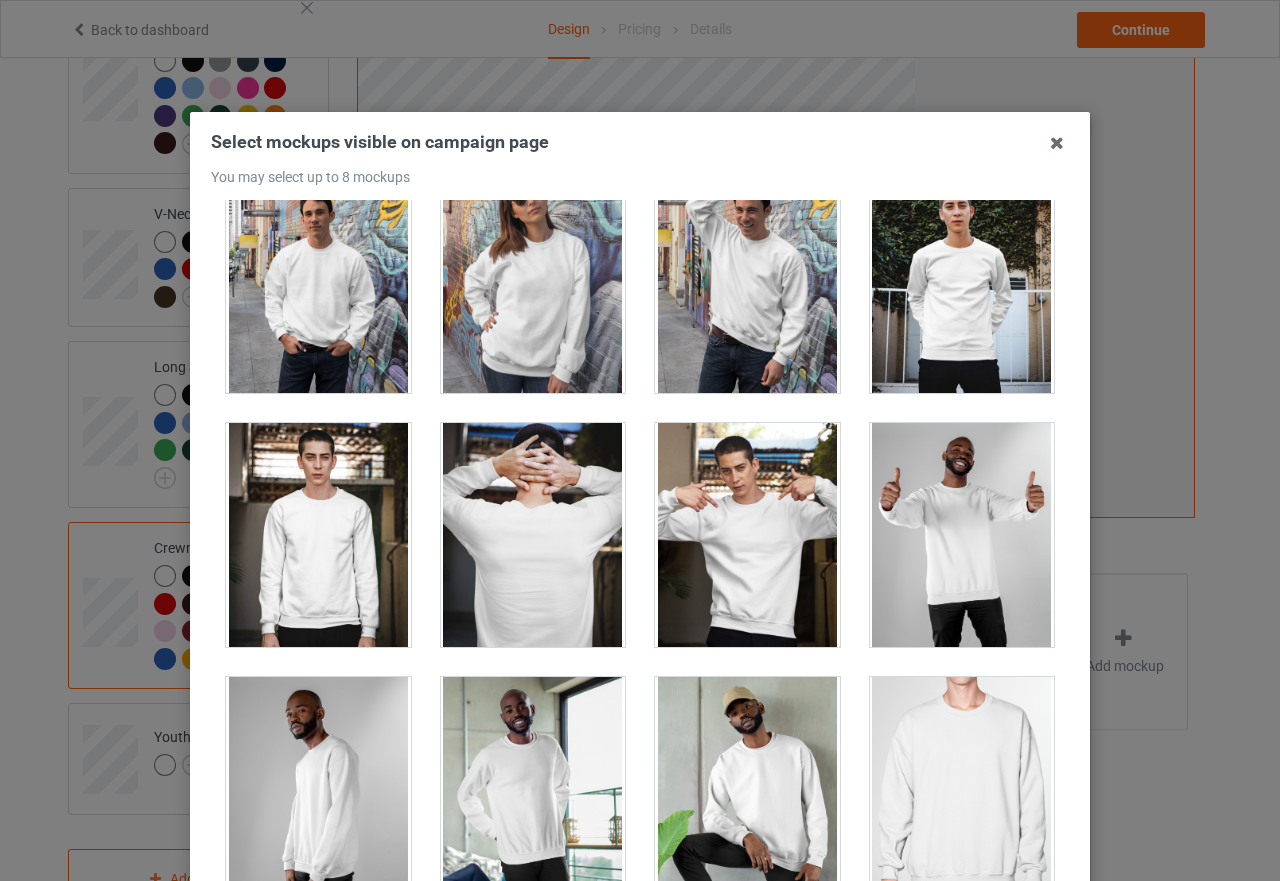 click at bounding box center (318, 535) 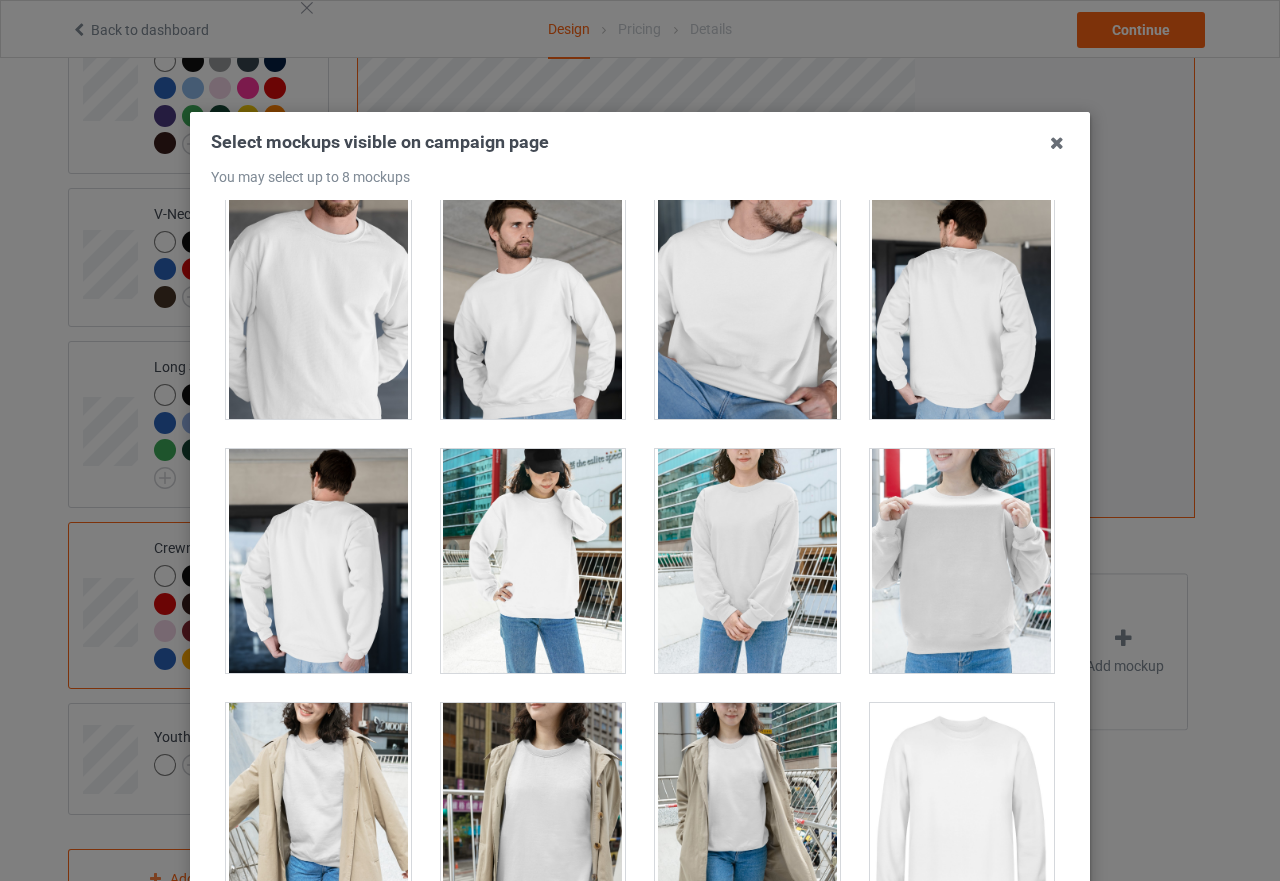 scroll, scrollTop: 5200, scrollLeft: 0, axis: vertical 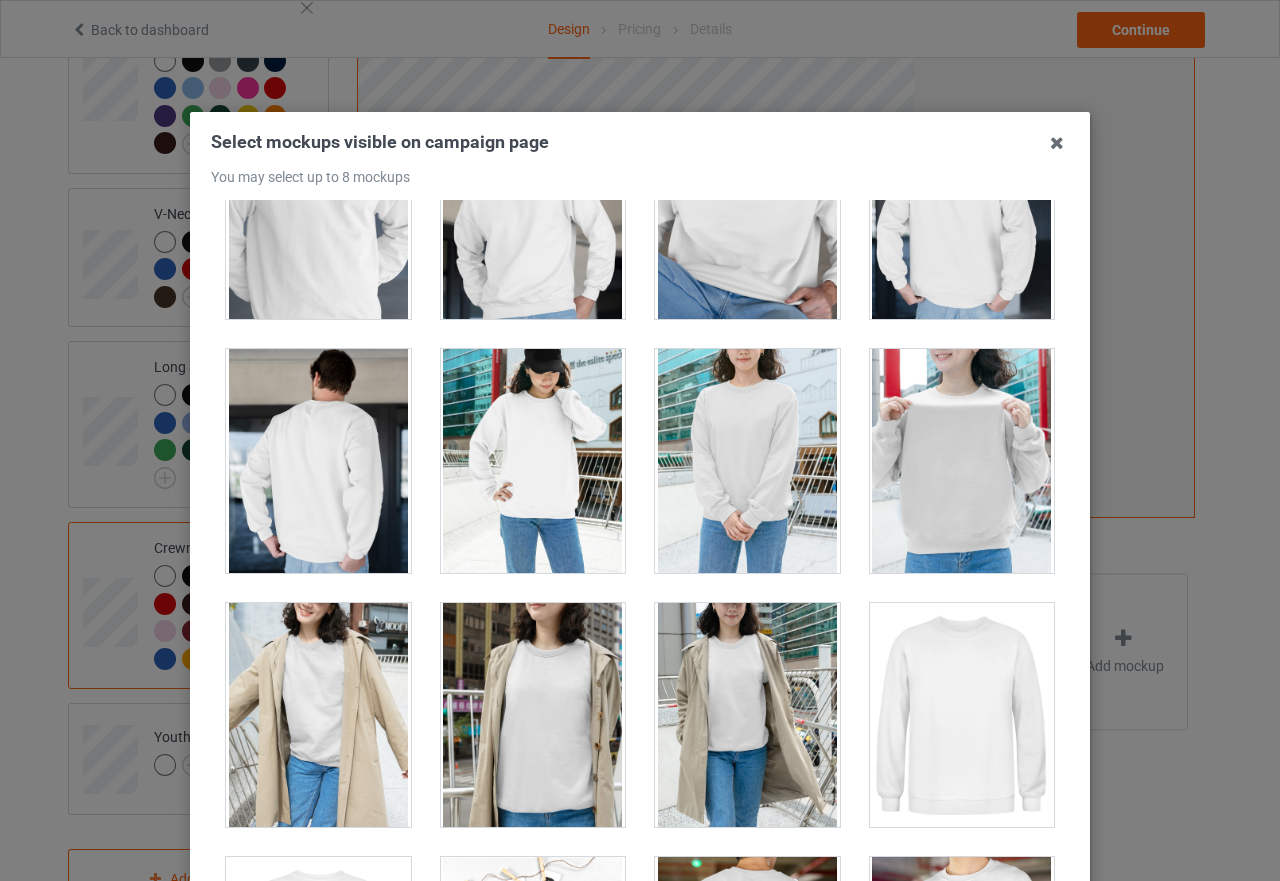 click at bounding box center [962, 461] 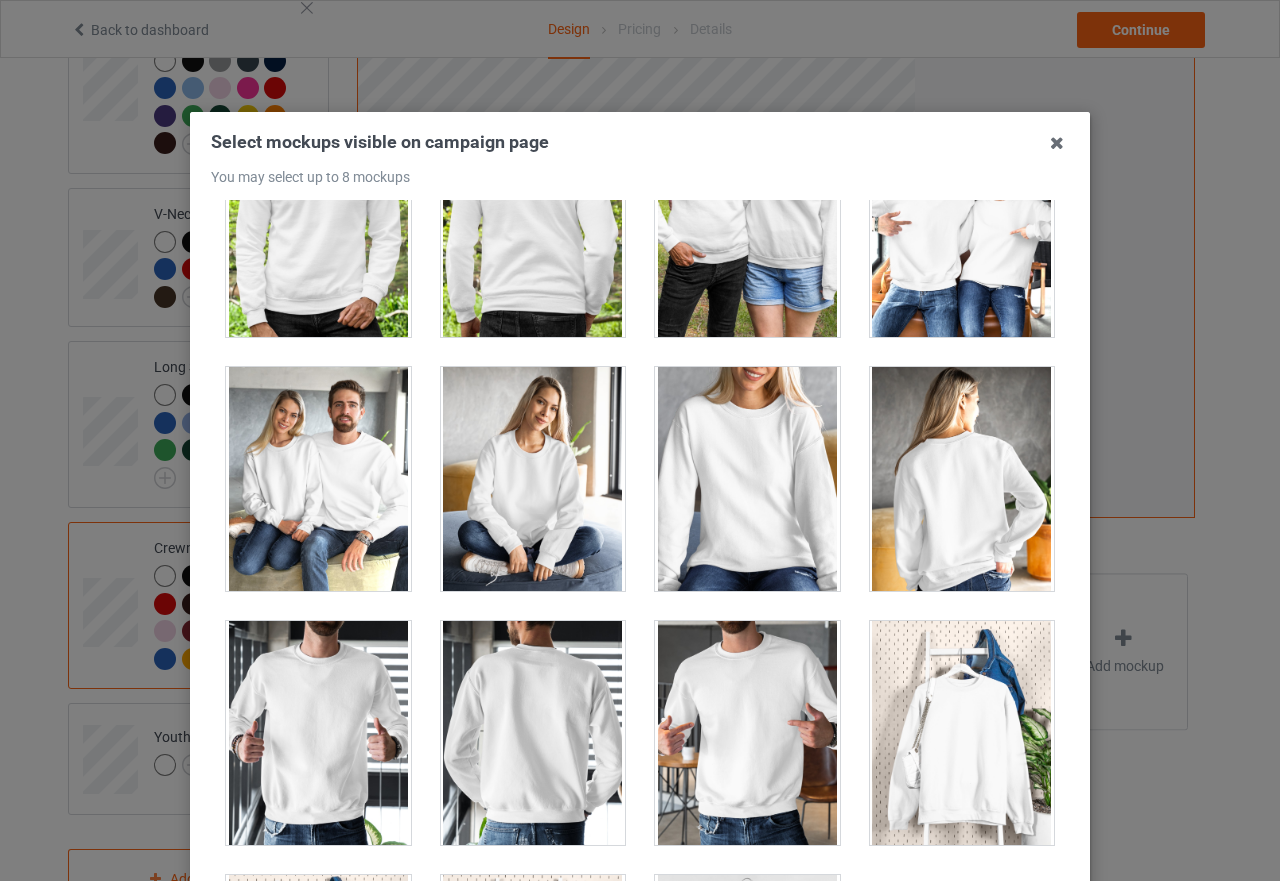 scroll, scrollTop: 9709, scrollLeft: 0, axis: vertical 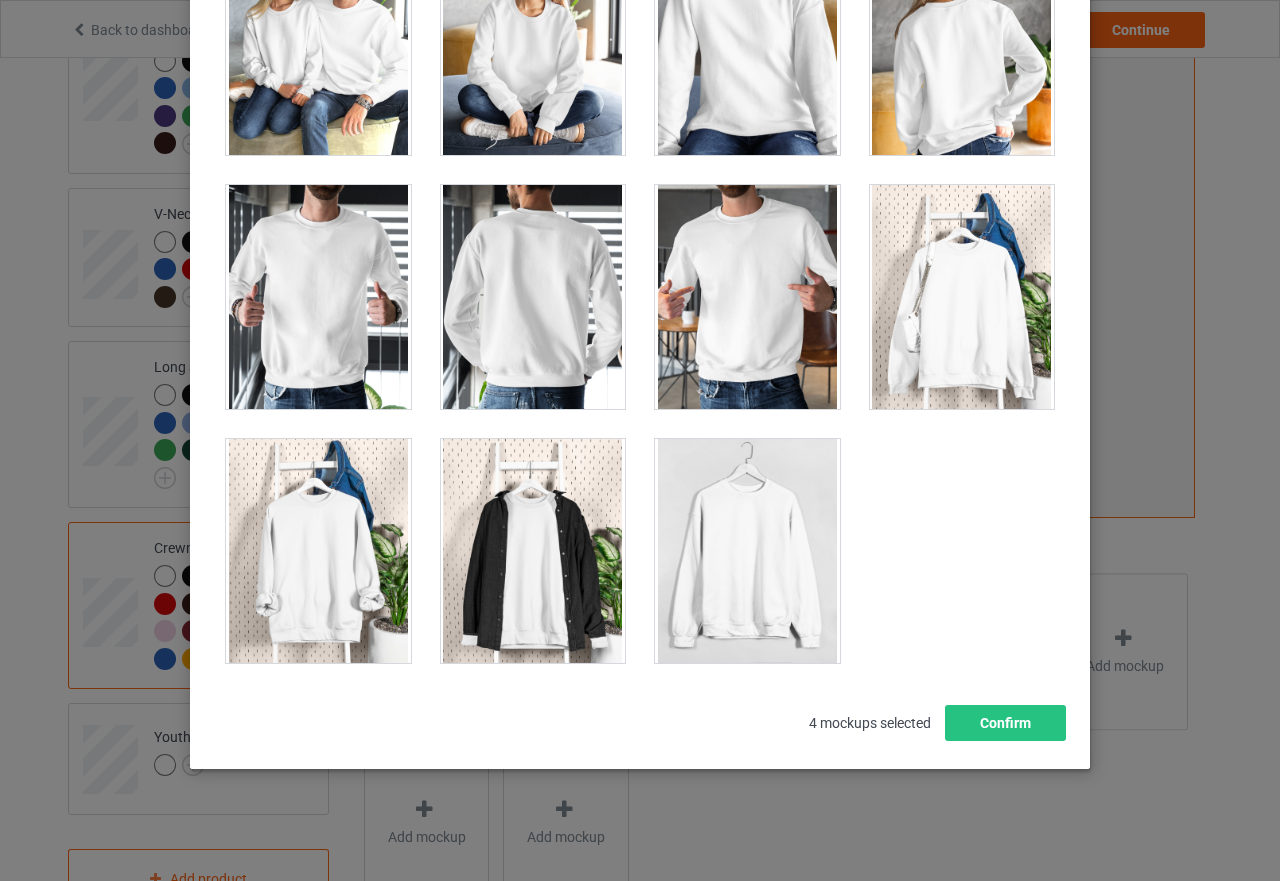 click at bounding box center [747, 551] 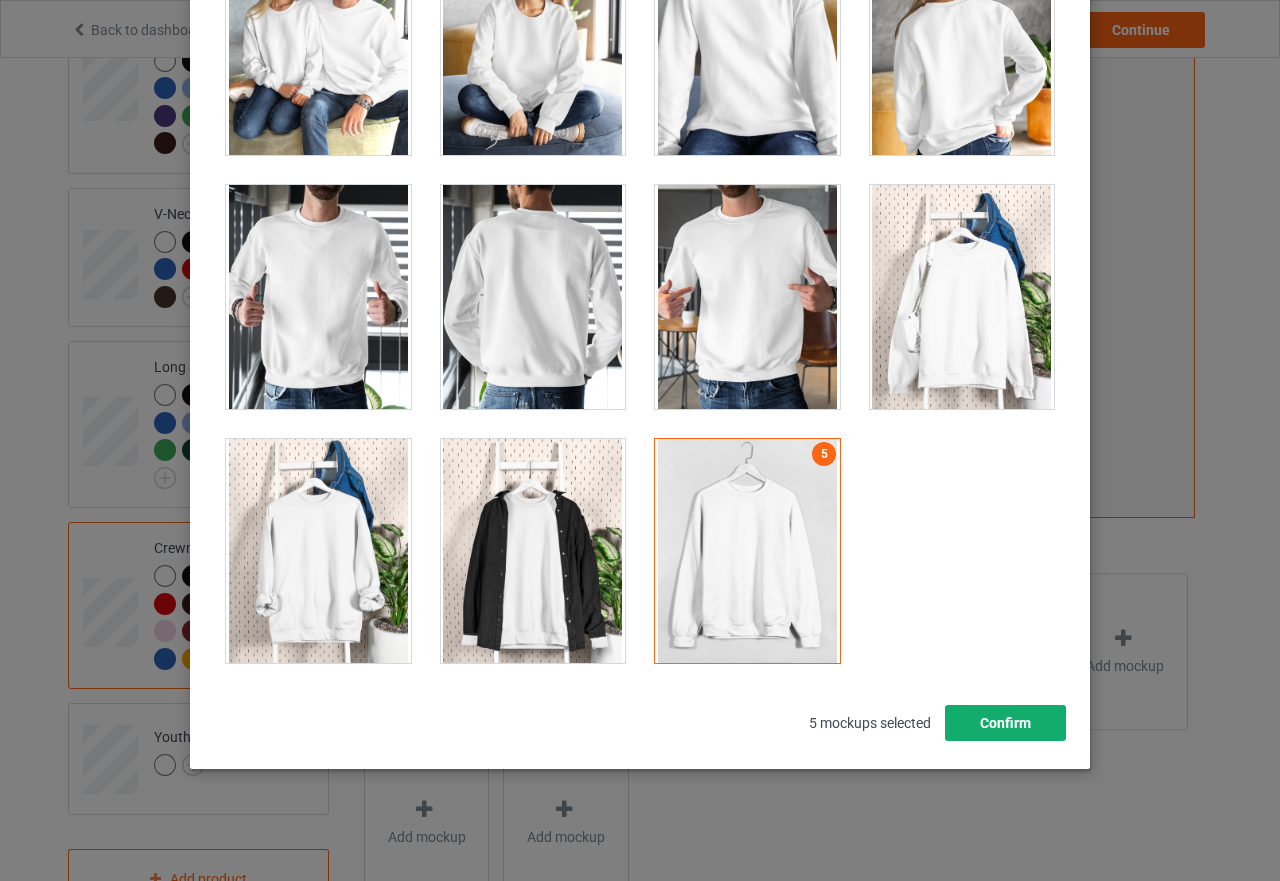 click on "Confirm" at bounding box center (1005, 723) 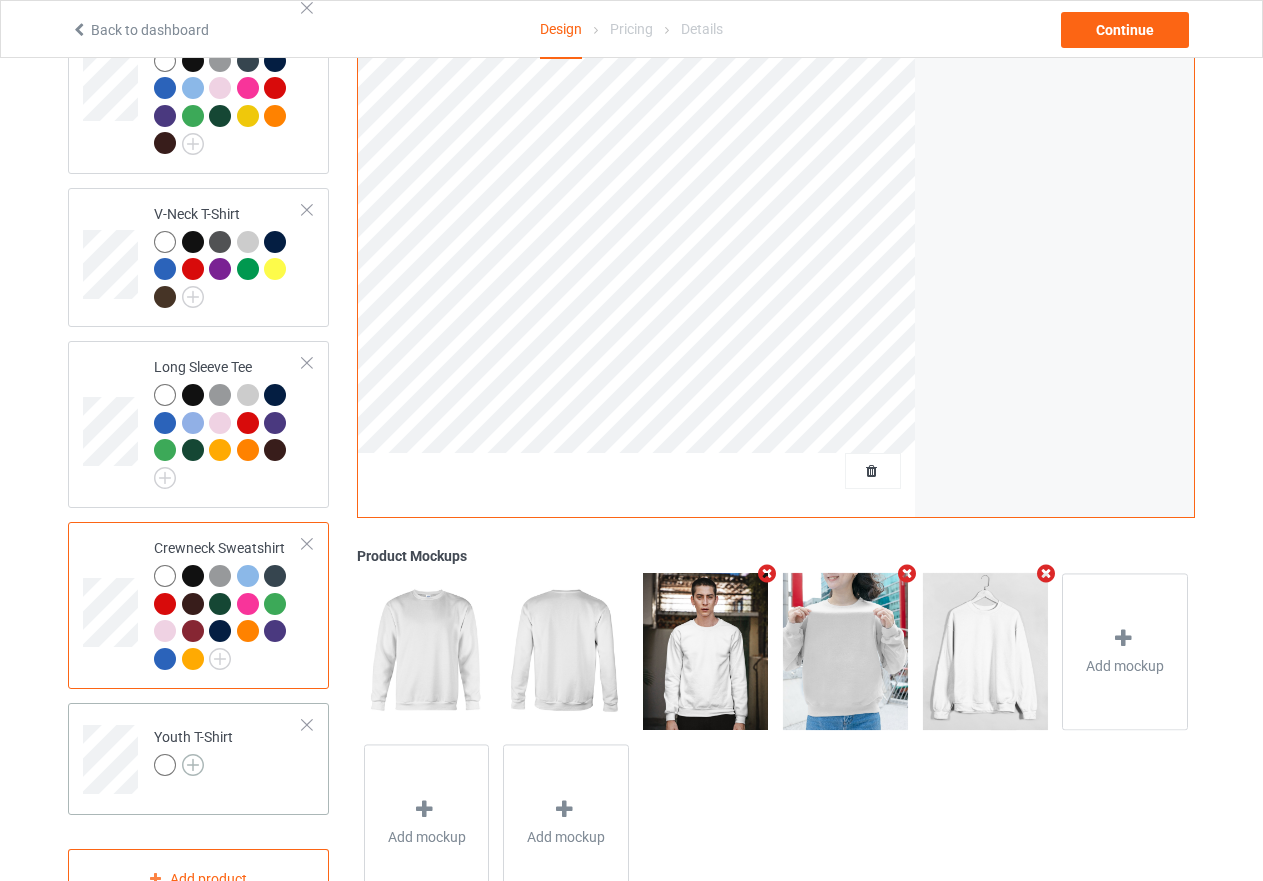click at bounding box center [193, 765] 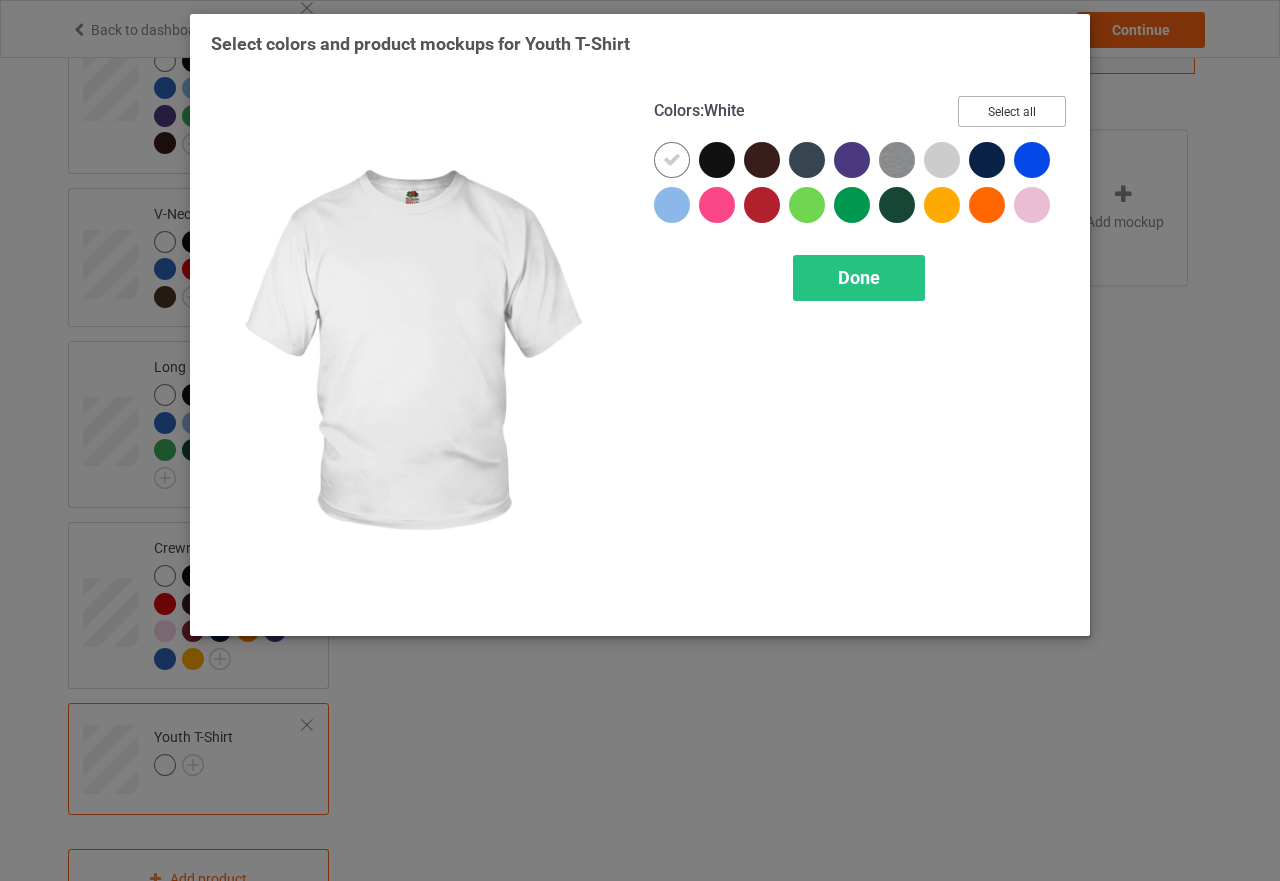 click on "Select all" at bounding box center (1012, 111) 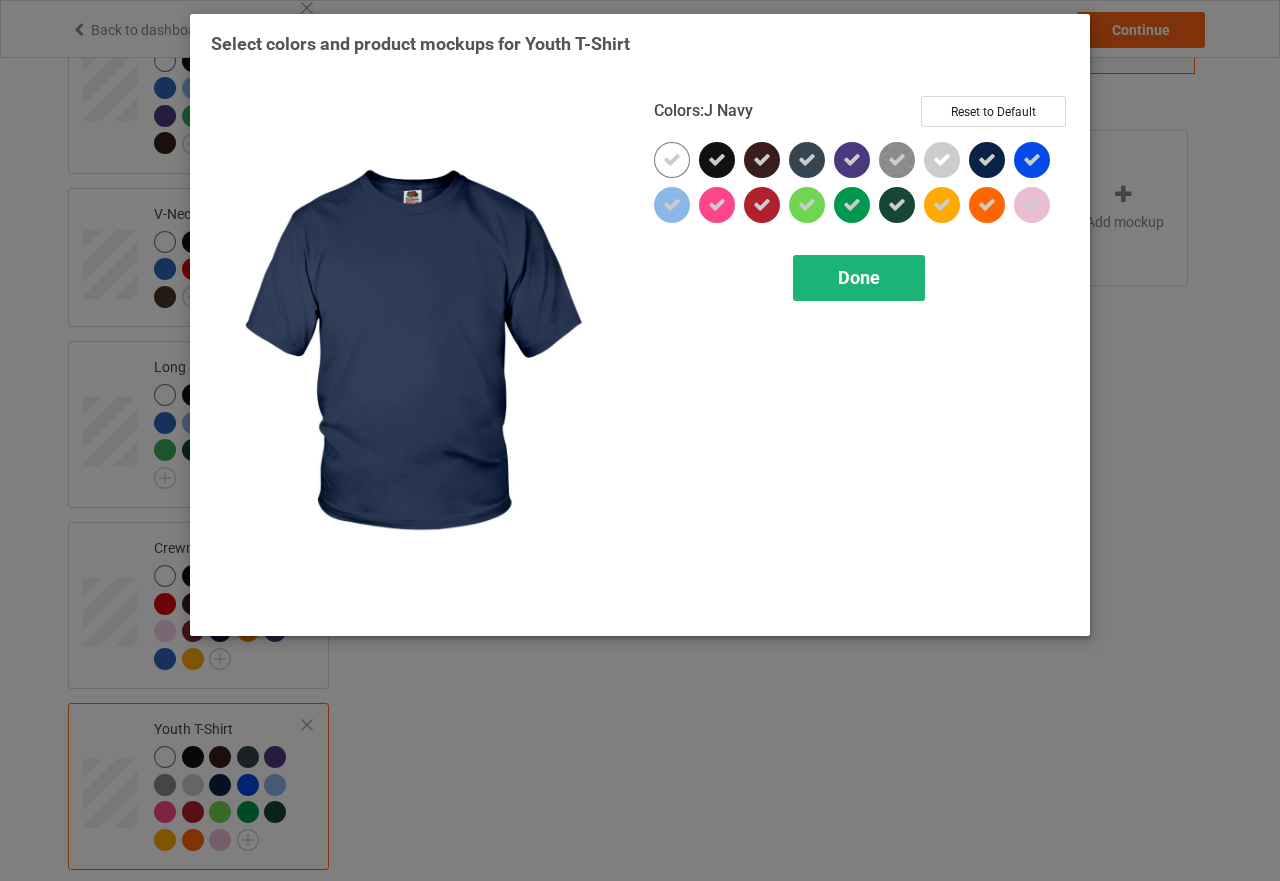 click on "Done" at bounding box center [859, 277] 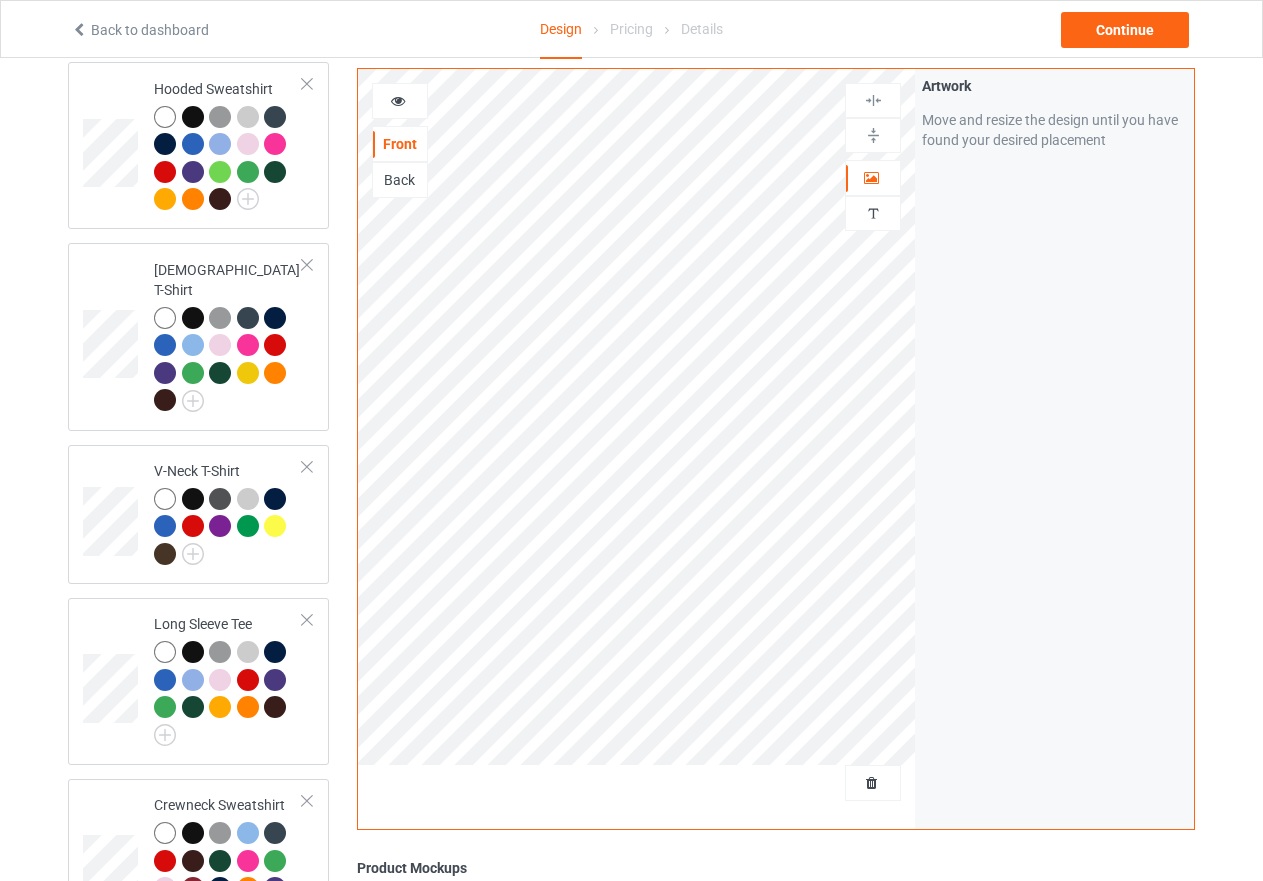 scroll, scrollTop: 488, scrollLeft: 0, axis: vertical 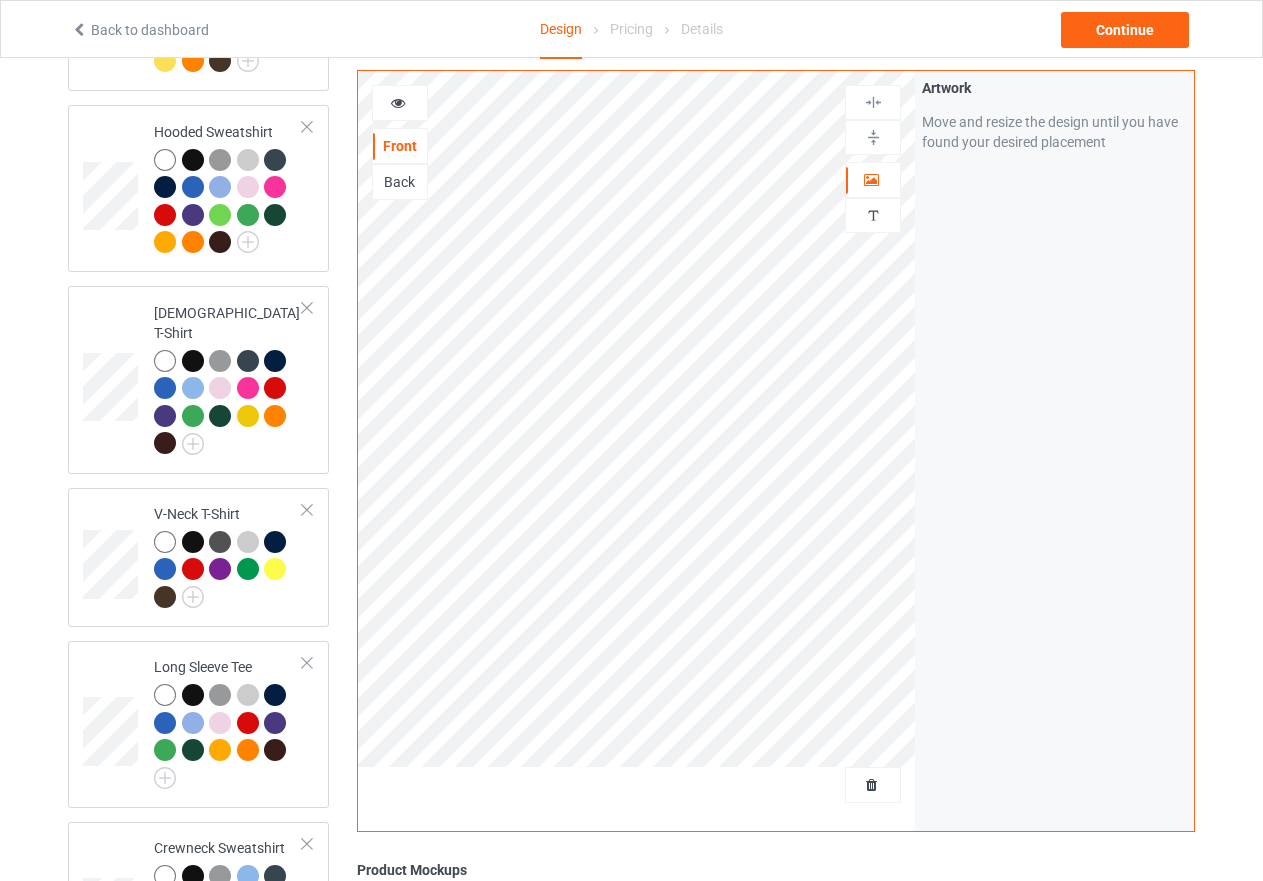 click at bounding box center (873, 137) 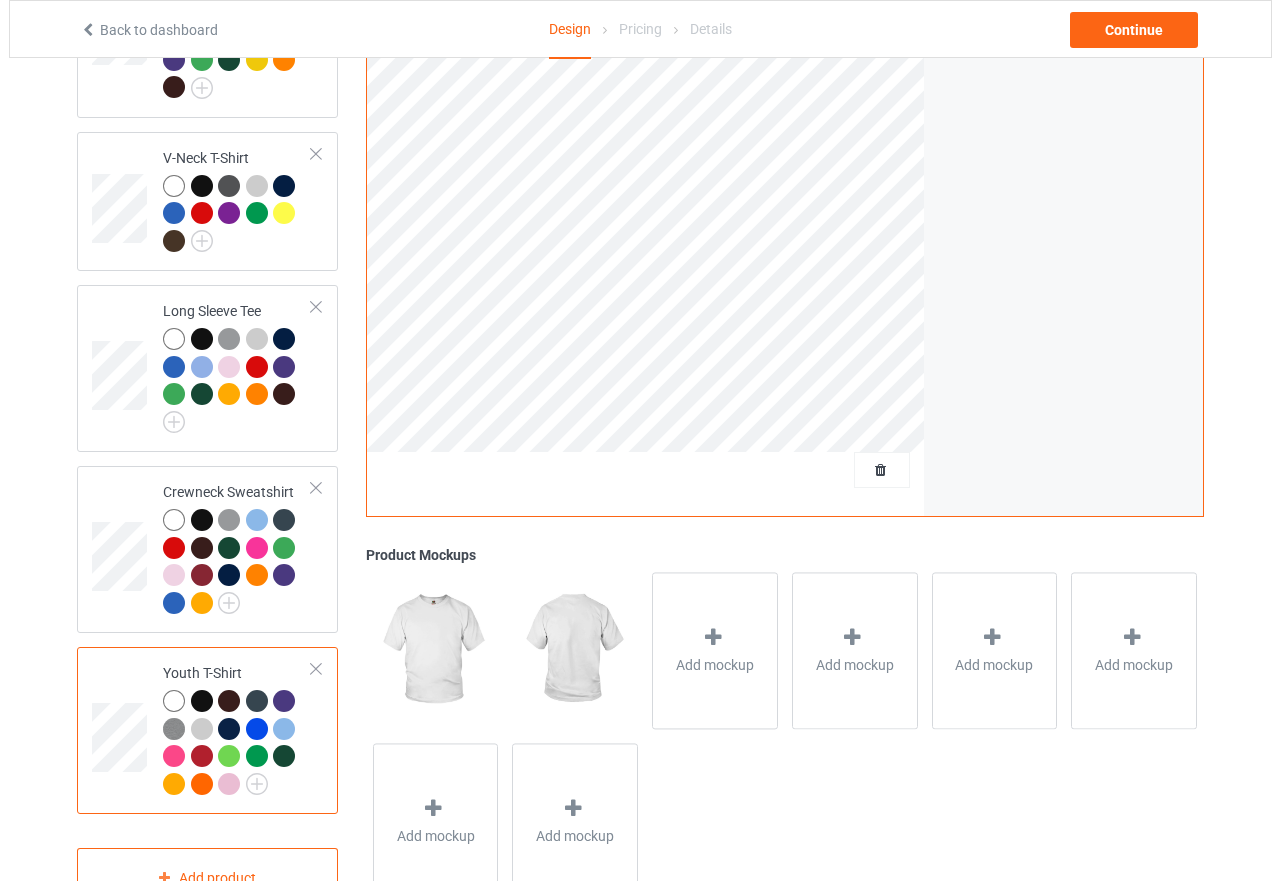 scroll, scrollTop: 900, scrollLeft: 0, axis: vertical 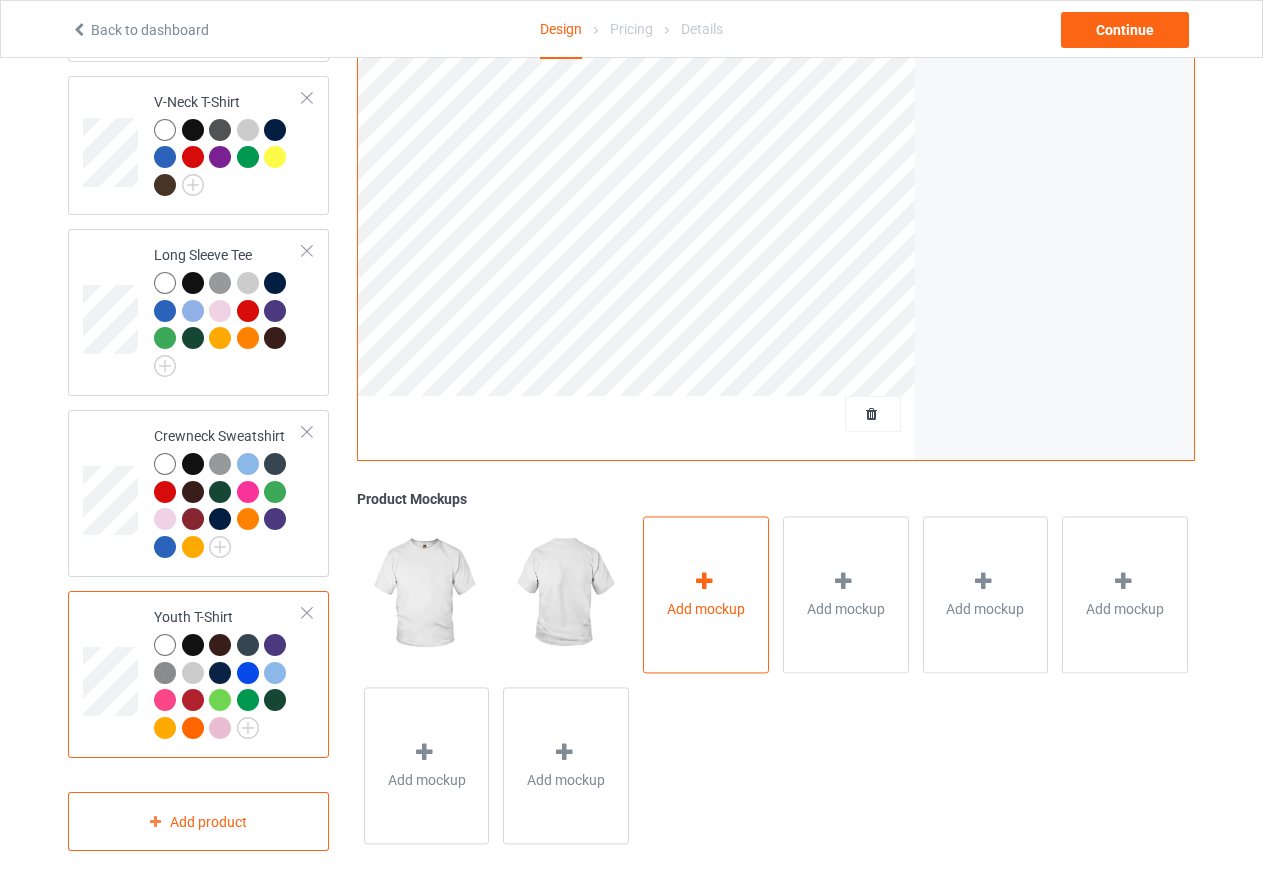click at bounding box center (706, 584) 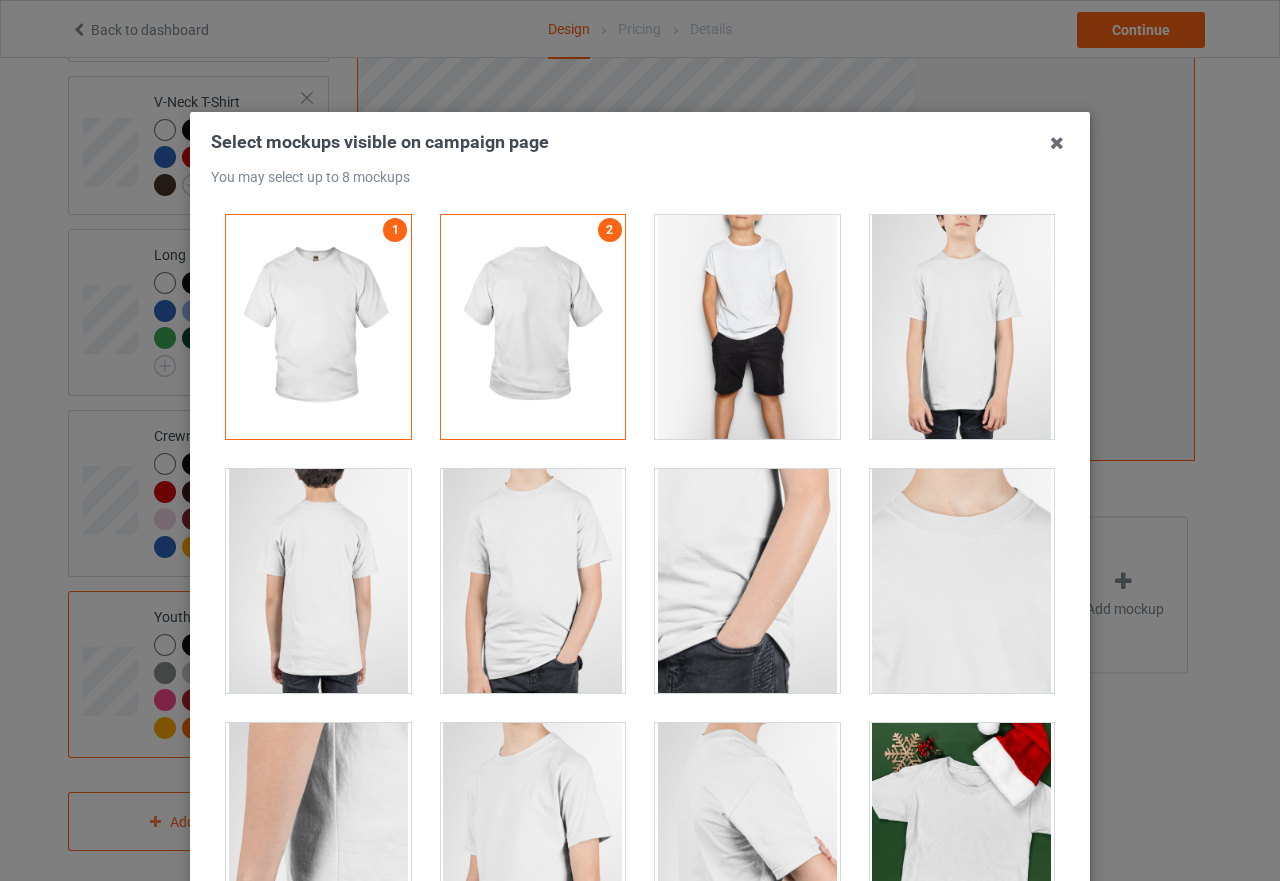 click at bounding box center [962, 327] 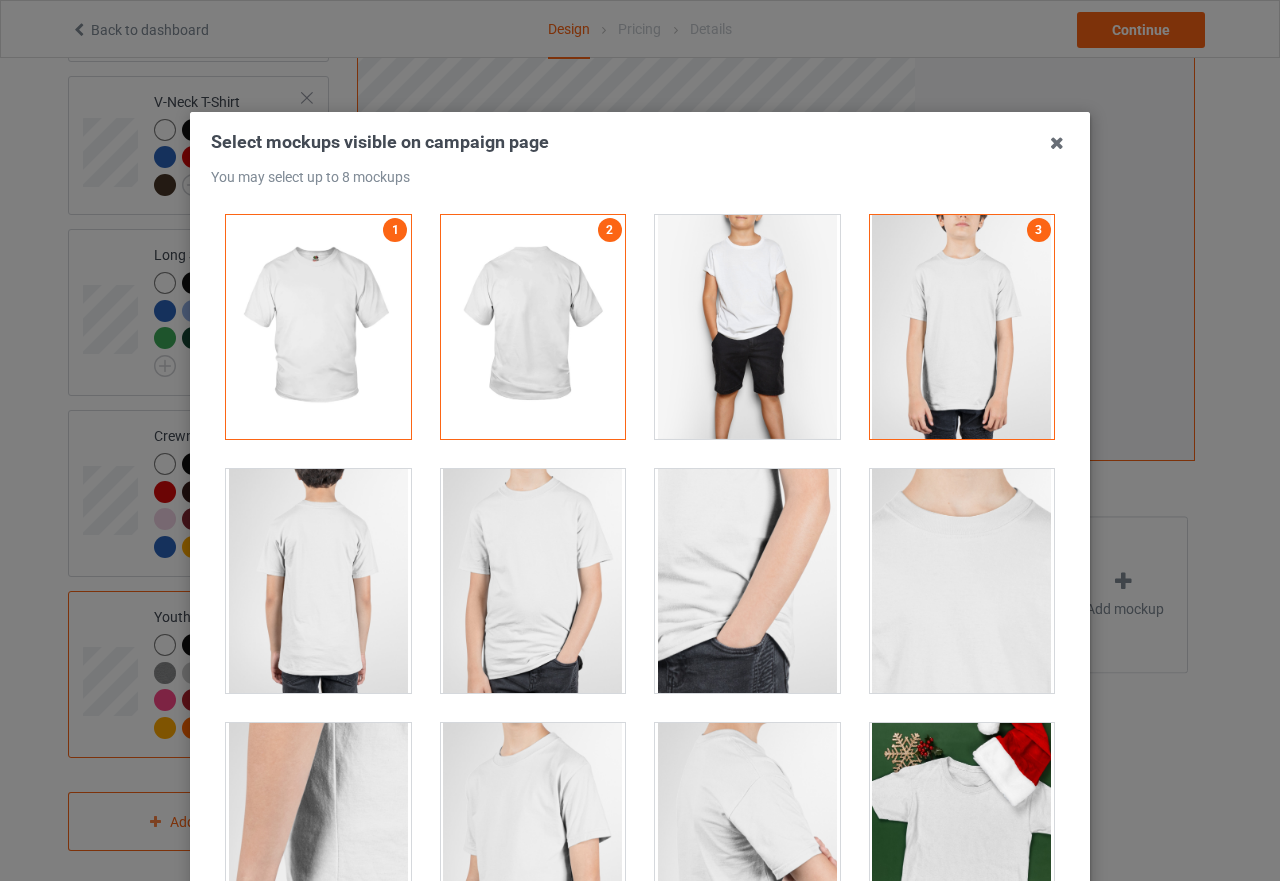 click at bounding box center [747, 327] 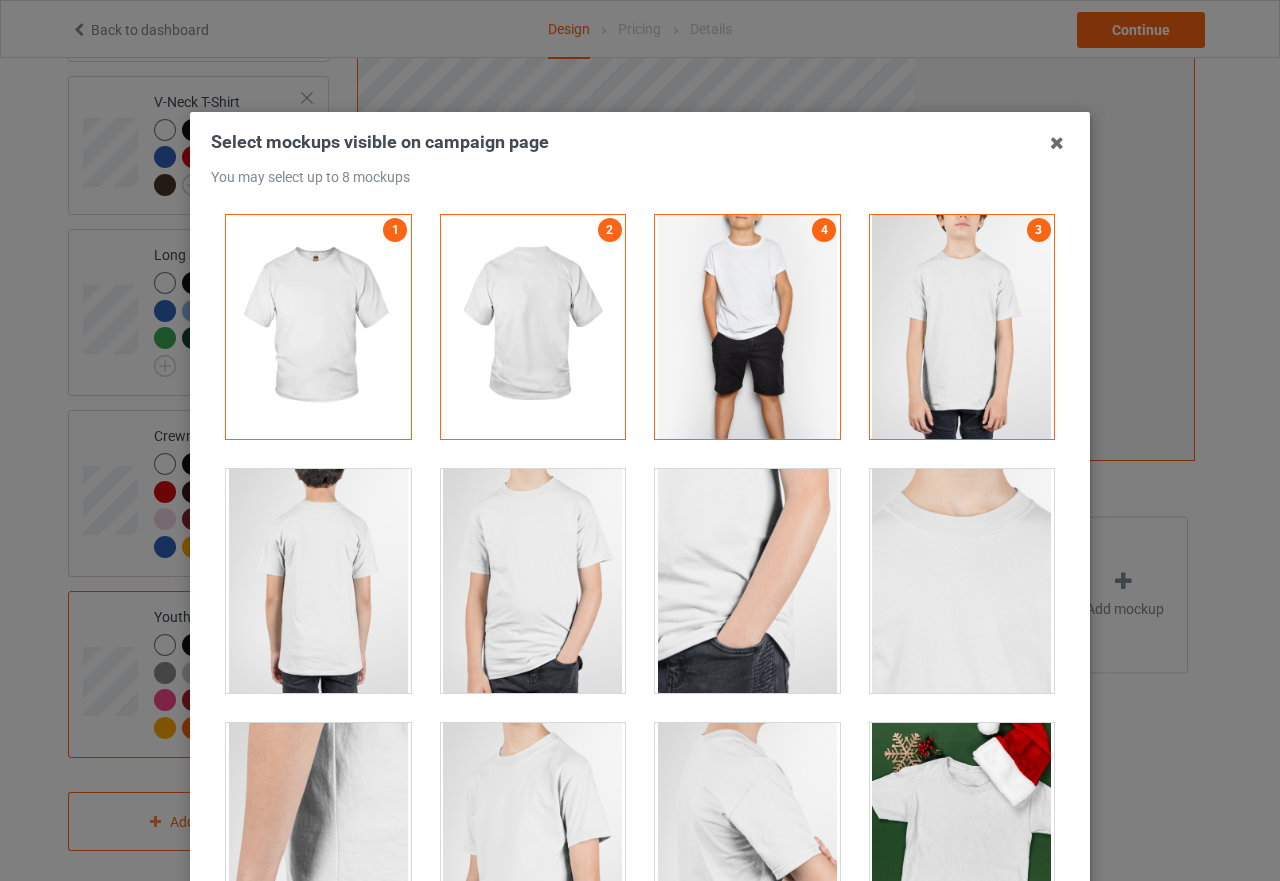 click at bounding box center [533, 581] 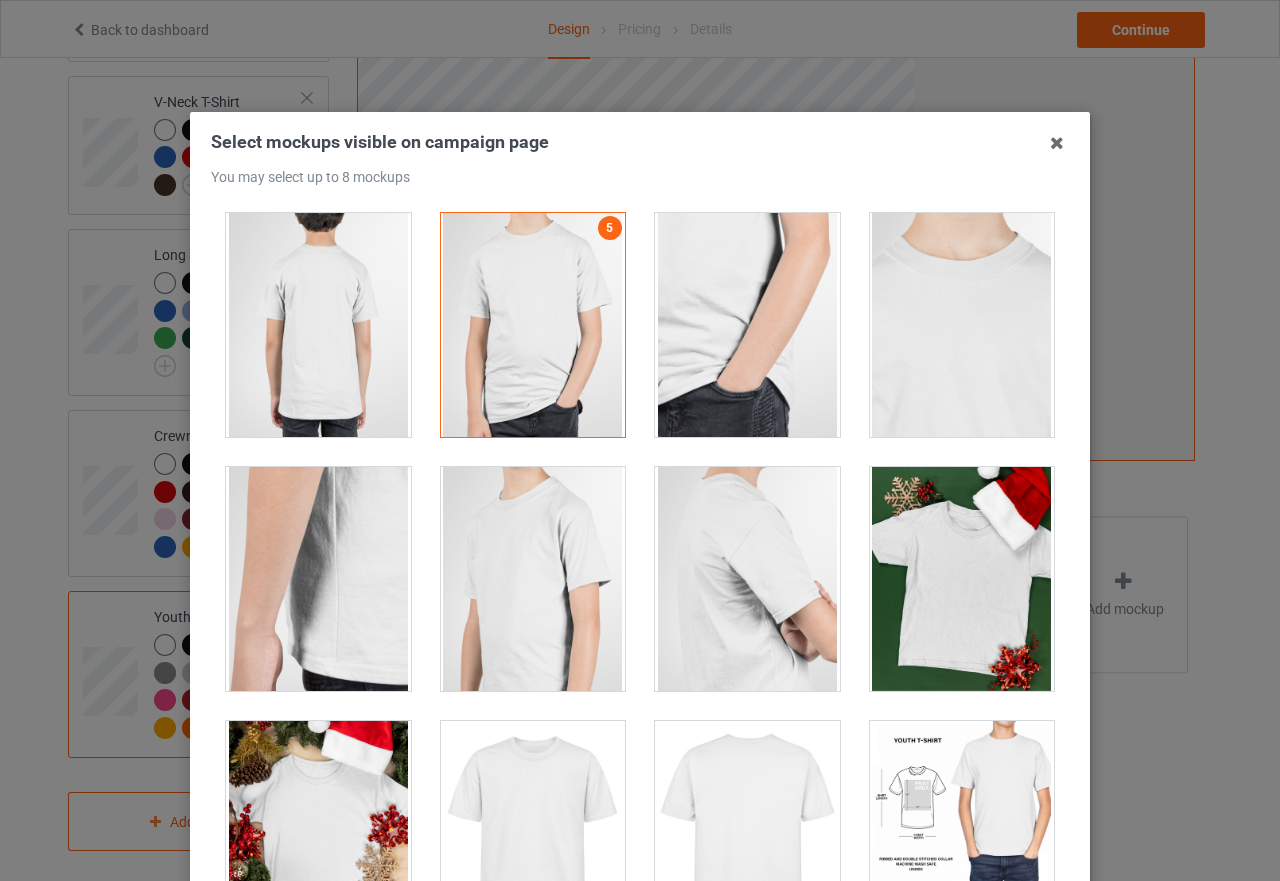 scroll, scrollTop: 400, scrollLeft: 0, axis: vertical 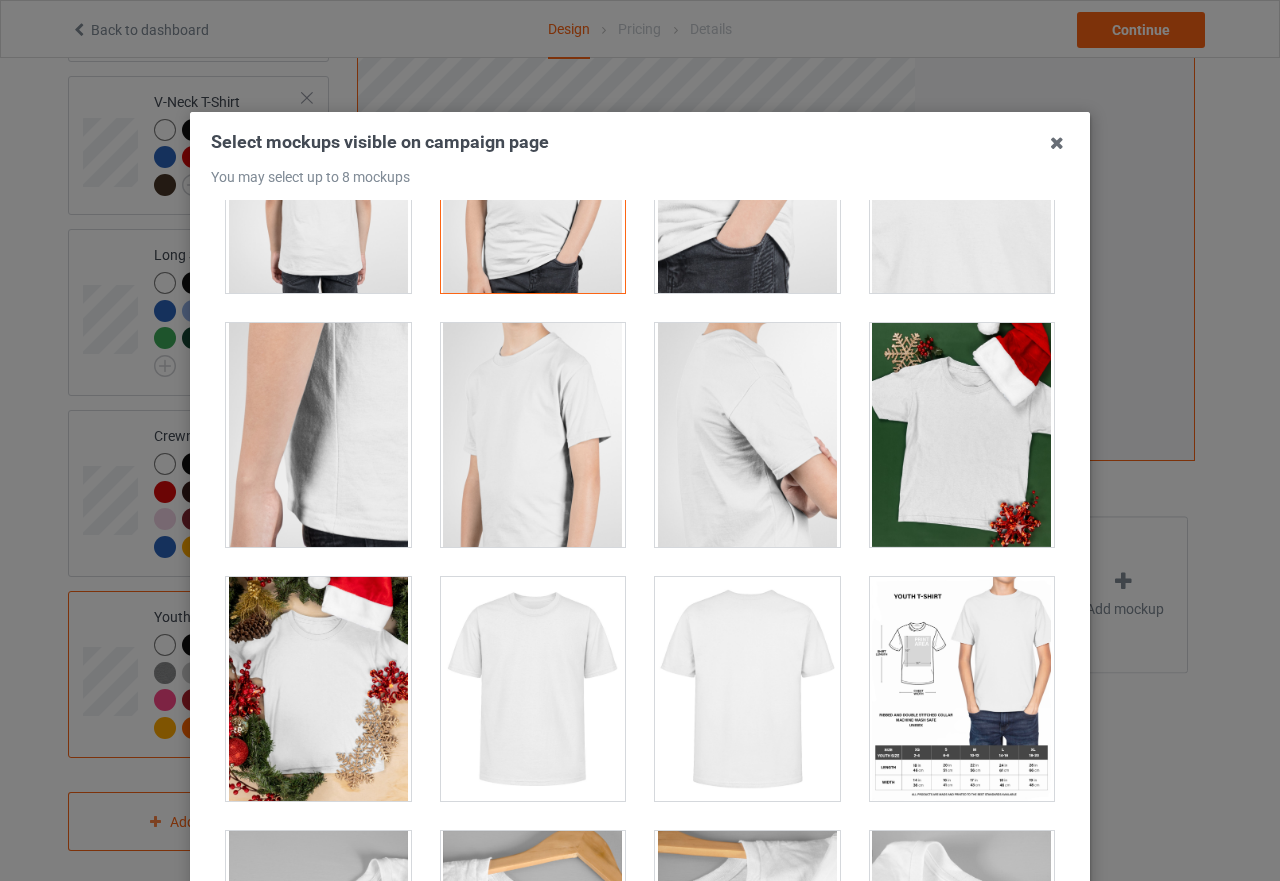 click at bounding box center (533, 435) 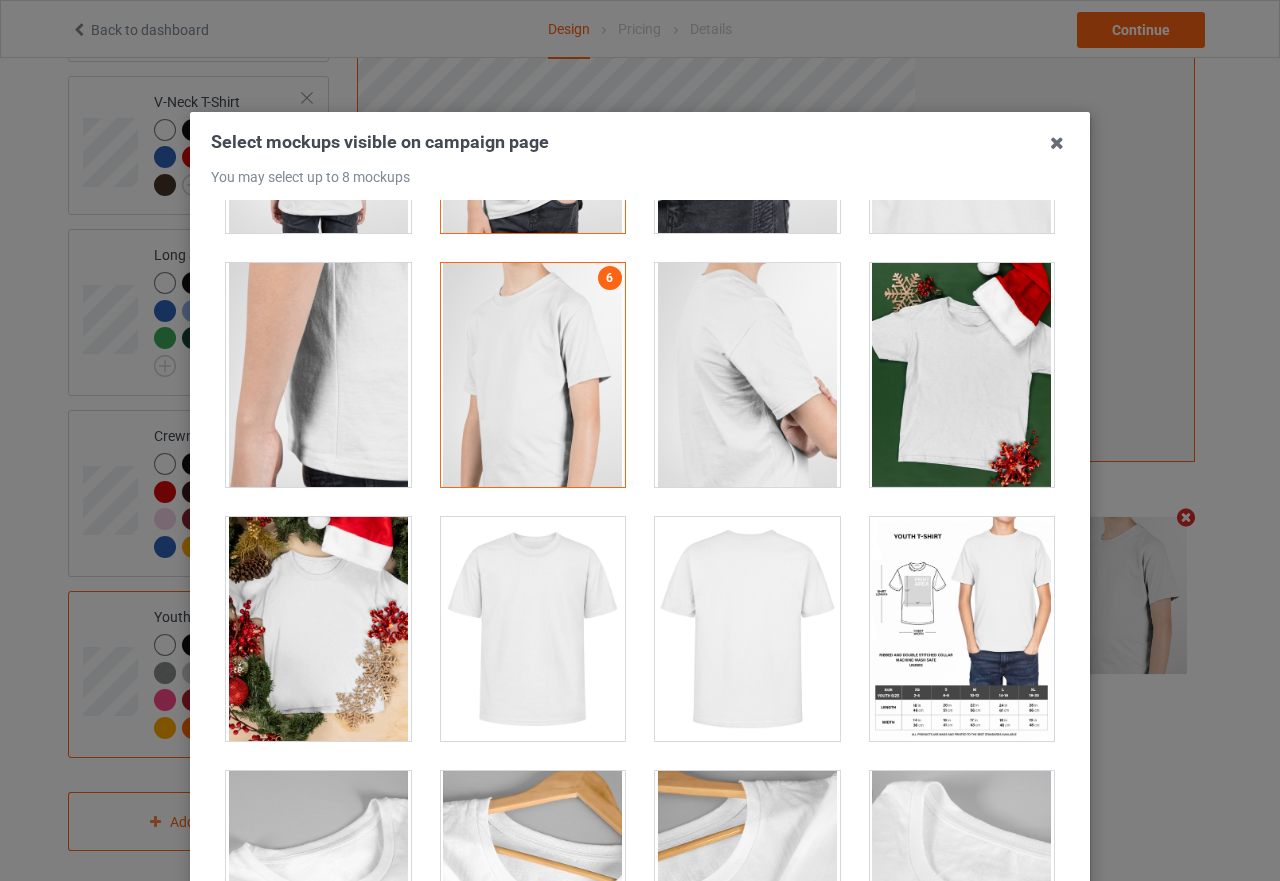 scroll, scrollTop: 700, scrollLeft: 0, axis: vertical 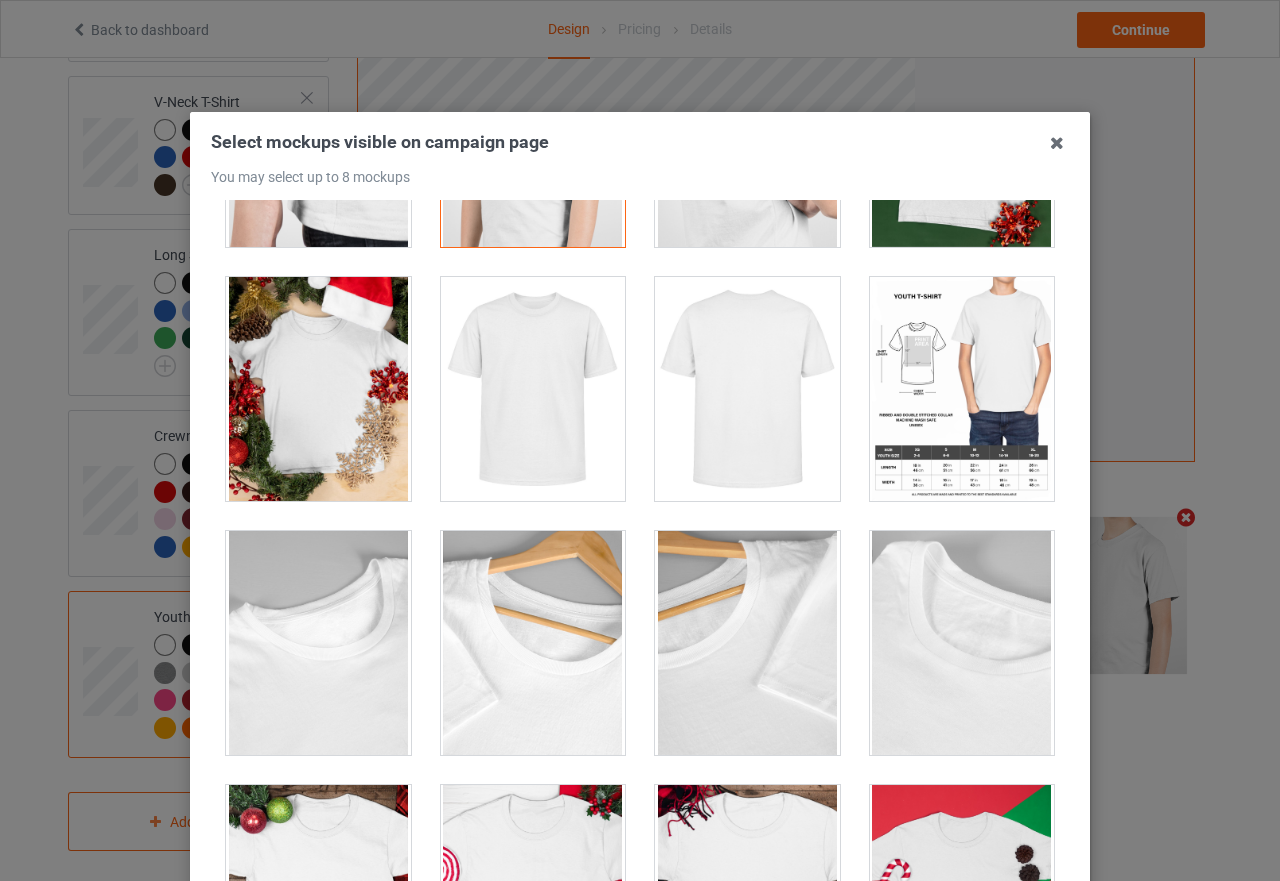 click at bounding box center (962, 389) 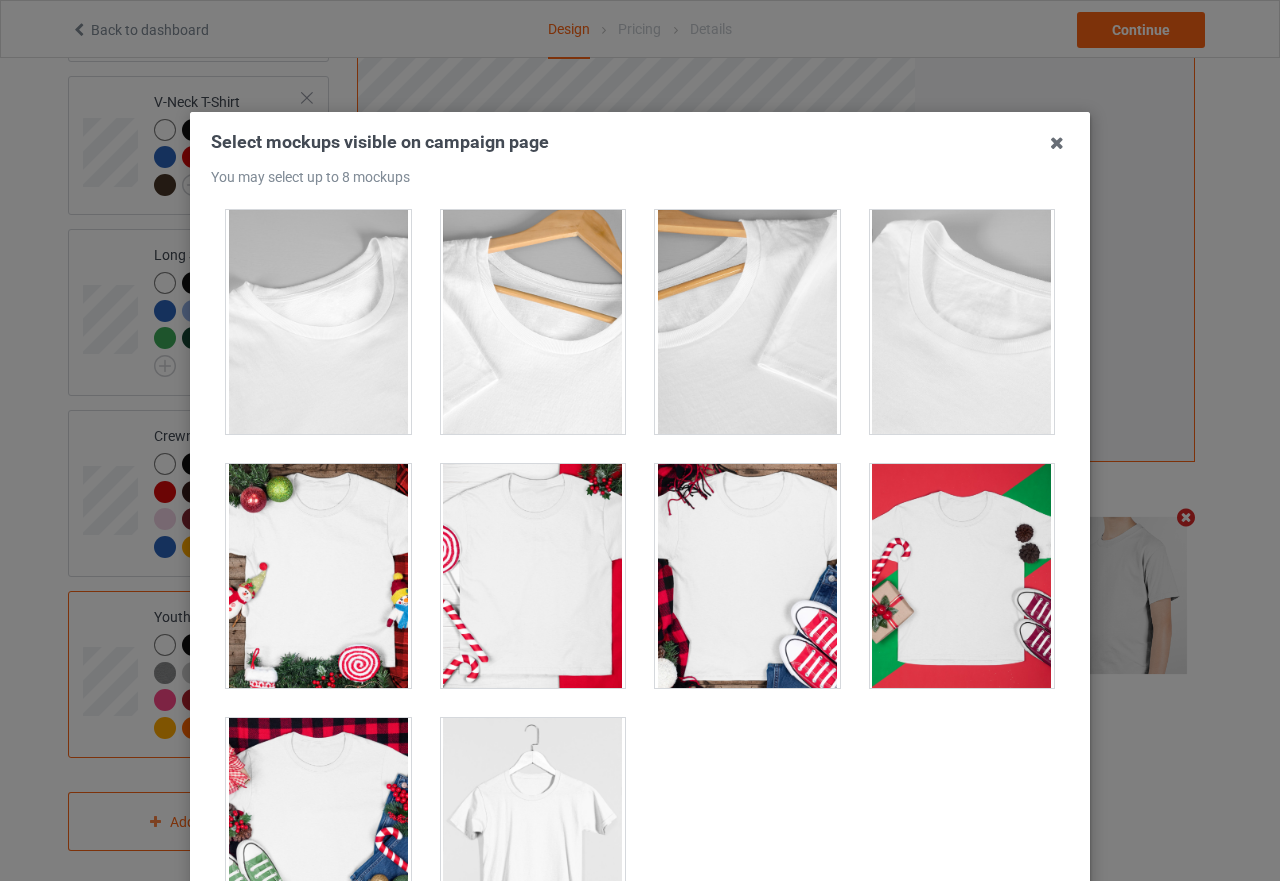 scroll, scrollTop: 1073, scrollLeft: 0, axis: vertical 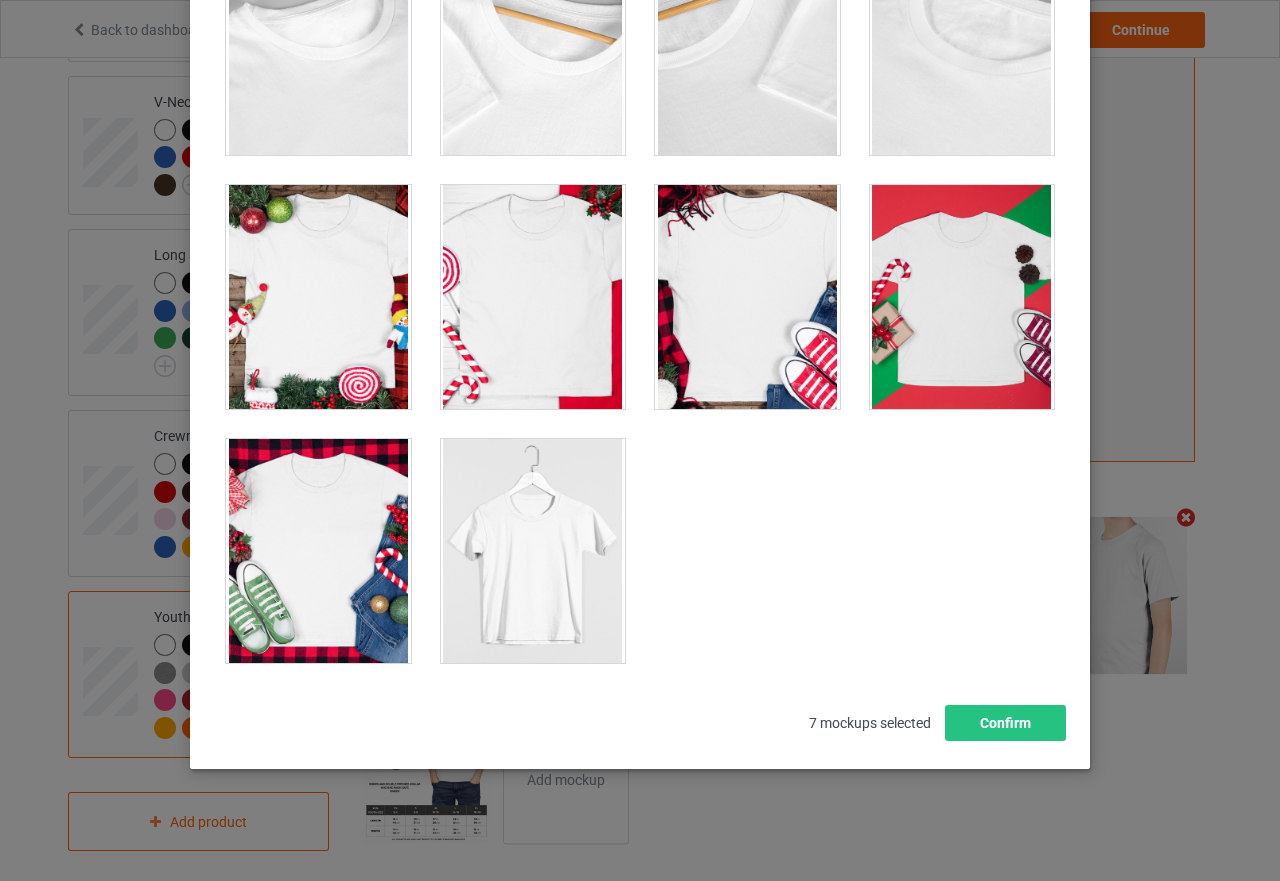 click at bounding box center (533, 551) 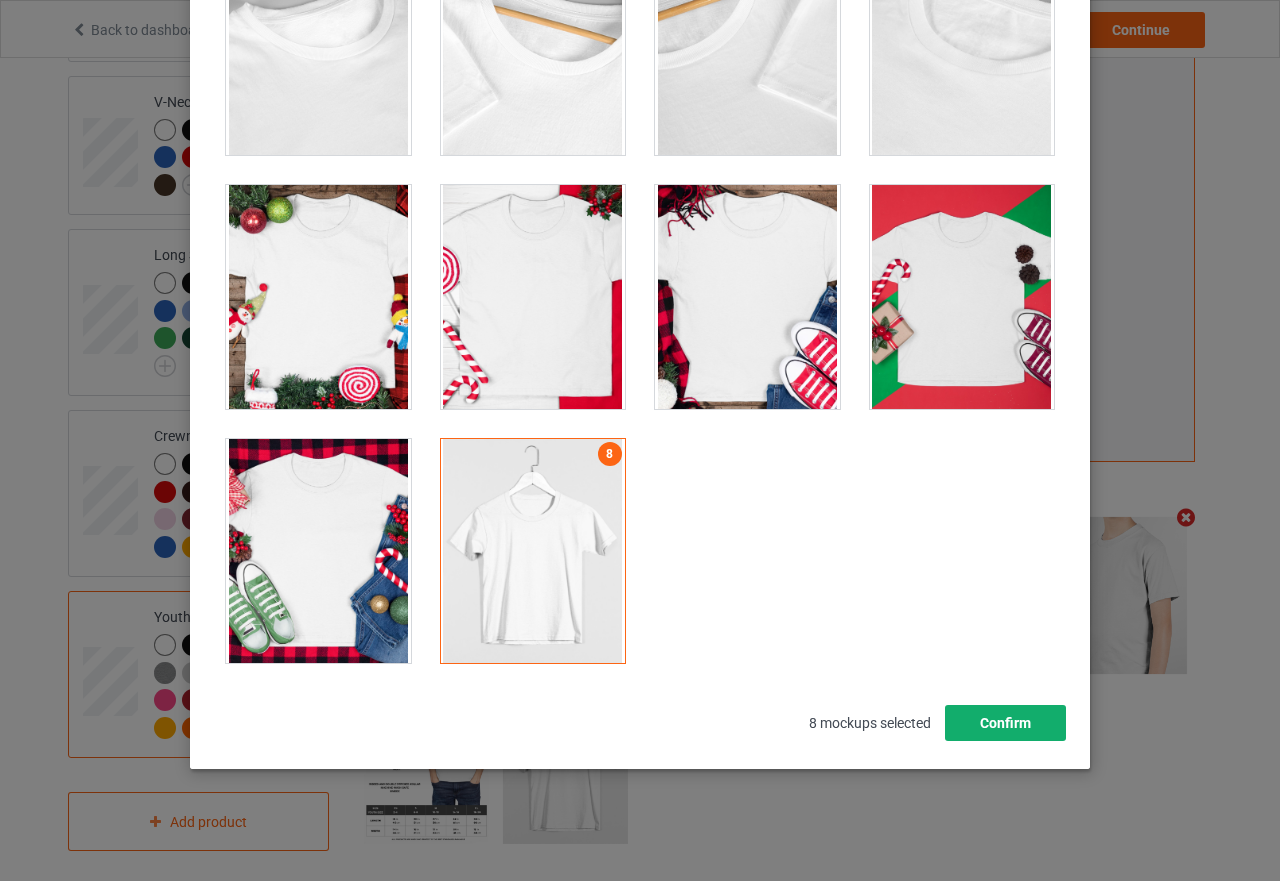 click on "Confirm" at bounding box center [1005, 723] 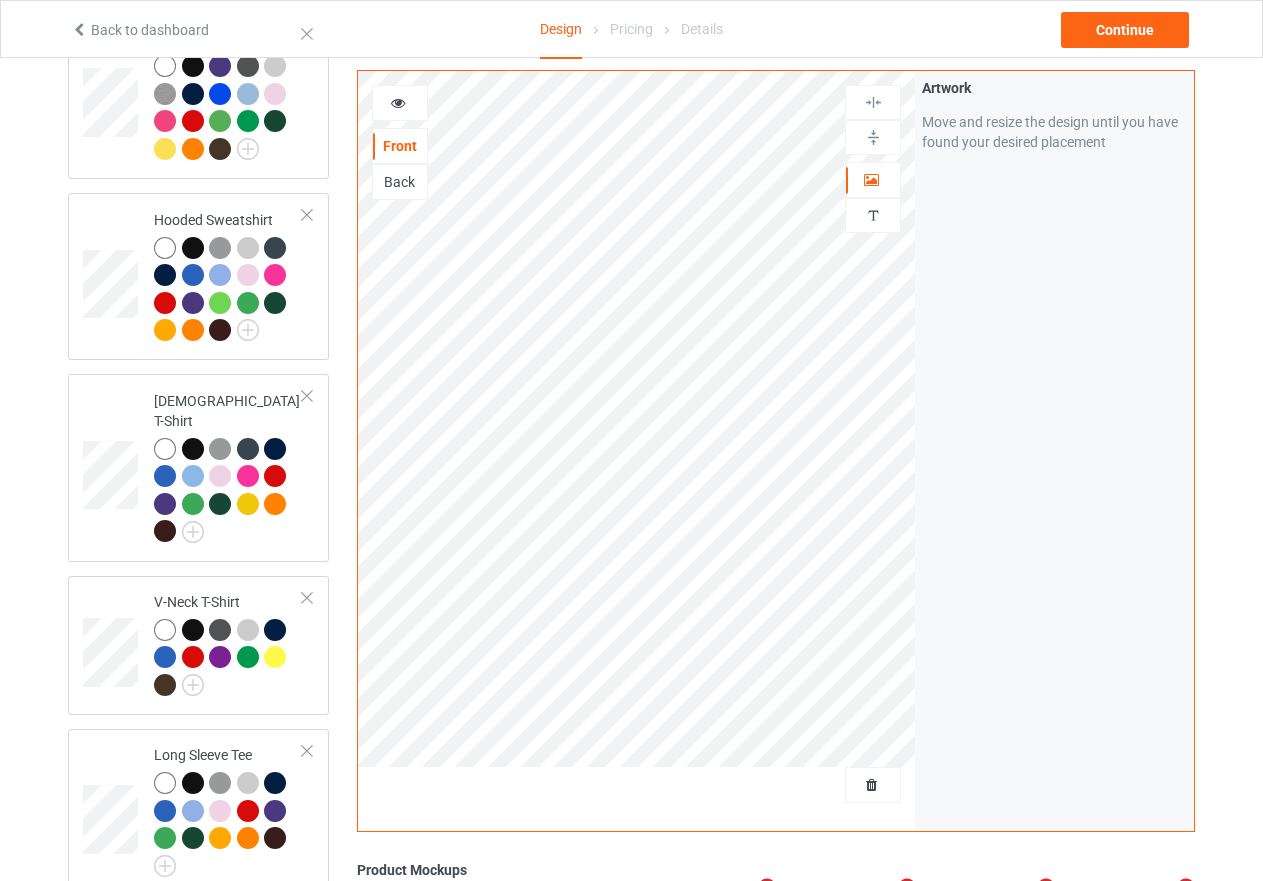 scroll, scrollTop: 0, scrollLeft: 0, axis: both 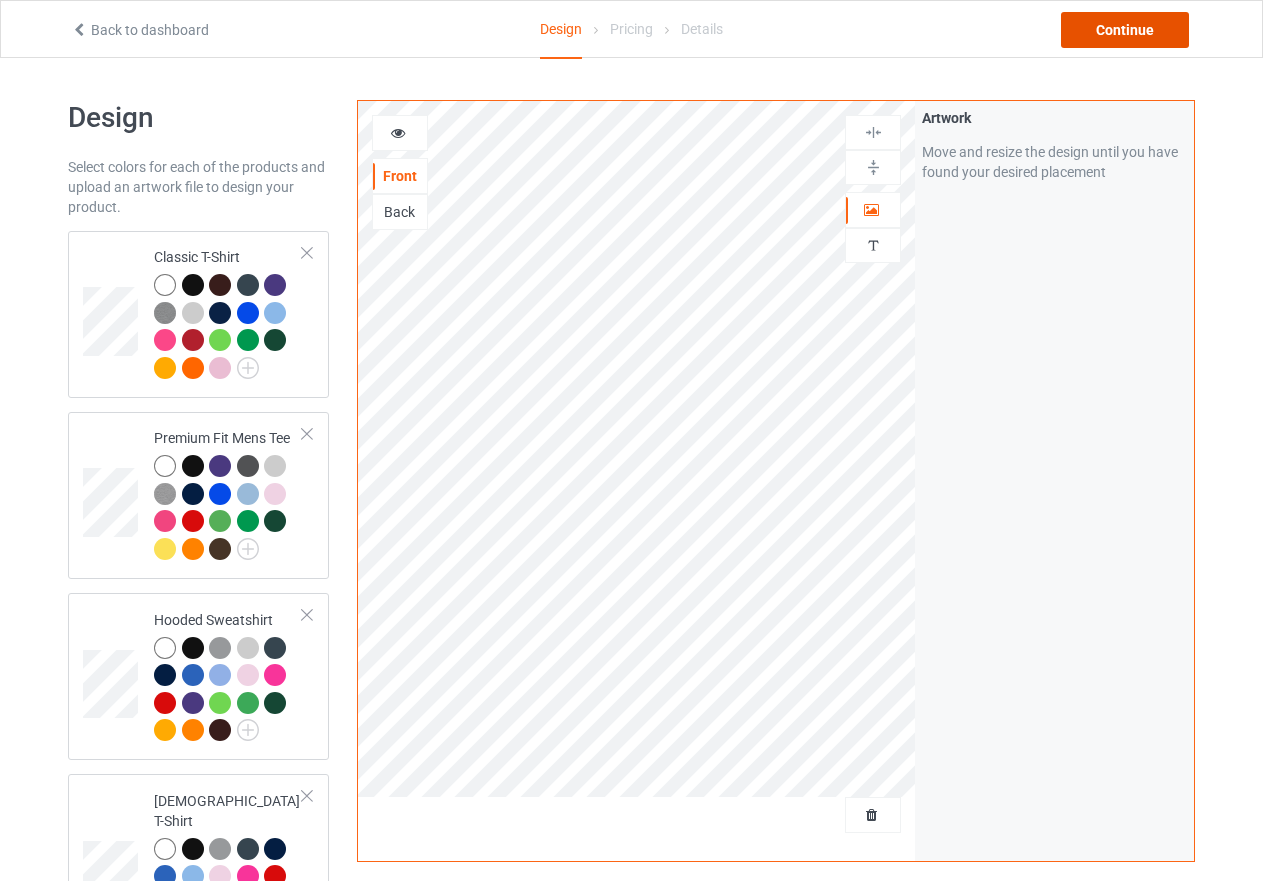 click on "Continue" at bounding box center [1125, 30] 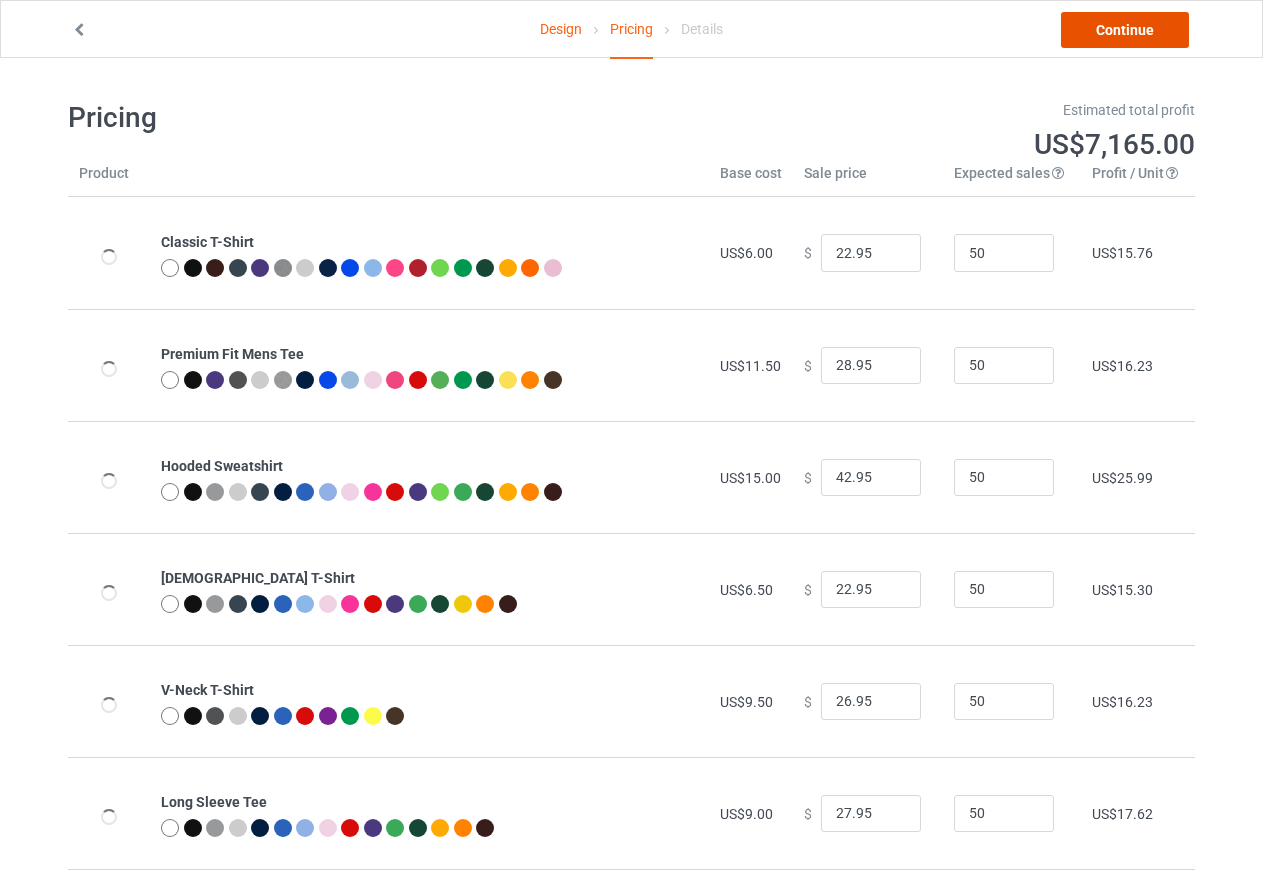 click on "Continue" at bounding box center [1125, 30] 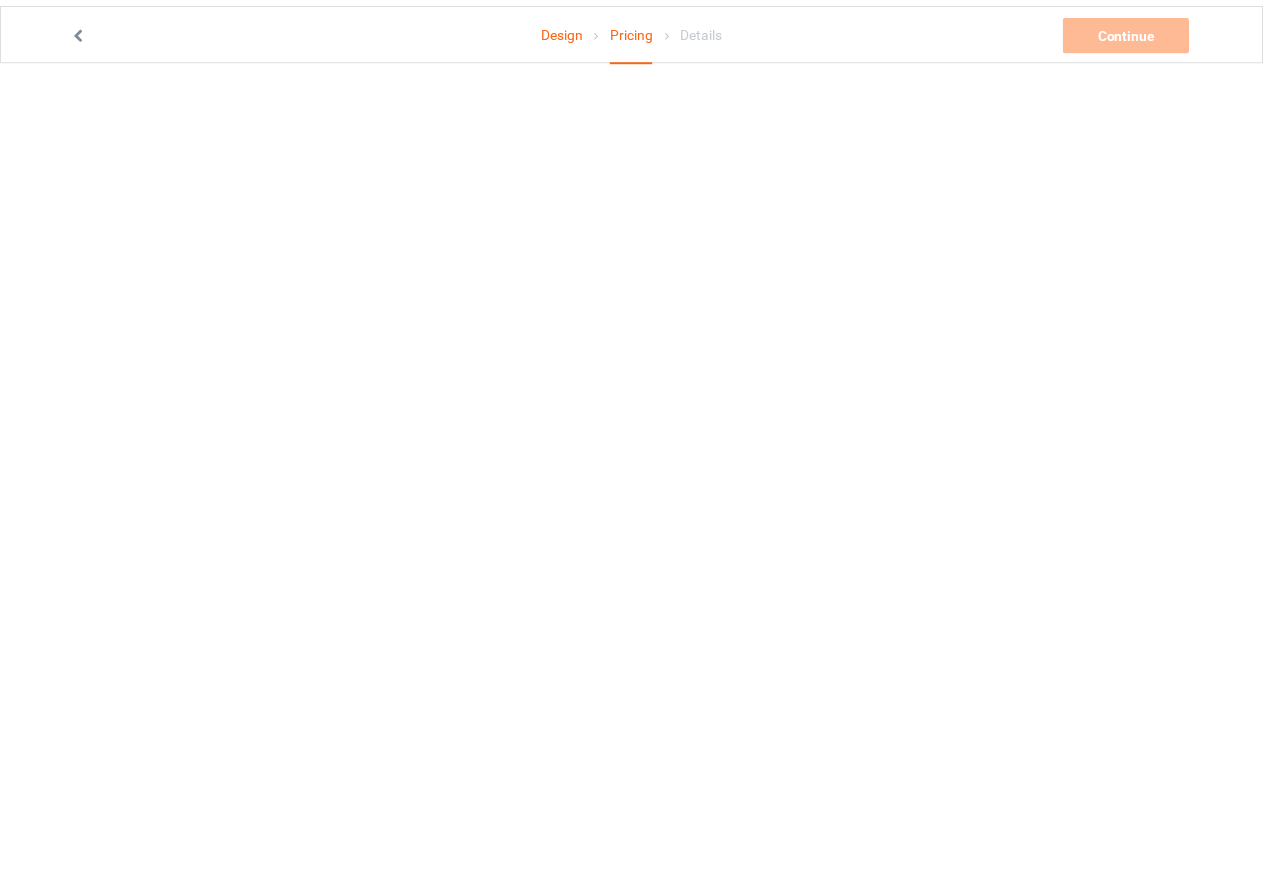 scroll, scrollTop: 0, scrollLeft: 0, axis: both 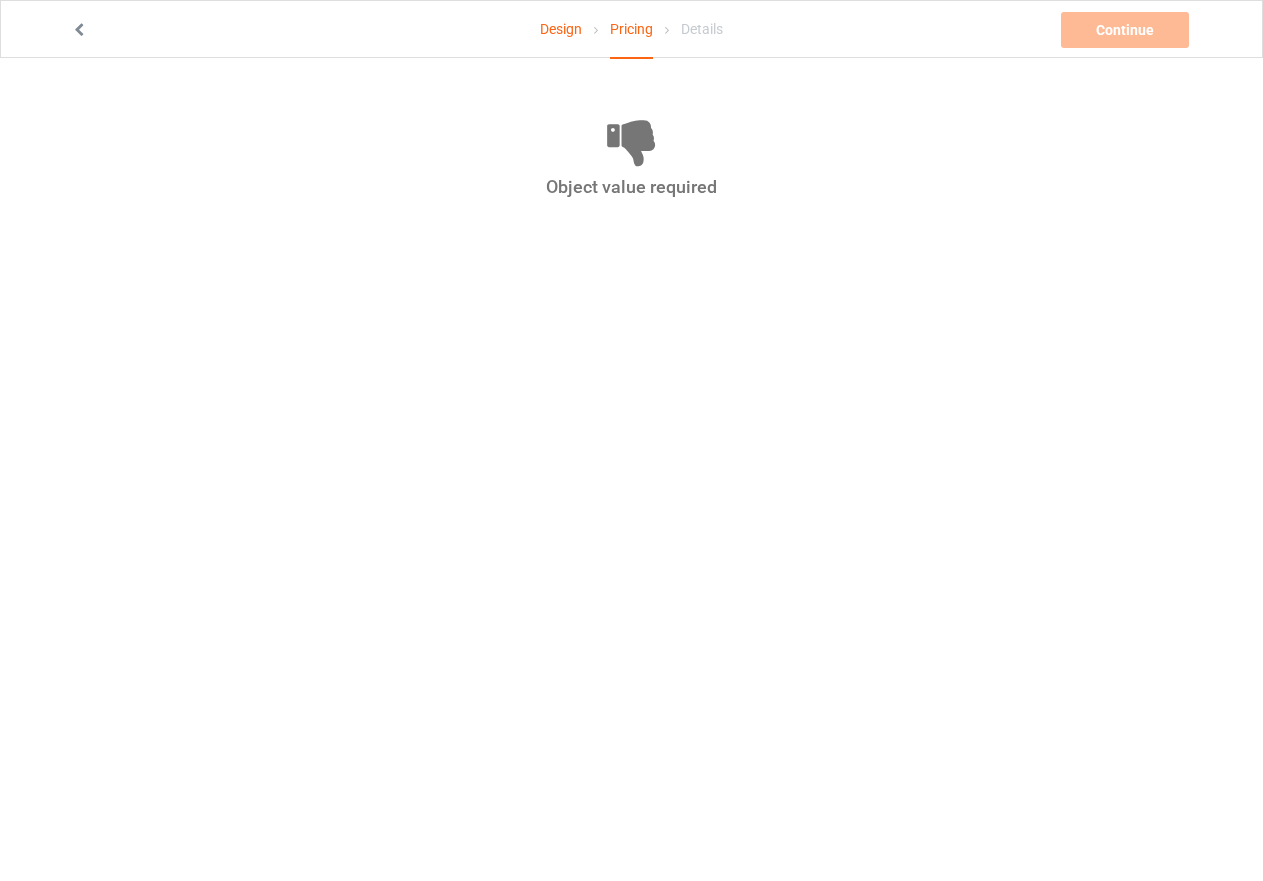click on "Design" at bounding box center (561, 29) 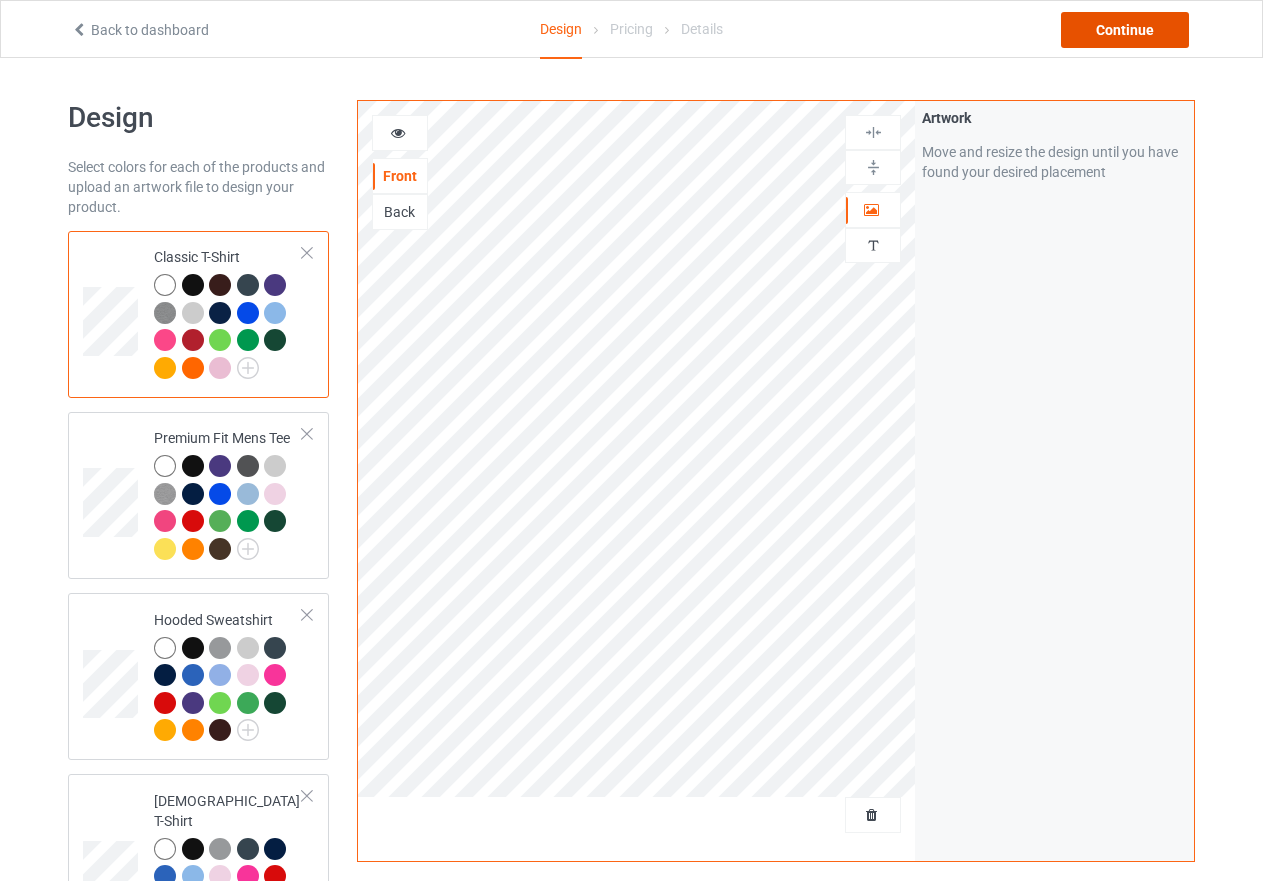 click on "Continue" at bounding box center [1125, 30] 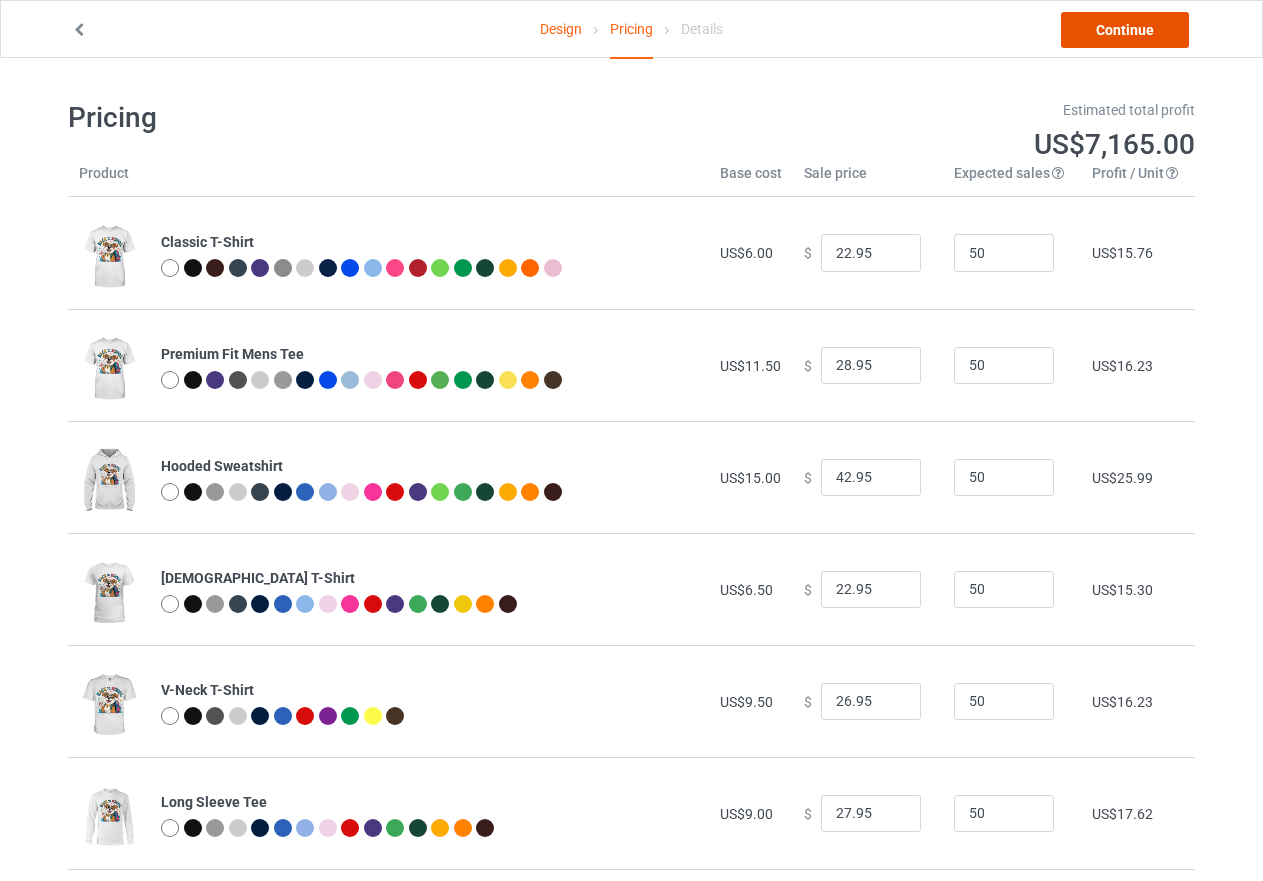 click on "Continue" at bounding box center (1125, 30) 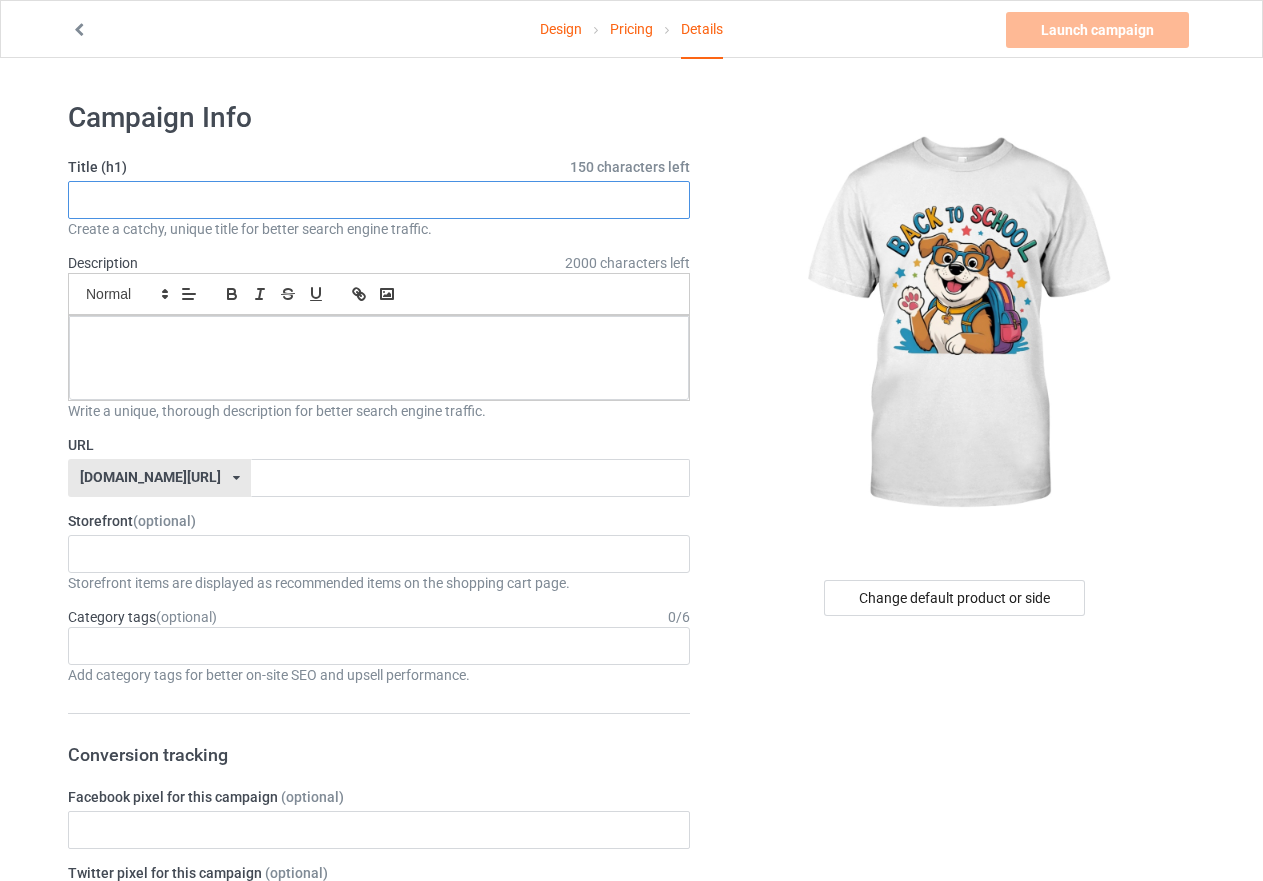 click at bounding box center [379, 200] 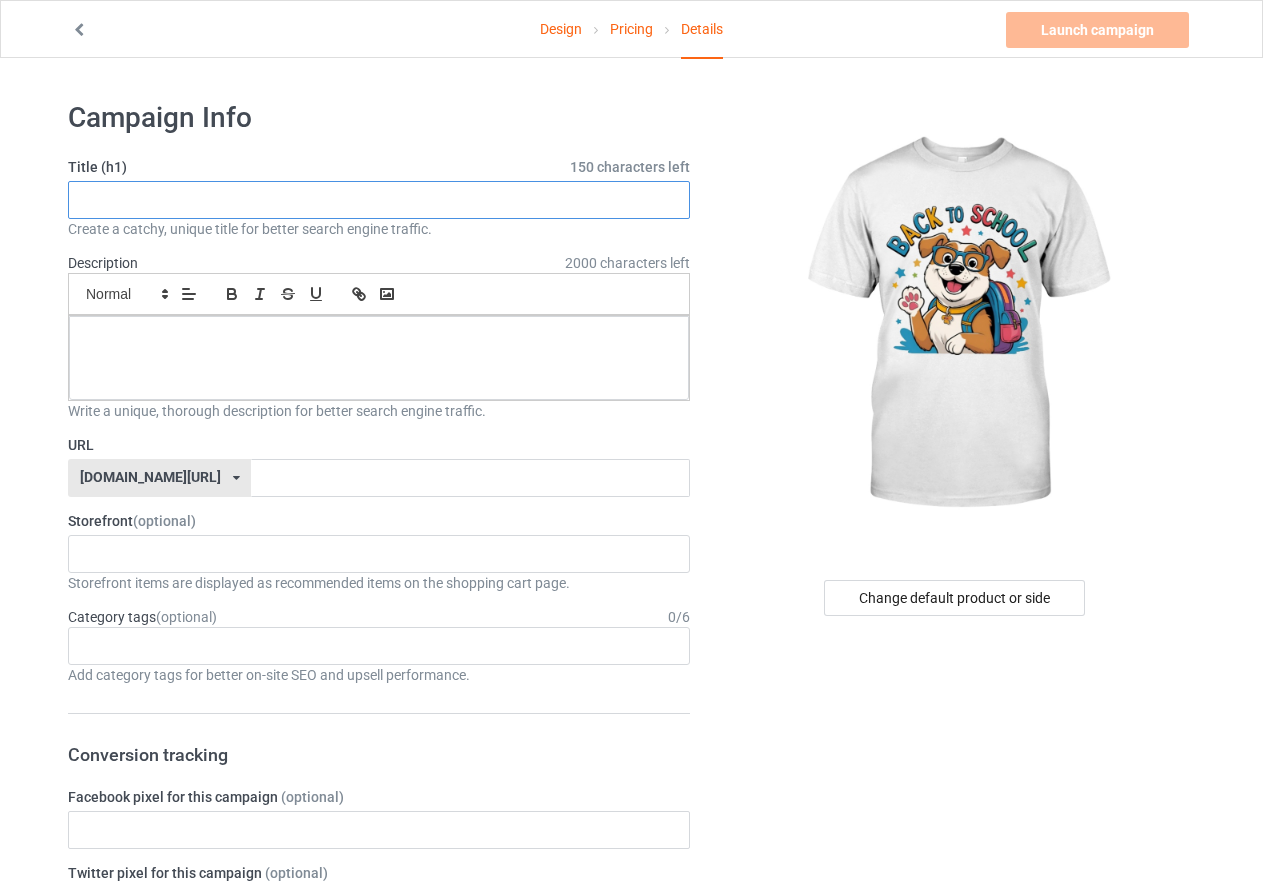 paste on "Back to School – Pup Style" 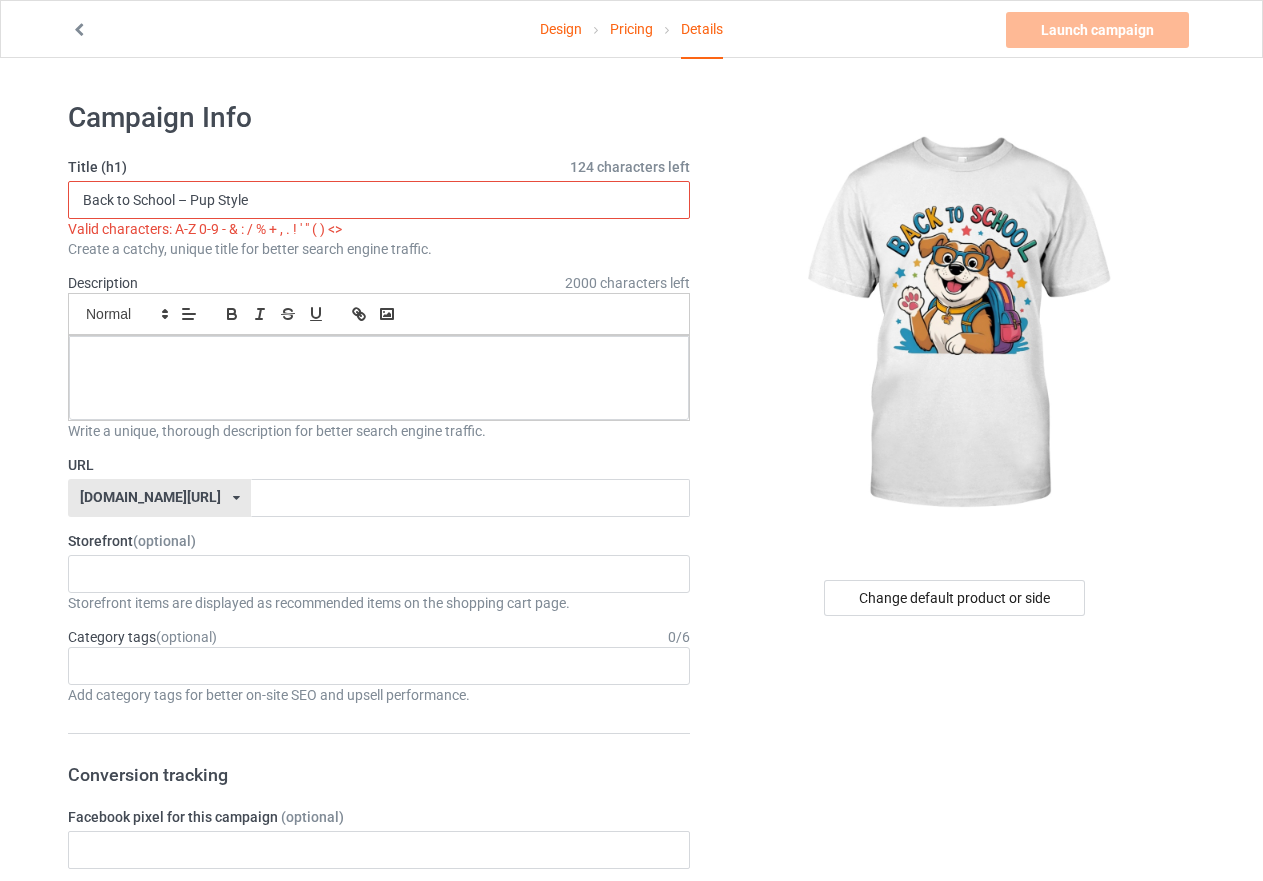 click on "Back to School – Pup Style" at bounding box center (379, 200) 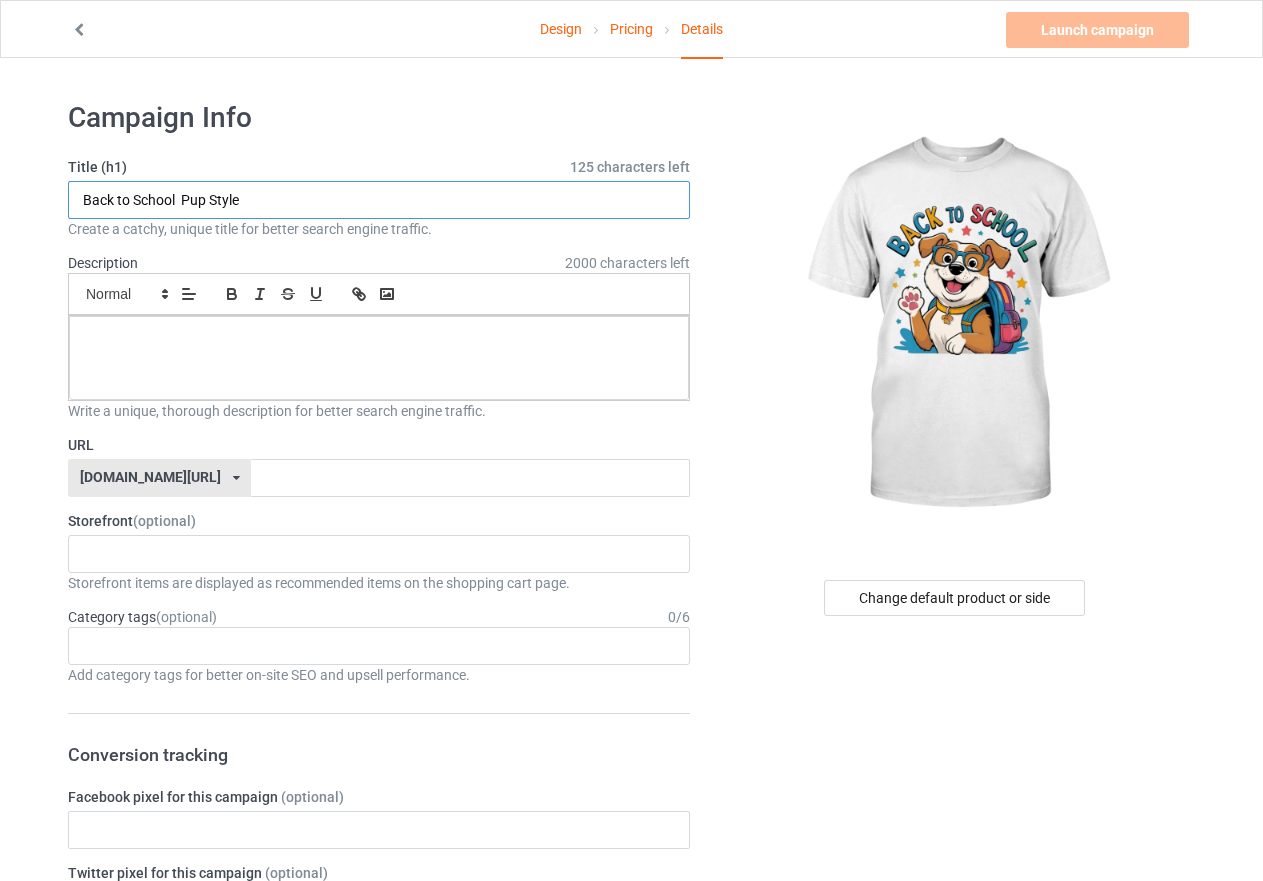 type on "Back to School  Pup Style" 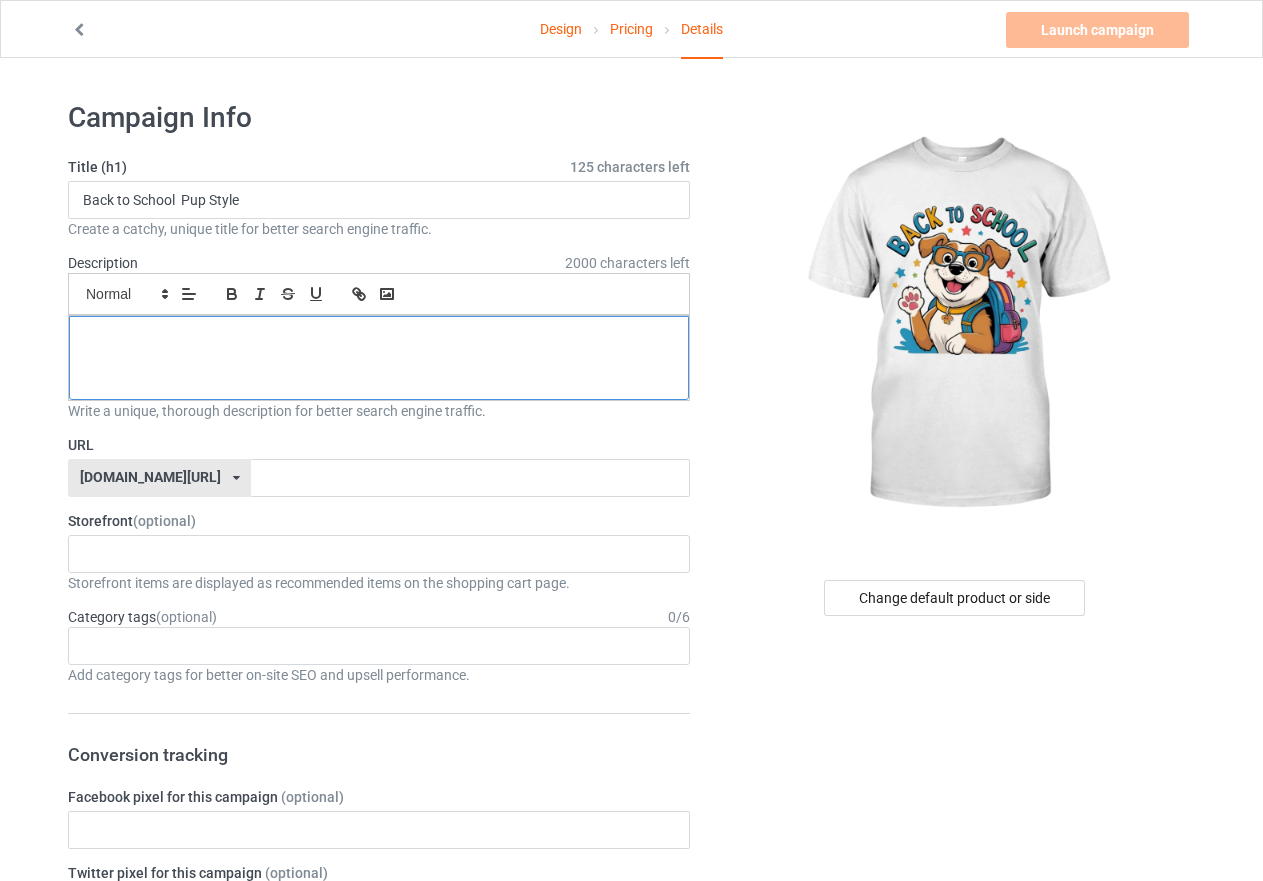 click at bounding box center (379, 338) 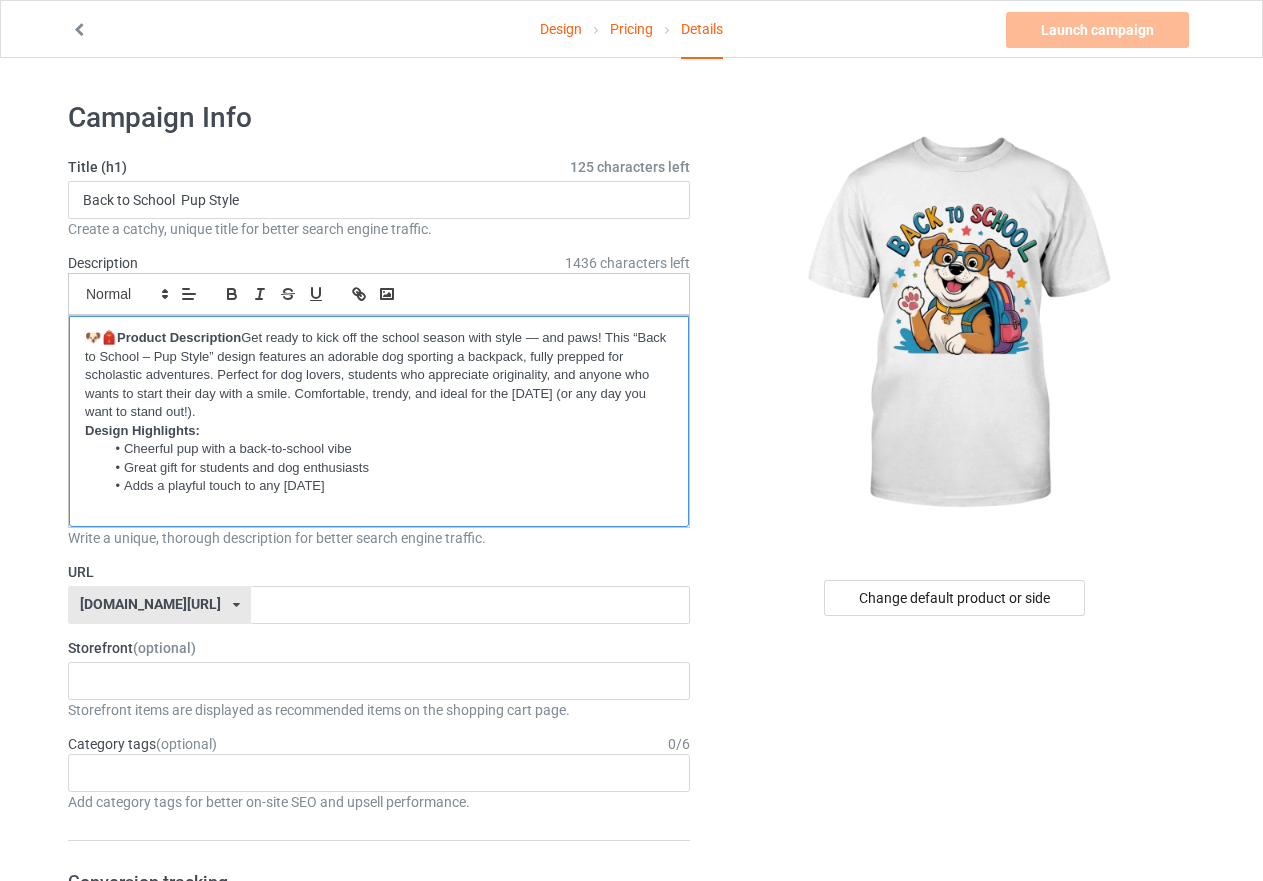 scroll, scrollTop: 0, scrollLeft: 0, axis: both 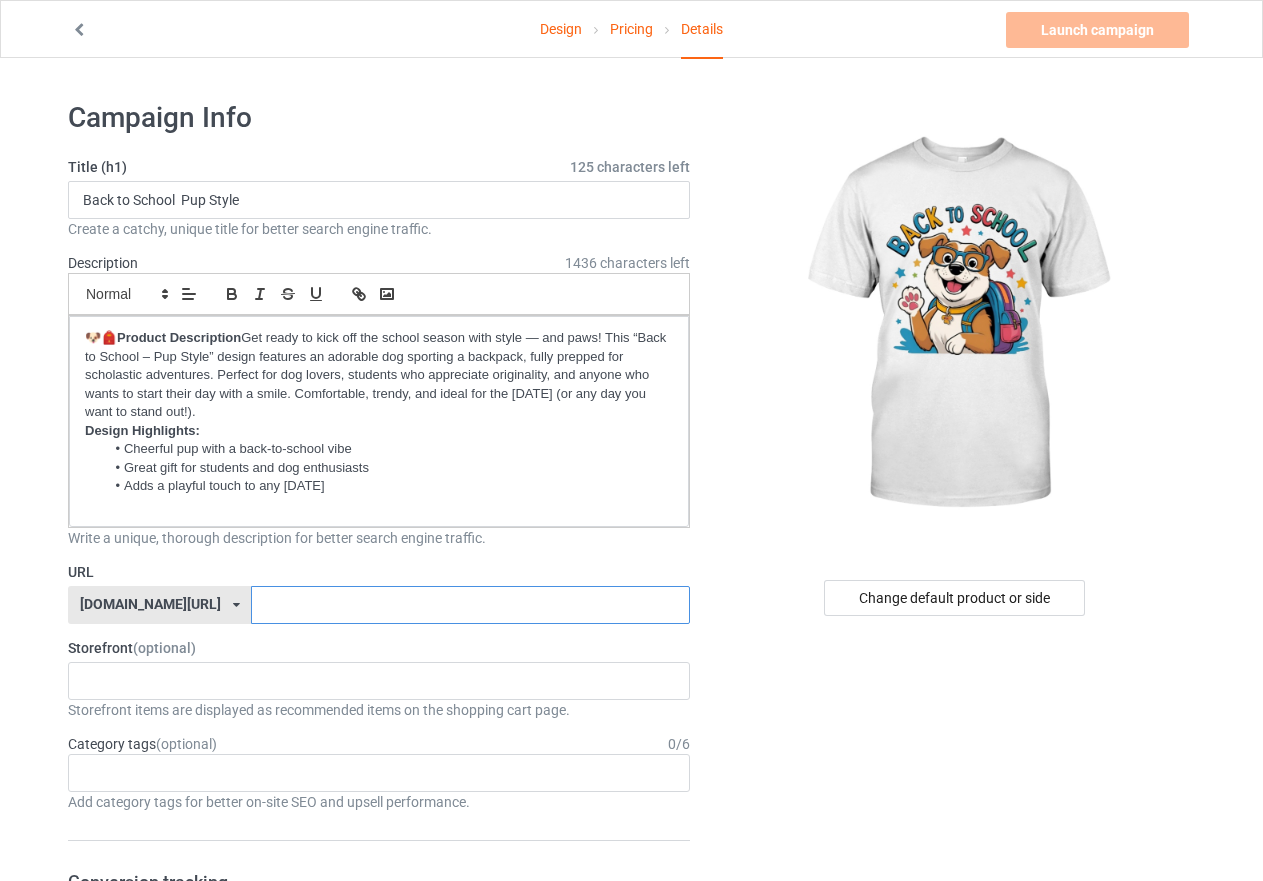 click at bounding box center (470, 605) 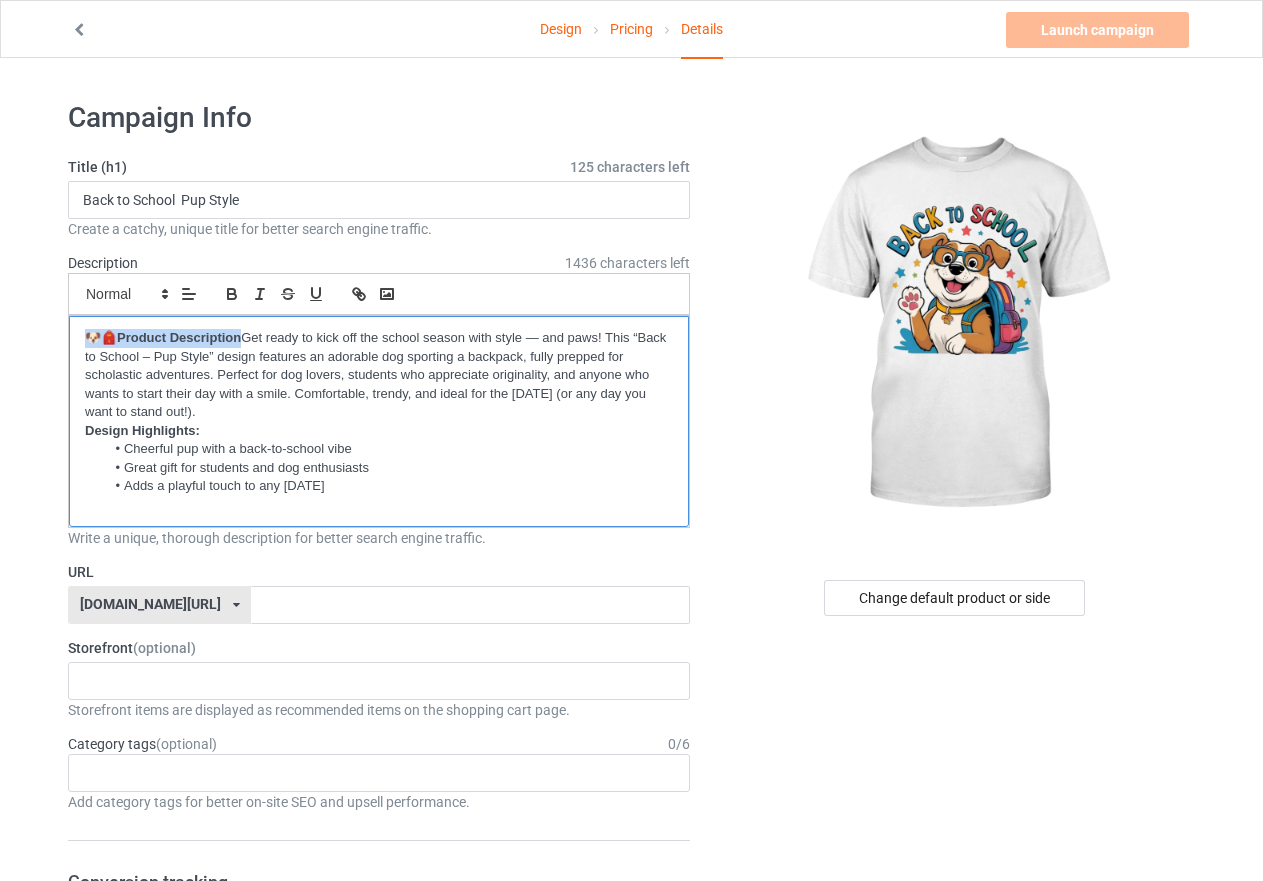 drag, startPoint x: 233, startPoint y: 338, endPoint x: 84, endPoint y: 337, distance: 149.00336 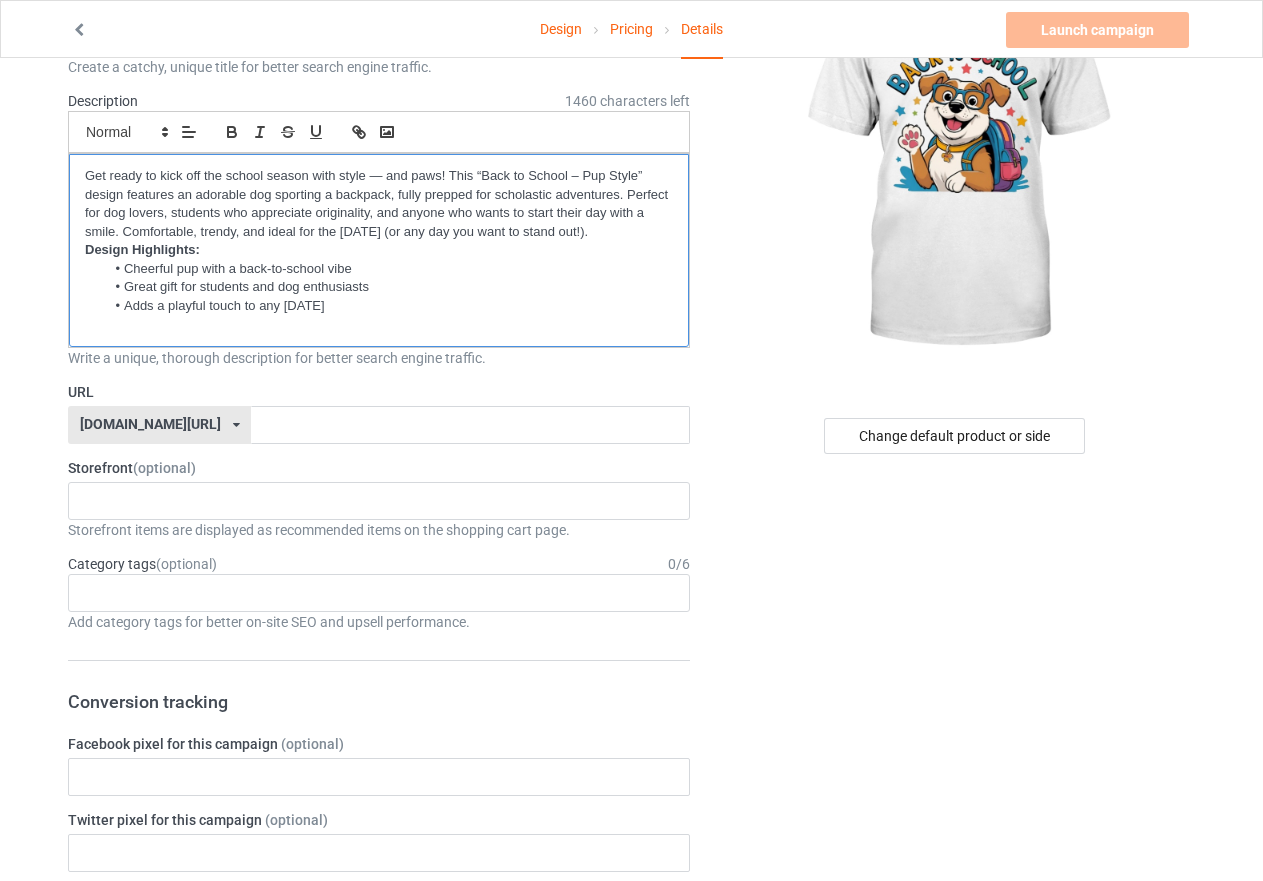 scroll, scrollTop: 200, scrollLeft: 0, axis: vertical 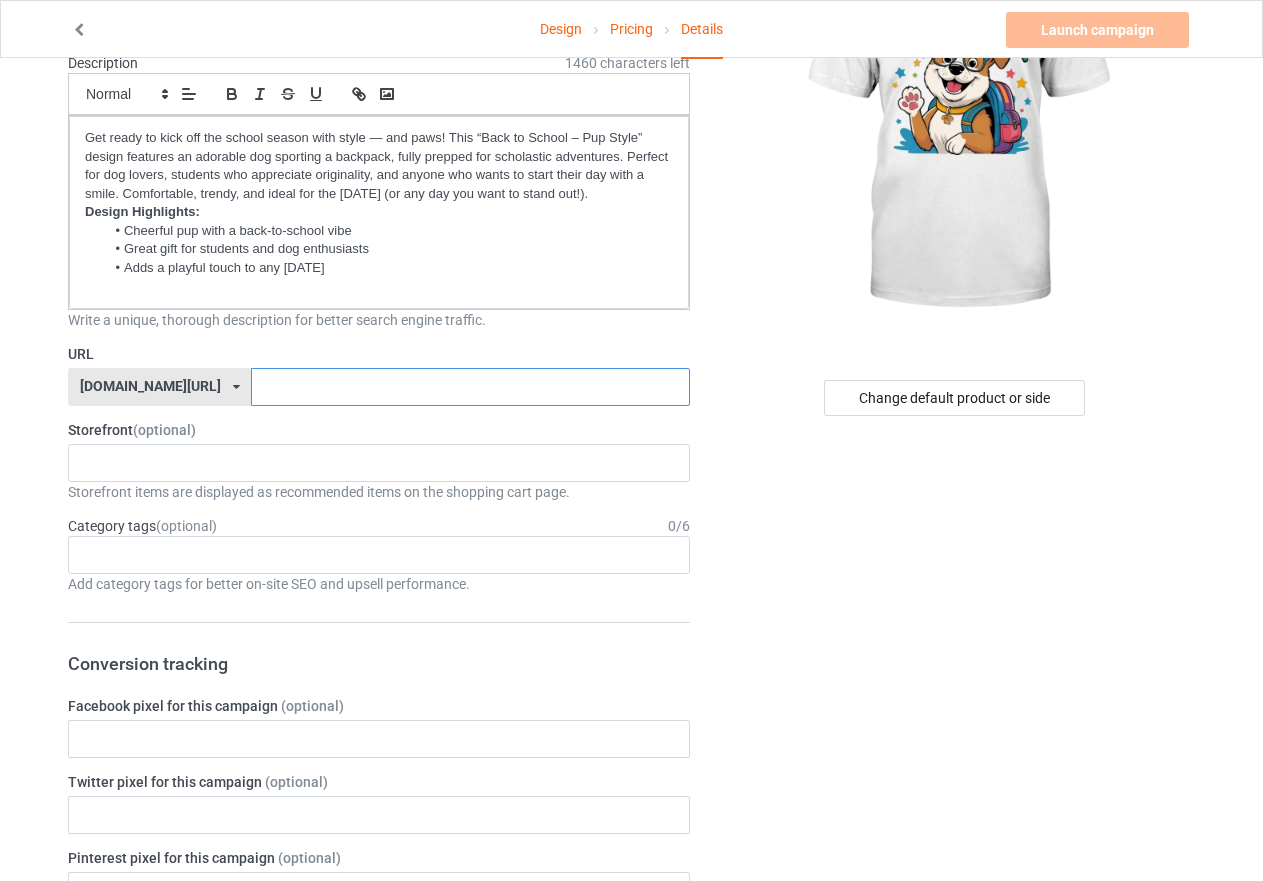click at bounding box center (470, 387) 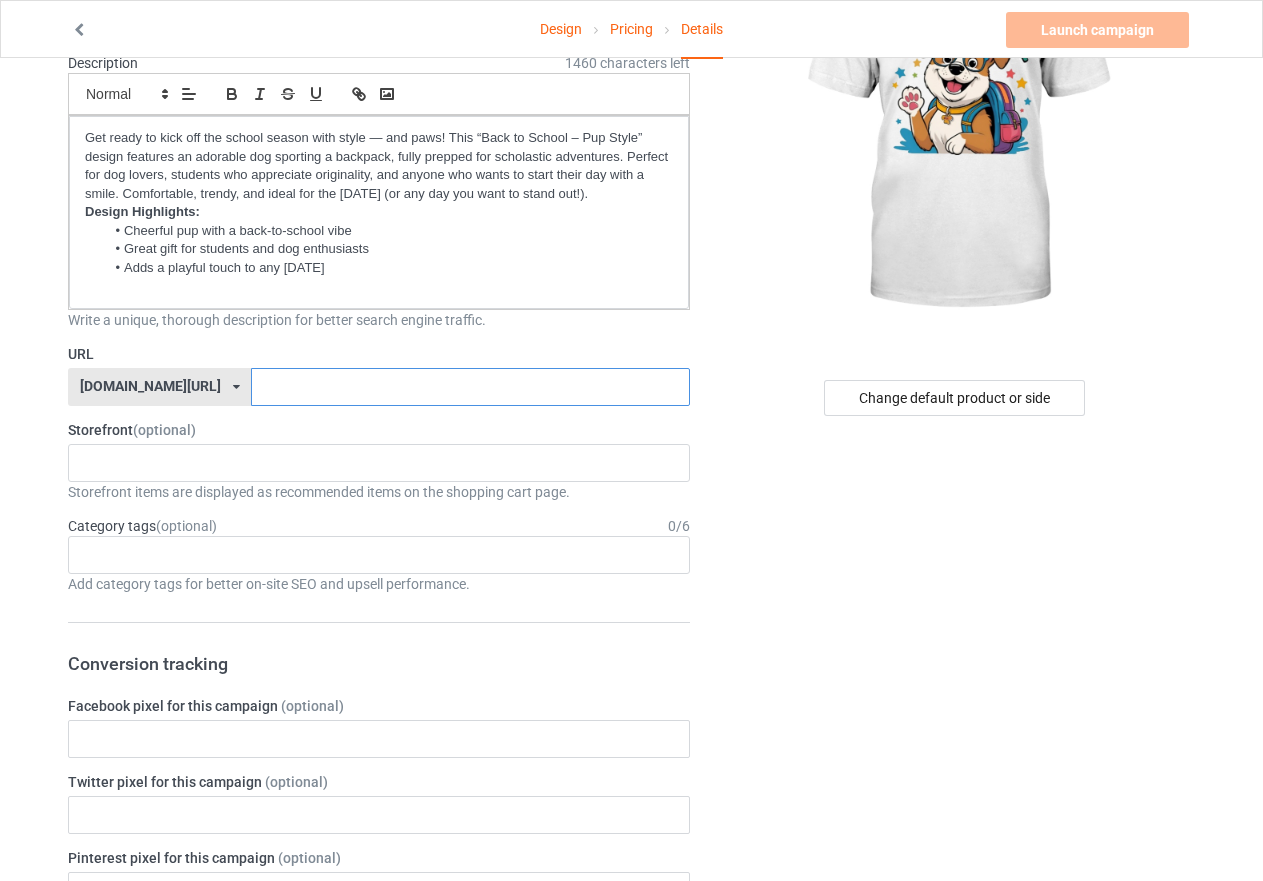 click at bounding box center (470, 387) 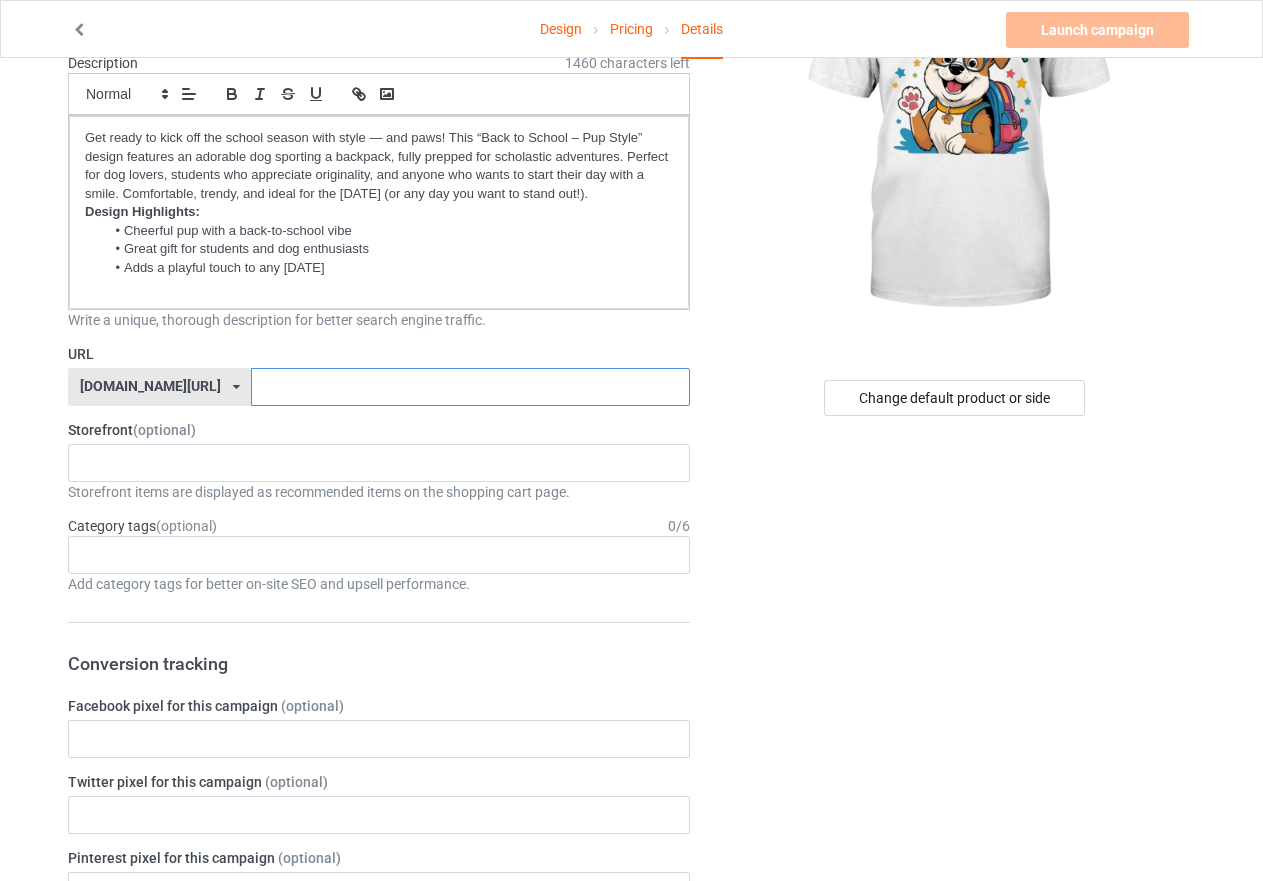 paste on "back-to-school-pup-style" 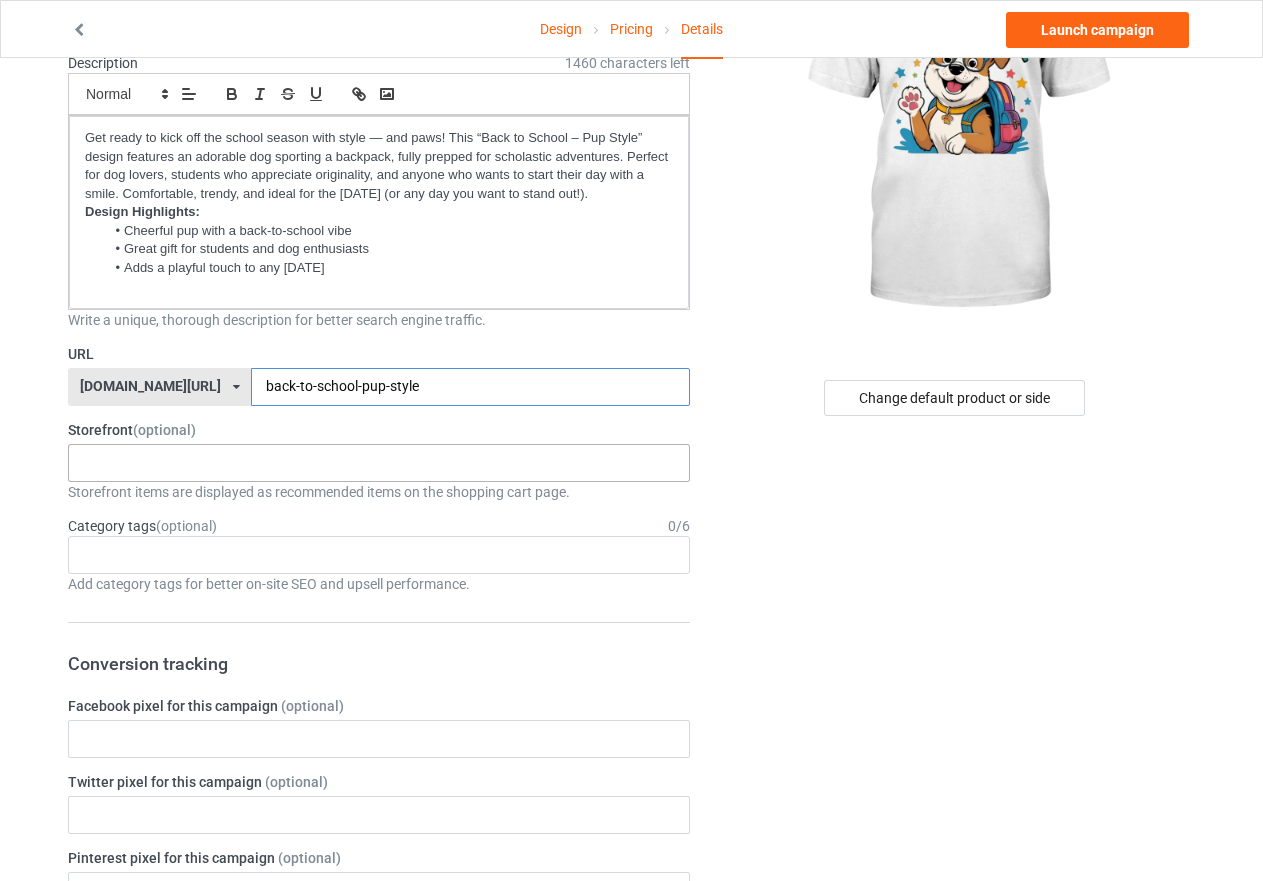 type on "back-to-school-pup-style" 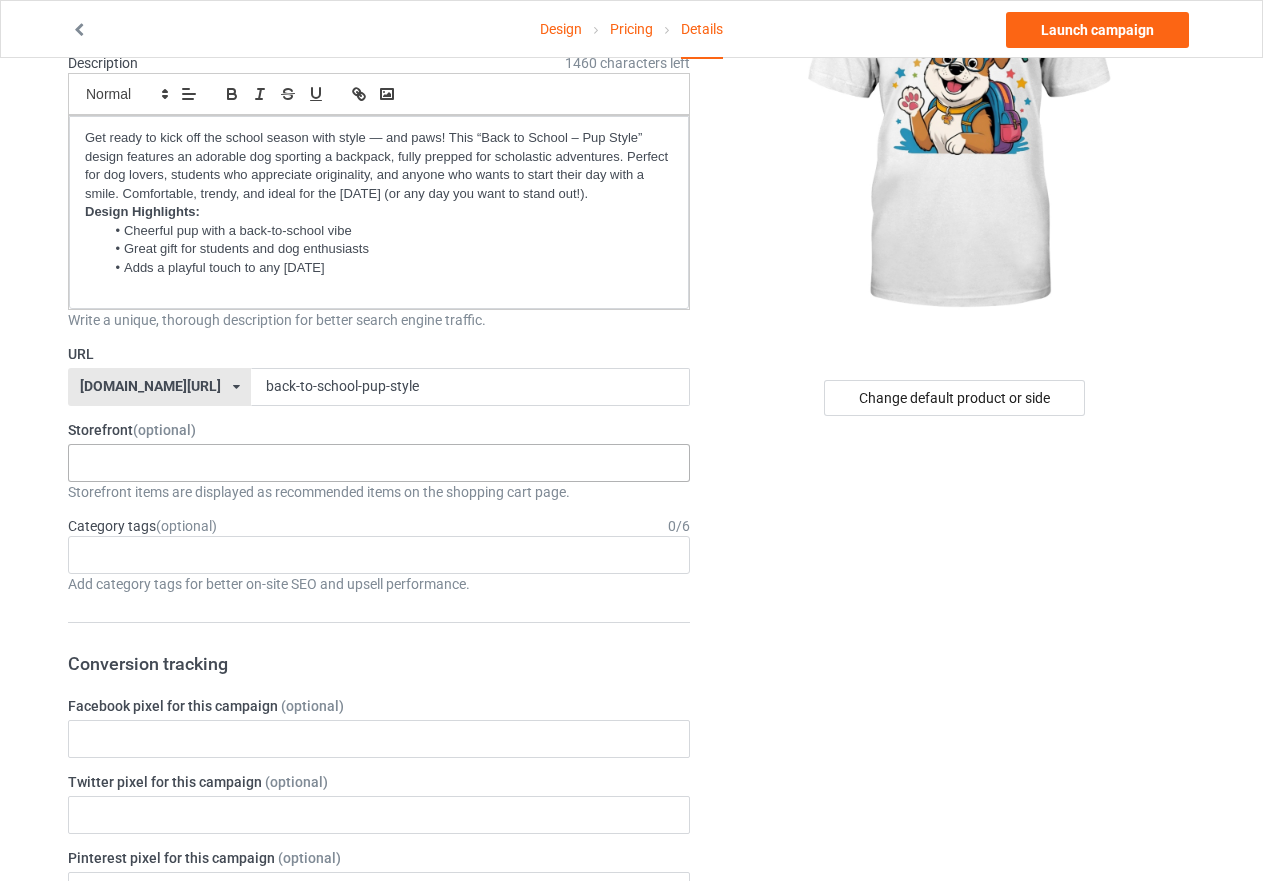 click on "Back to School   Pup Style! Alien on Earth ALIEN    Mode: Activated Alien: From Outer Space to Your Closet Bear Spirit Tee  Wild at Heart Strong in Silence  A monkey on a wave has no stopping Danger in His Eyes  The Wolf That Rules the Night Alien on Earth   Boss Cat Dad Energy  Yorkie Dad   Shamrock Vibes Only  Ireland-Inspired Design 6881f1b610639b0036c54c82 687cdaaf9f88dd003093f4d6 687cb97ae18644002efe8846 687ba71ef0a52c0035f43d27 687b8cc7f0a52c0035f43d20 687b75fcbf4d280031e0a9a3 6875f83e2e3619002e4bb825 68723ccb730360002f4a132e 68717739827cc2002fabed95 6870996c2e0e18002ef80b34 687046f82e0e18002ef80938" at bounding box center [379, 463] 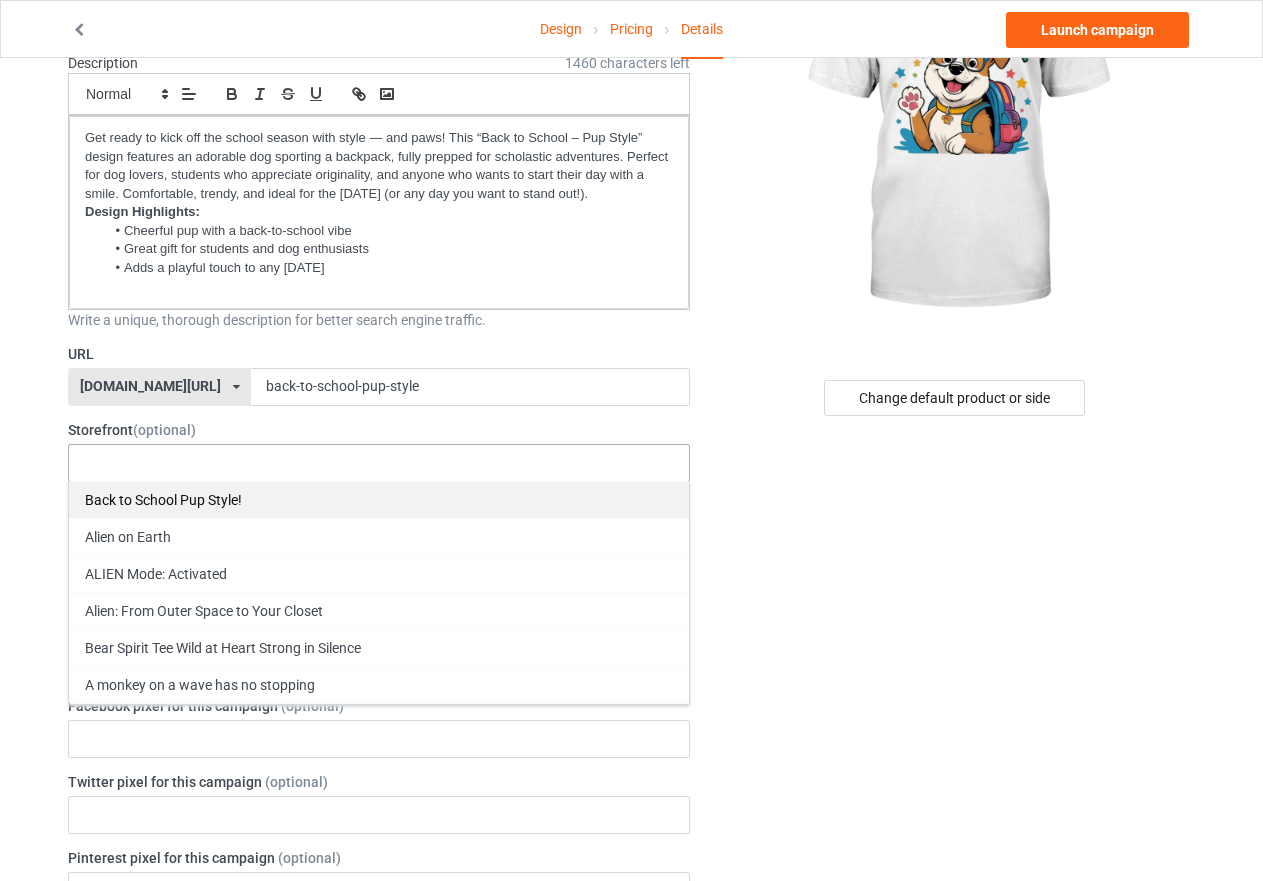 click on "Back to School   Pup Style!" at bounding box center [379, 499] 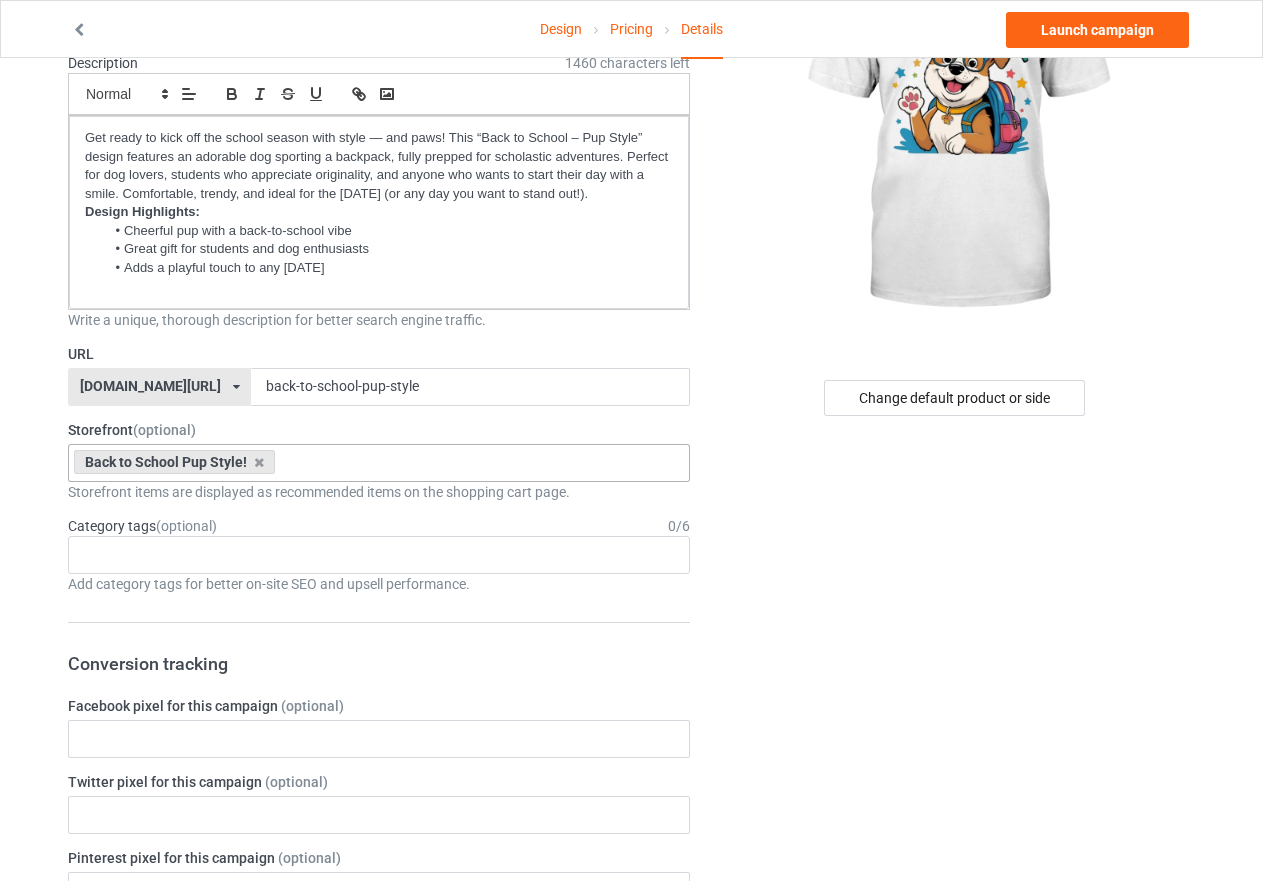 click on "Change default product or side" at bounding box center (956, 949) 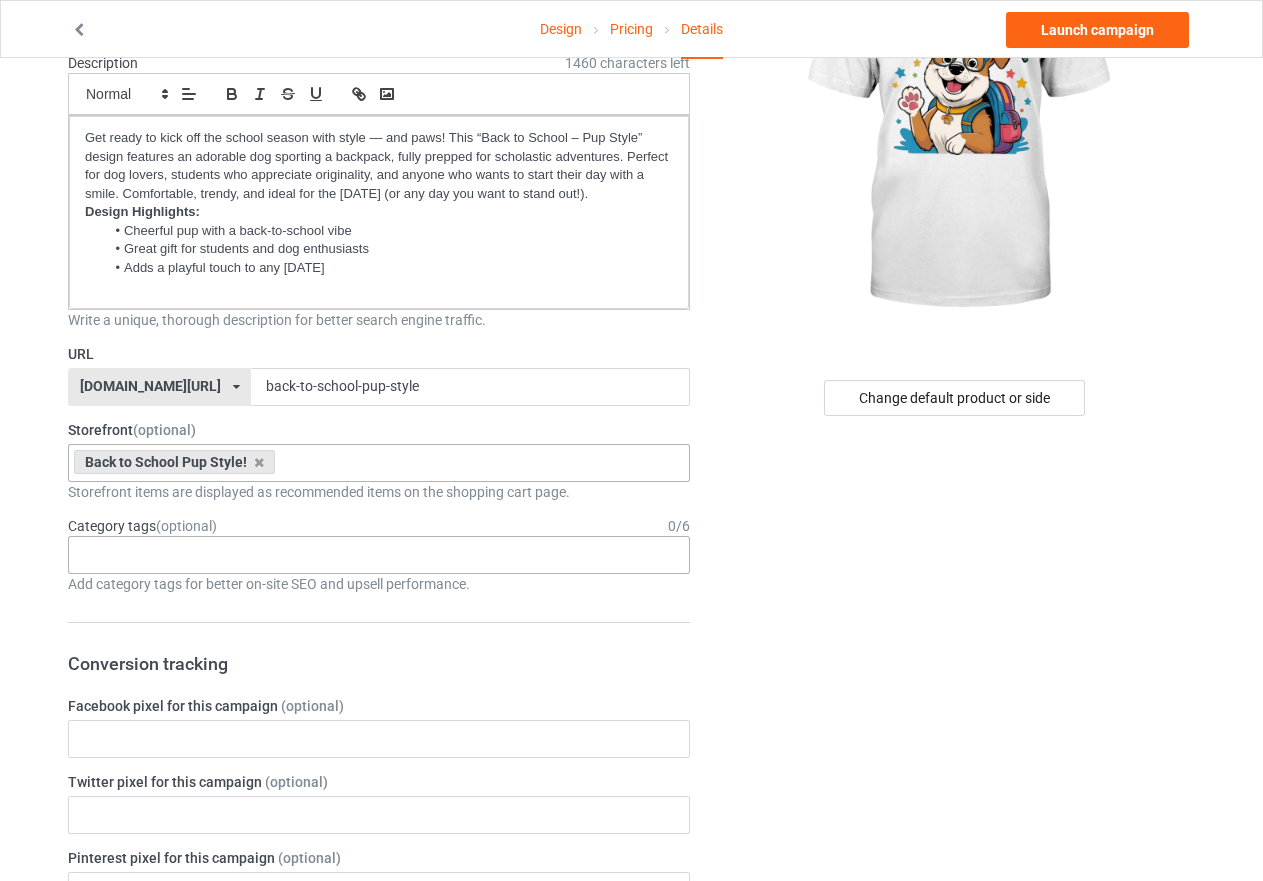 click at bounding box center [98, 554] 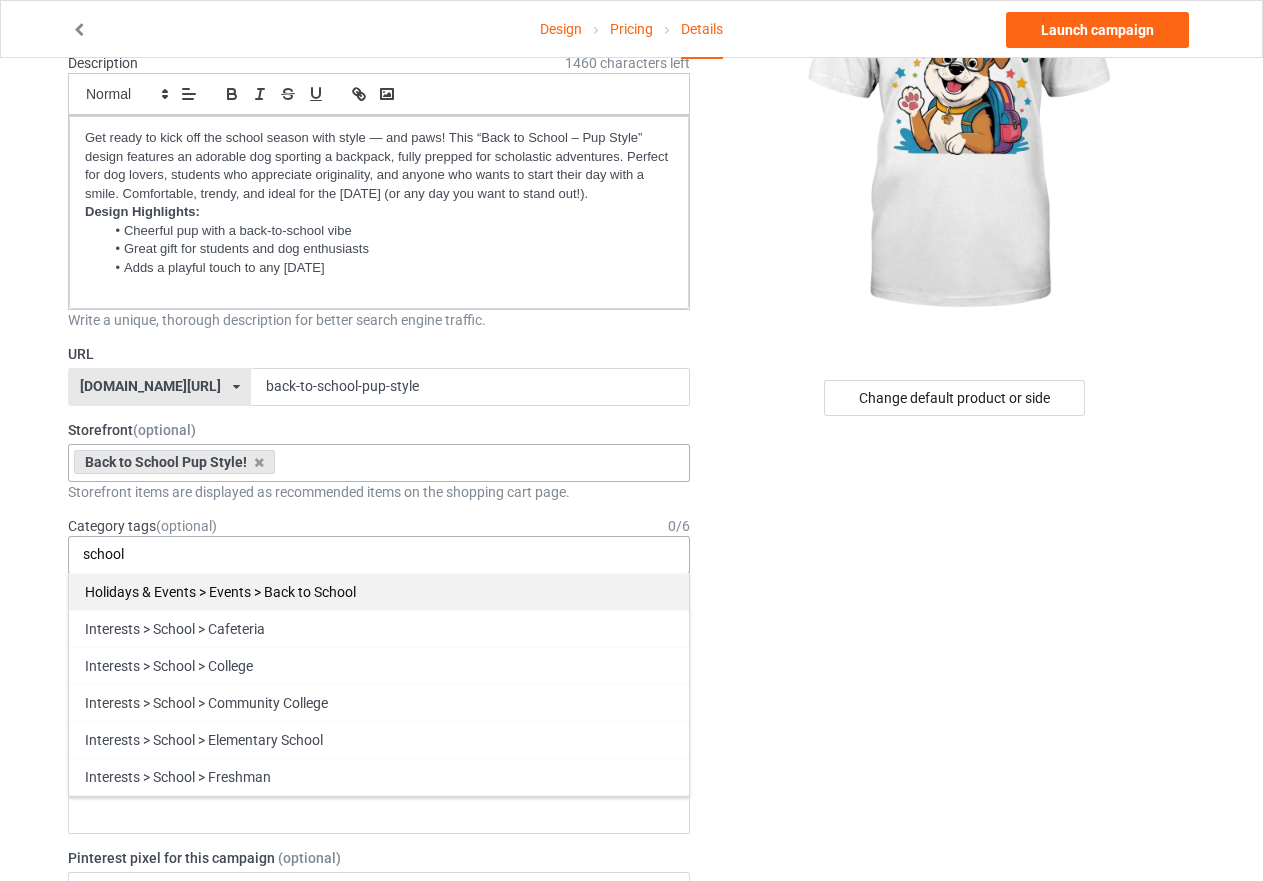 type on "school" 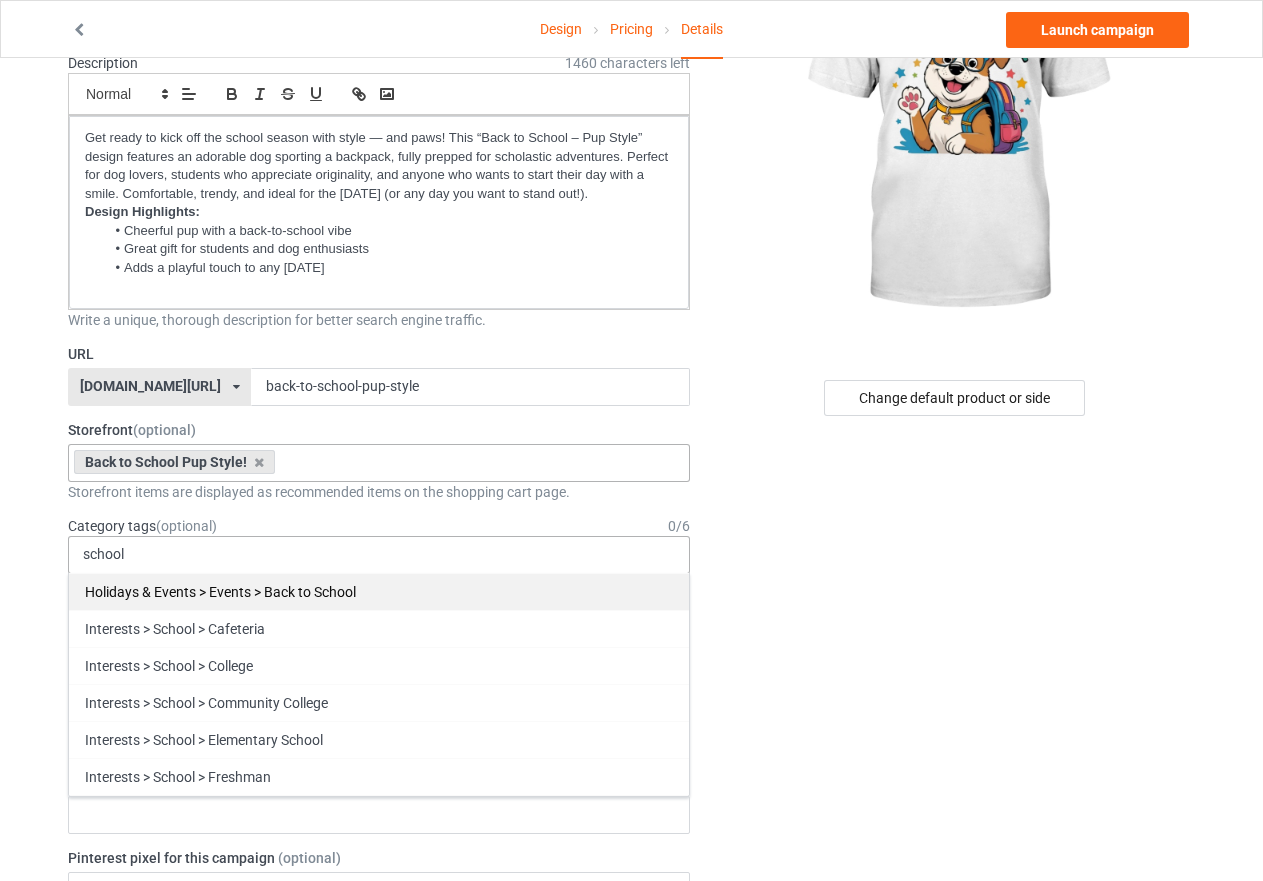 click on "Holidays & Events > Events > Back to School" at bounding box center [379, 591] 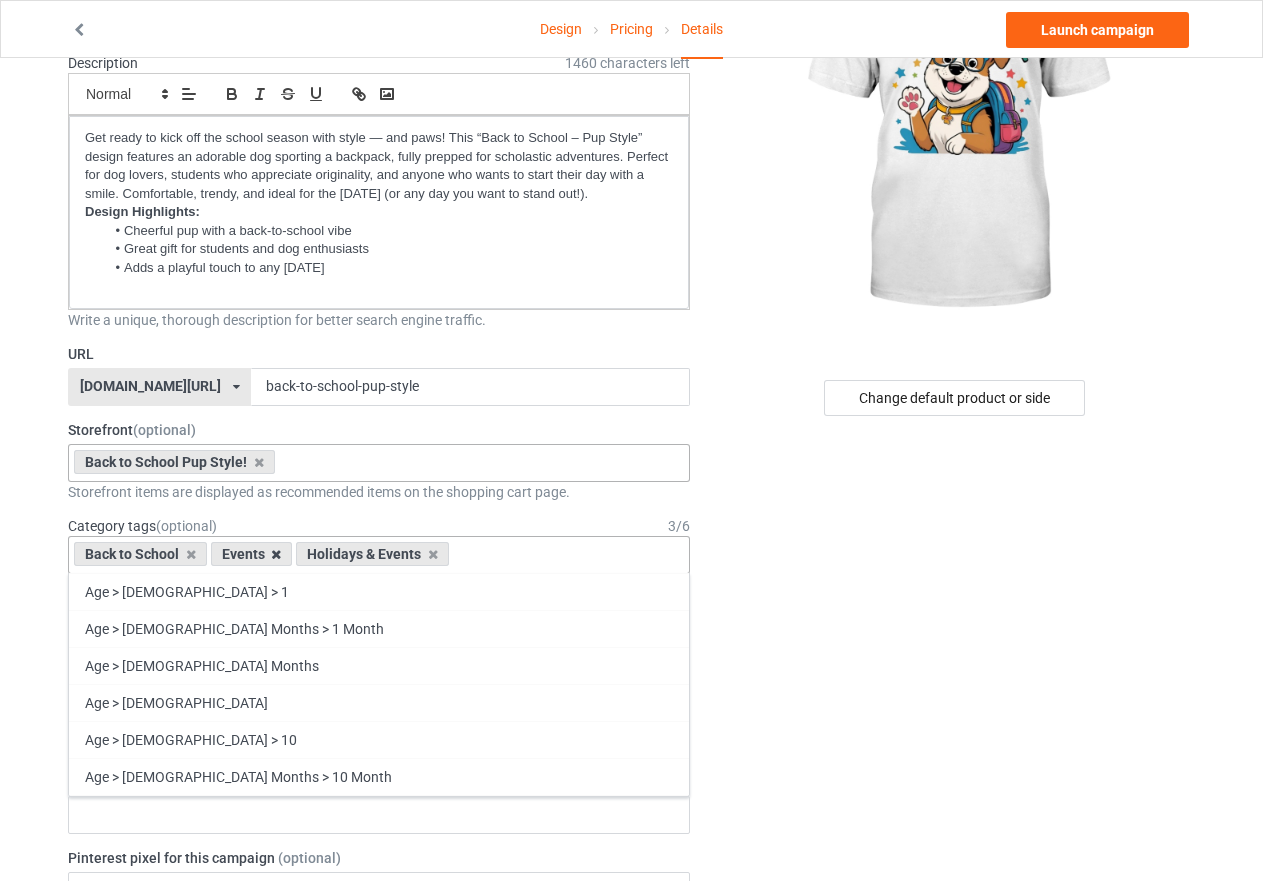click at bounding box center (276, 554) 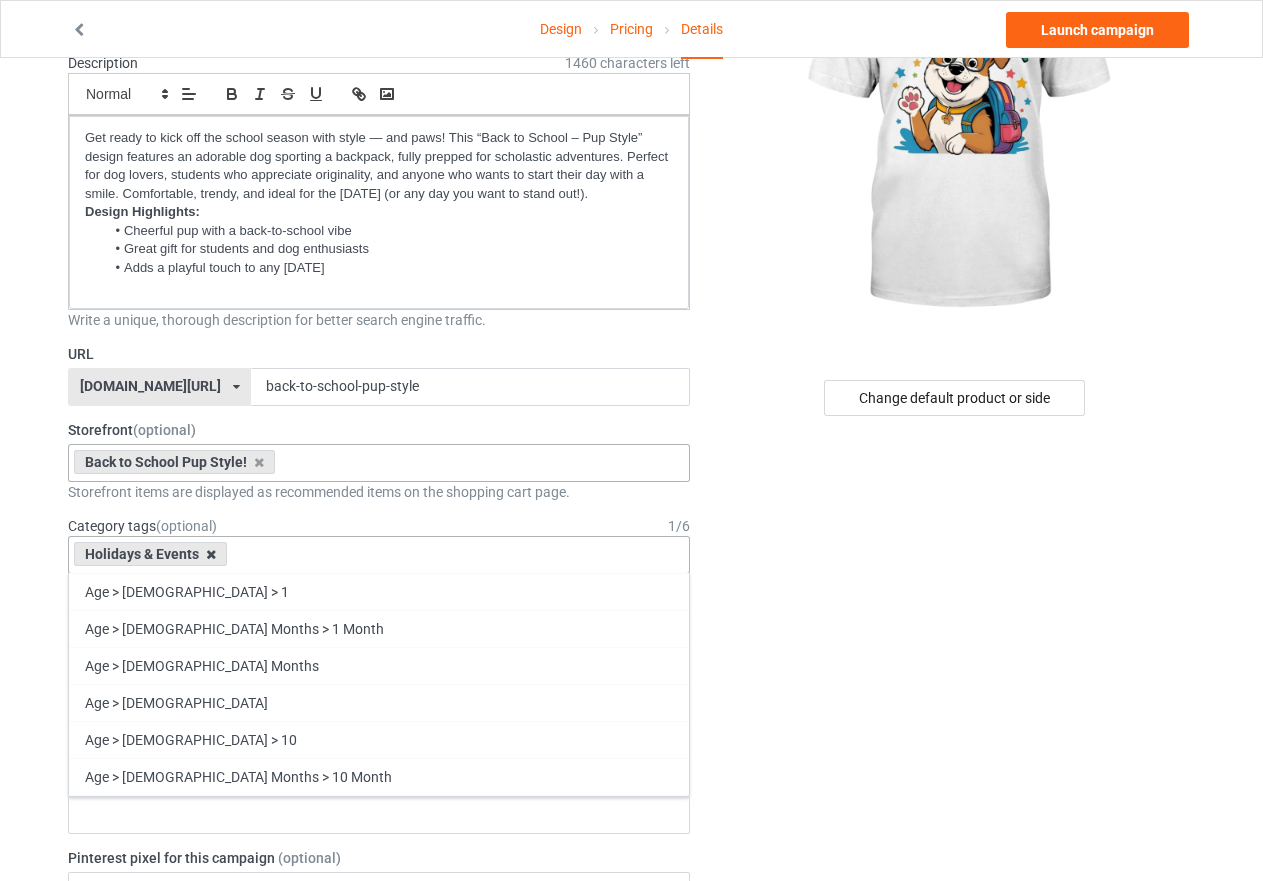 click at bounding box center [211, 554] 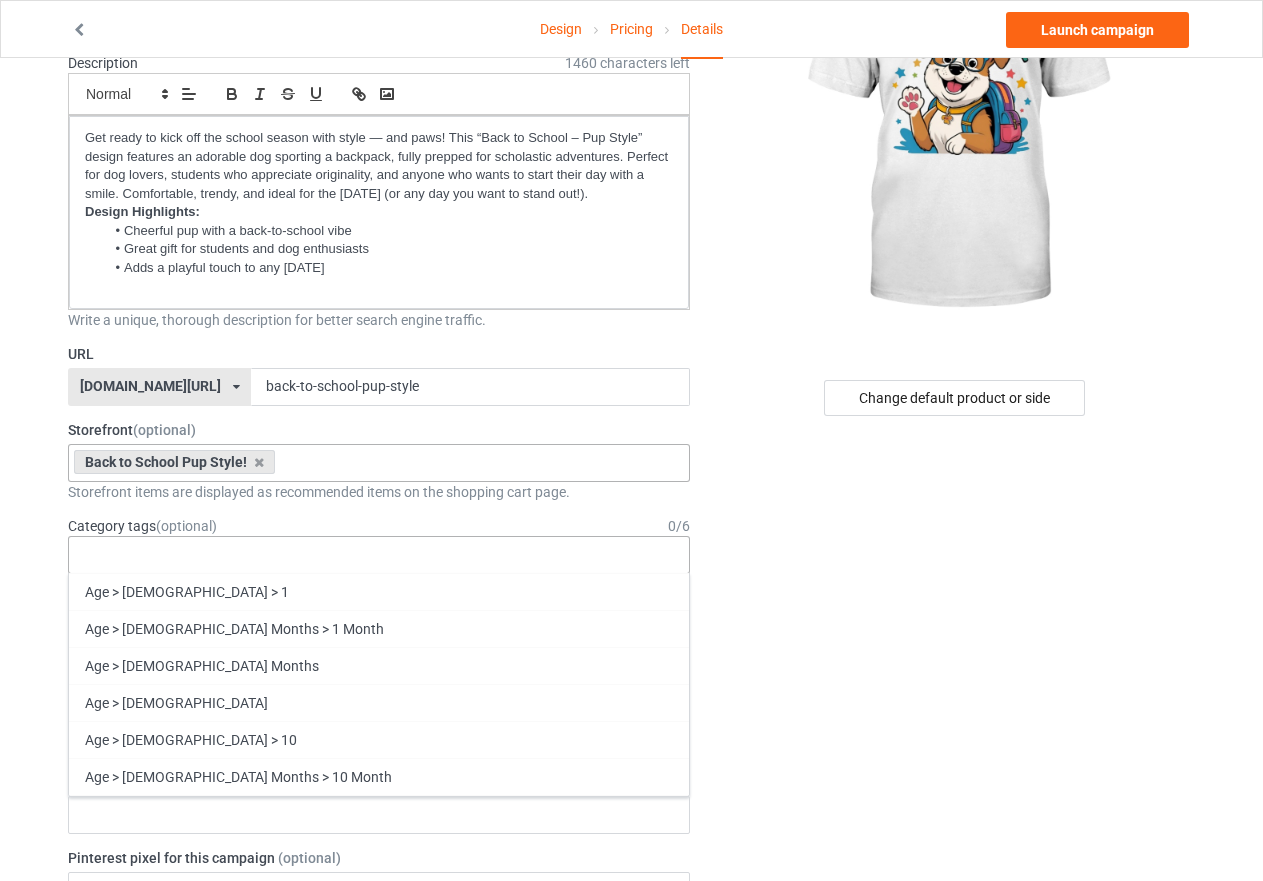 click on "Age > [DEMOGRAPHIC_DATA] > 1 Age > [DEMOGRAPHIC_DATA] Months > 1 Month Age > [DEMOGRAPHIC_DATA] Months Age > [DEMOGRAPHIC_DATA] Age > [DEMOGRAPHIC_DATA] > 10 Age > [DEMOGRAPHIC_DATA] Months > 10 Month Age > [DEMOGRAPHIC_DATA] > 100 Sports > Running > 10K Run Age > [DEMOGRAPHIC_DATA] > 11 Age > [DEMOGRAPHIC_DATA] Months > 11 Month Age > [DEMOGRAPHIC_DATA] > 12 Age > [DEMOGRAPHIC_DATA] Months > 12 Month Age > [DEMOGRAPHIC_DATA] > 13 Age > [DEMOGRAPHIC_DATA] > 14 Age > [DEMOGRAPHIC_DATA] > 15 Sports > Running > 15K Run Age > [DEMOGRAPHIC_DATA] > 16 Age > [DEMOGRAPHIC_DATA] > 17 Age > [DEMOGRAPHIC_DATA] > 18 Age > [DEMOGRAPHIC_DATA] > 19 Age > Decades > 1920s Age > Decades > 1930s Age > Decades > 1940s Age > Decades > 1950s Age > Decades > 1960s Age > Decades > 1970s Age > Decades > 1980s Age > Decades > 1990s Age > [DEMOGRAPHIC_DATA] > 2 Age > [DEMOGRAPHIC_DATA] Months > 2 Month Age > [DEMOGRAPHIC_DATA] > 20 Age > [DEMOGRAPHIC_DATA] Age > Decades > 2000s Age > Decades > 2010s Age > [DEMOGRAPHIC_DATA] > 21 Age > [DEMOGRAPHIC_DATA] > 22 Age > [DEMOGRAPHIC_DATA] > 23 Age > [DEMOGRAPHIC_DATA] > 24 Age > [DEMOGRAPHIC_DATA] > 25 Age > [DEMOGRAPHIC_DATA] > 26 Age > [DEMOGRAPHIC_DATA] > 27 Age > [DEMOGRAPHIC_DATA] > 28 Age > [DEMOGRAPHIC_DATA] > 29 Age > [DEMOGRAPHIC_DATA] > 3 Age > [DEMOGRAPHIC_DATA] Months > 3 Month Sports > Basketball > 3-Pointer Age > [DEMOGRAPHIC_DATA] > 30 Age > [DEMOGRAPHIC_DATA] > 31 Age > [DEMOGRAPHIC_DATA] > 32 Age > [DEMOGRAPHIC_DATA] > 33 Age > [DEMOGRAPHIC_DATA] > 34 Age > [DEMOGRAPHIC_DATA] > 35 Age Jobs 1" at bounding box center [379, 555] 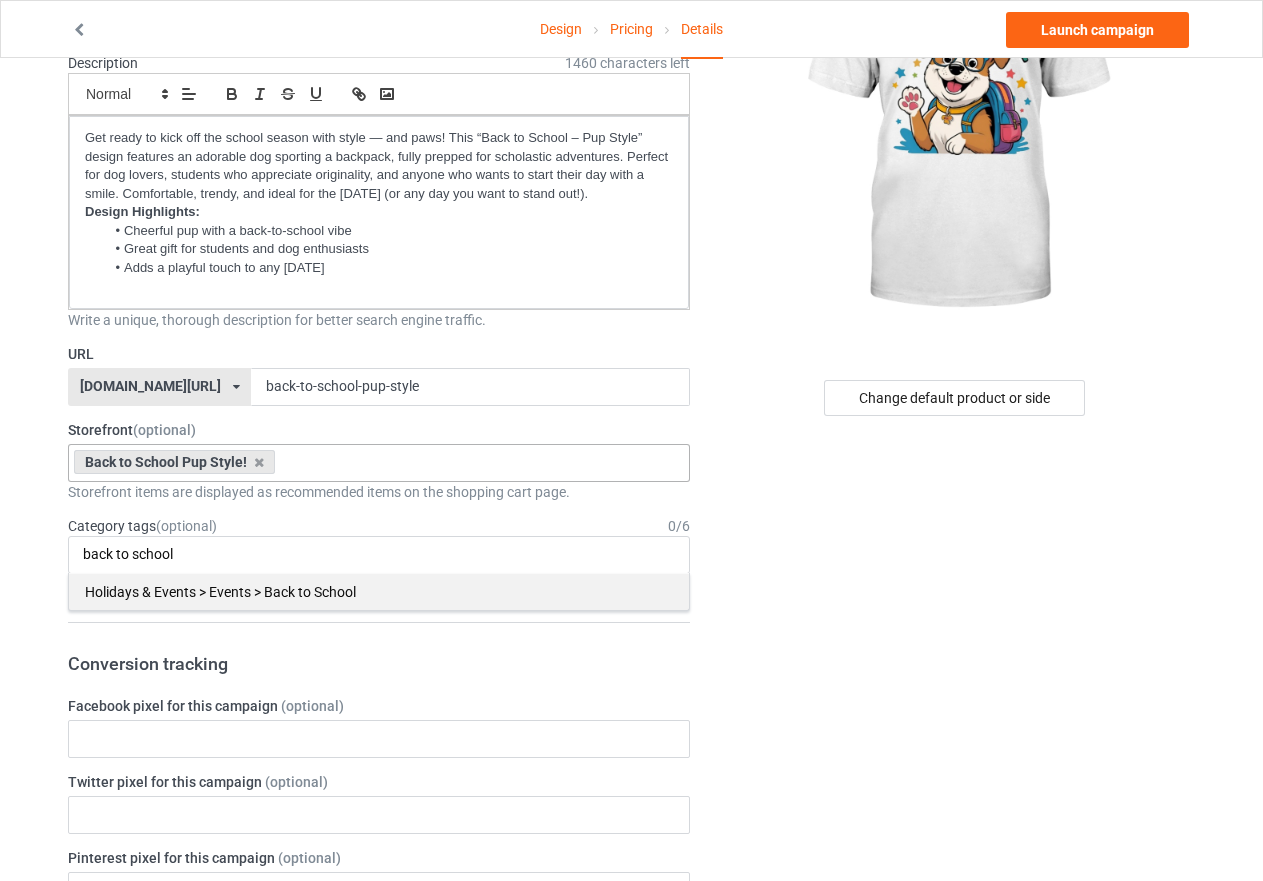 type on "back to school" 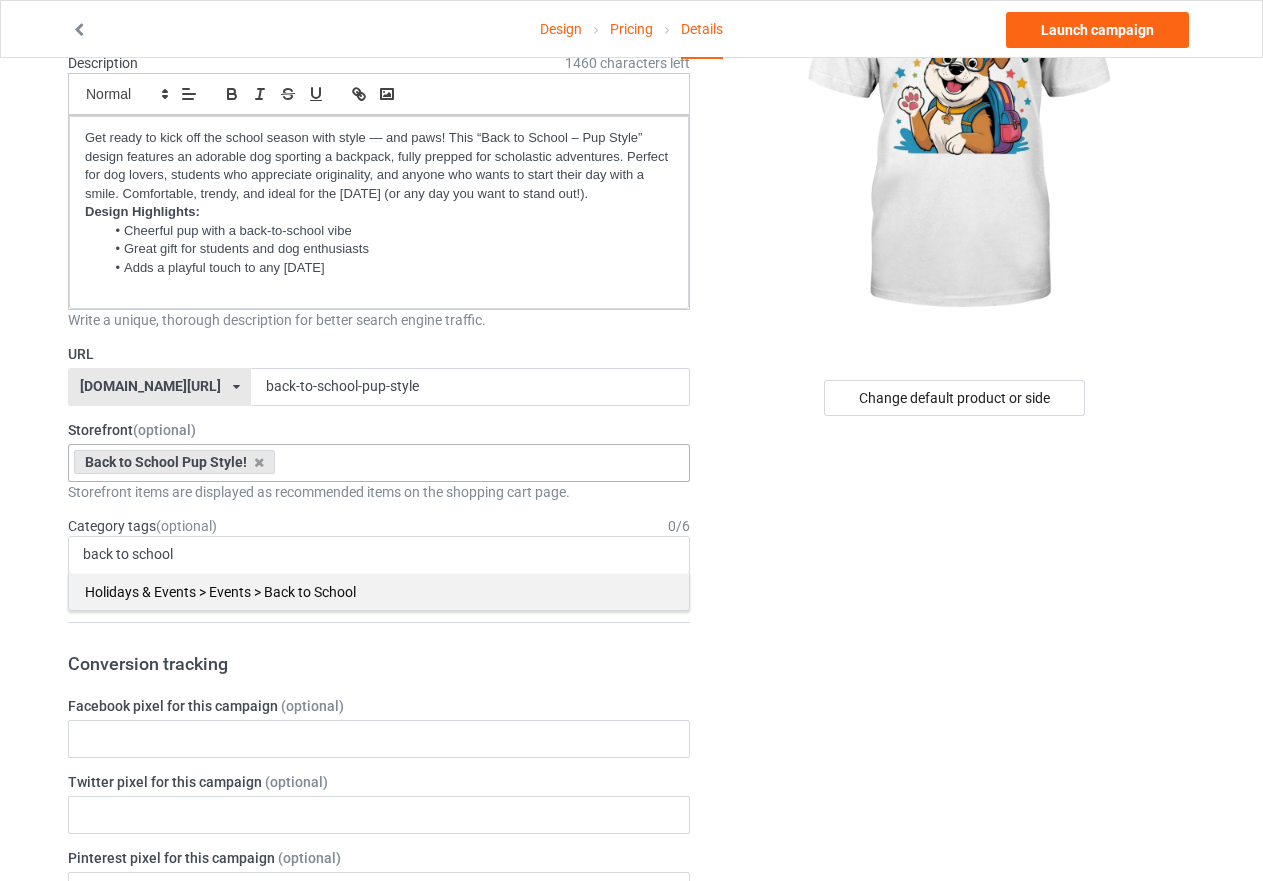 click on "Holidays & Events > Events > Back to School" at bounding box center (379, 591) 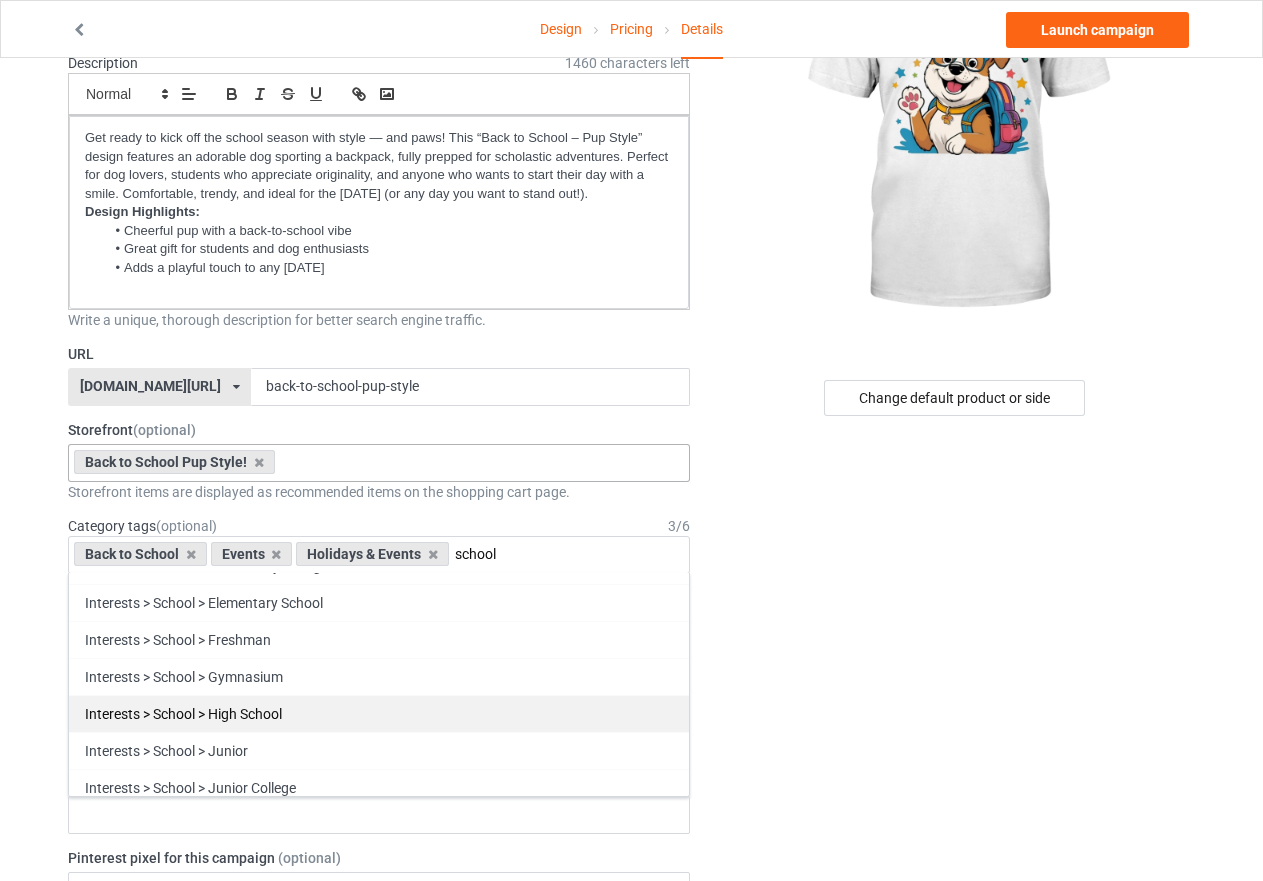 scroll, scrollTop: 200, scrollLeft: 0, axis: vertical 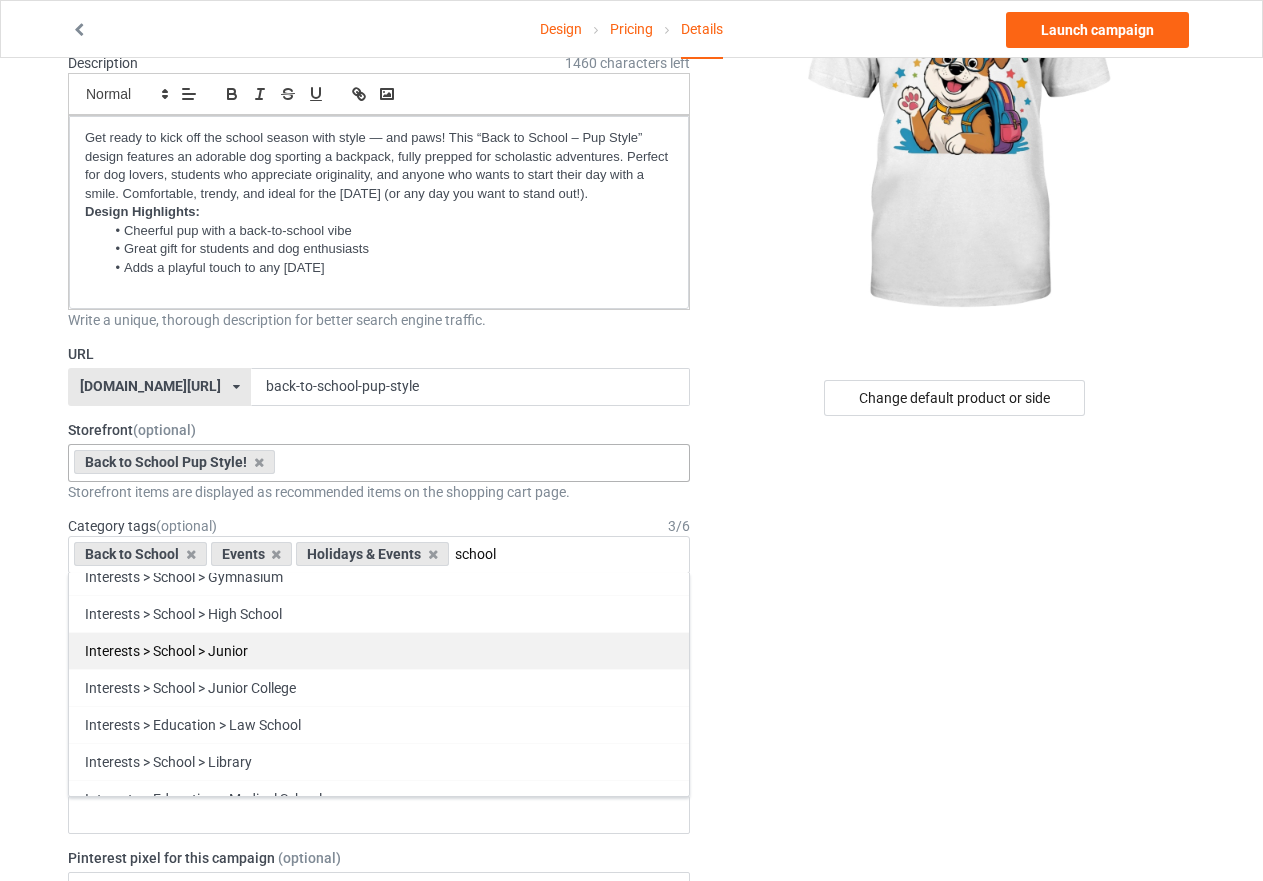 type on "school" 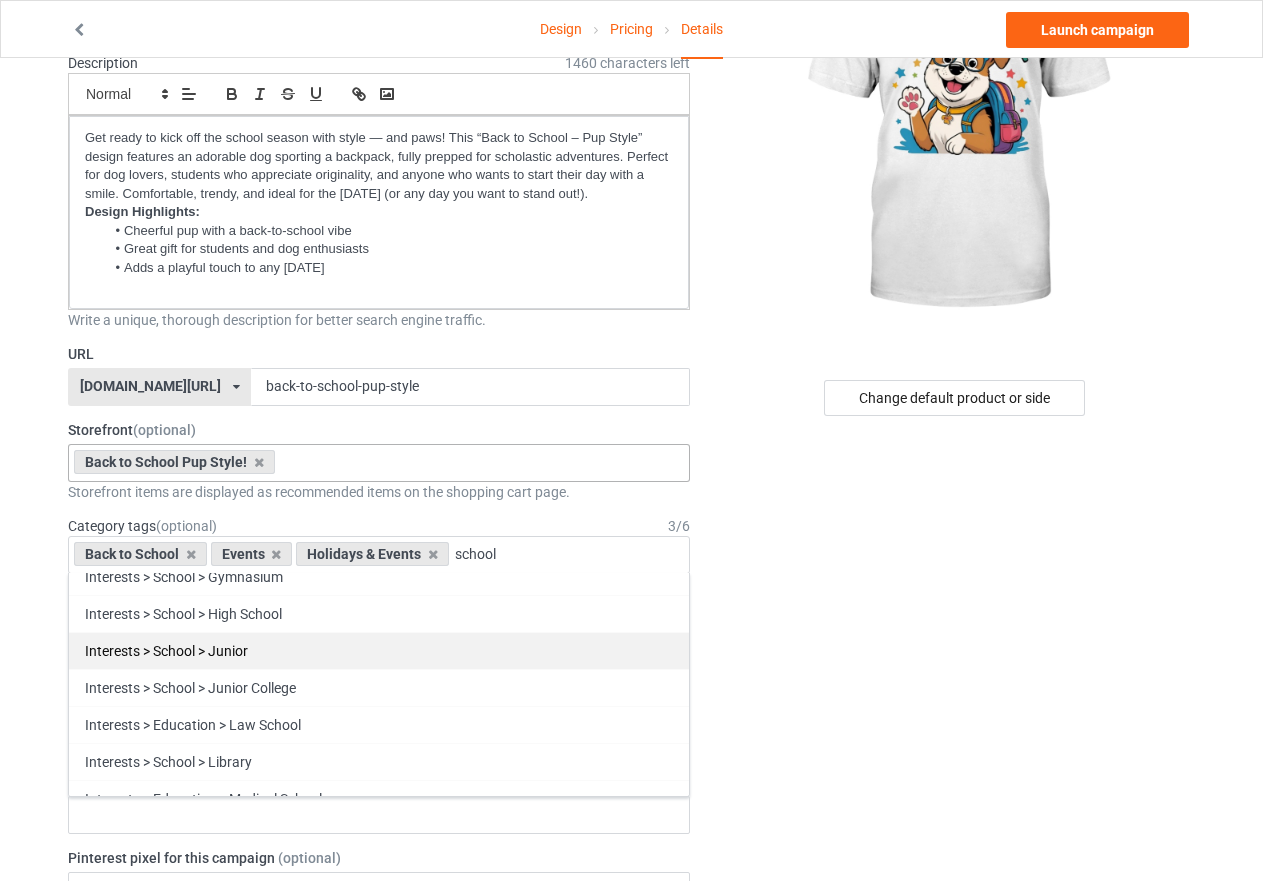 click on "Interests > School > Junior" at bounding box center (379, 650) 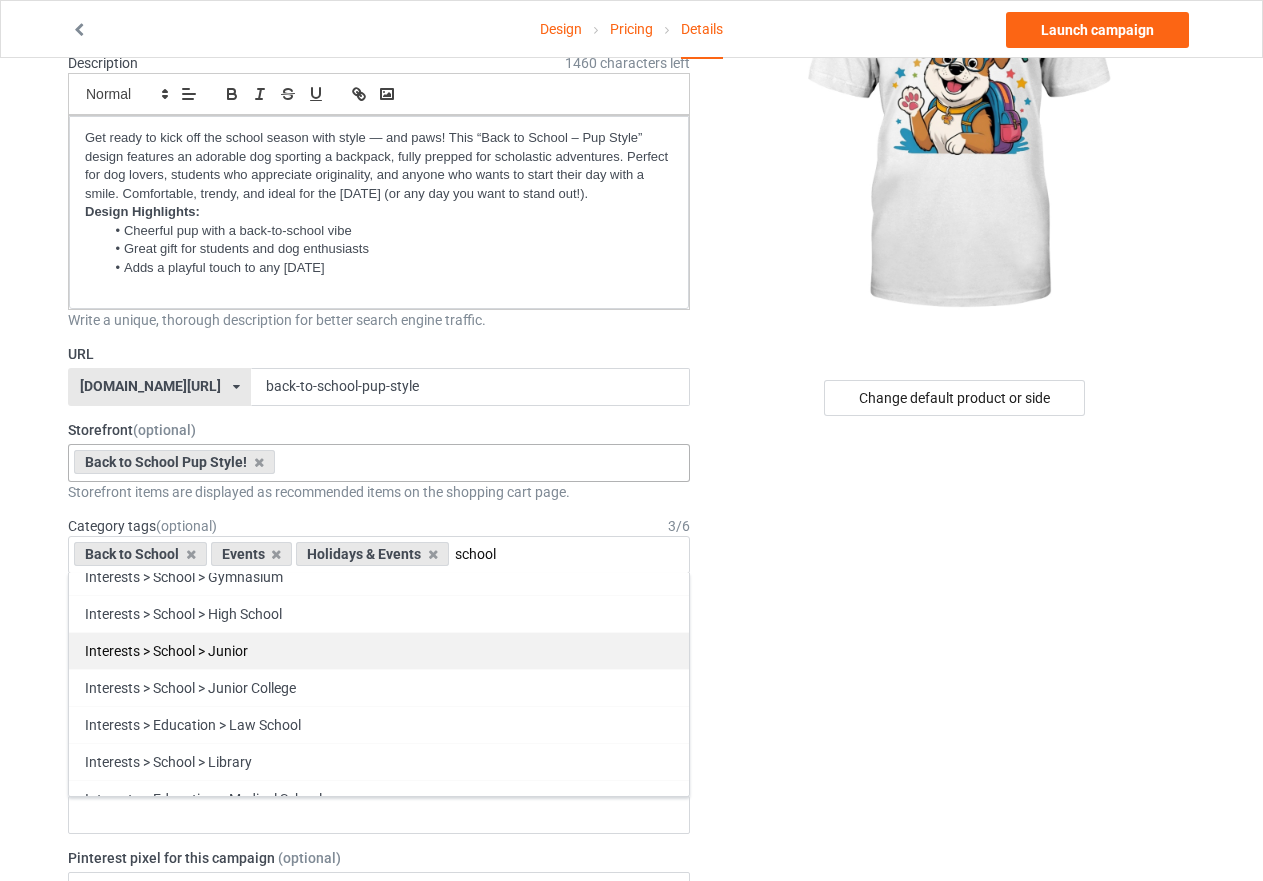 type 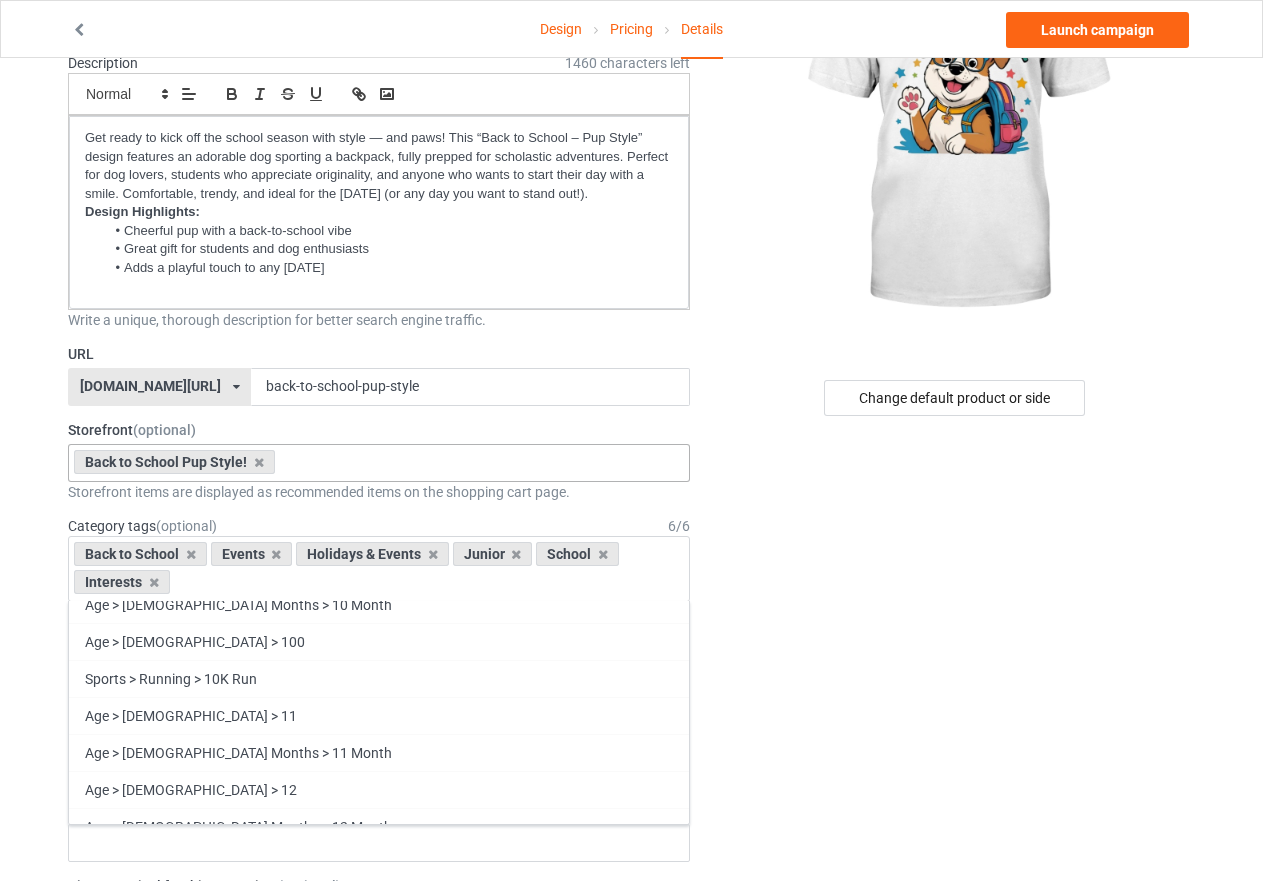scroll, scrollTop: 38717, scrollLeft: 0, axis: vertical 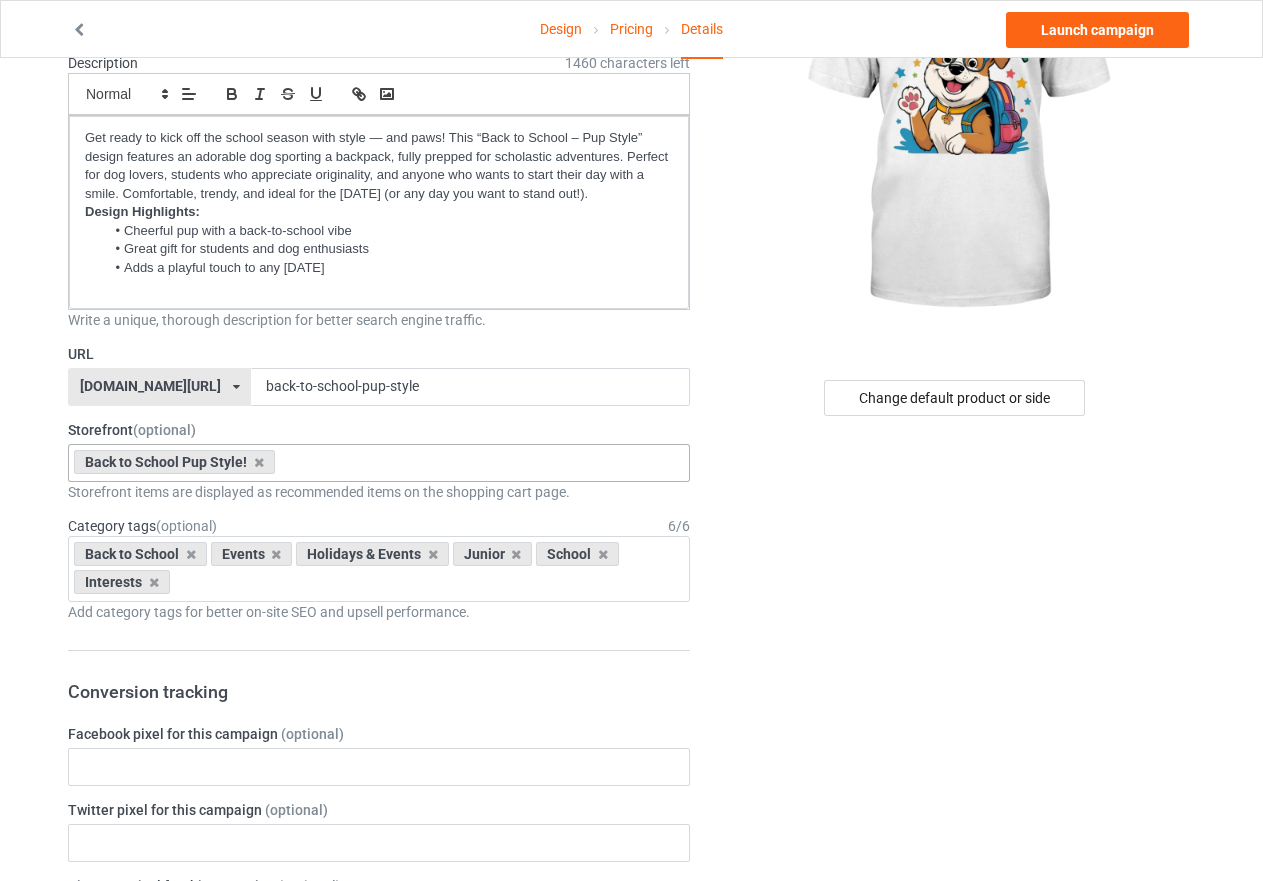 click on "Change default product or side" at bounding box center [956, 963] 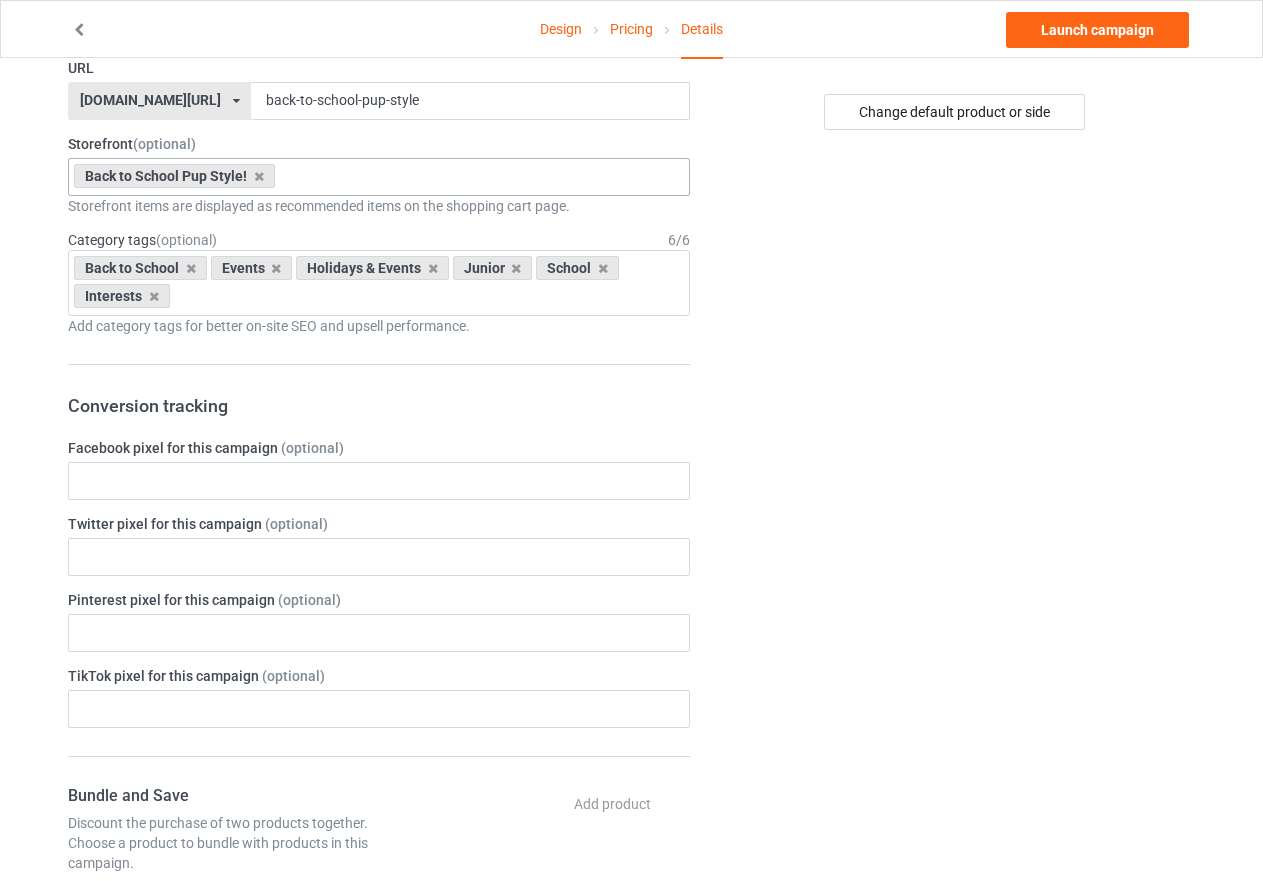 scroll, scrollTop: 86, scrollLeft: 0, axis: vertical 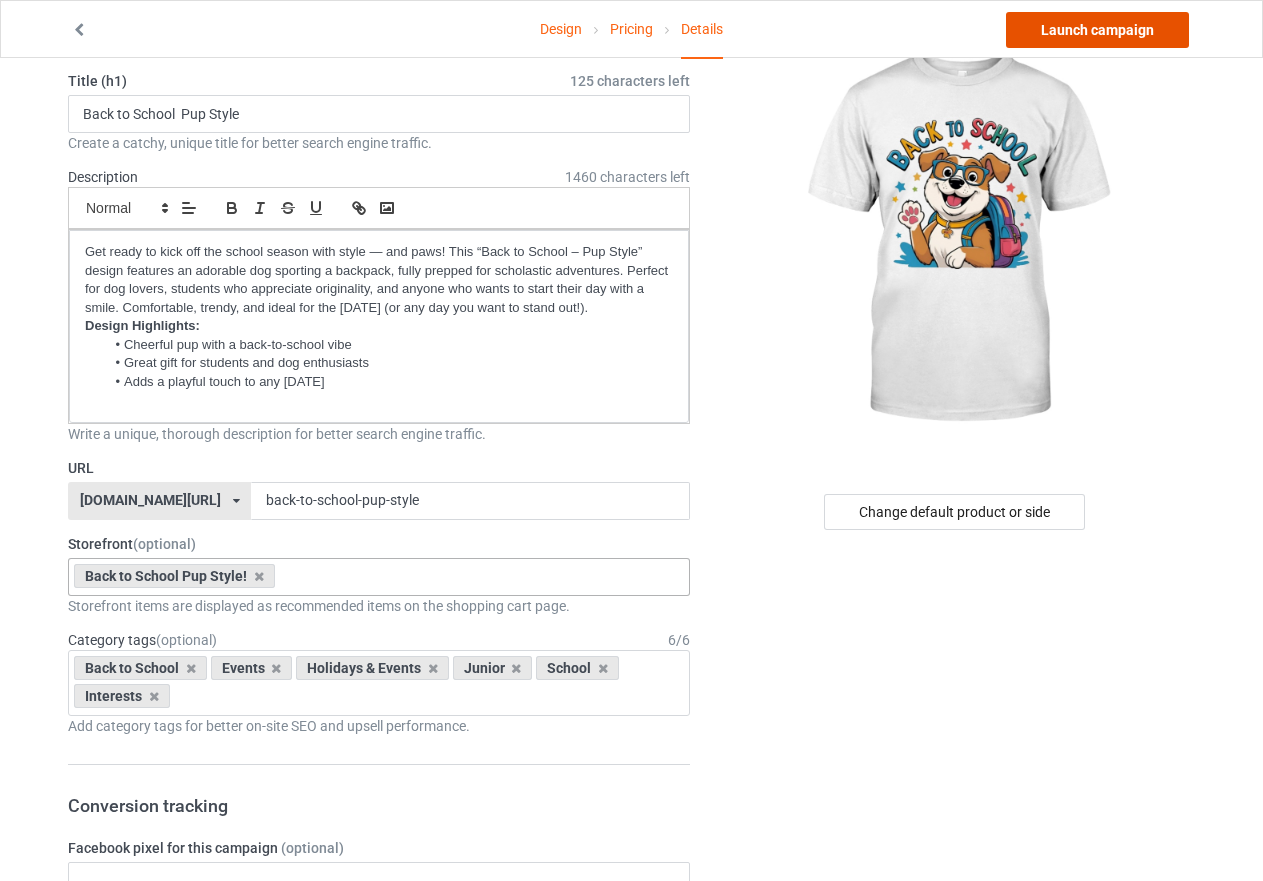 click on "Launch campaign" at bounding box center (1097, 30) 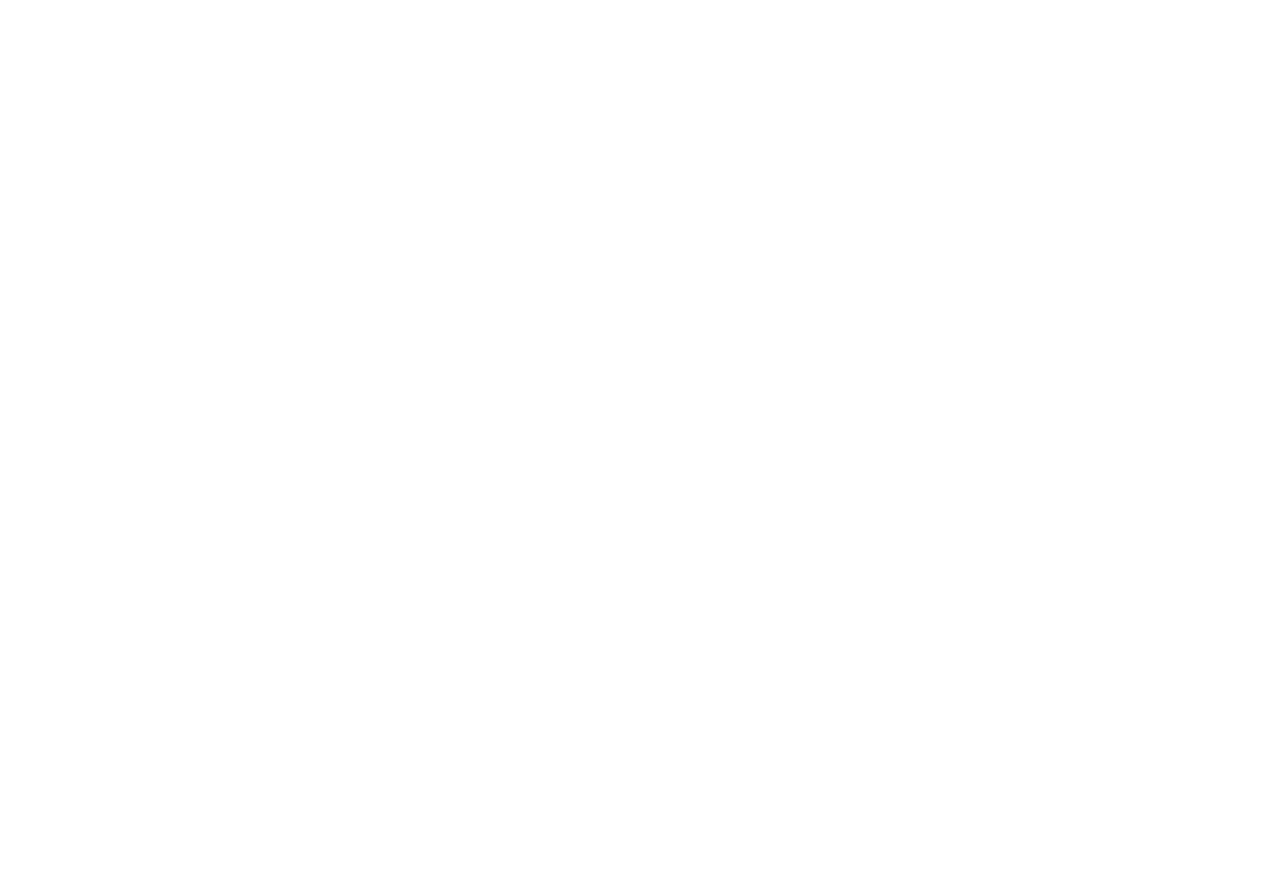 scroll, scrollTop: 0, scrollLeft: 0, axis: both 